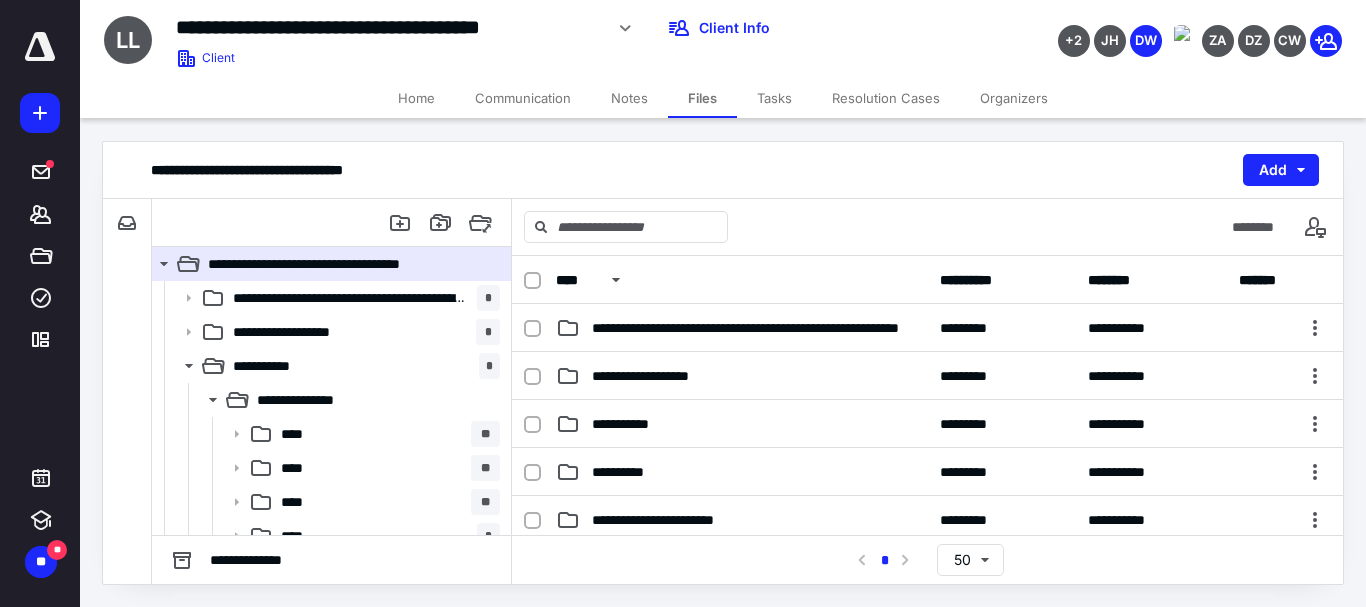 scroll, scrollTop: 0, scrollLeft: 0, axis: both 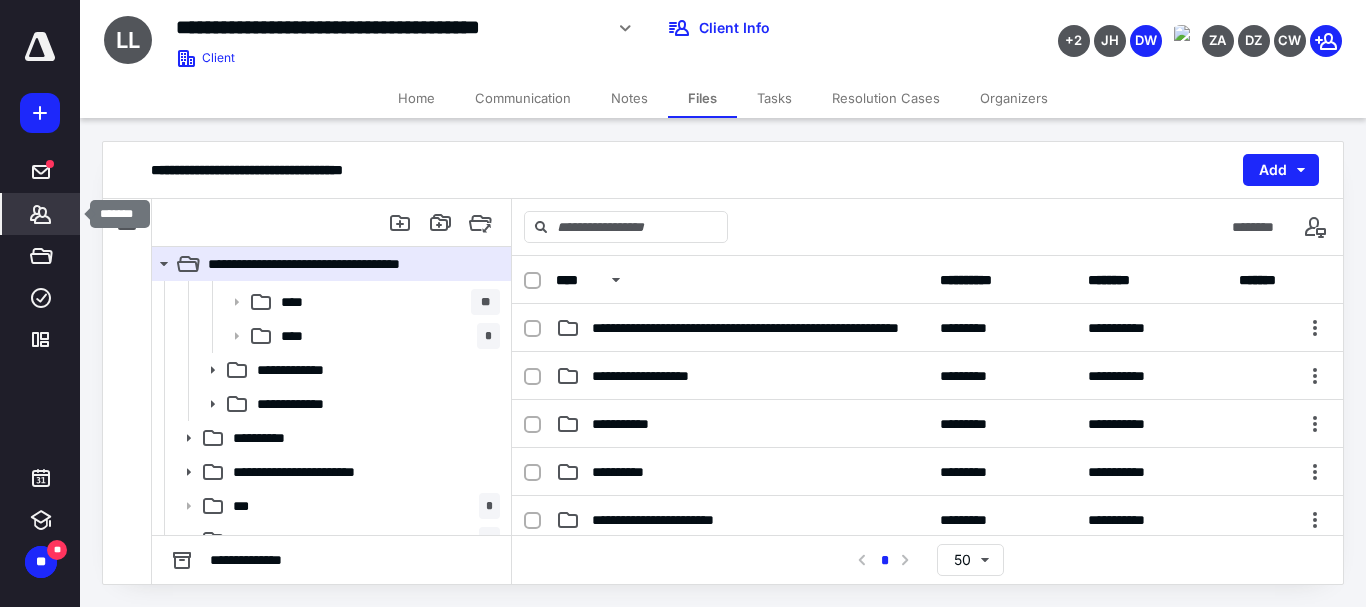click 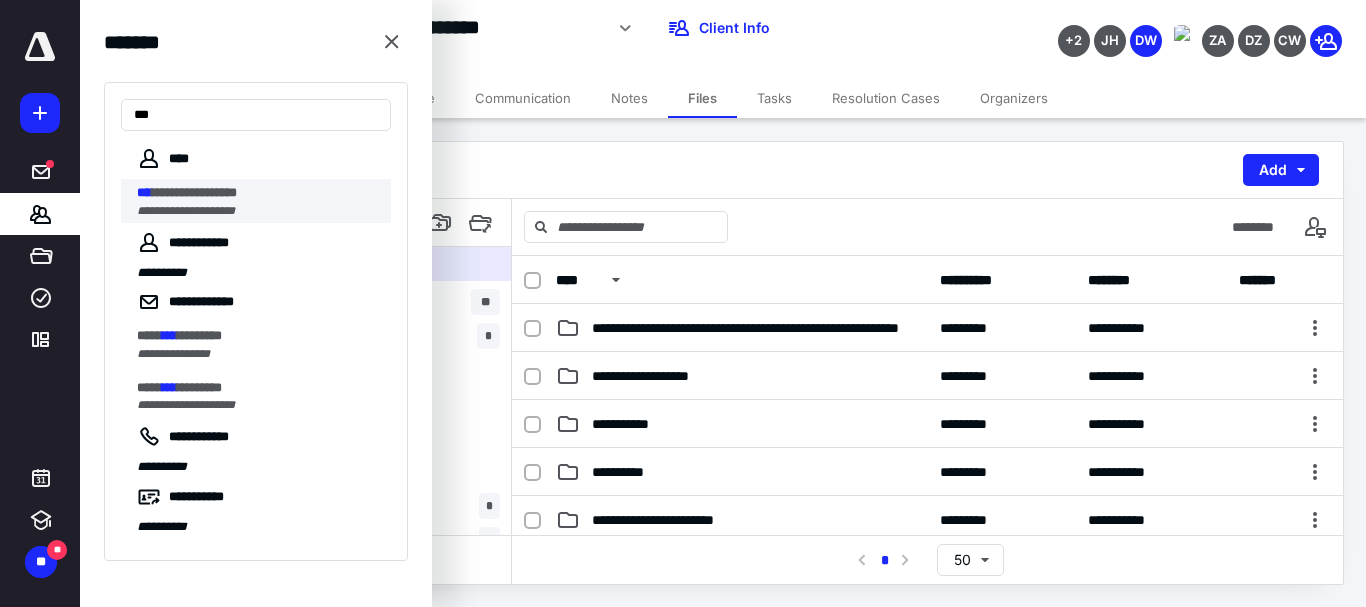 type on "***" 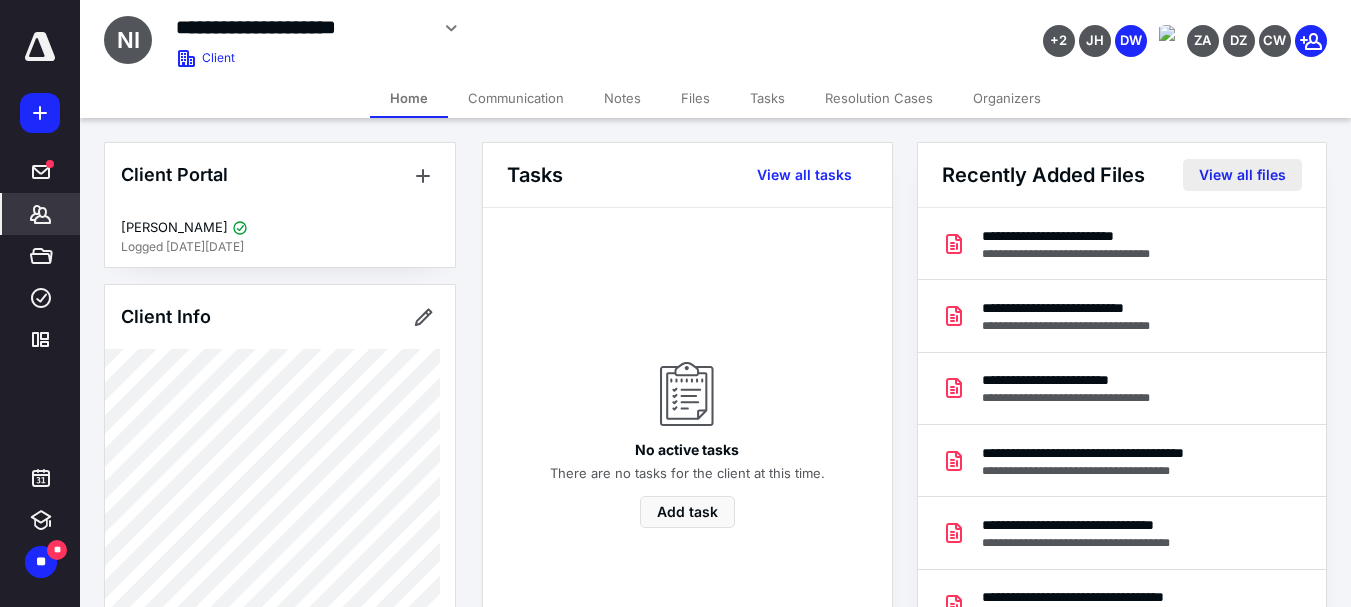 click on "View all files" at bounding box center [1242, 175] 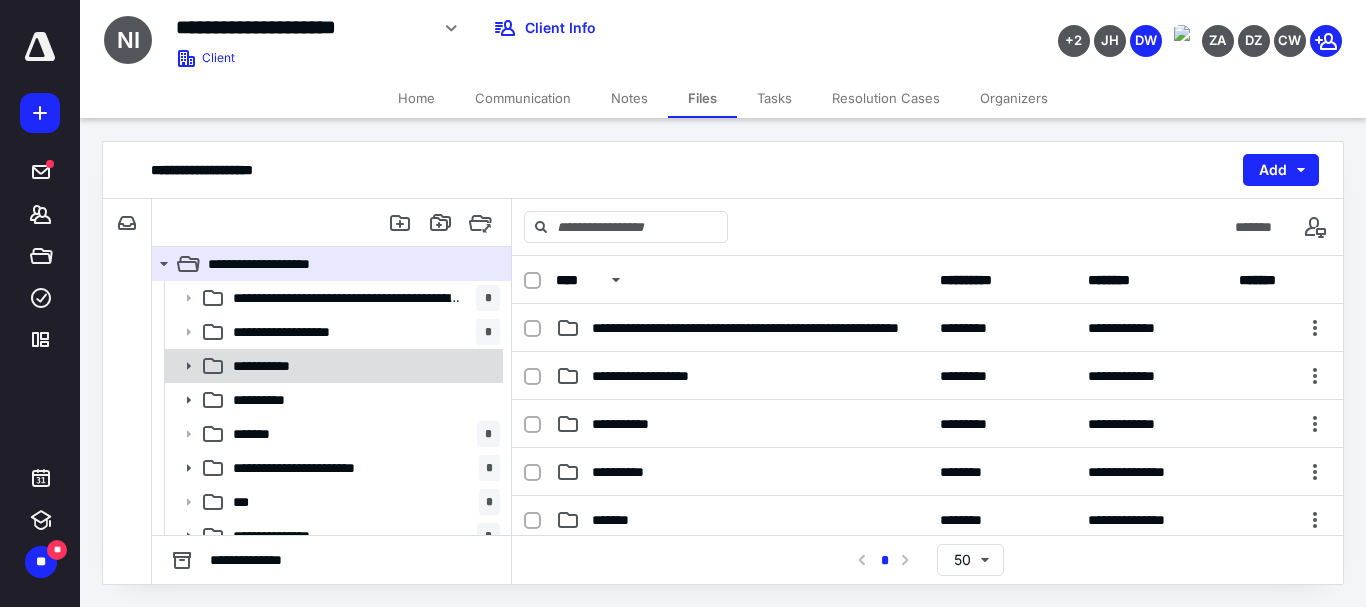 click 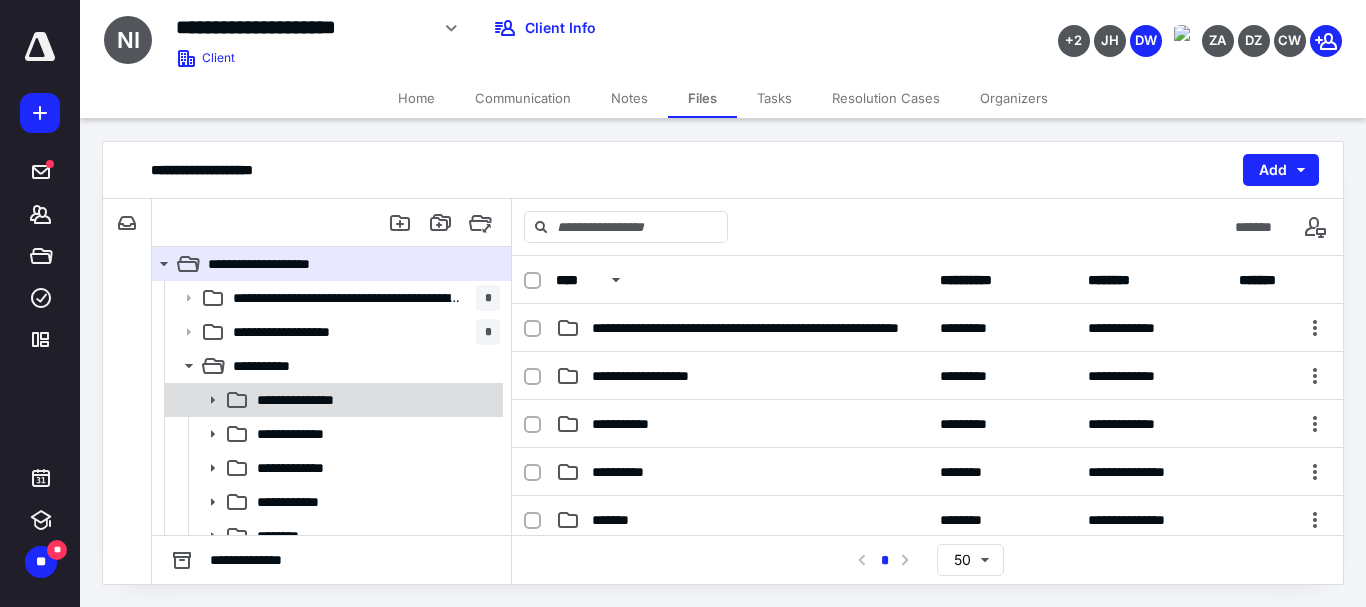 click 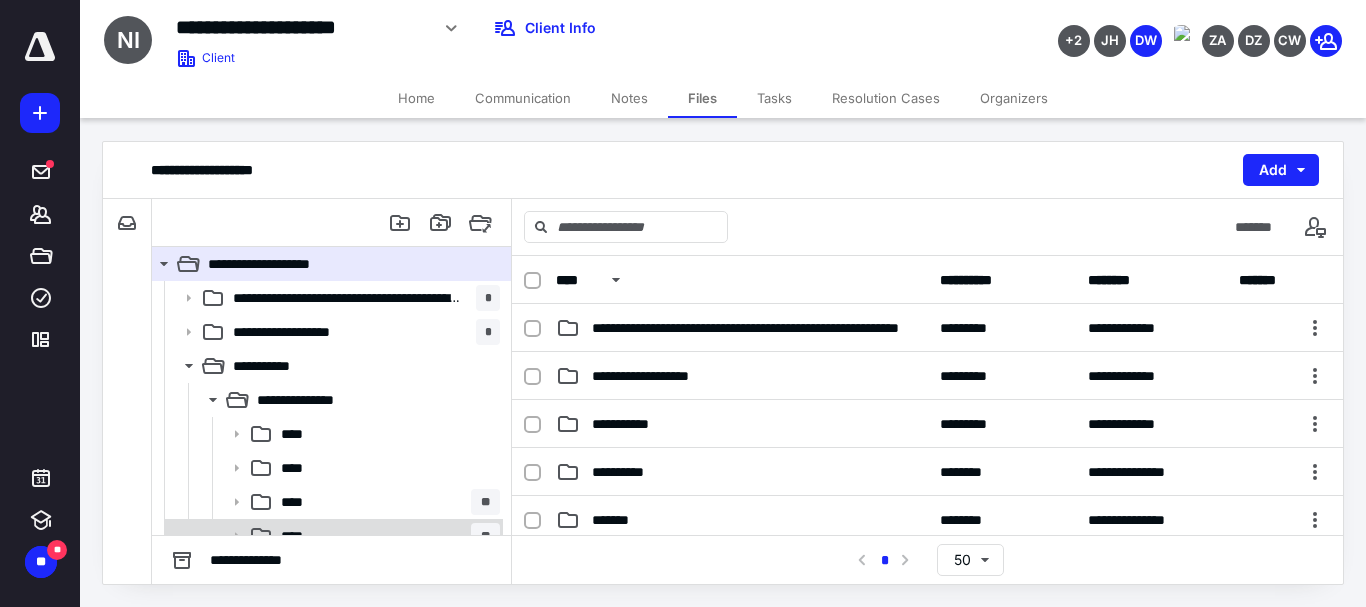 scroll, scrollTop: 200, scrollLeft: 0, axis: vertical 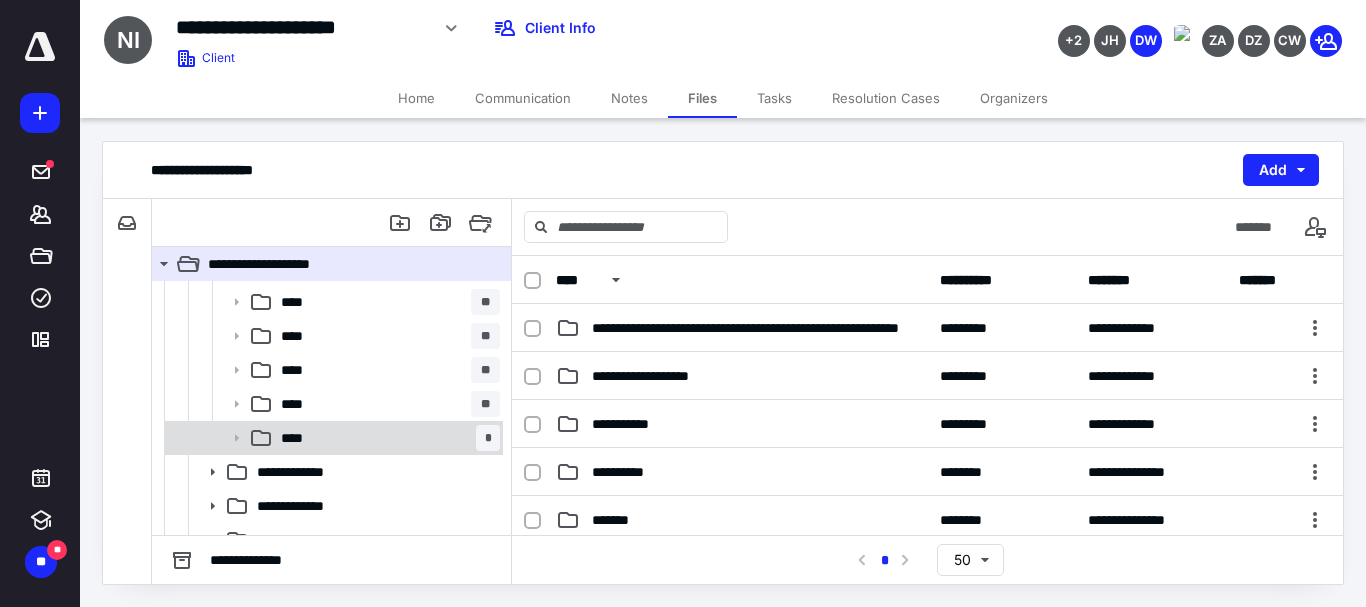 click 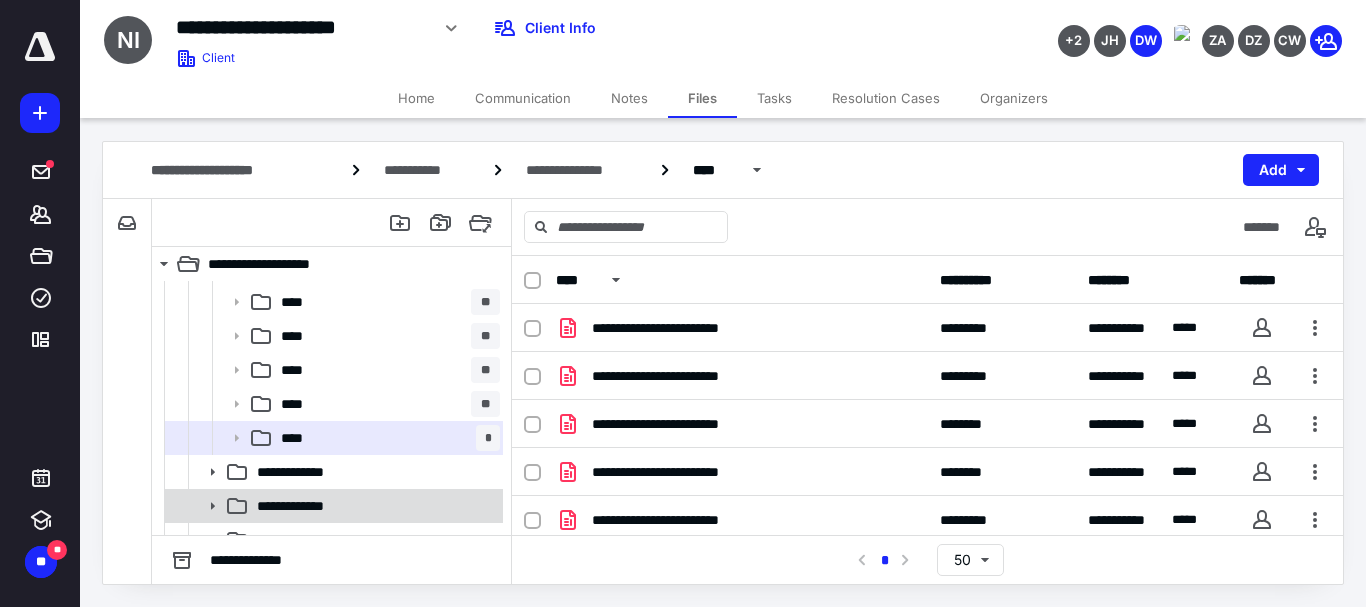 click 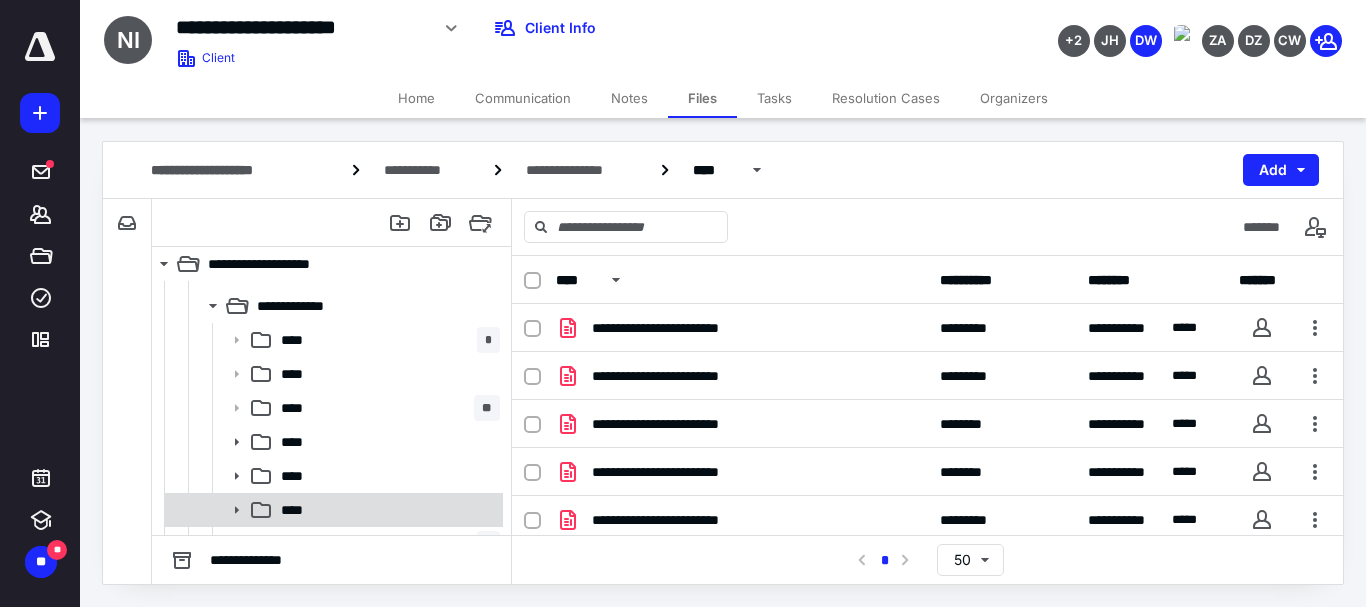 scroll, scrollTop: 600, scrollLeft: 0, axis: vertical 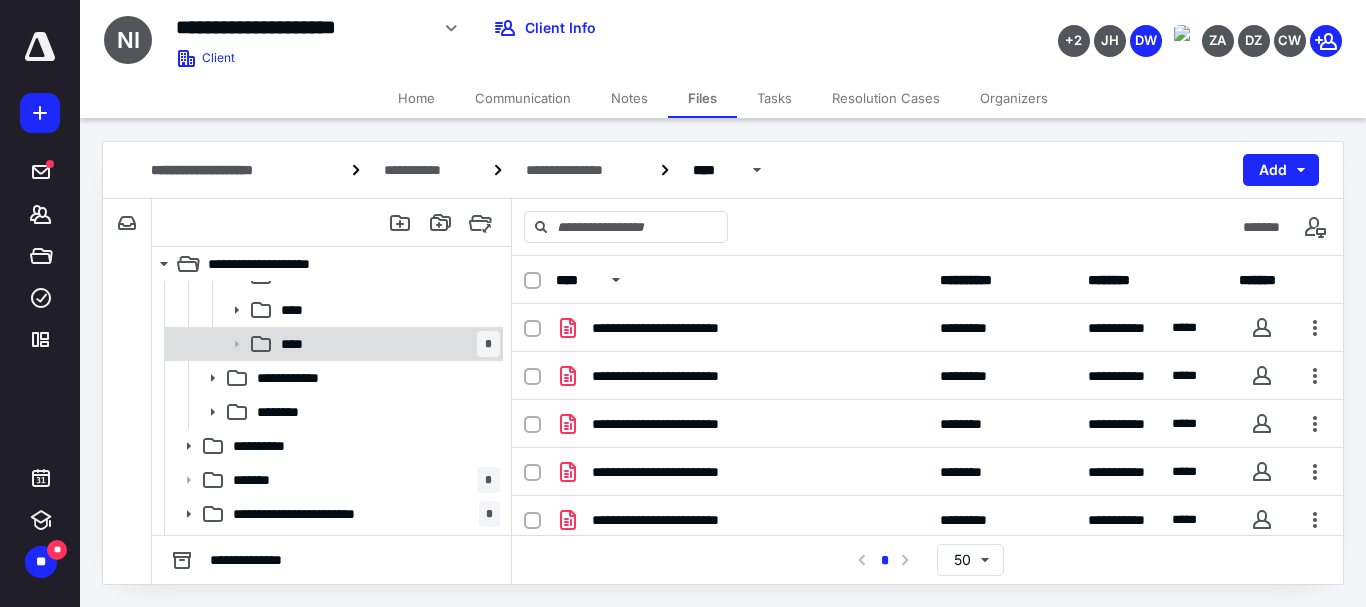 click 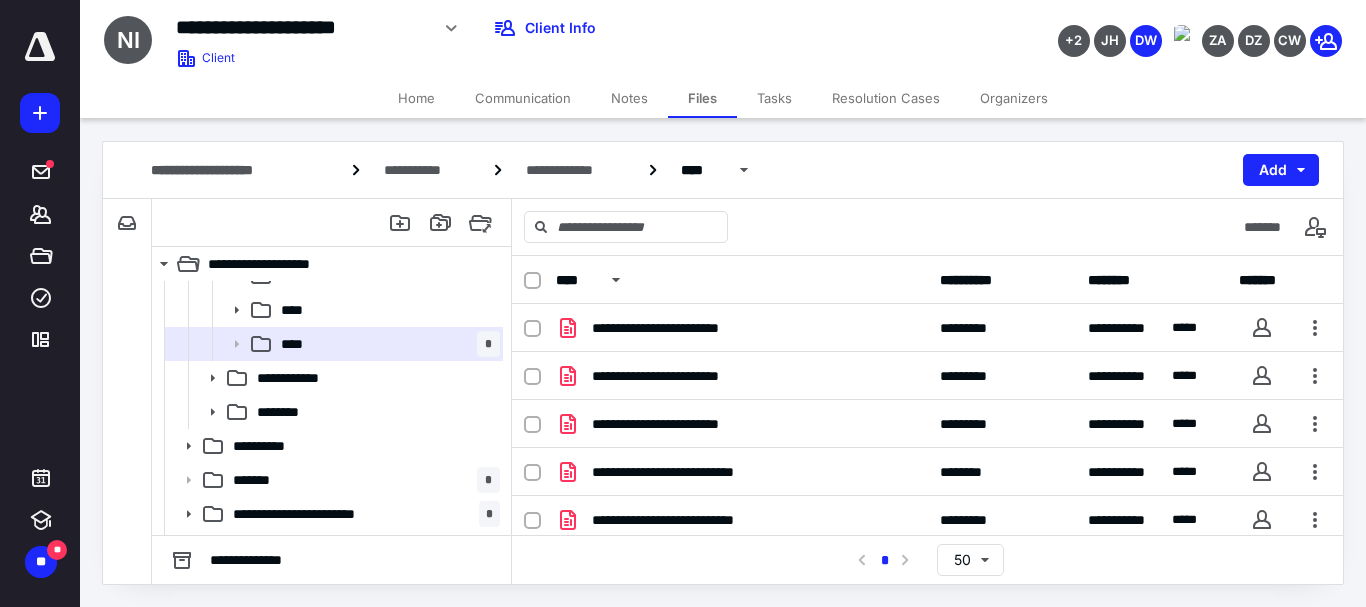 scroll, scrollTop: 105, scrollLeft: 0, axis: vertical 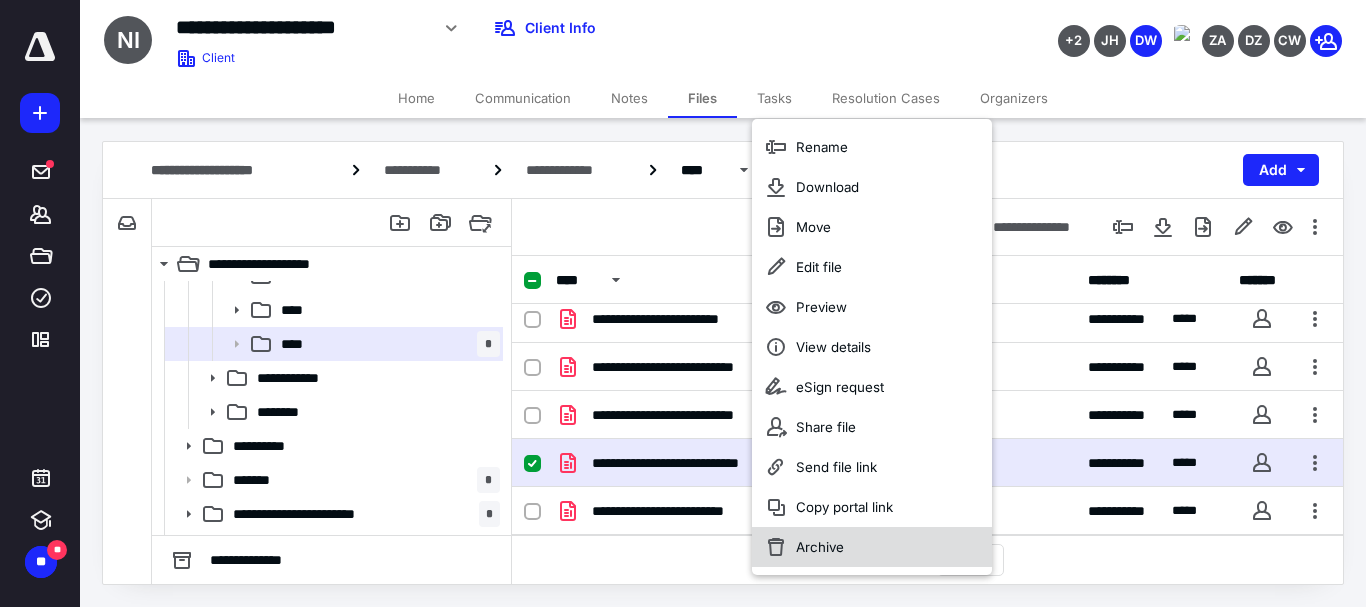 click on "Archive" at bounding box center (820, 547) 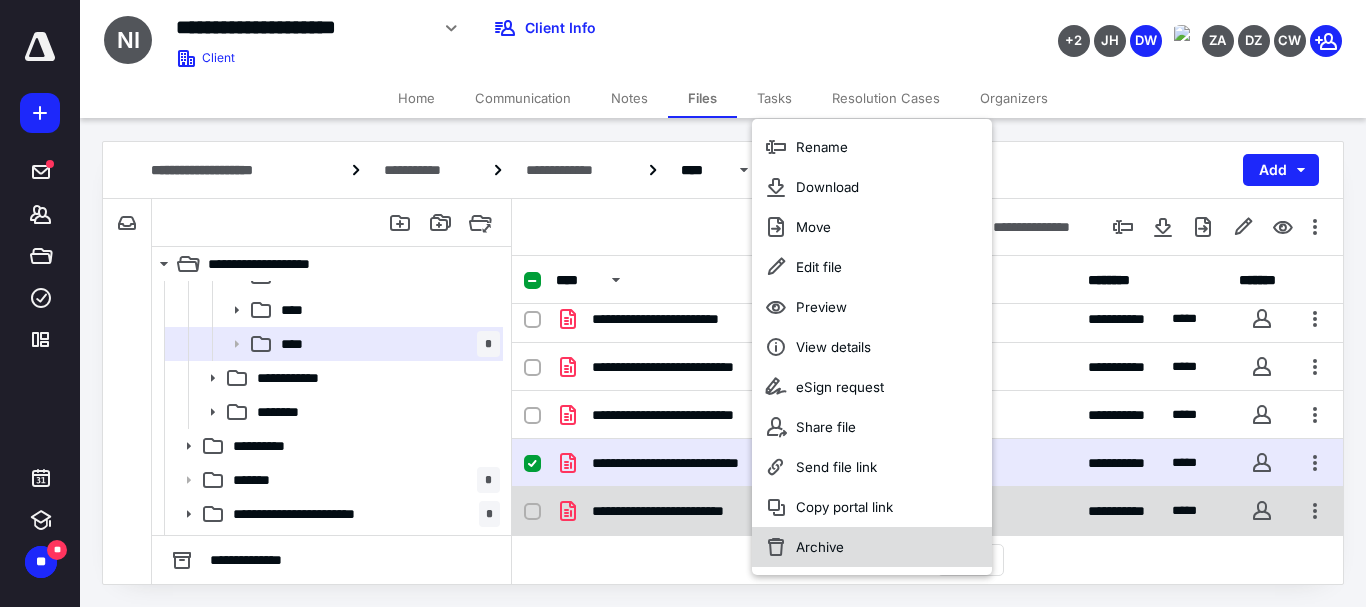 checkbox on "false" 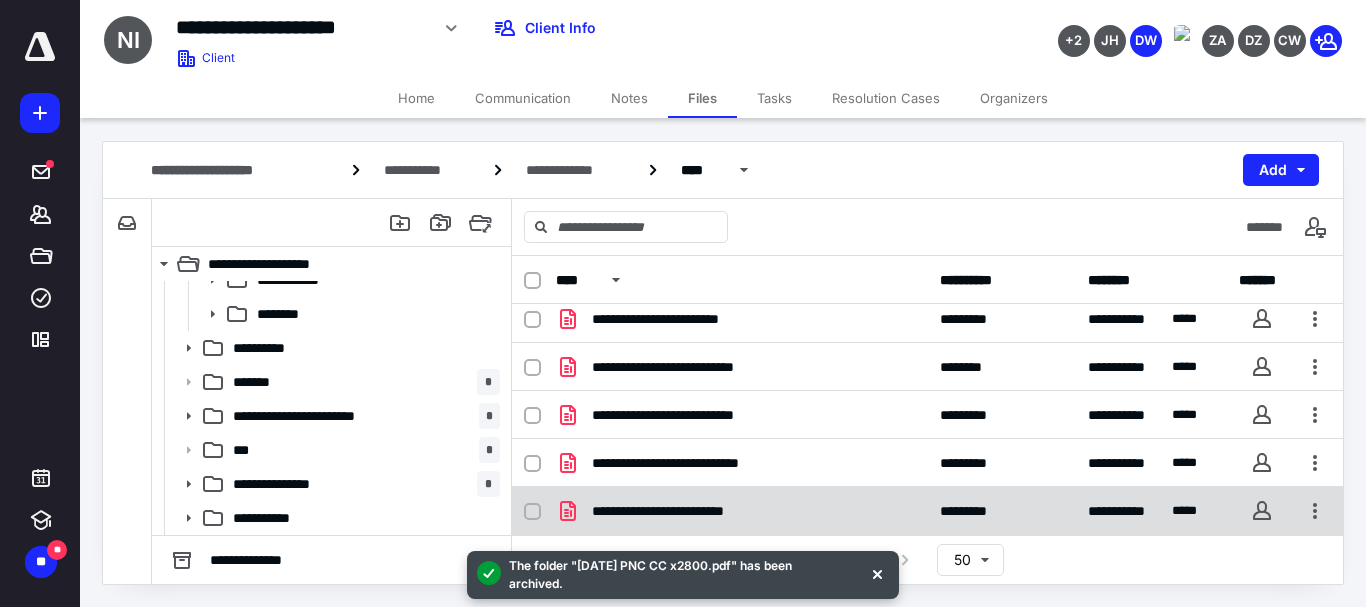 scroll, scrollTop: 460, scrollLeft: 0, axis: vertical 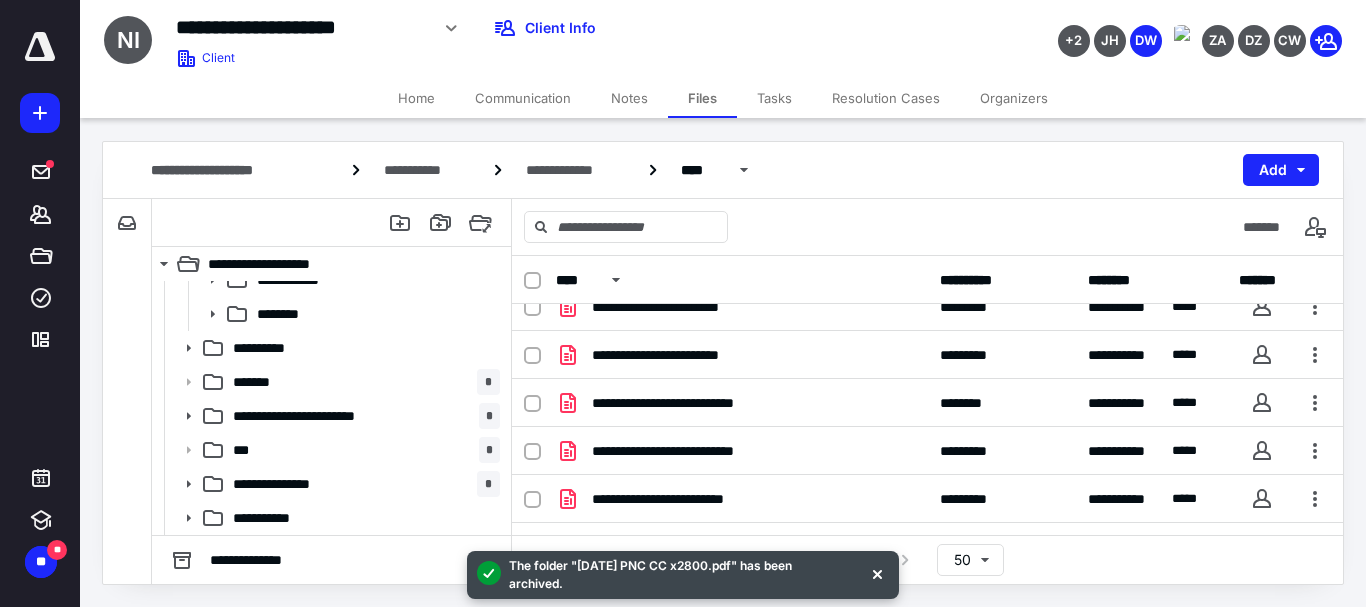click on "Home" at bounding box center [416, 98] 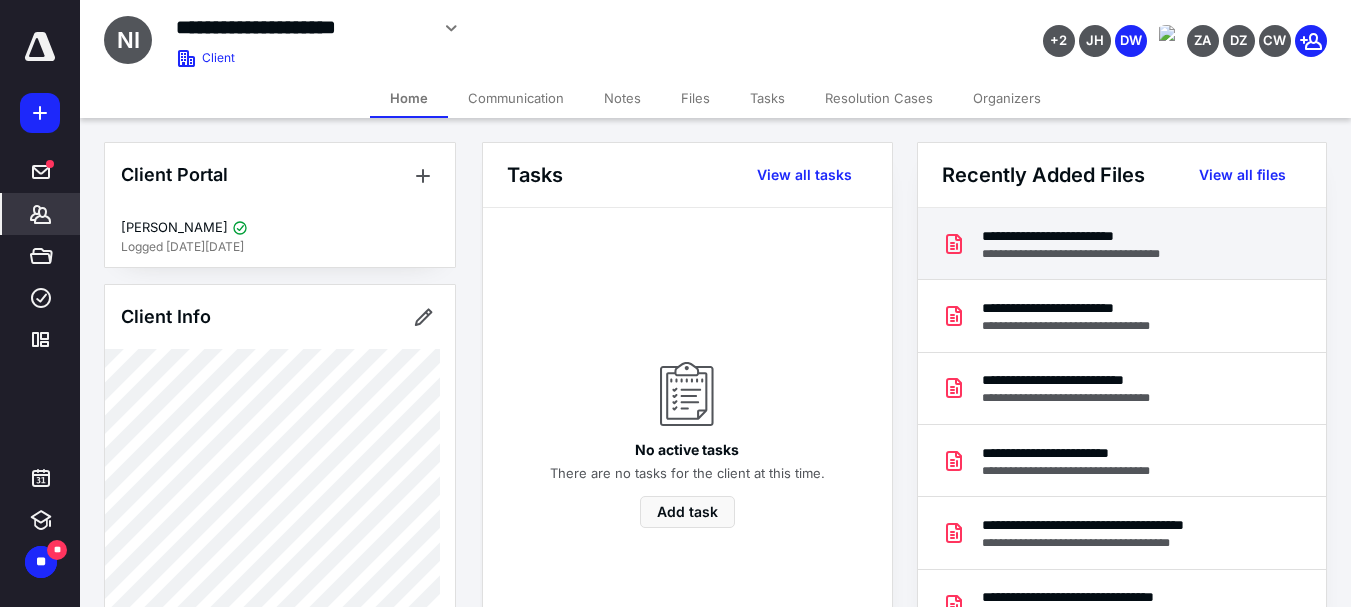 click on "**********" at bounding box center [1091, 254] 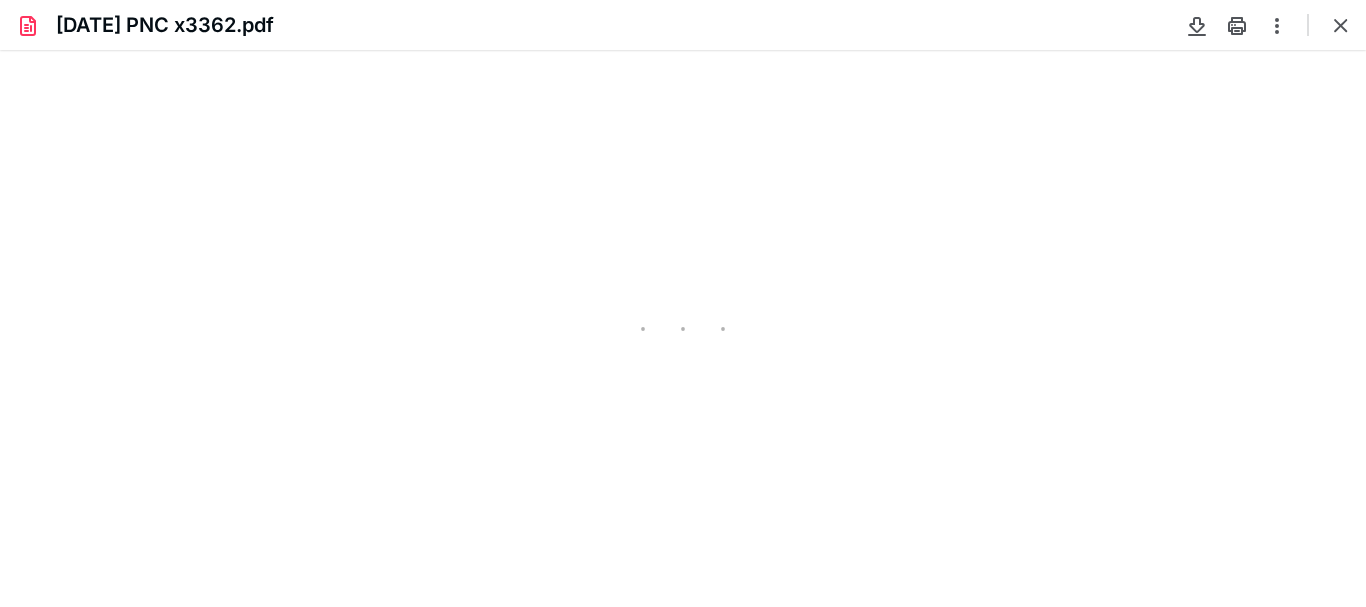 scroll, scrollTop: 0, scrollLeft: 0, axis: both 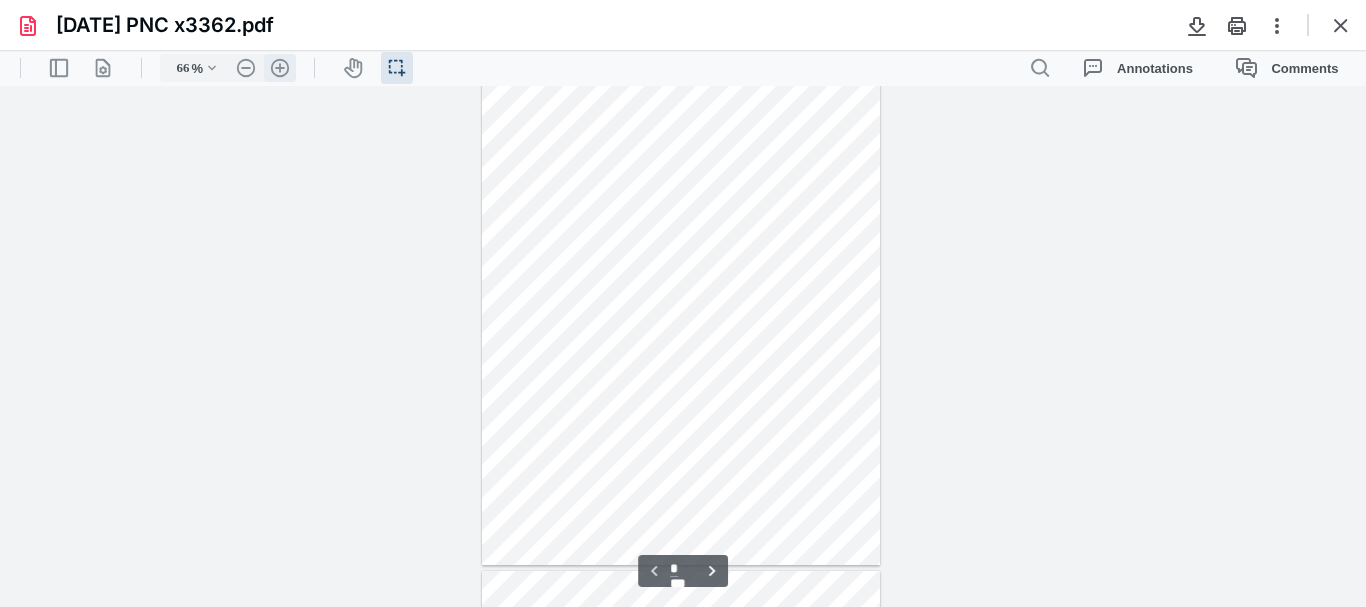 click on ".cls-1{fill:#abb0c4;} icon - header - zoom - in - line" at bounding box center [280, 68] 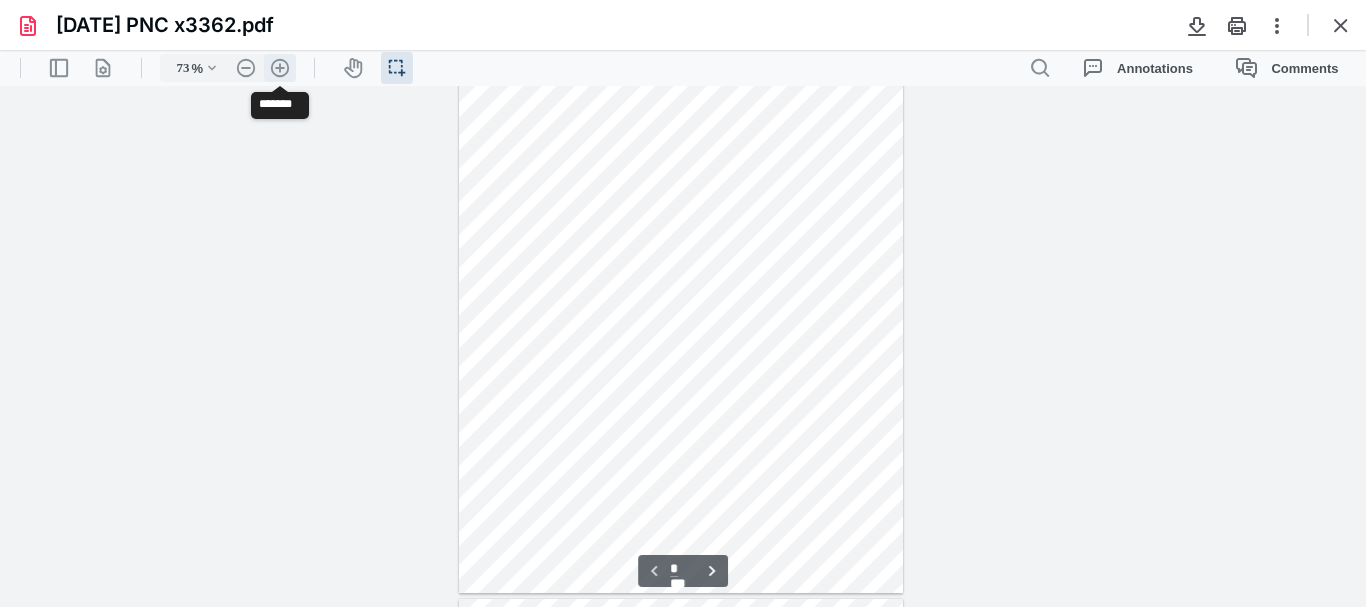 click on ".cls-1{fill:#abb0c4;} icon - header - zoom - in - line" at bounding box center [280, 68] 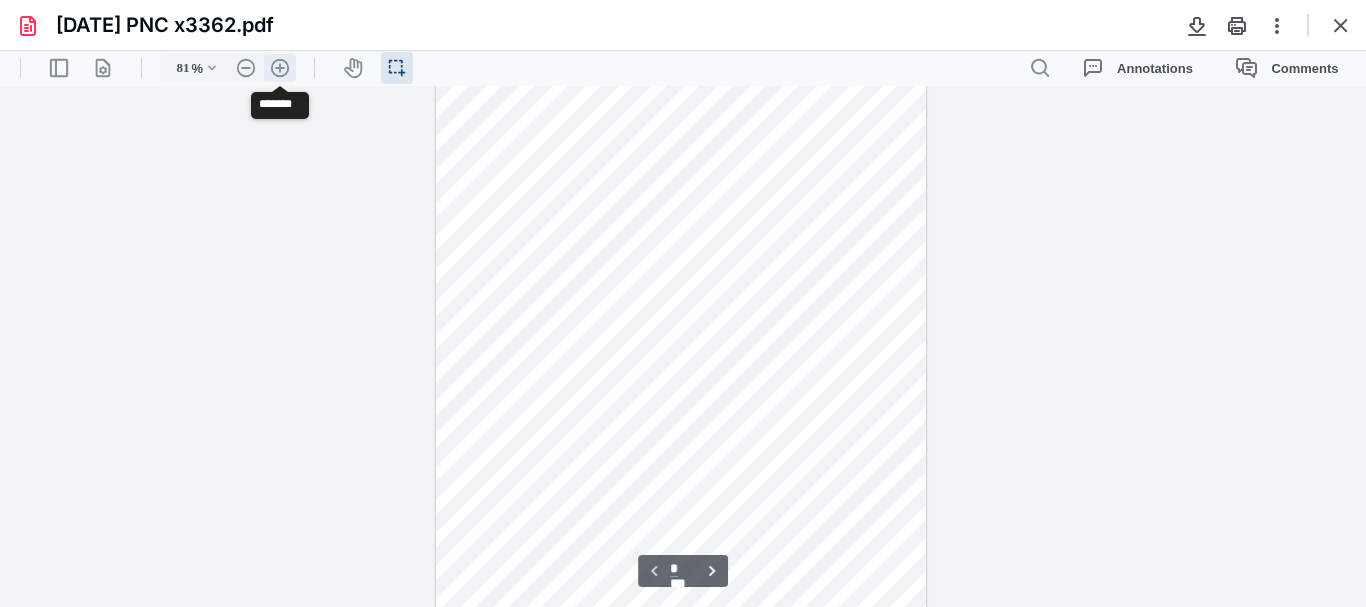 click on ".cls-1{fill:#abb0c4;} icon - header - zoom - in - line" at bounding box center [280, 68] 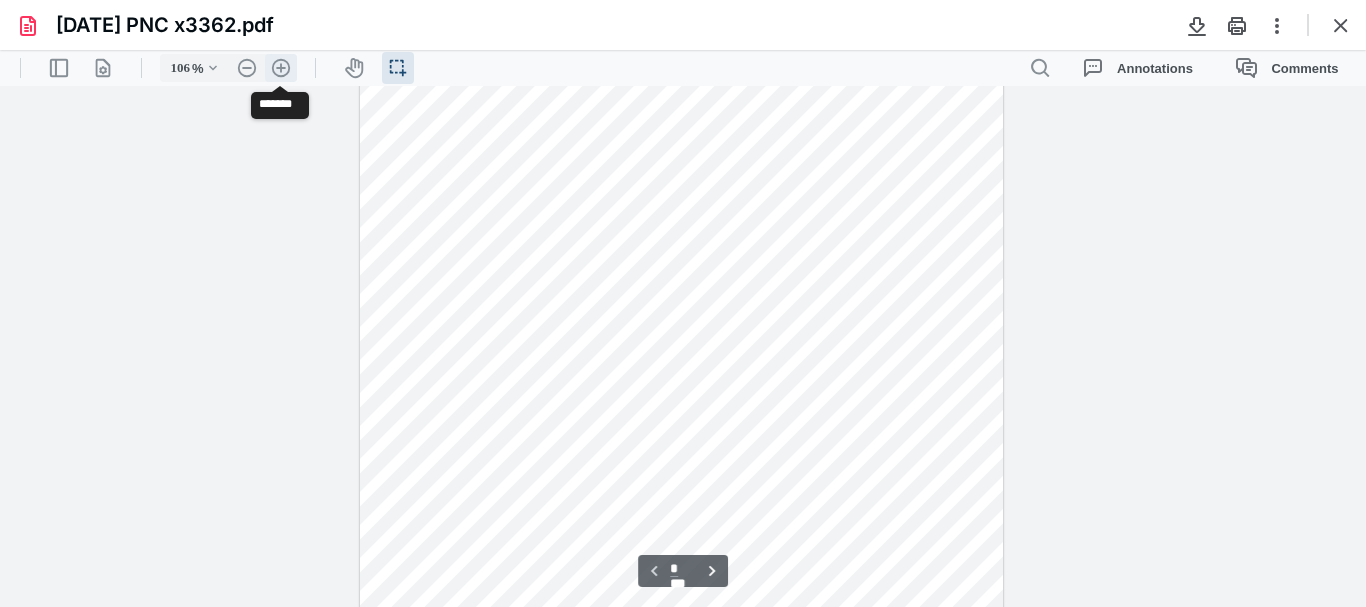 click on ".cls-1{fill:#abb0c4;} icon - header - zoom - in - line" at bounding box center [281, 68] 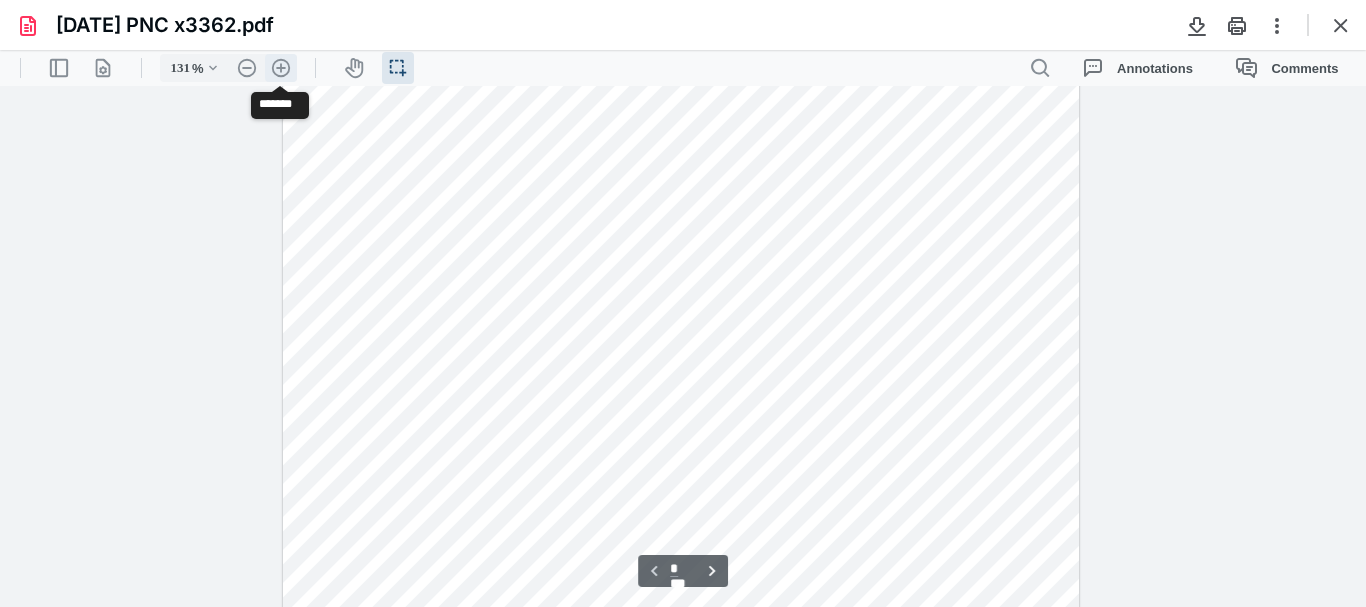 click on ".cls-1{fill:#abb0c4;} icon - header - zoom - in - line" at bounding box center (281, 68) 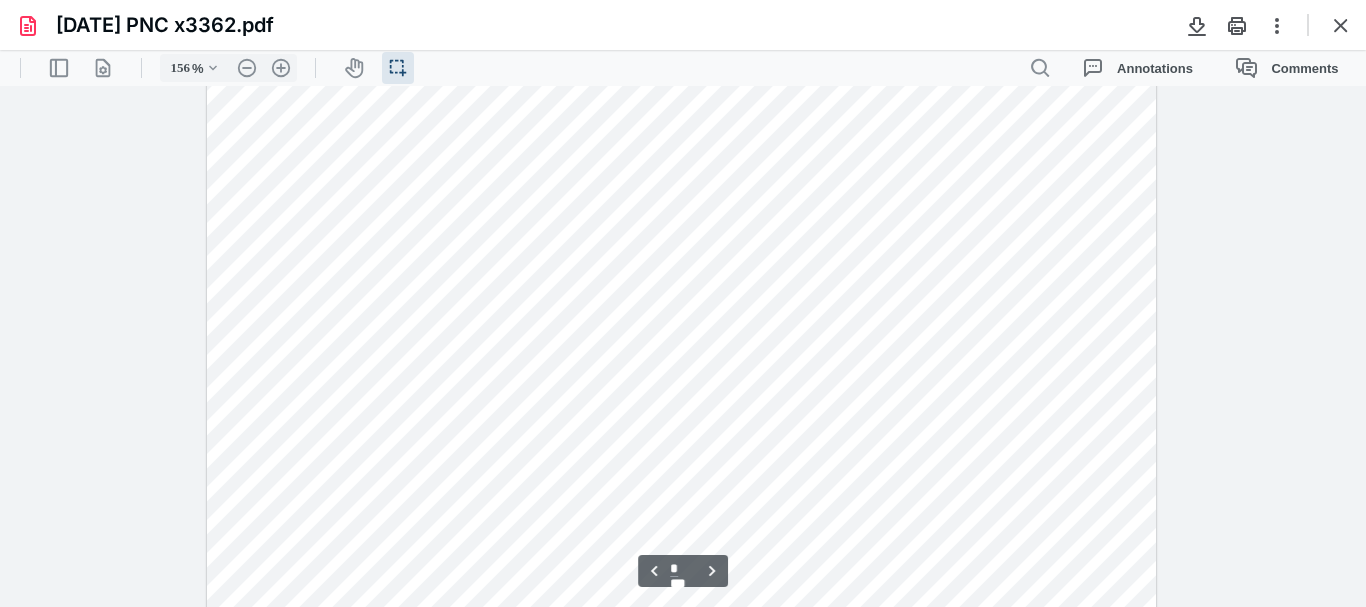 scroll, scrollTop: 2600, scrollLeft: 0, axis: vertical 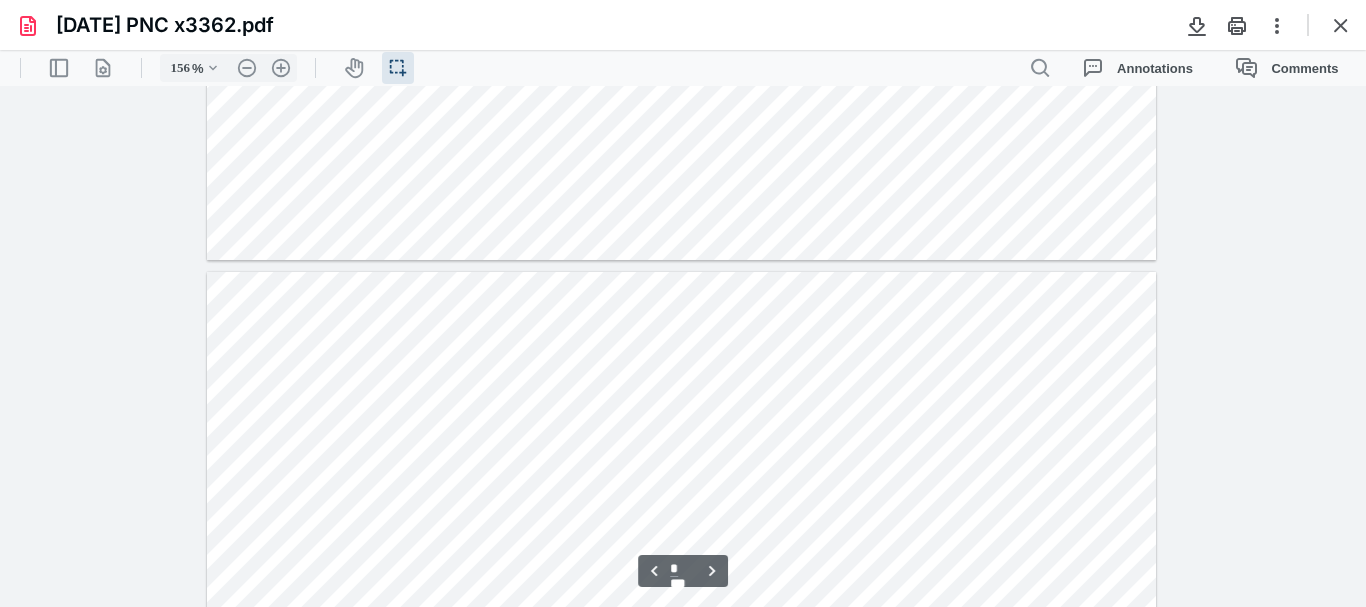 type on "*" 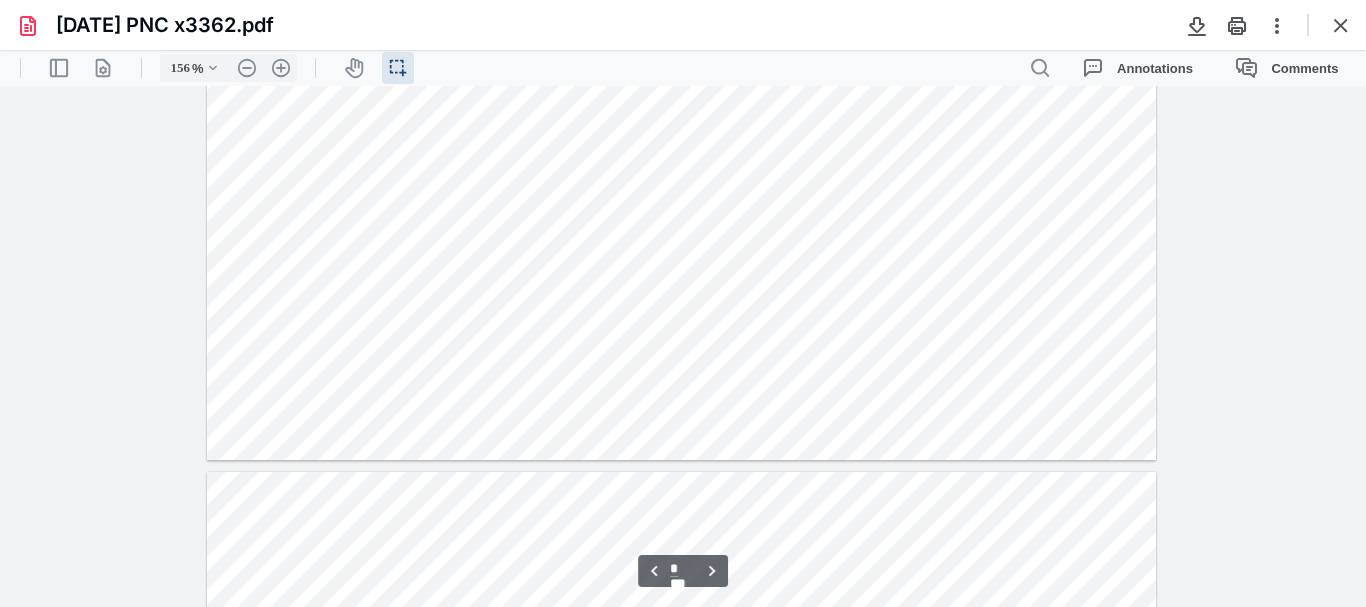 scroll, scrollTop: 2200, scrollLeft: 0, axis: vertical 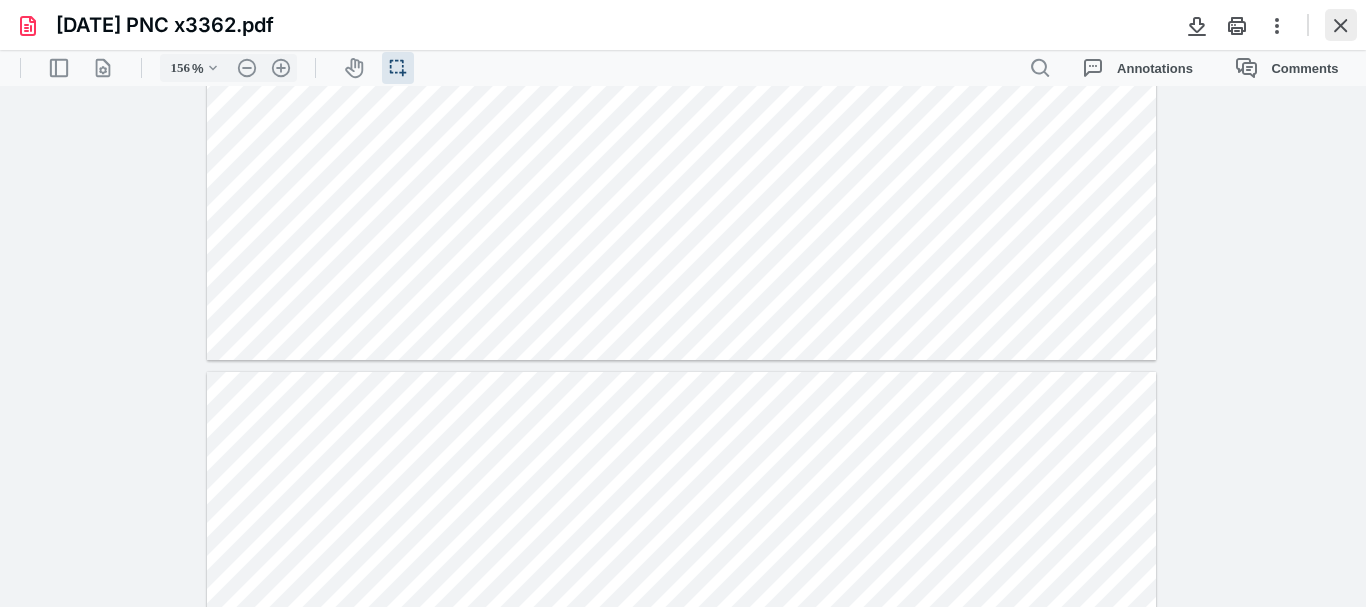 click at bounding box center (1341, 25) 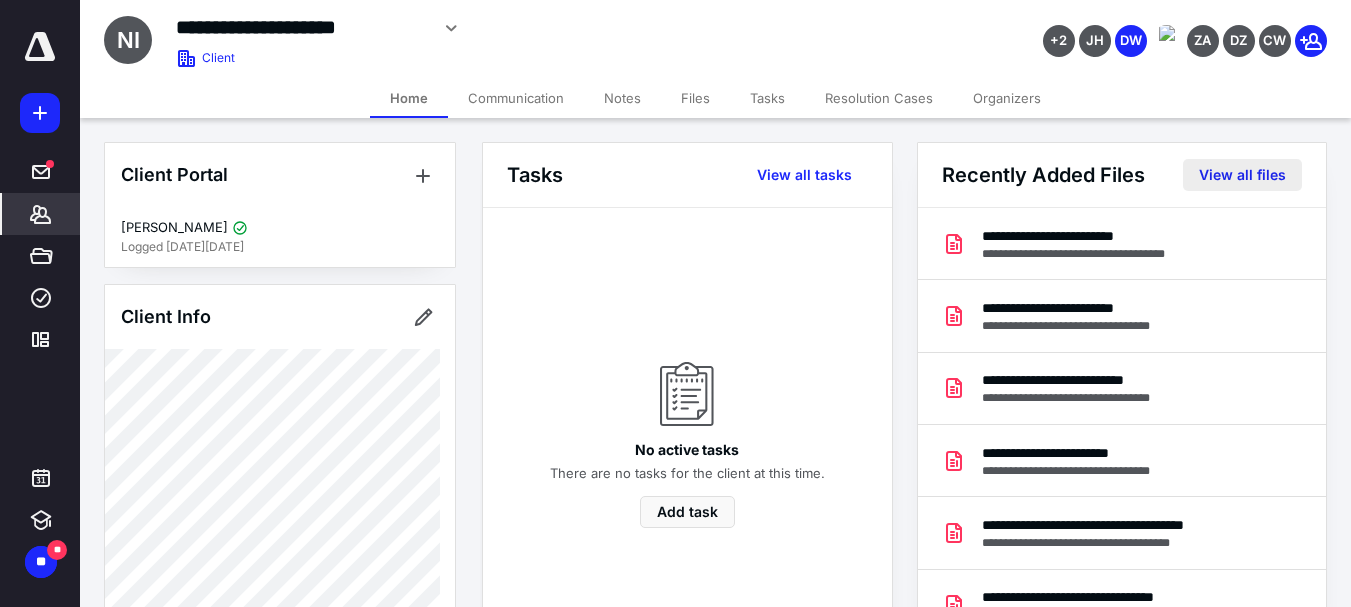 click on "View all files" at bounding box center [1242, 175] 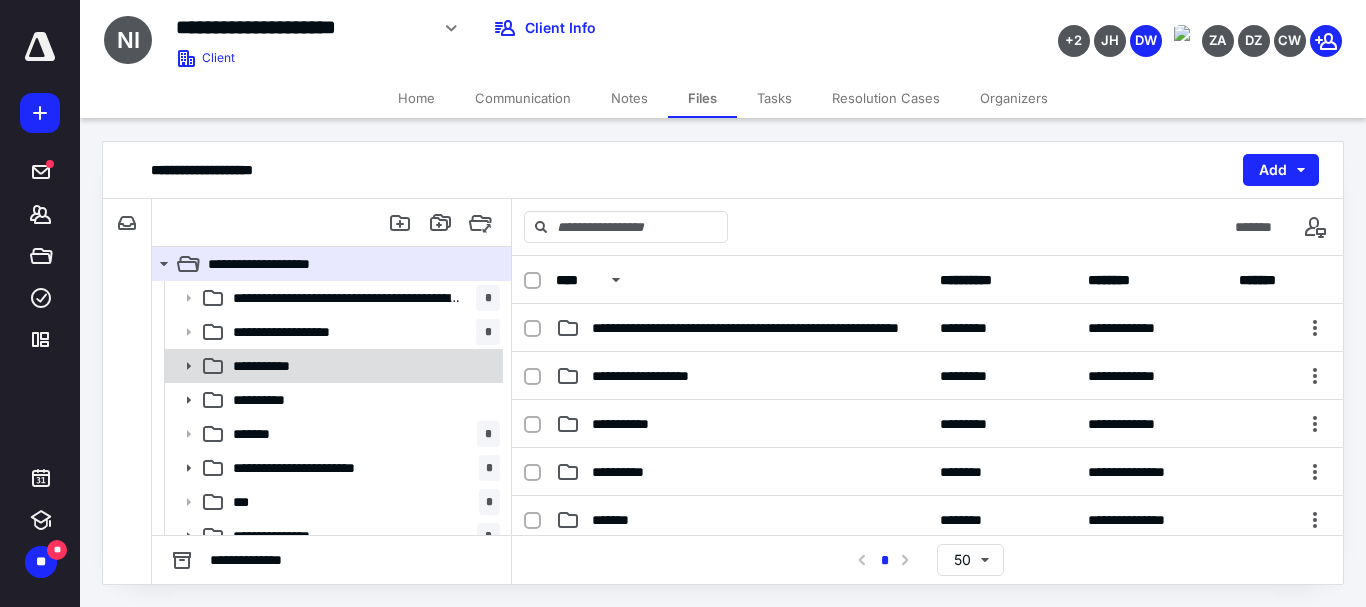 click 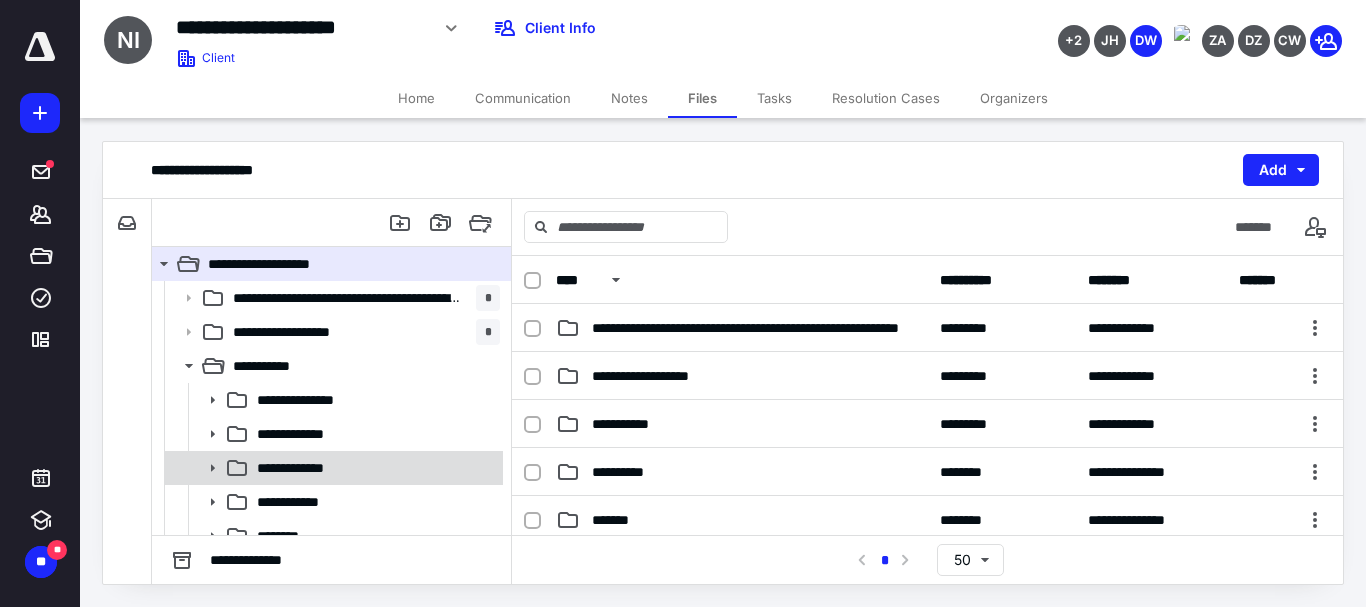 click 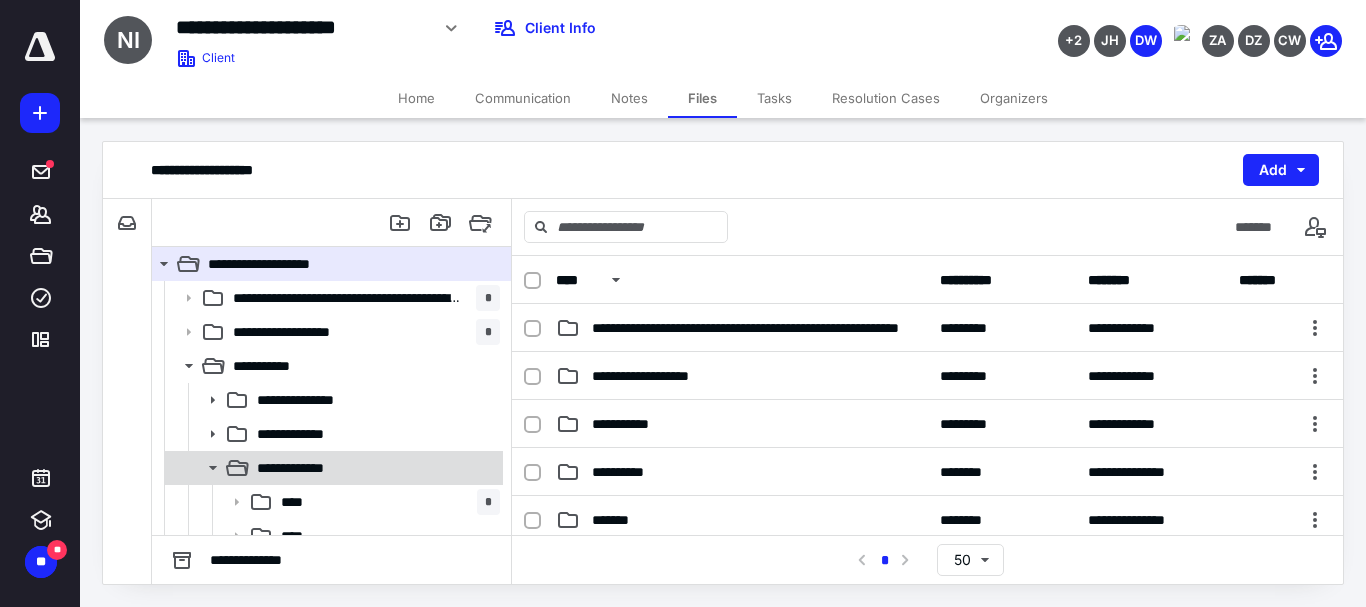 scroll, scrollTop: 300, scrollLeft: 0, axis: vertical 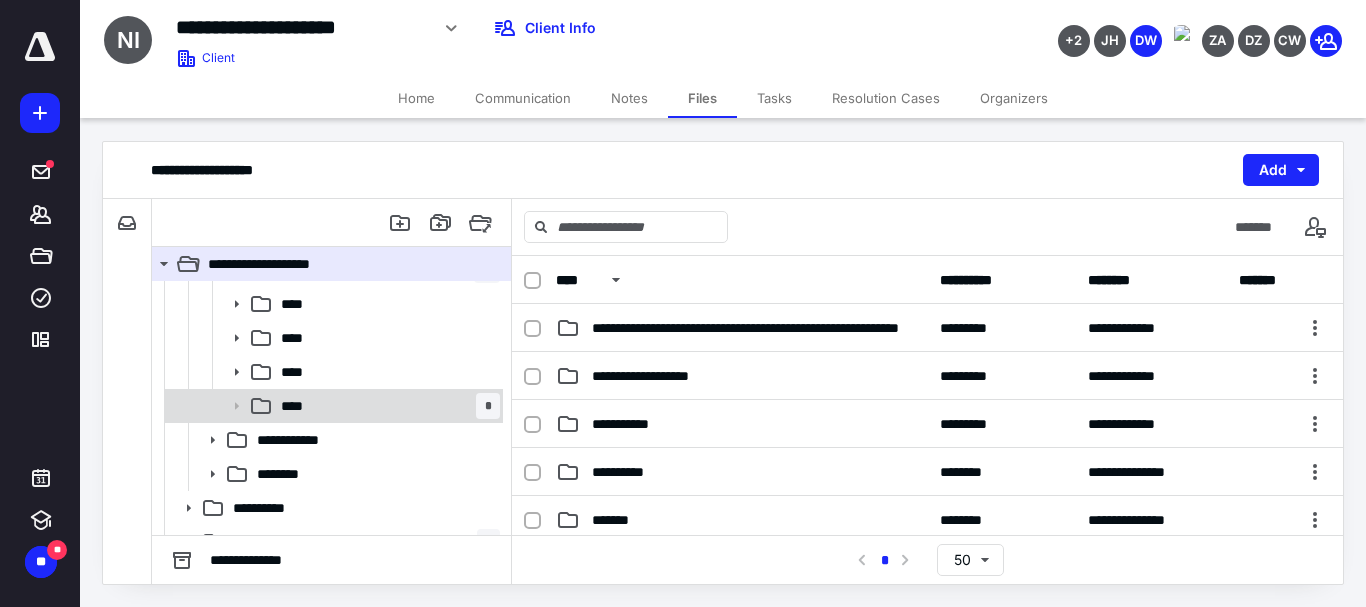 click 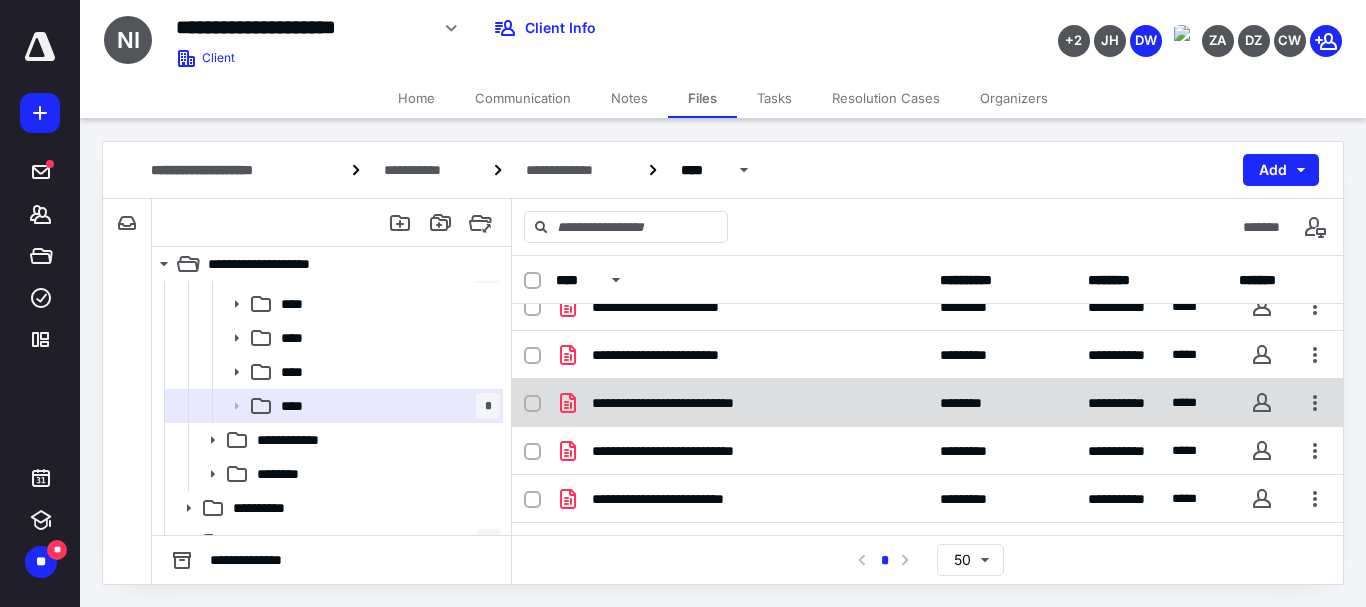 scroll, scrollTop: 0, scrollLeft: 0, axis: both 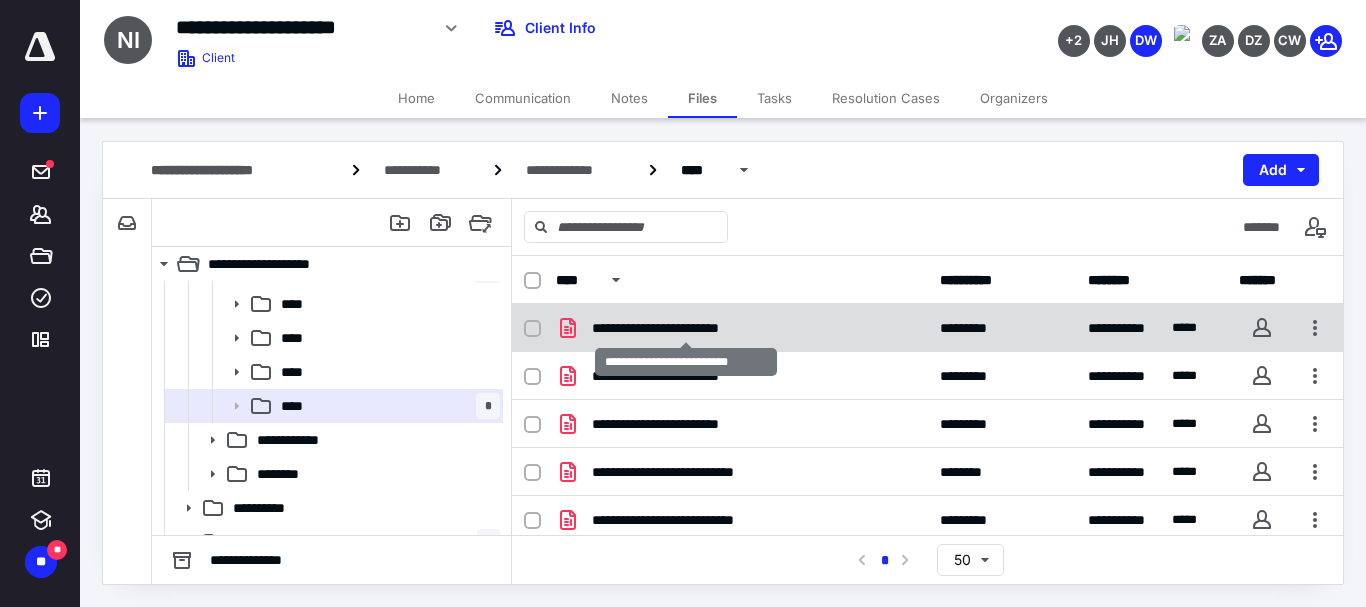 checkbox on "true" 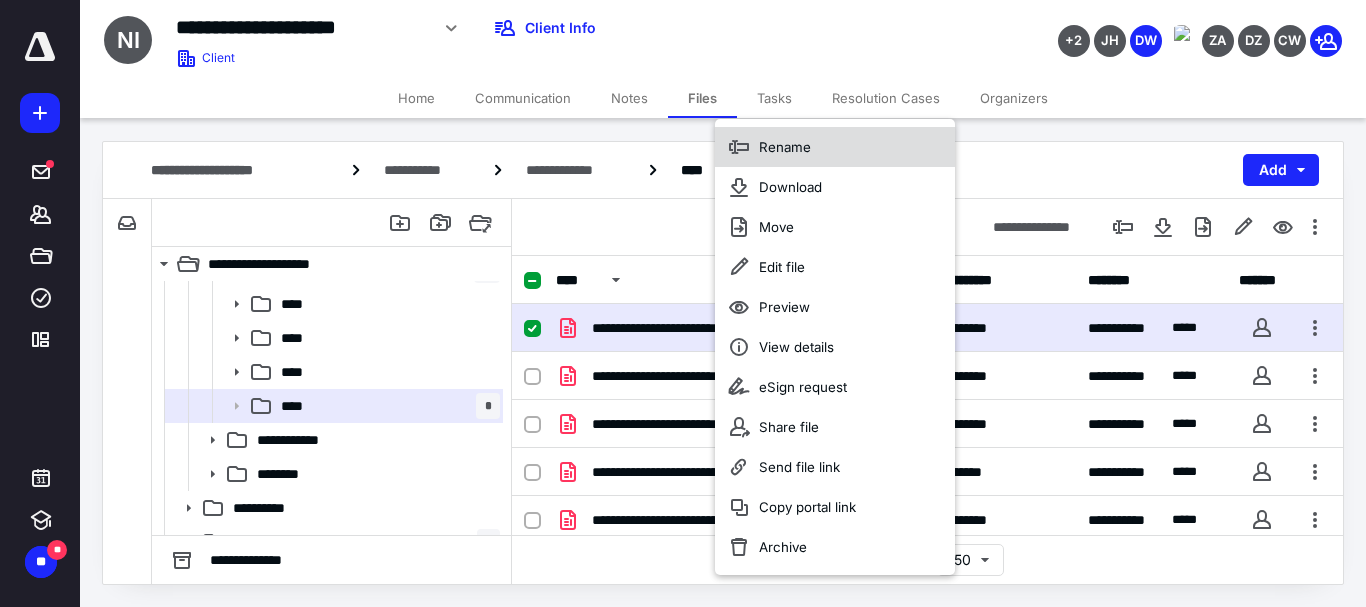 click on "Rename" at bounding box center [785, 147] 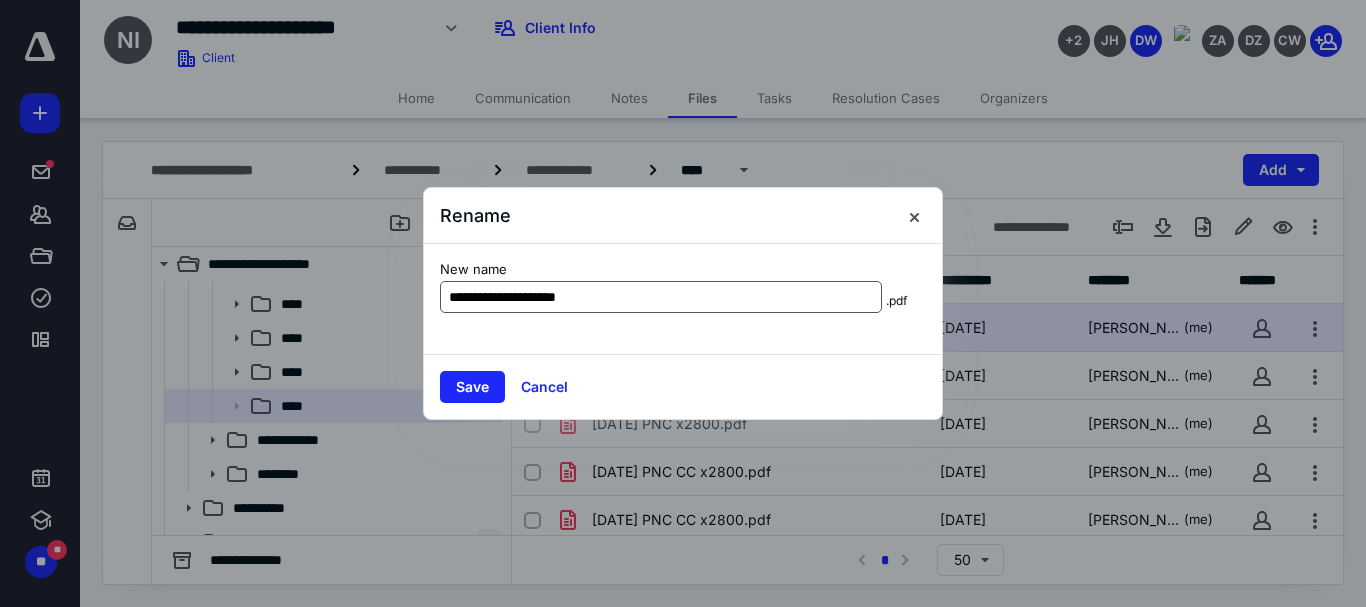 click on "**********" at bounding box center [661, 297] 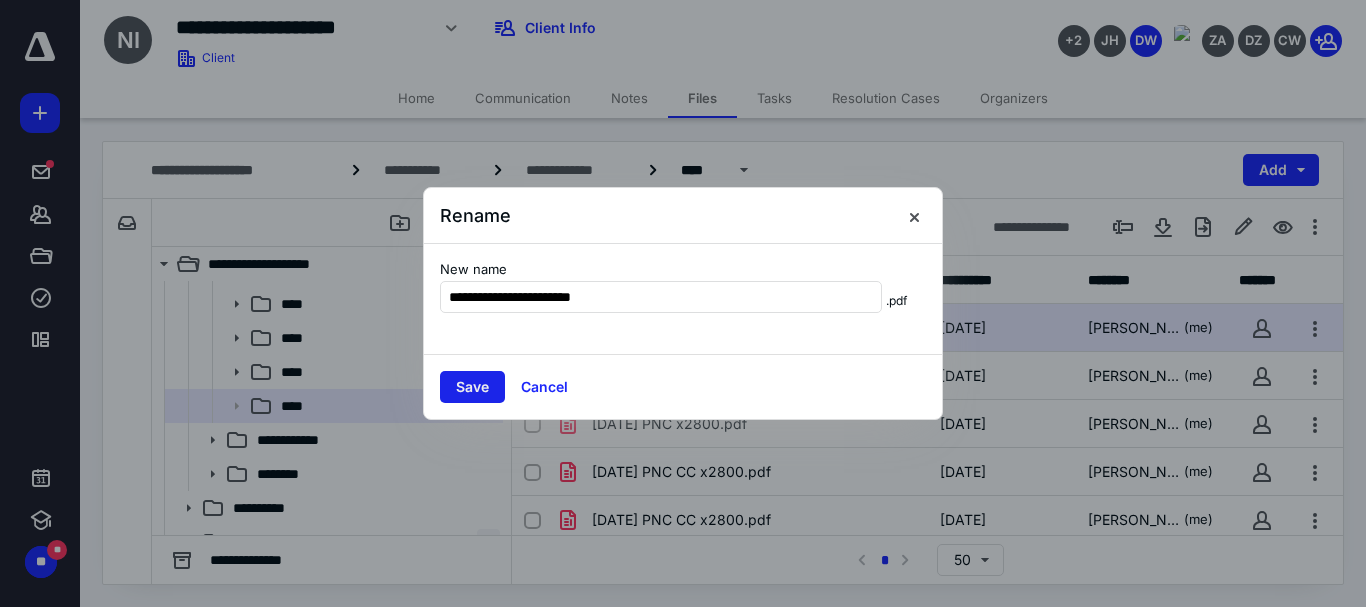 type on "**********" 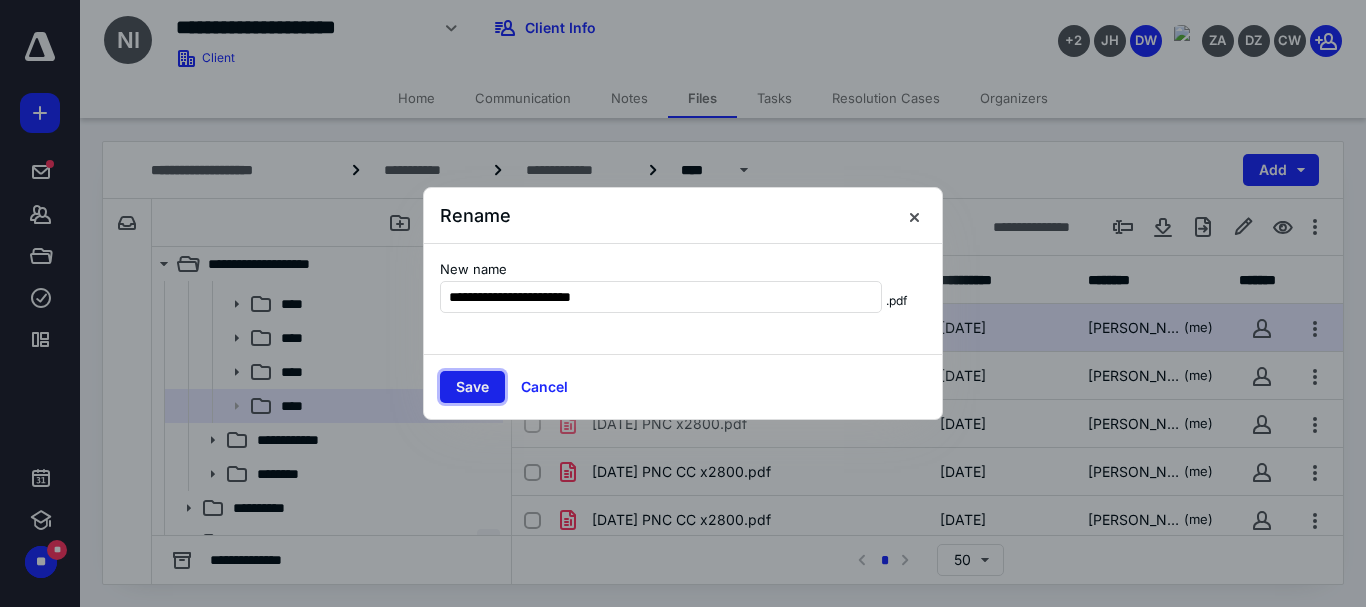 click on "Save" at bounding box center (472, 387) 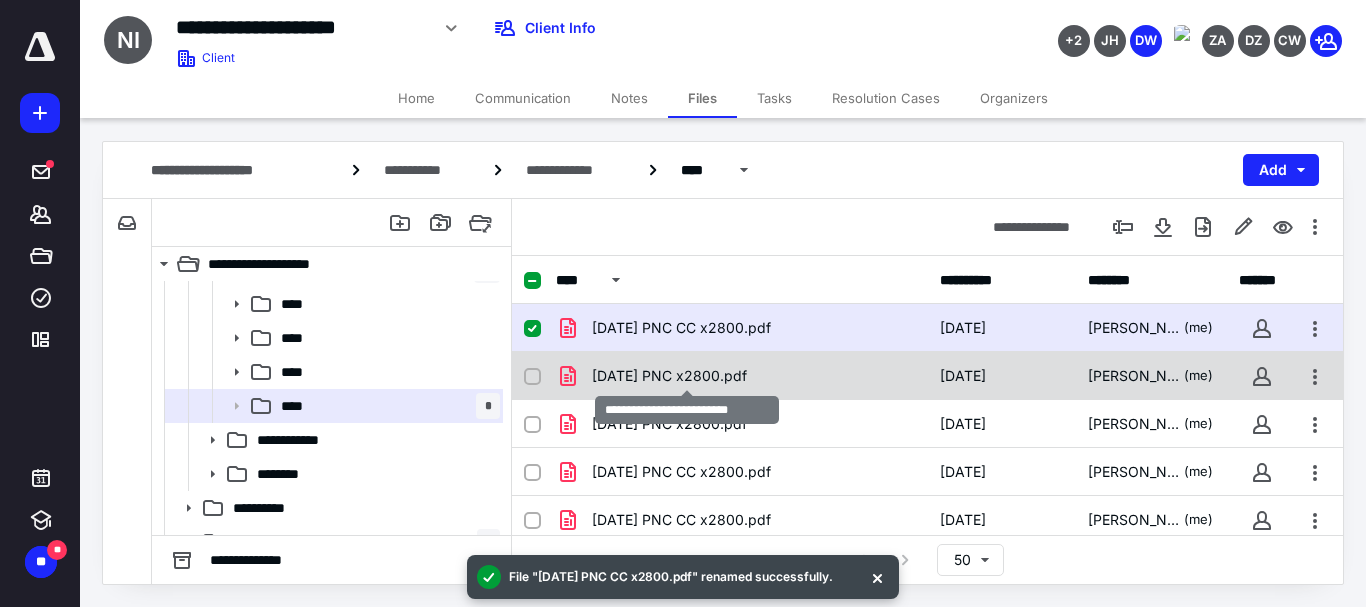 checkbox on "false" 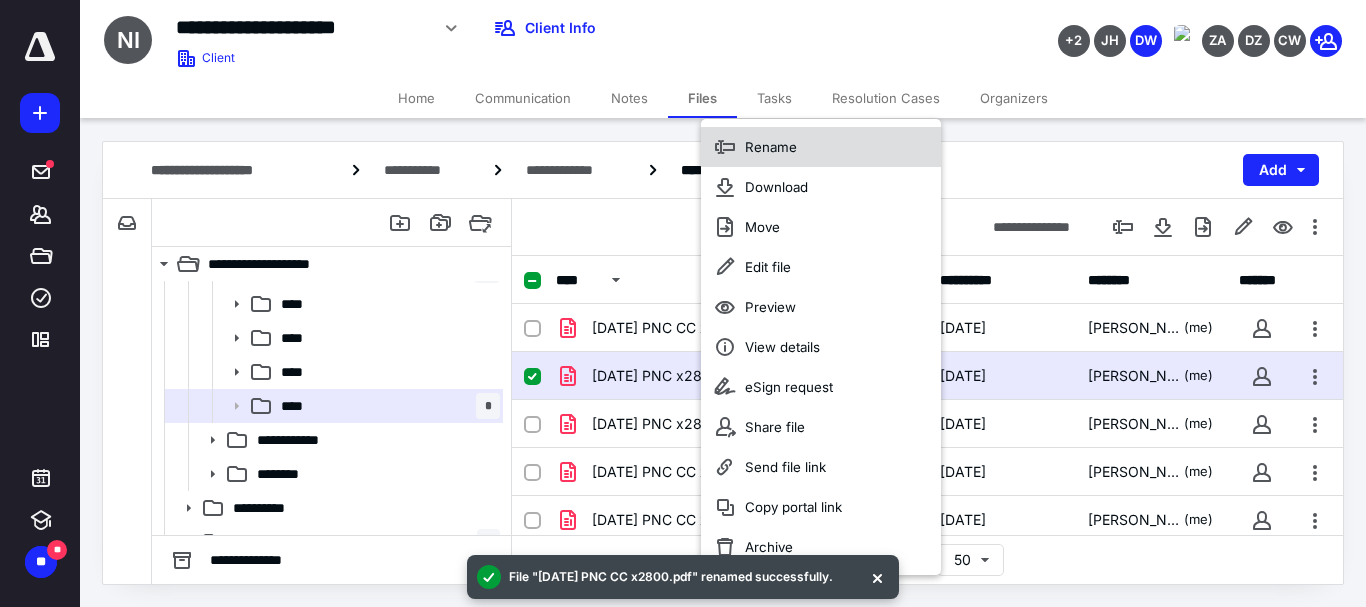 click on "Rename" at bounding box center [771, 147] 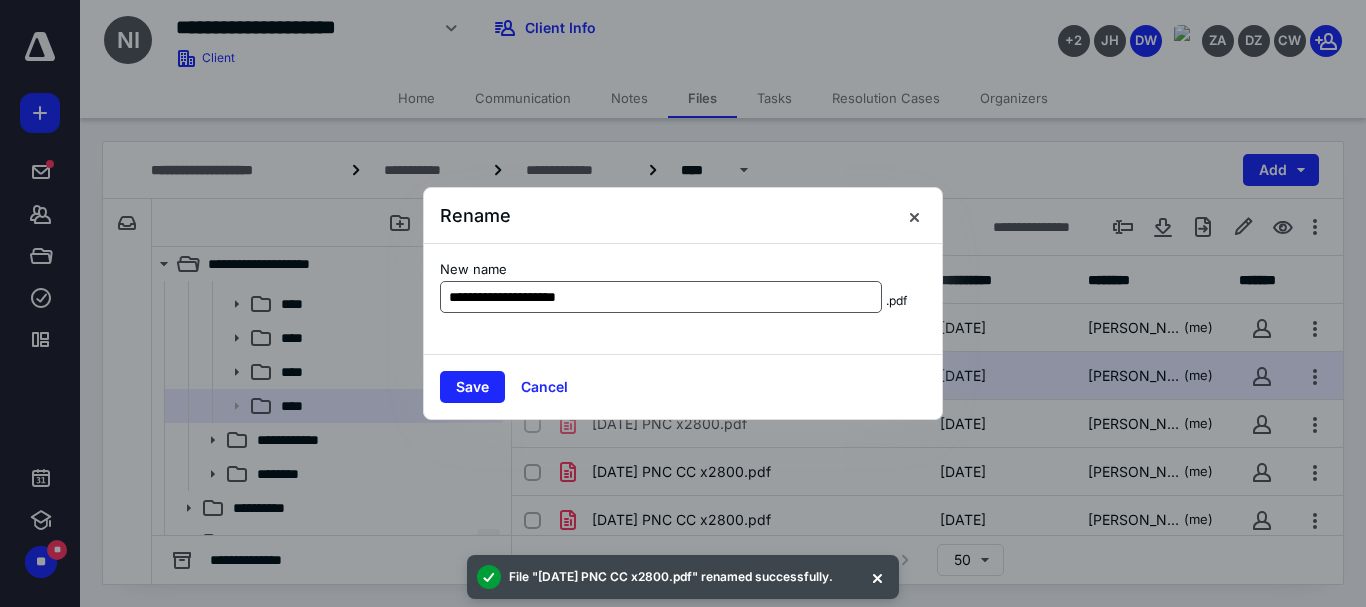 click on "**********" at bounding box center (661, 297) 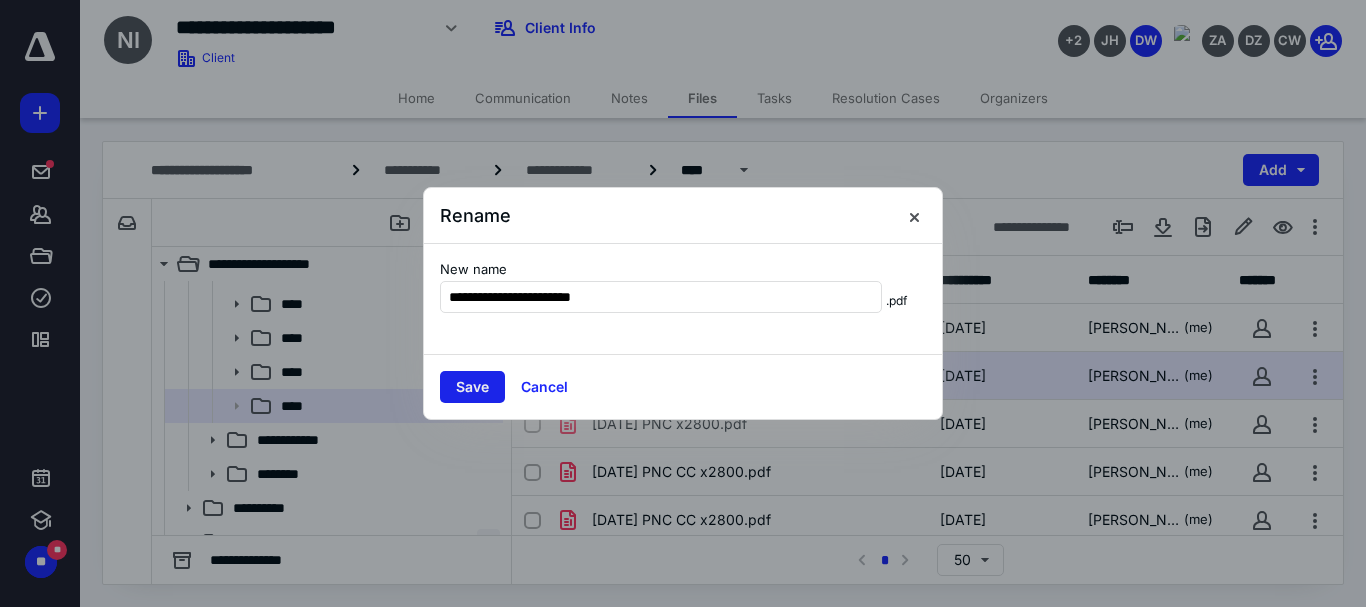 type on "**********" 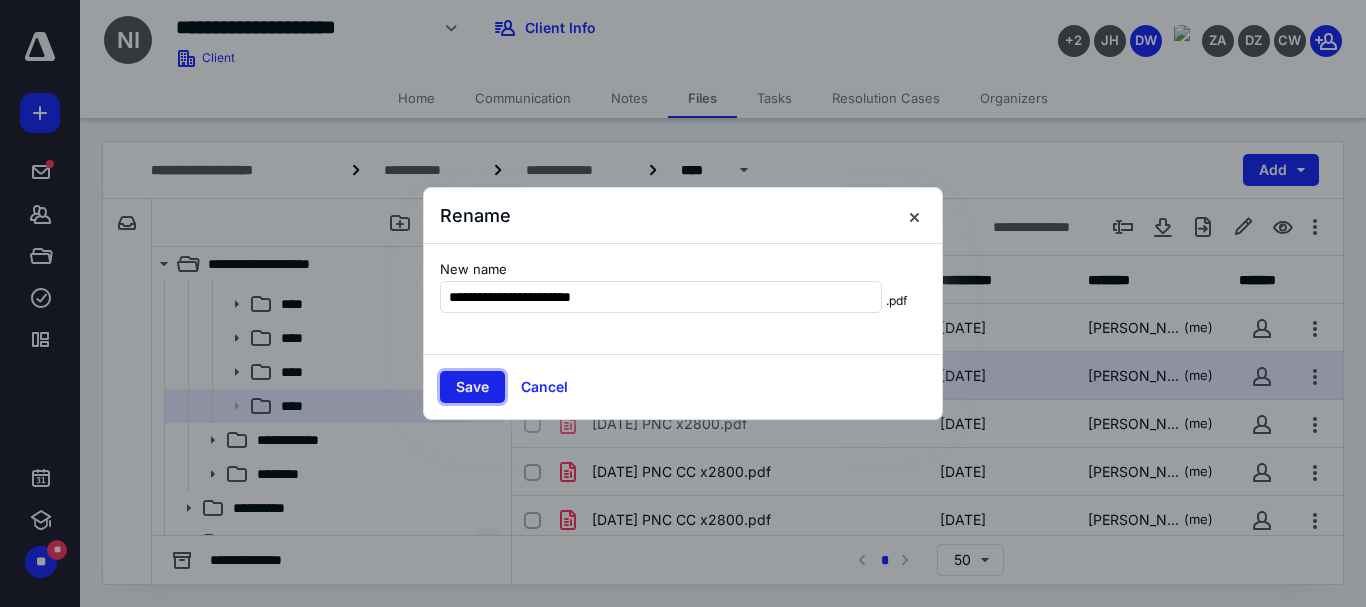 click on "Save" at bounding box center (472, 387) 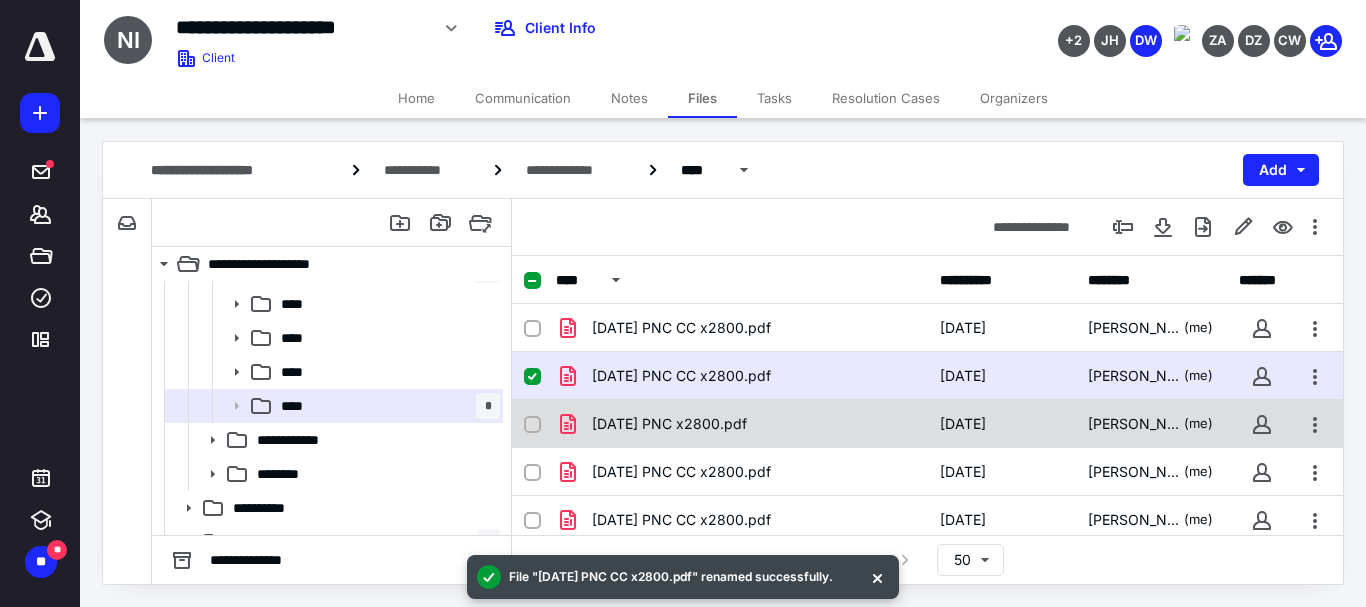 checkbox on "false" 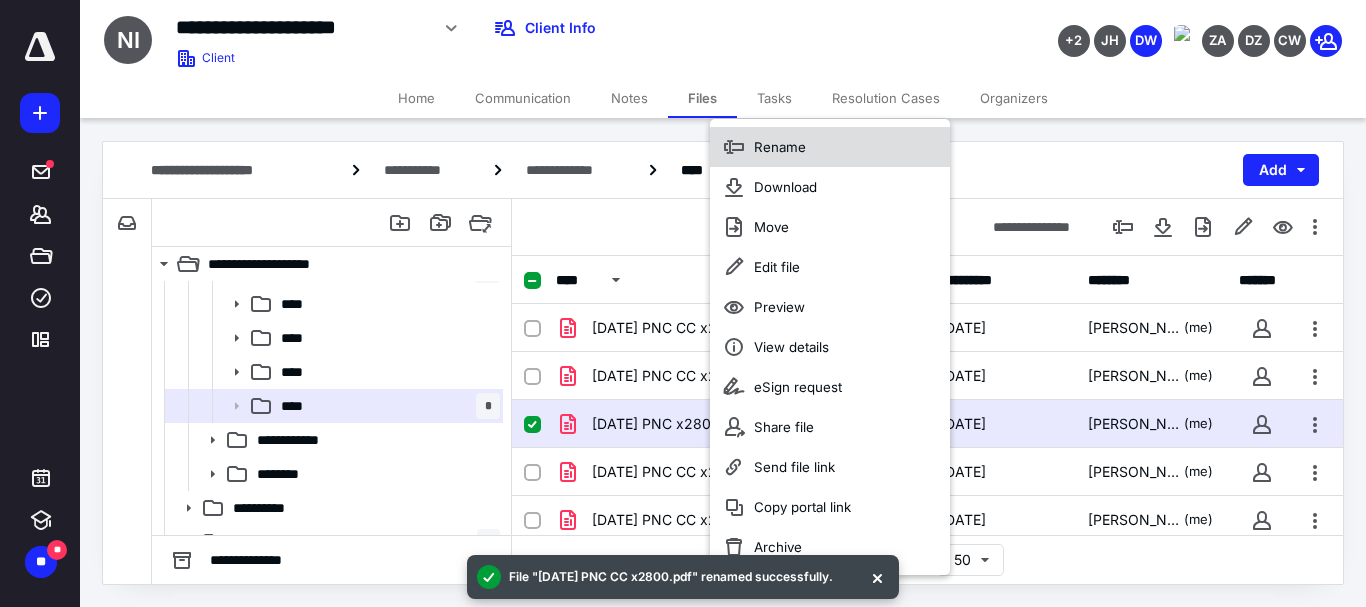 click on "Rename" at bounding box center [780, 147] 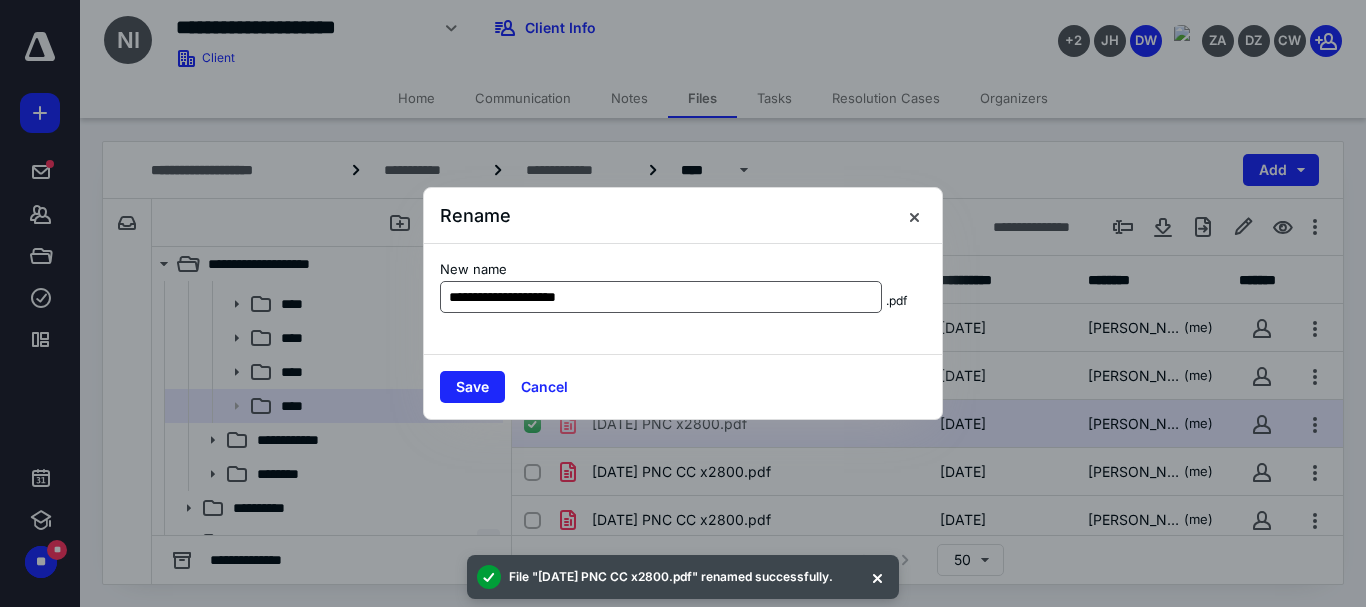 click on "**********" at bounding box center [661, 297] 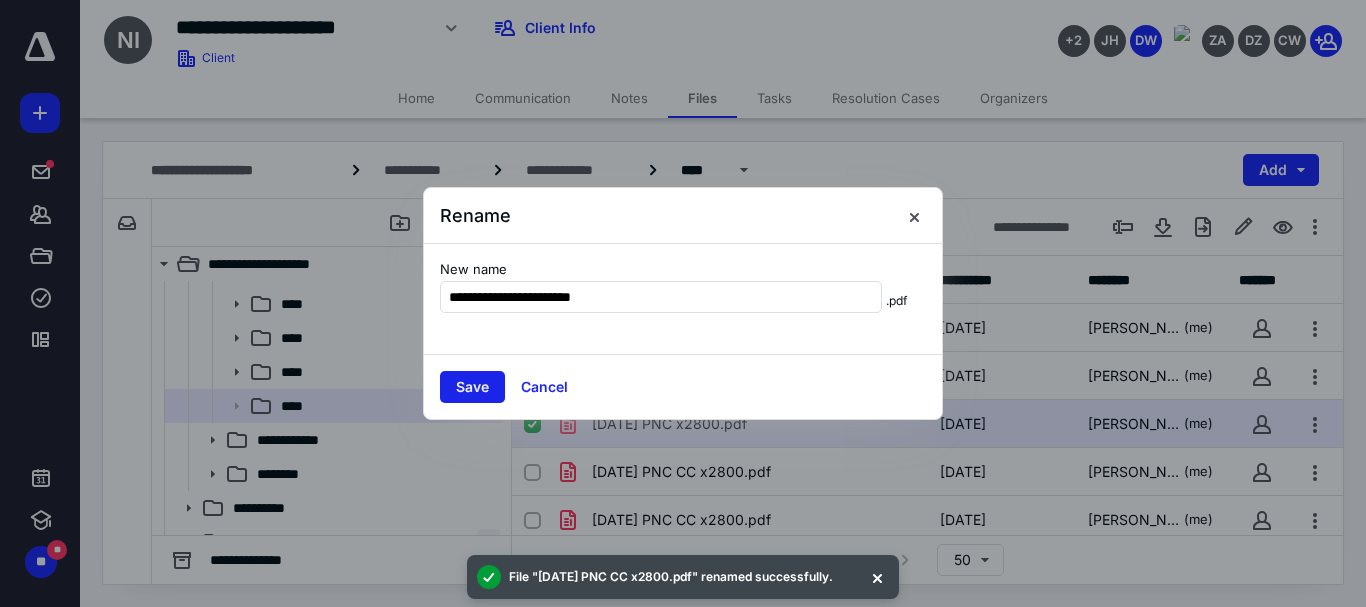 type on "**********" 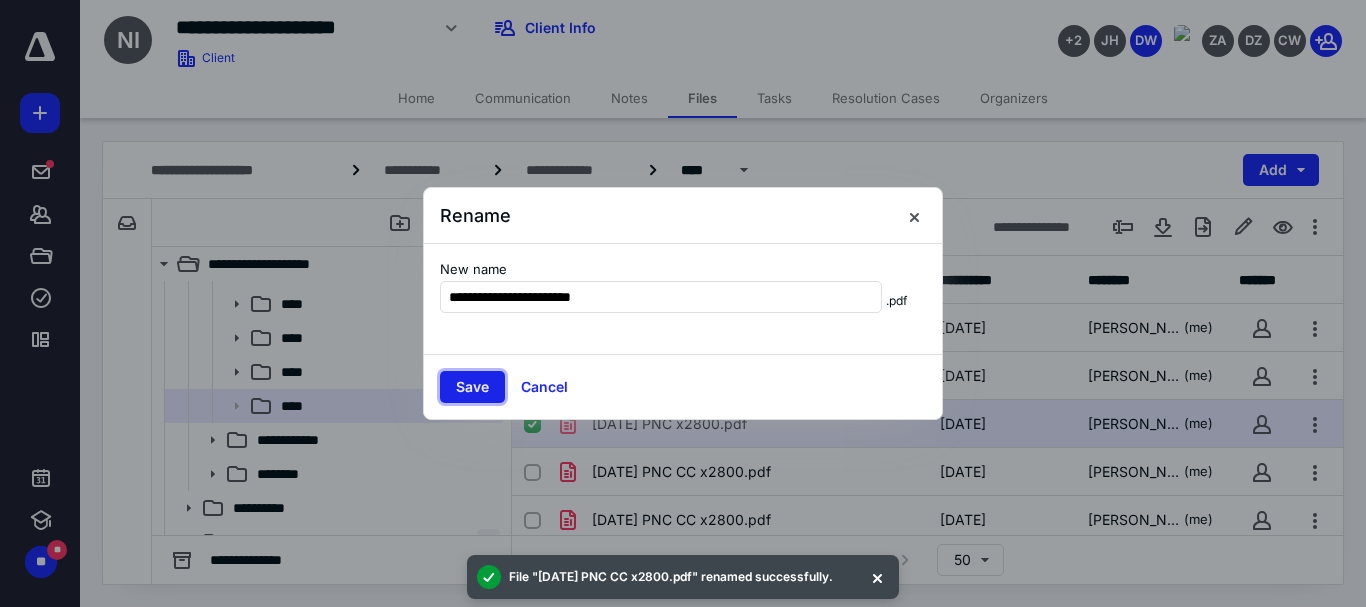 click on "Save" at bounding box center (472, 387) 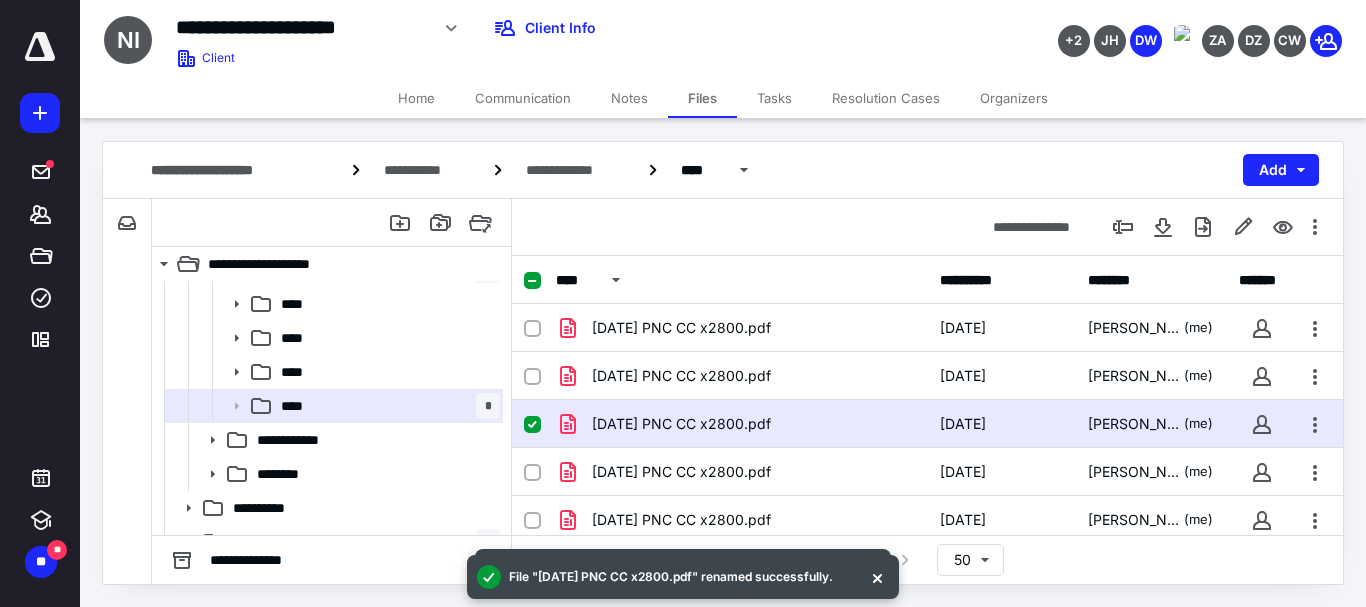 scroll, scrollTop: 69, scrollLeft: 0, axis: vertical 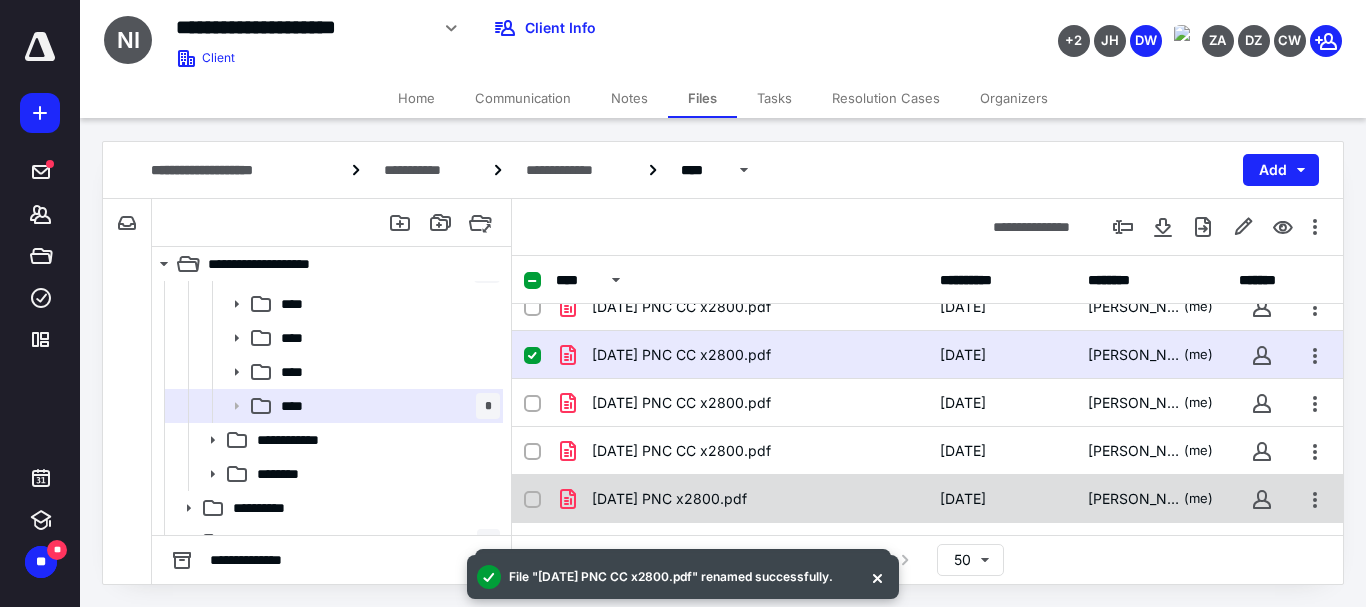 checkbox on "false" 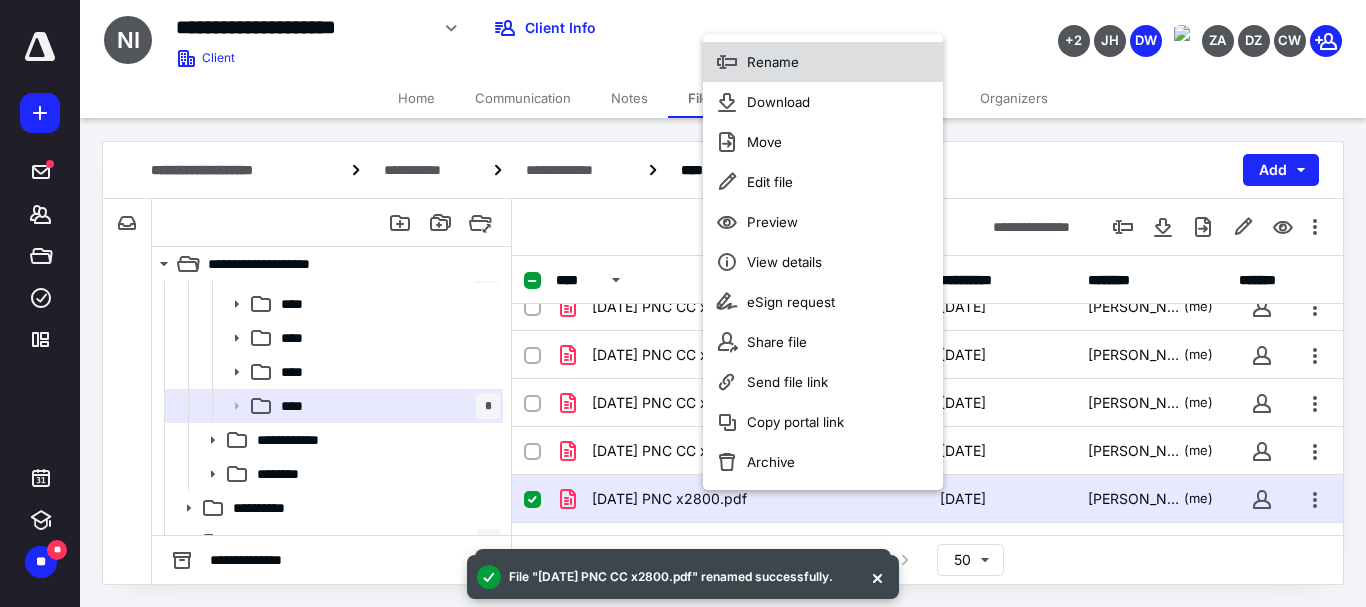 click on "Rename" at bounding box center [773, 62] 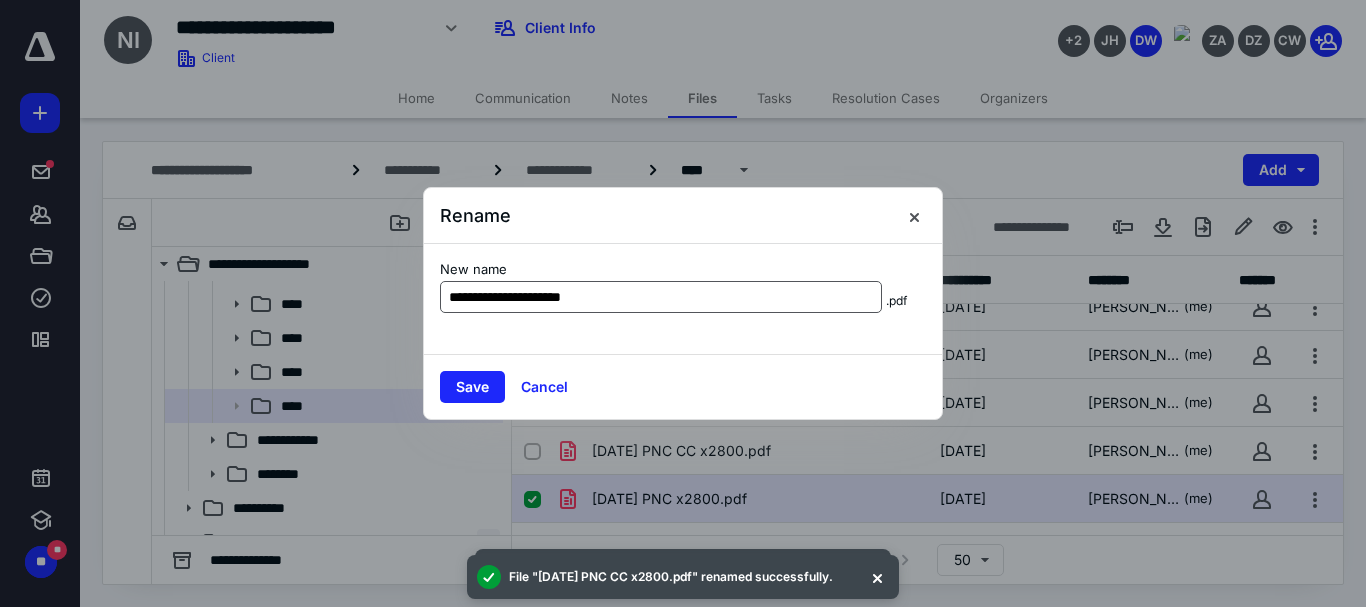 click on "**********" at bounding box center (661, 297) 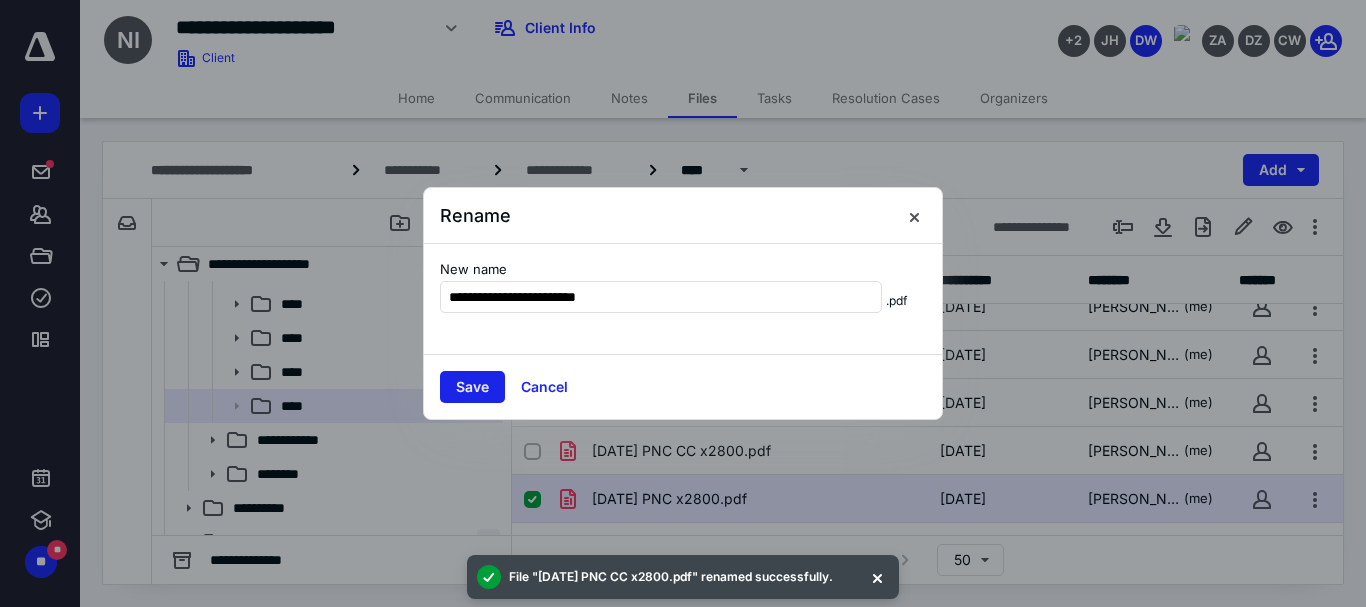 type on "**********" 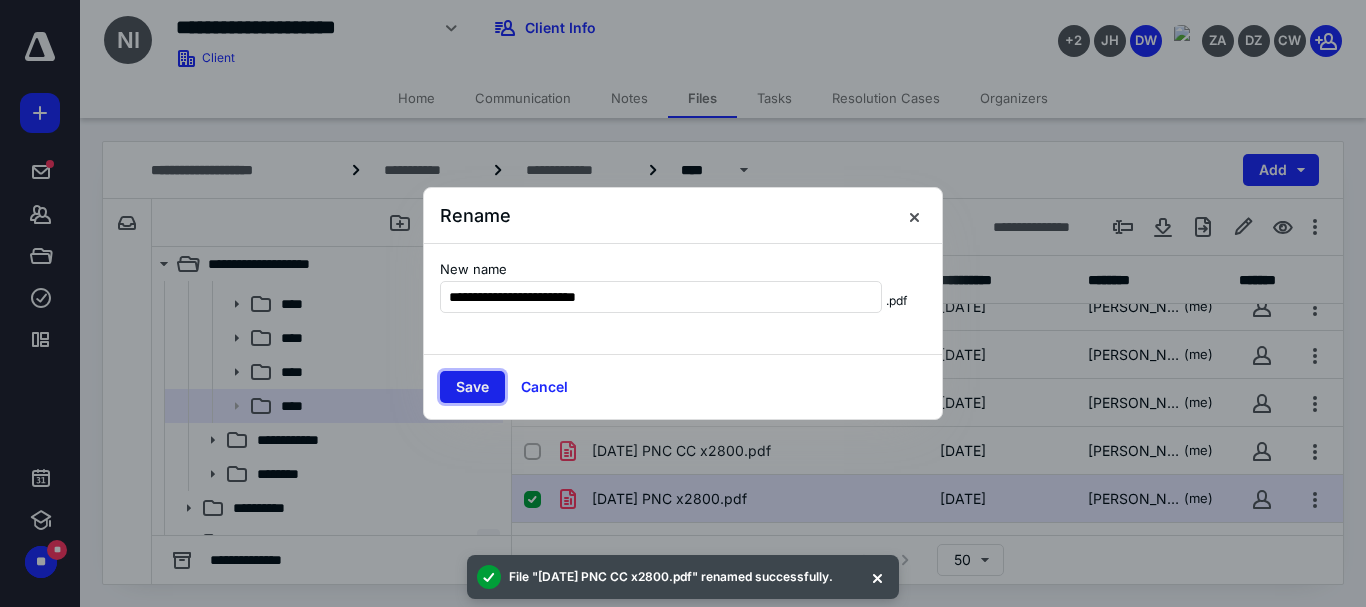 click on "Save" at bounding box center [472, 387] 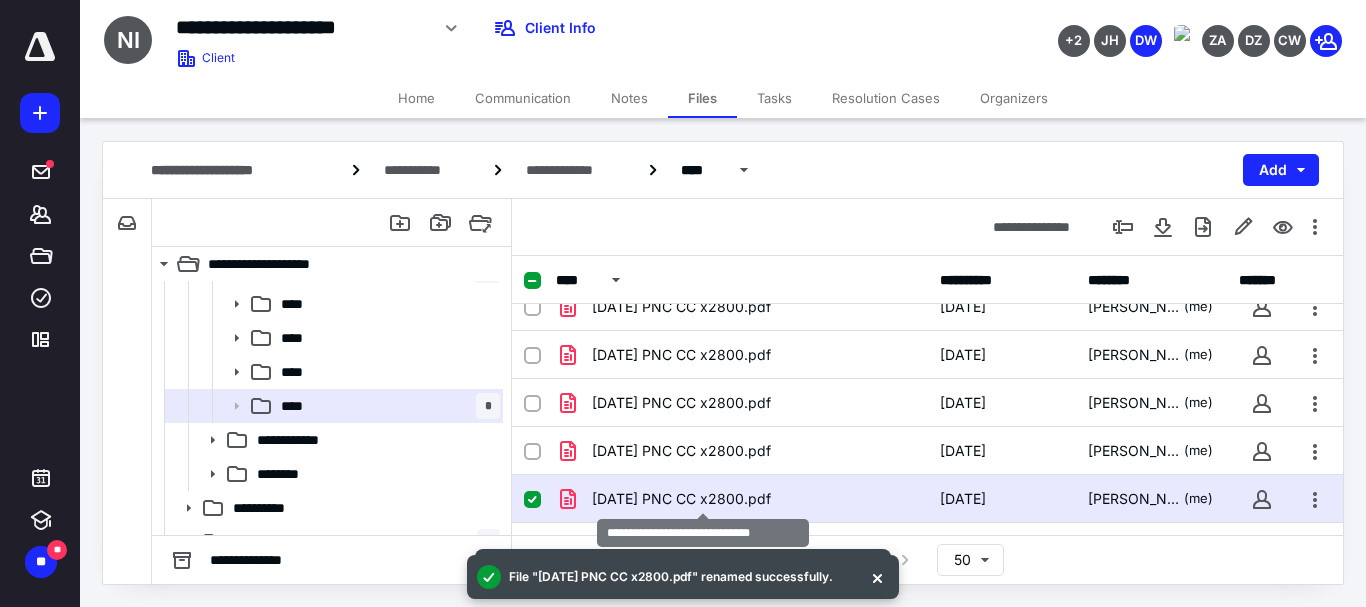 click on "[DATE] PNC CC x2800.pdf" at bounding box center [681, 499] 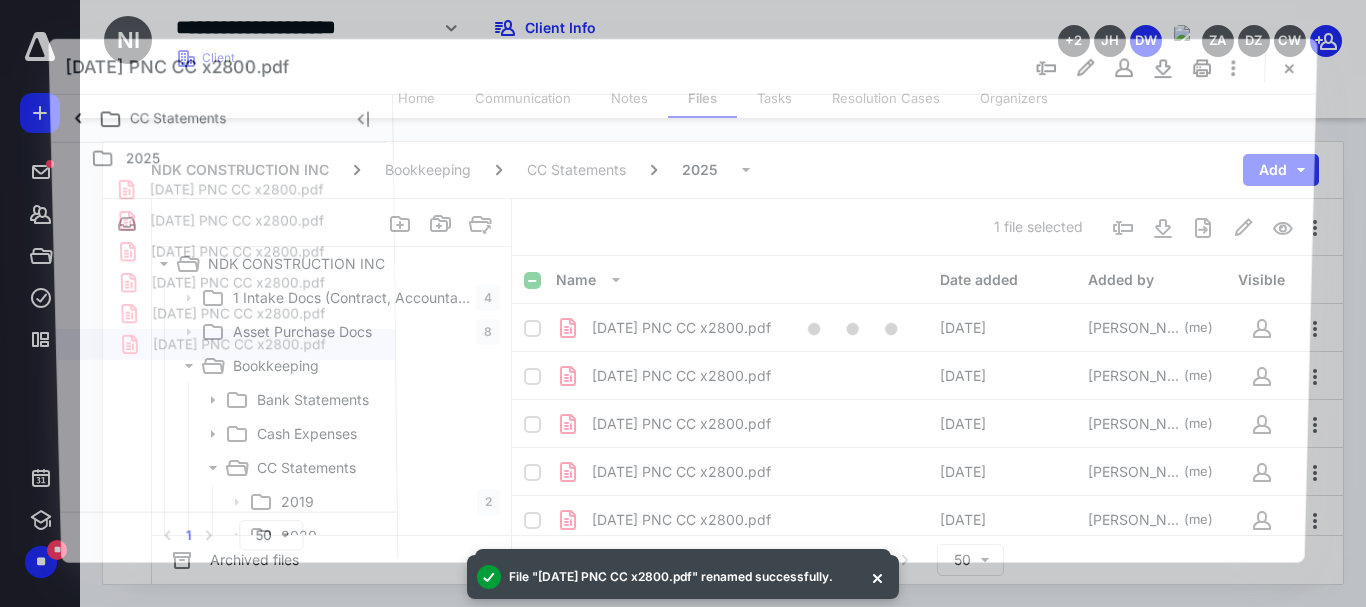 scroll, scrollTop: 300, scrollLeft: 0, axis: vertical 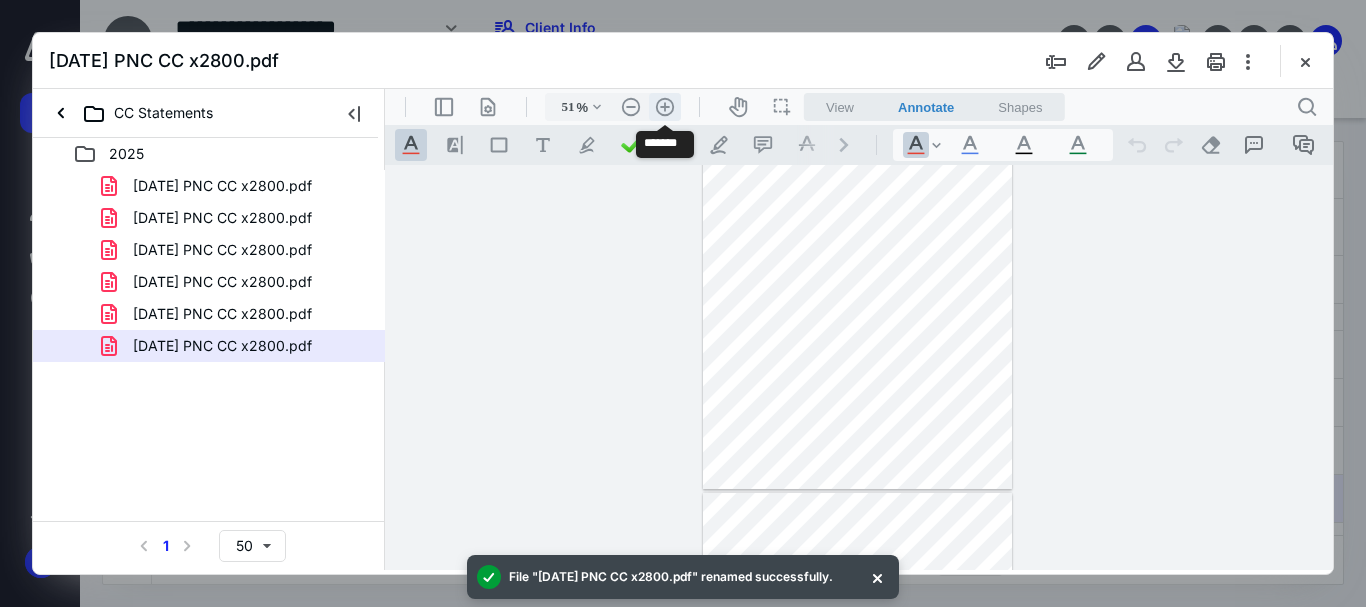 click on ".cls-1{fill:#abb0c4;} icon - header - zoom - in - line" at bounding box center (665, 107) 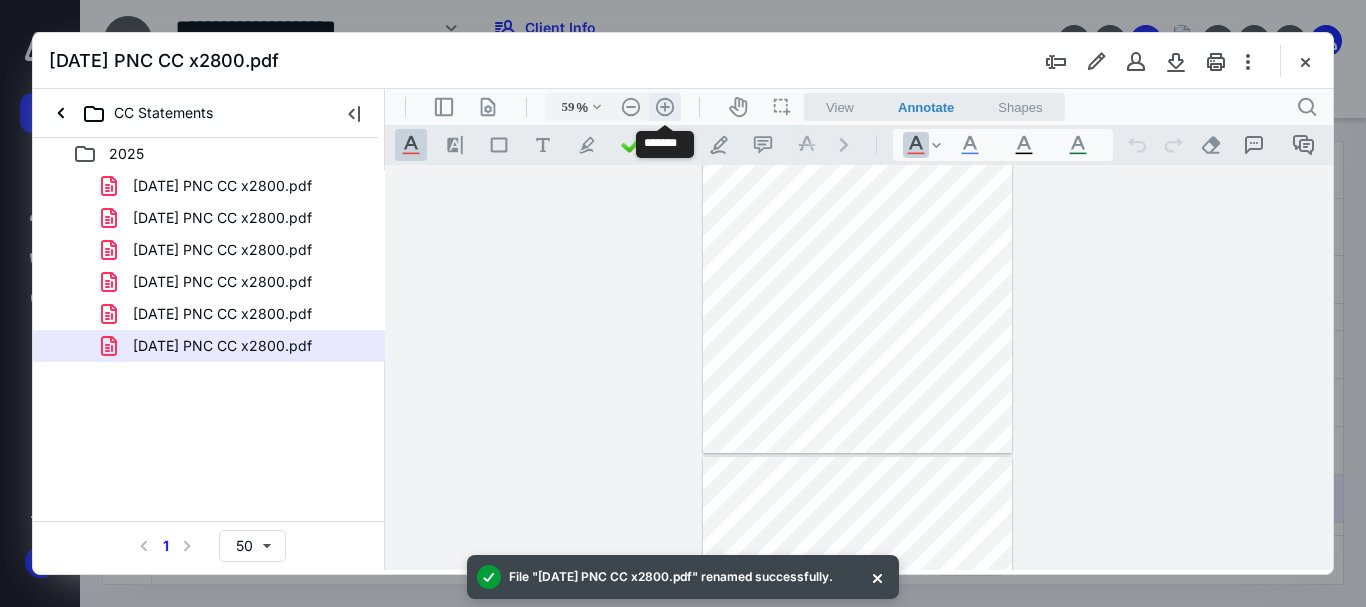 click on ".cls-1{fill:#abb0c4;} icon - header - zoom - in - line" at bounding box center (665, 107) 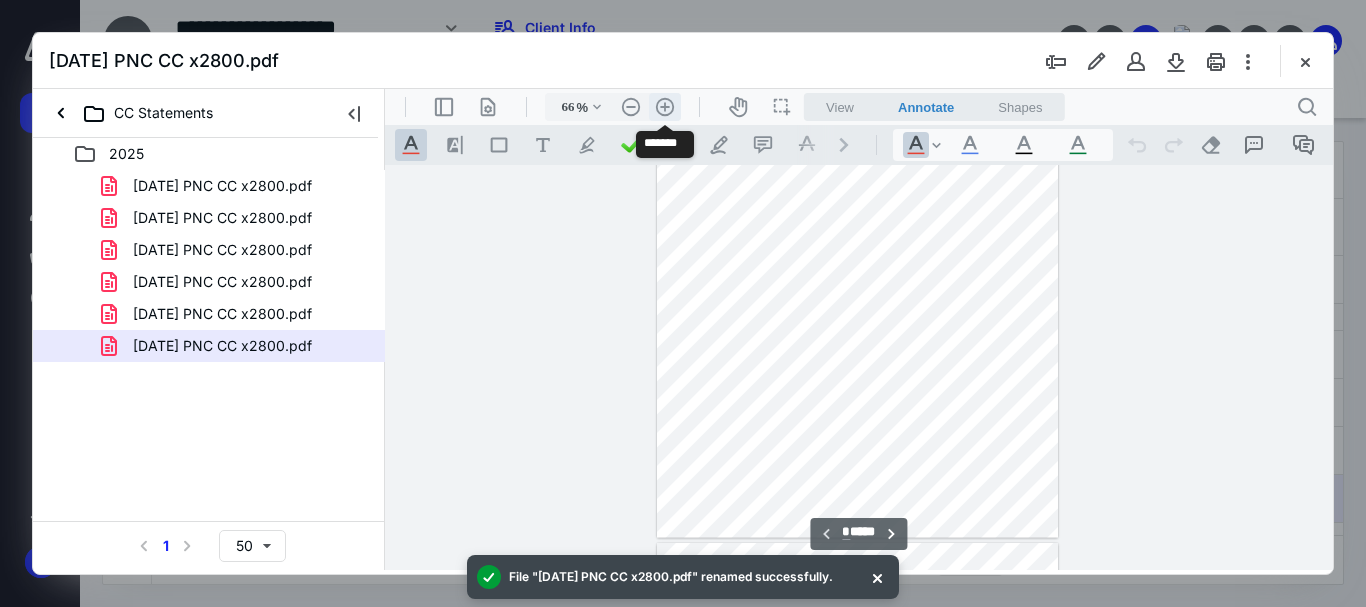 click on ".cls-1{fill:#abb0c4;} icon - header - zoom - in - line" at bounding box center [665, 107] 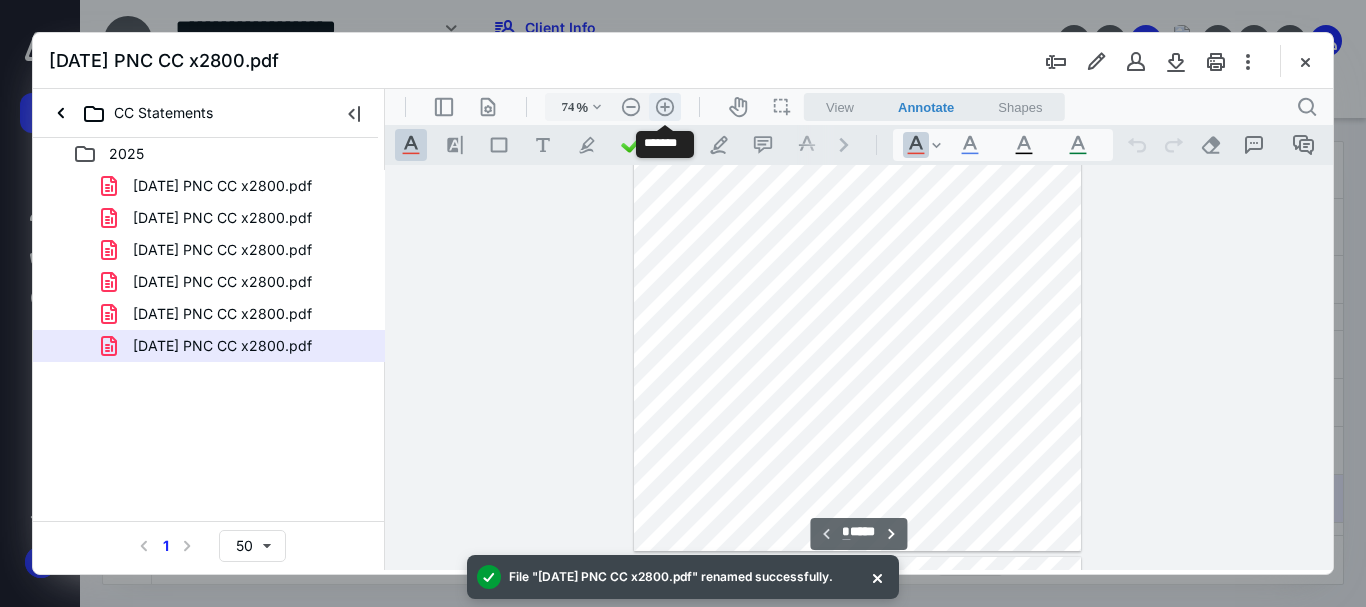 click on ".cls-1{fill:#abb0c4;} icon - header - zoom - in - line" at bounding box center (665, 107) 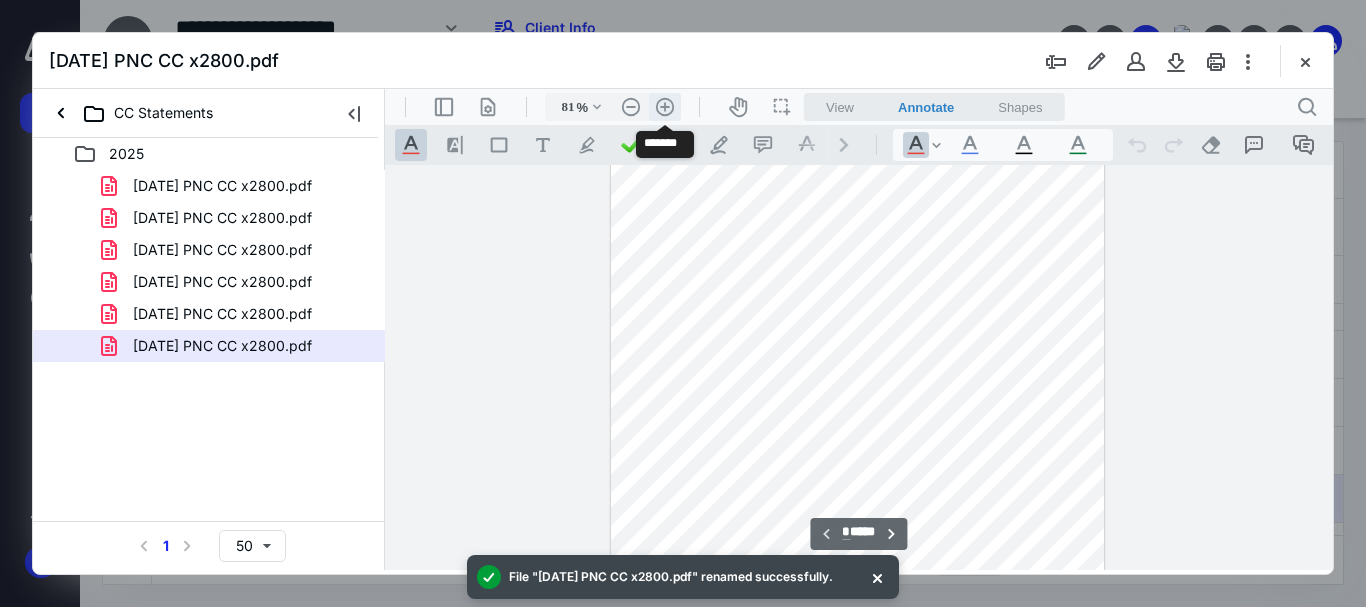 click on ".cls-1{fill:#abb0c4;} icon - header - zoom - in - line" at bounding box center [665, 107] 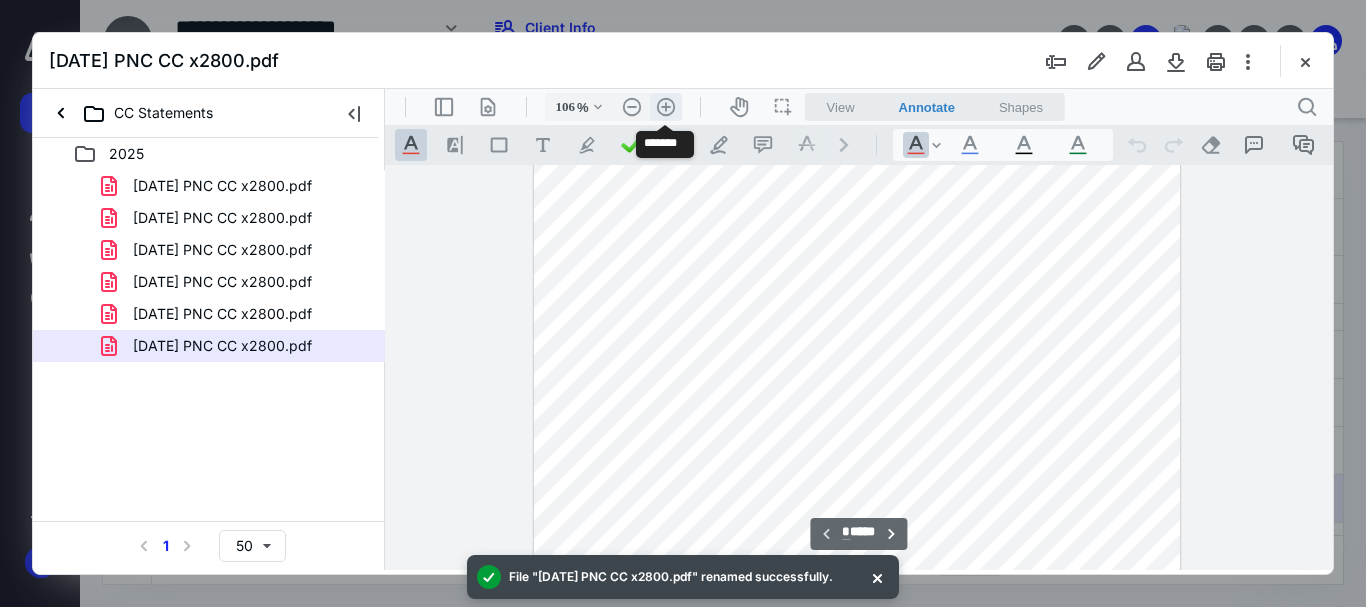click on ".cls-1{fill:#abb0c4;} icon - header - zoom - in - line" at bounding box center (666, 107) 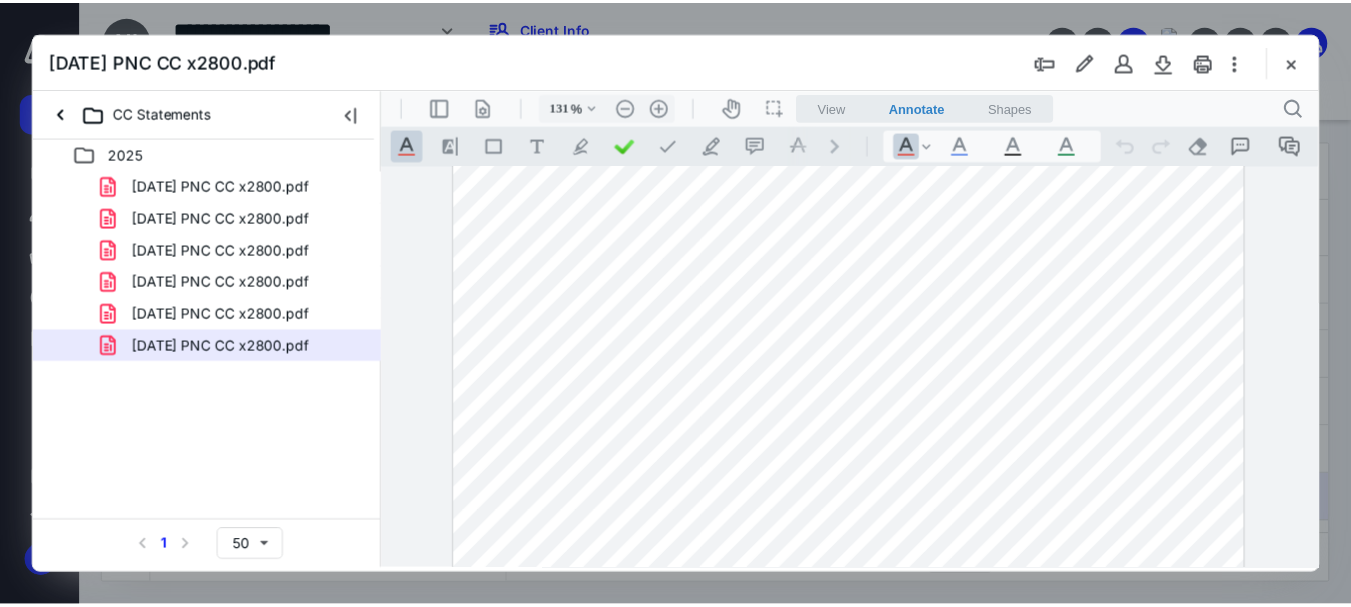 scroll, scrollTop: 0, scrollLeft: 0, axis: both 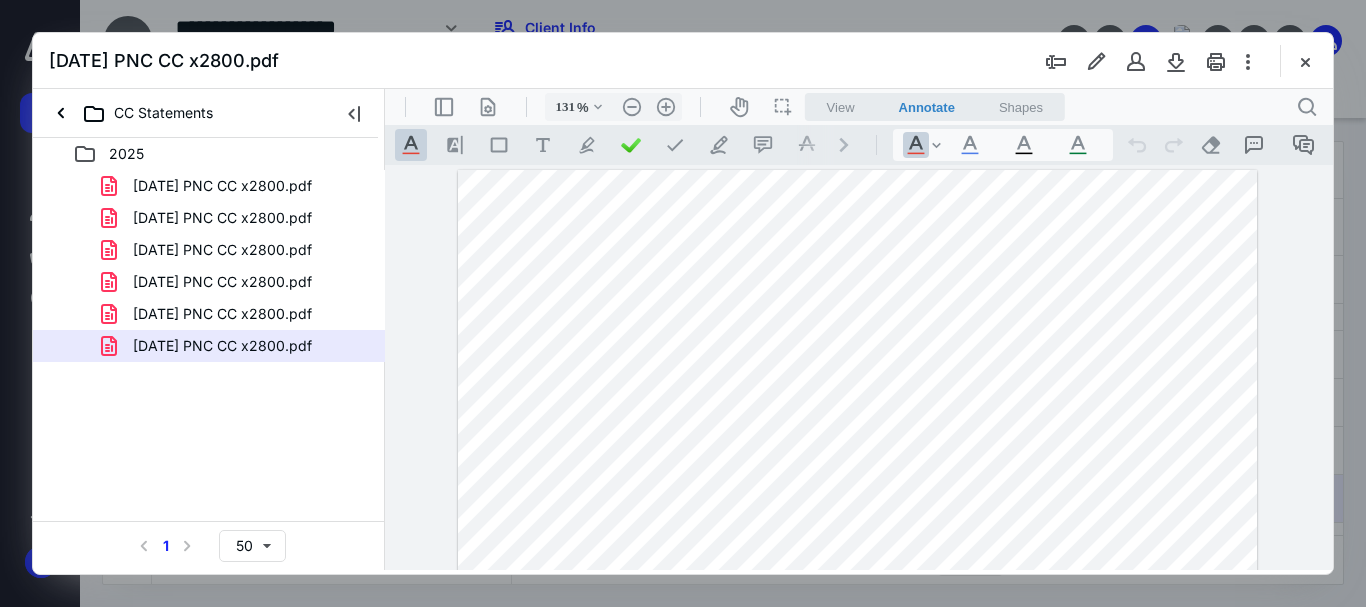 drag, startPoint x: 1312, startPoint y: 58, endPoint x: 1198, endPoint y: 102, distance: 122.19656 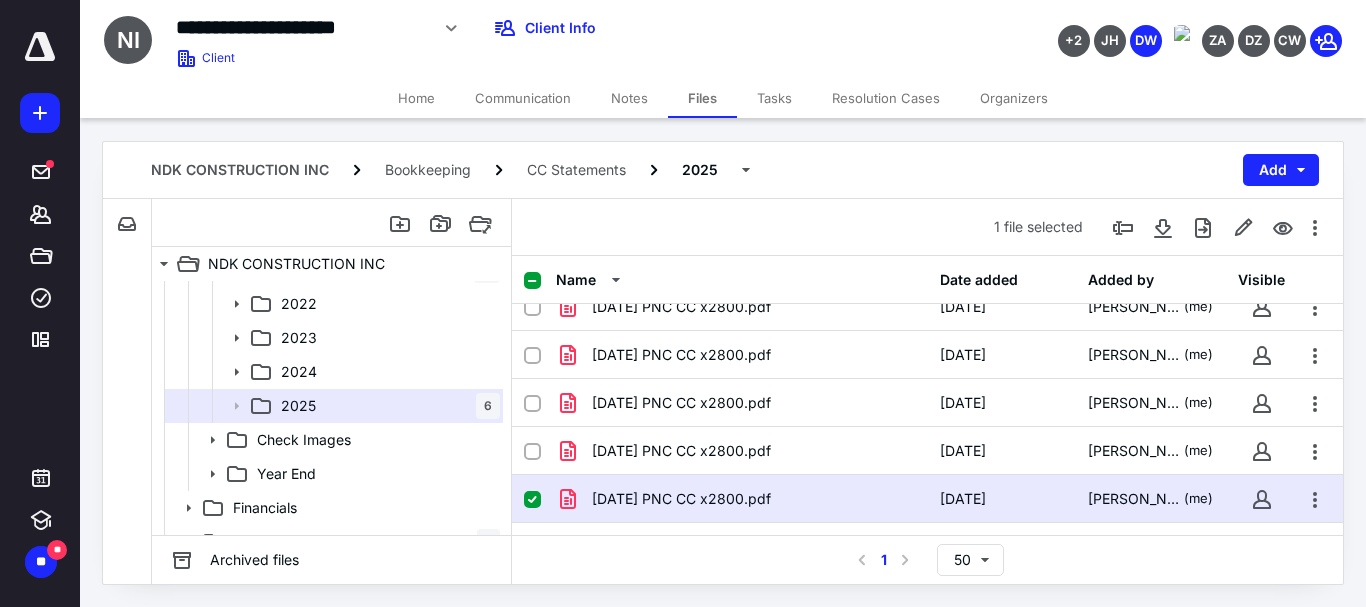 click on "Home" at bounding box center [416, 98] 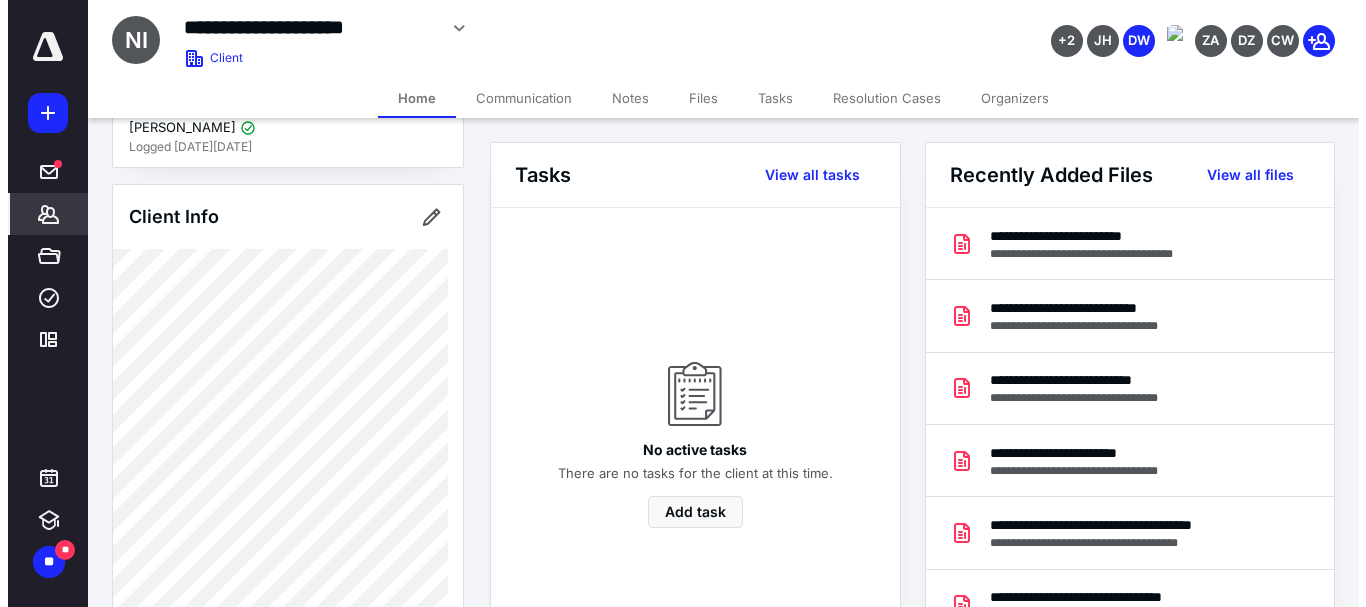 scroll, scrollTop: 0, scrollLeft: 0, axis: both 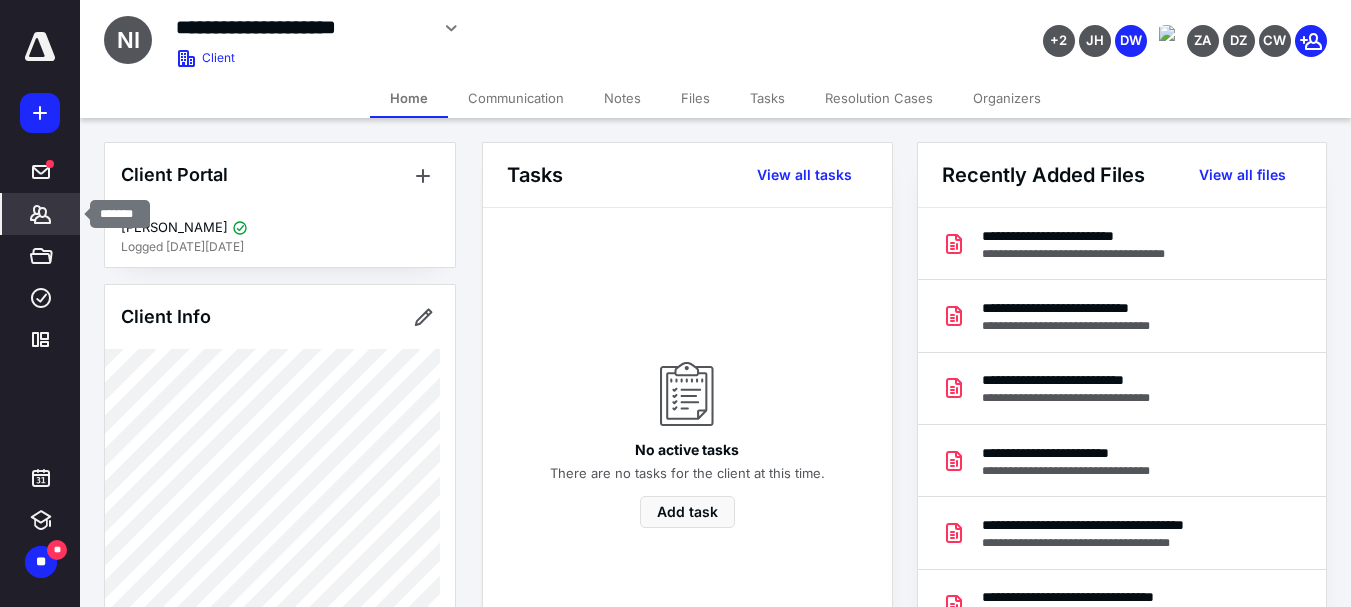 click 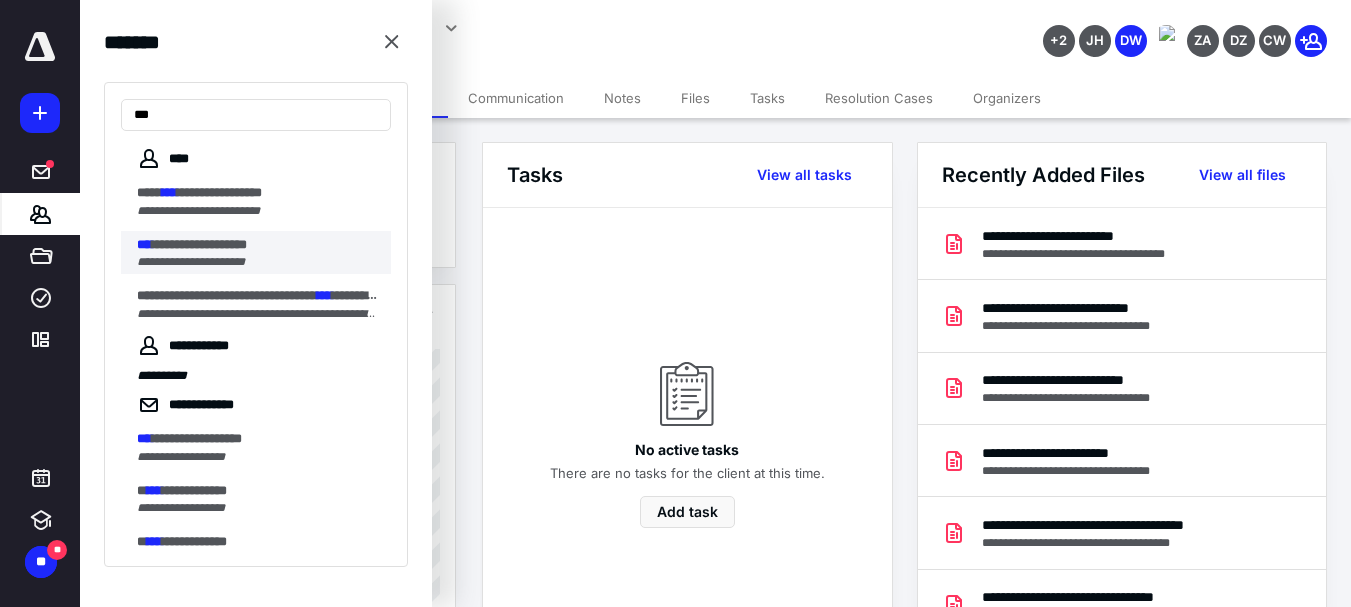 type on "***" 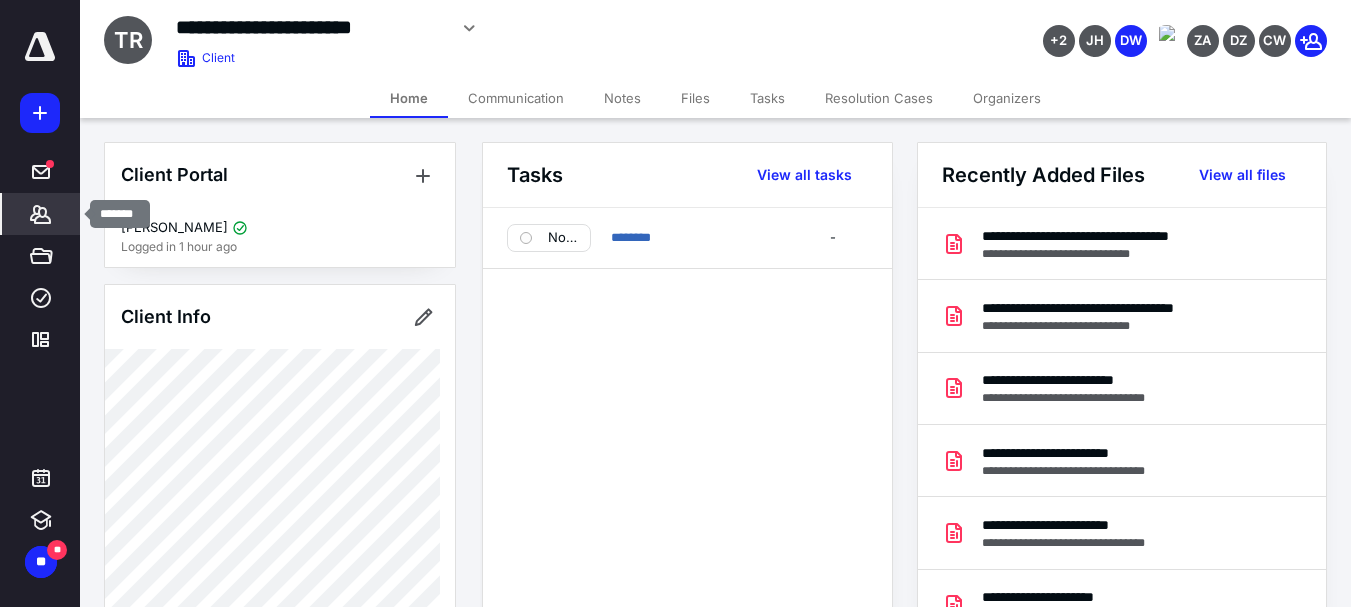 click 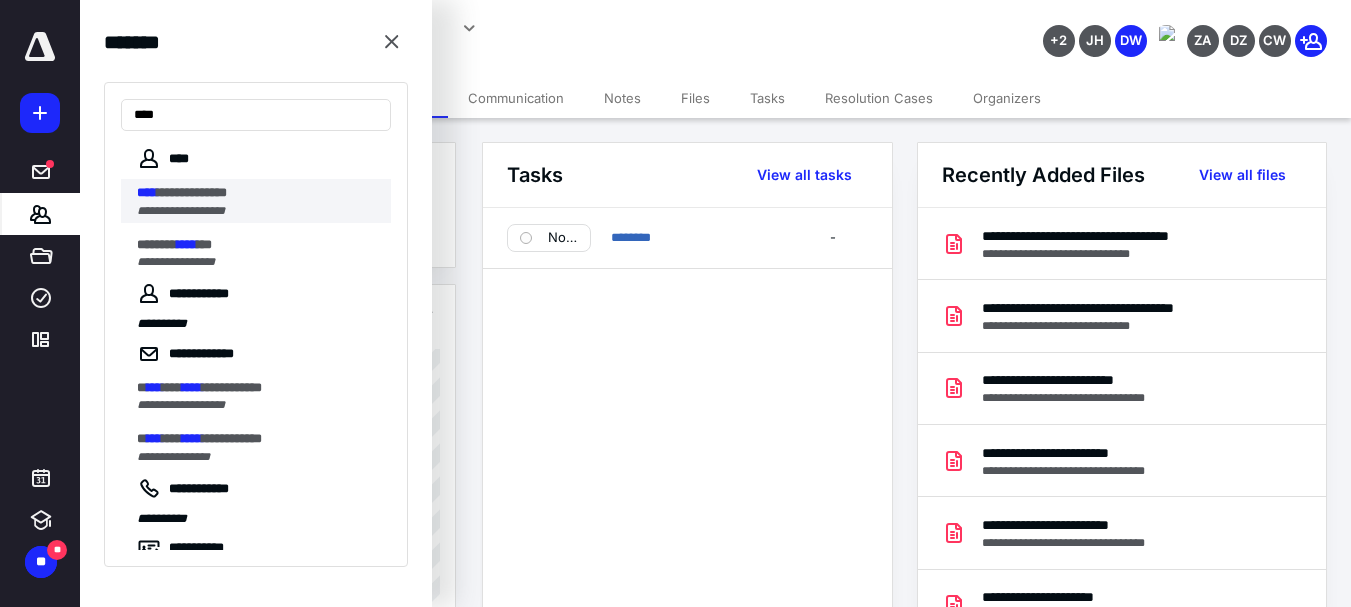 type on "****" 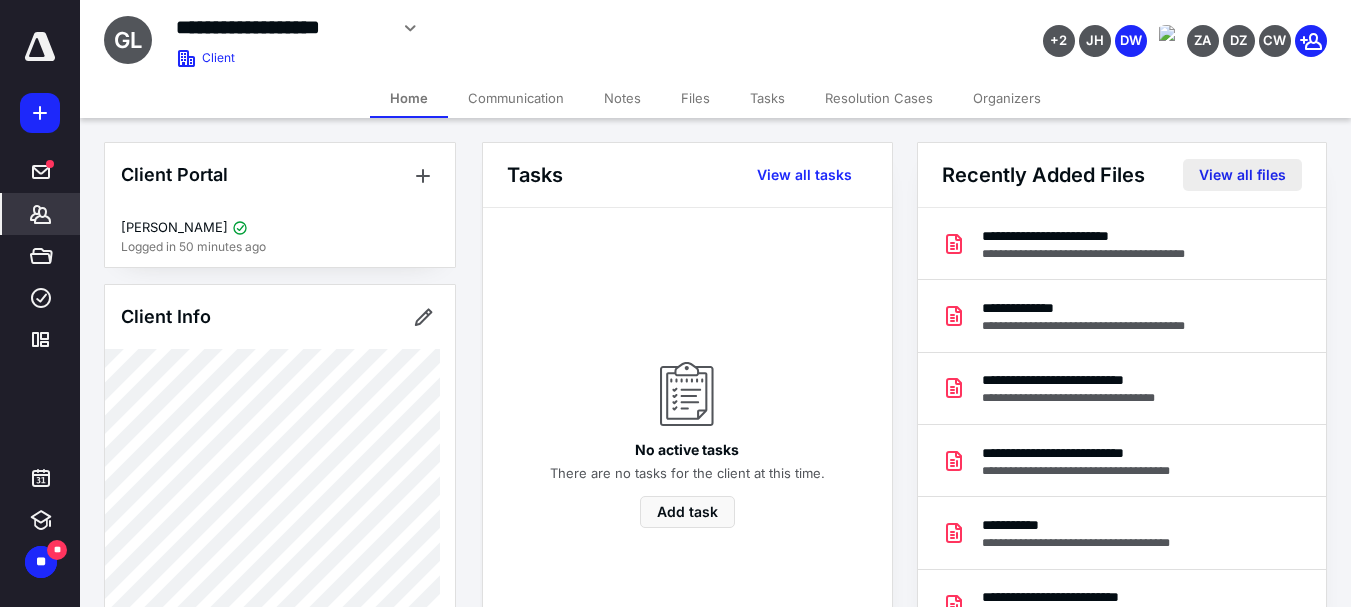 click on "View all files" at bounding box center [1242, 175] 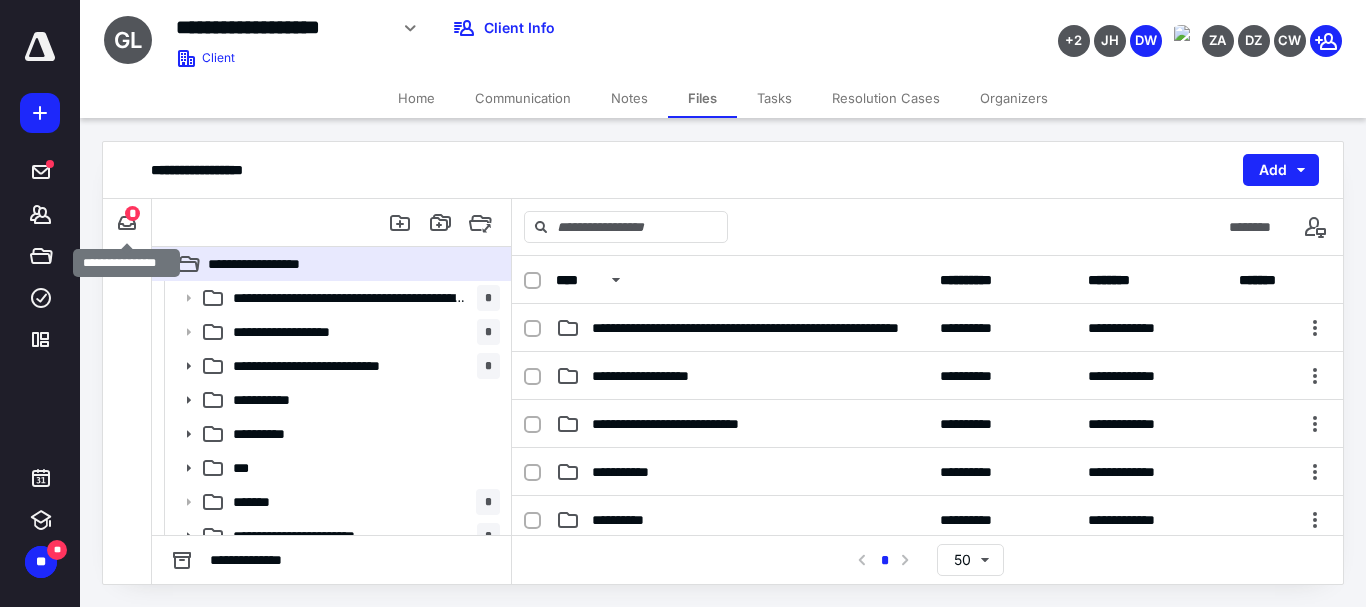 click on "*" at bounding box center (132, 213) 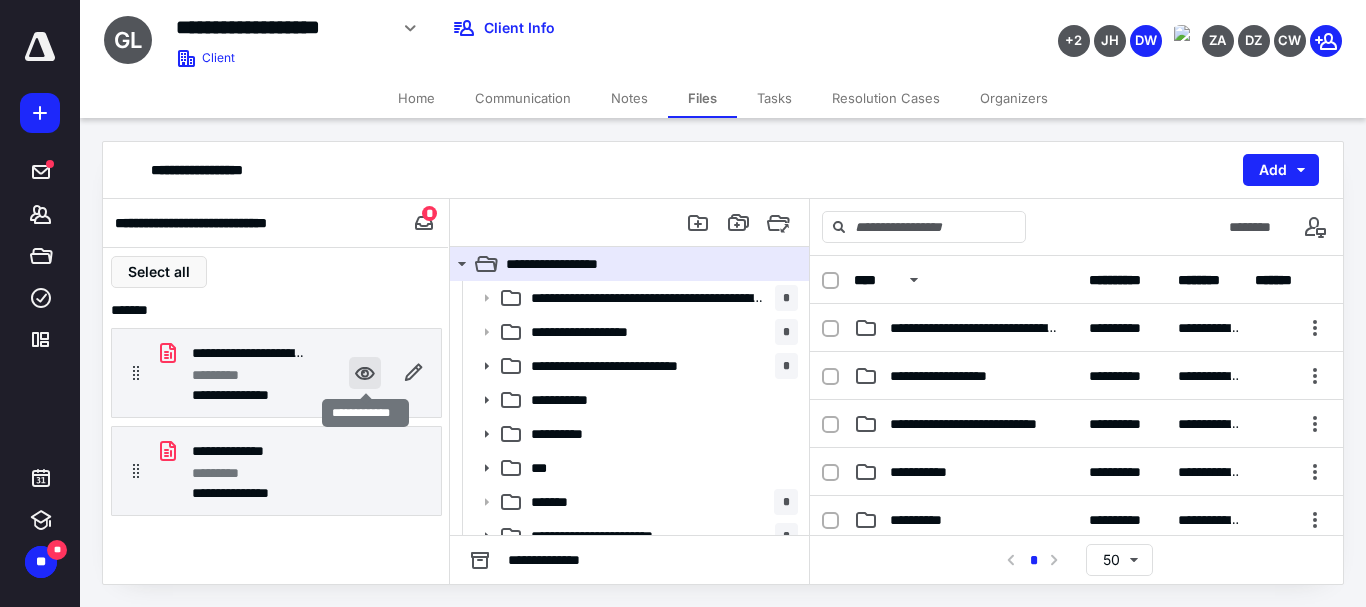 click at bounding box center [365, 373] 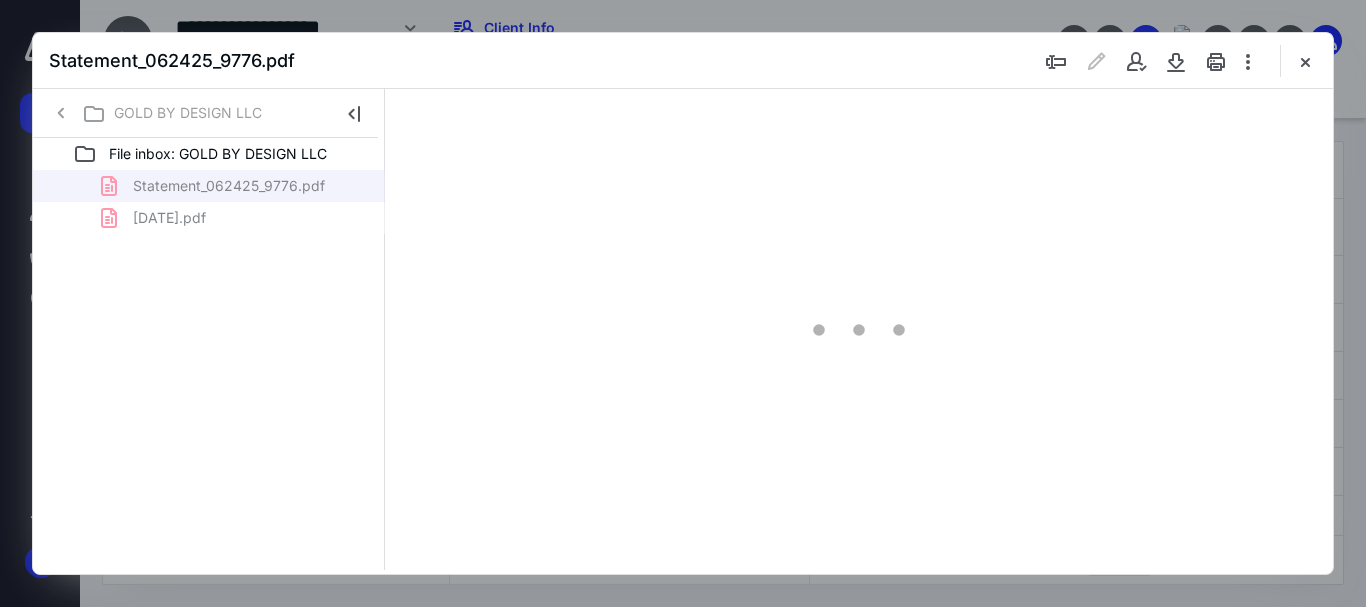scroll, scrollTop: 0, scrollLeft: 0, axis: both 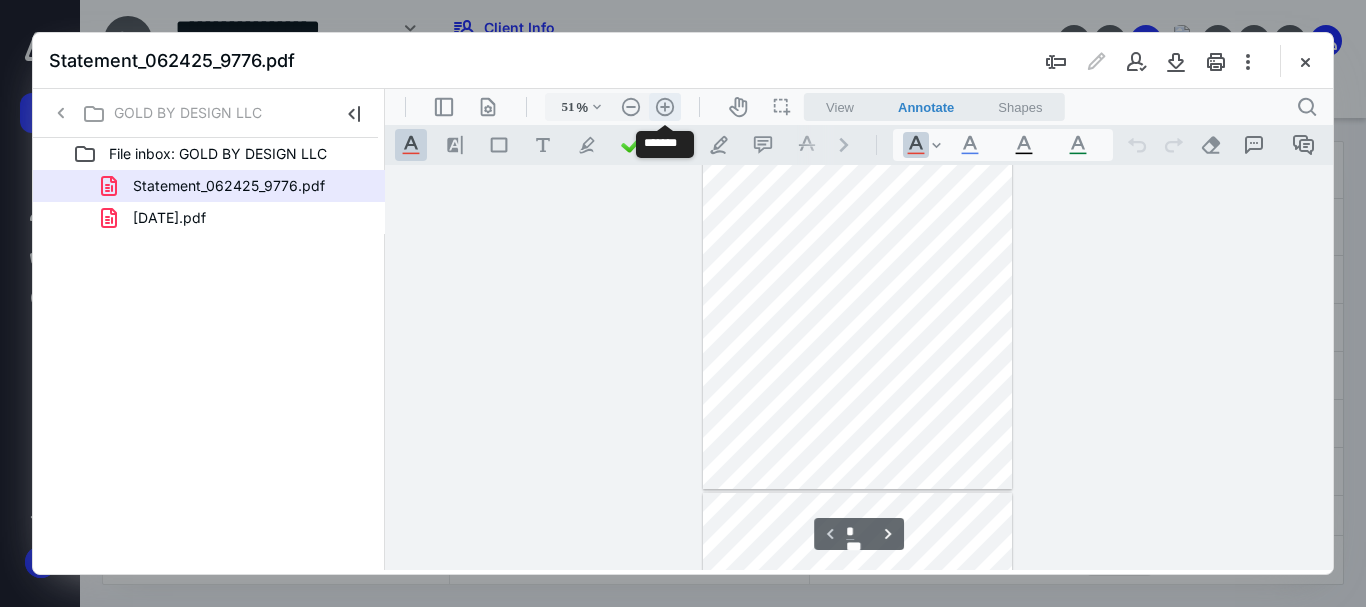 click on ".cls-1{fill:#abb0c4;} icon - header - zoom - in - line" at bounding box center [665, 107] 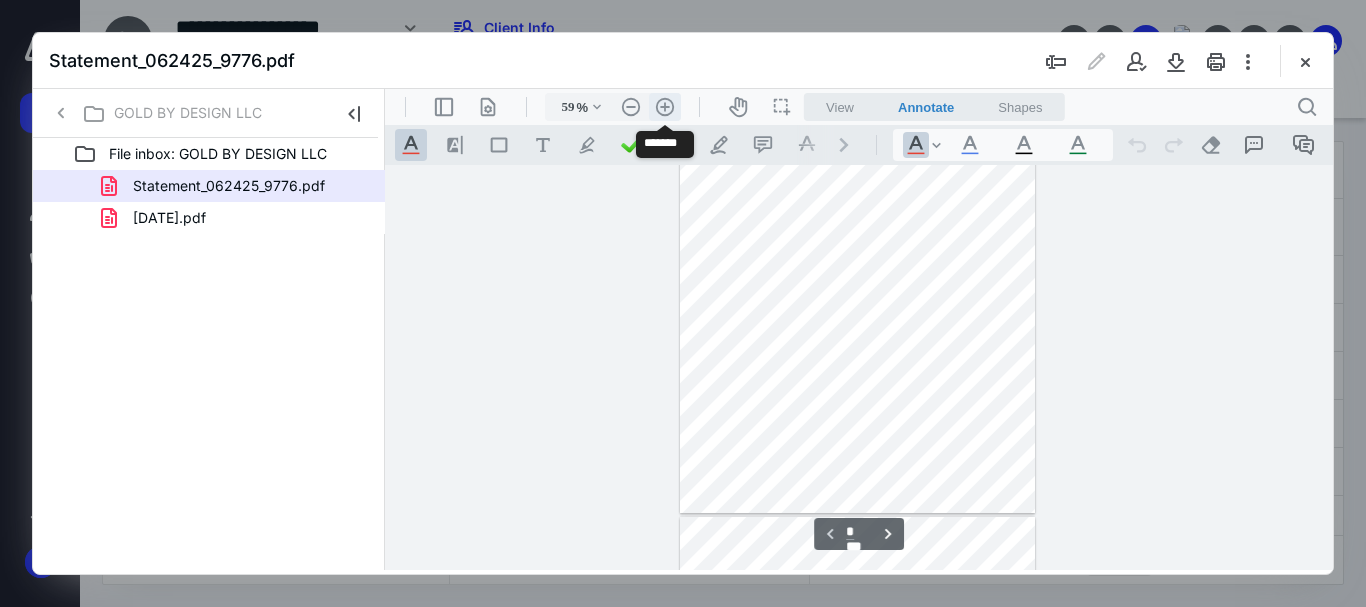 click on ".cls-1{fill:#abb0c4;} icon - header - zoom - in - line" at bounding box center (665, 107) 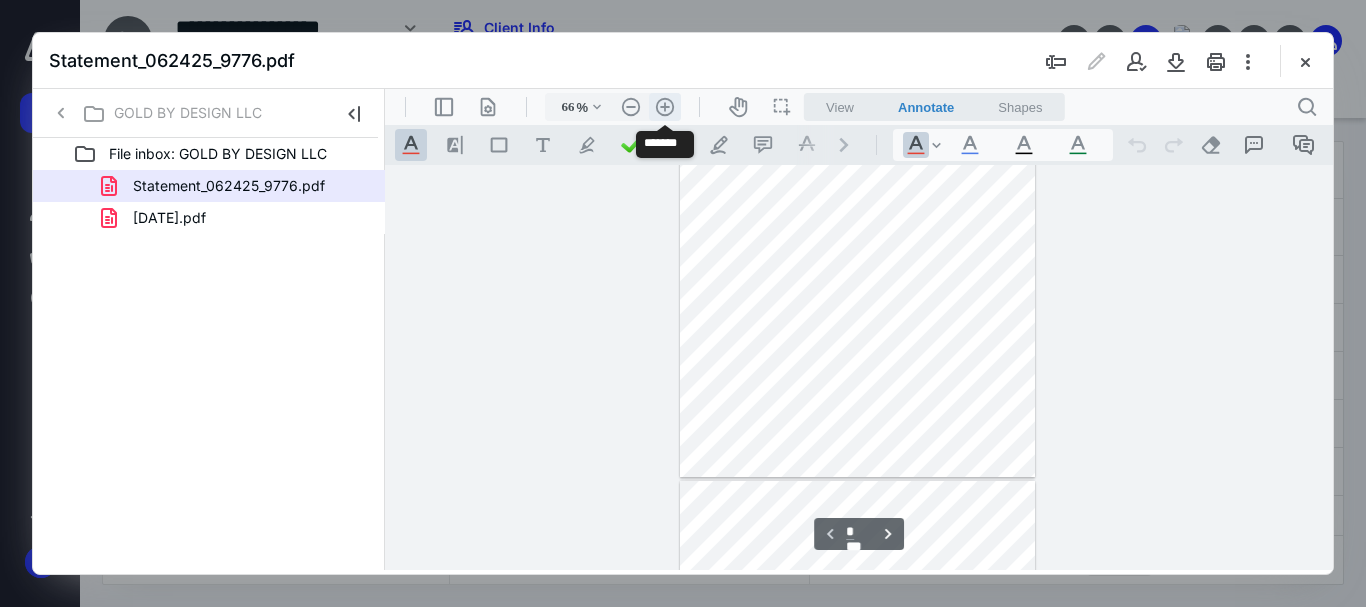 click on ".cls-1{fill:#abb0c4;} icon - header - zoom - in - line" at bounding box center [665, 107] 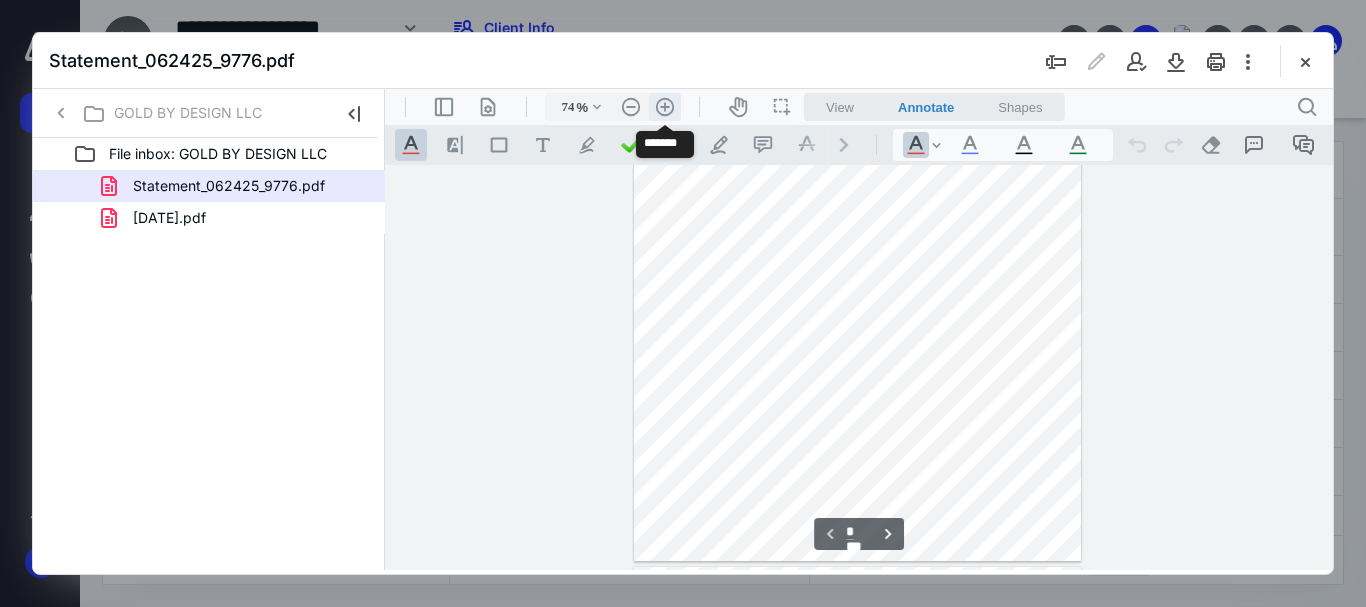 click on ".cls-1{fill:#abb0c4;} icon - header - zoom - in - line" at bounding box center [665, 107] 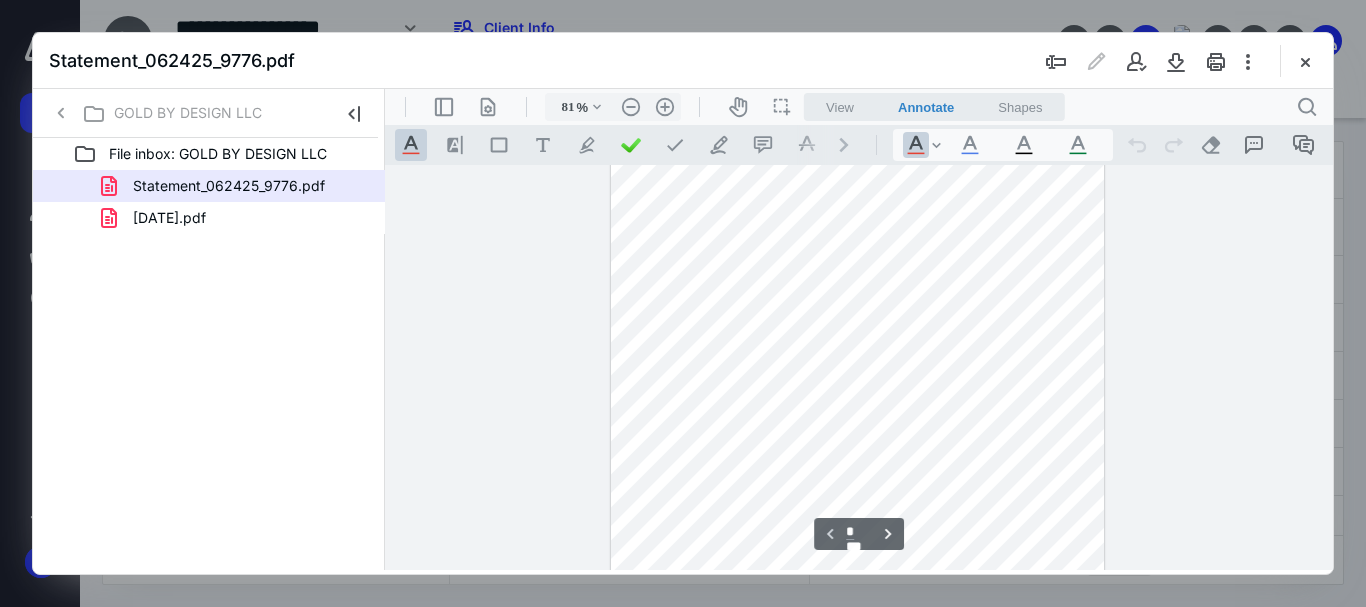 scroll, scrollTop: 0, scrollLeft: 0, axis: both 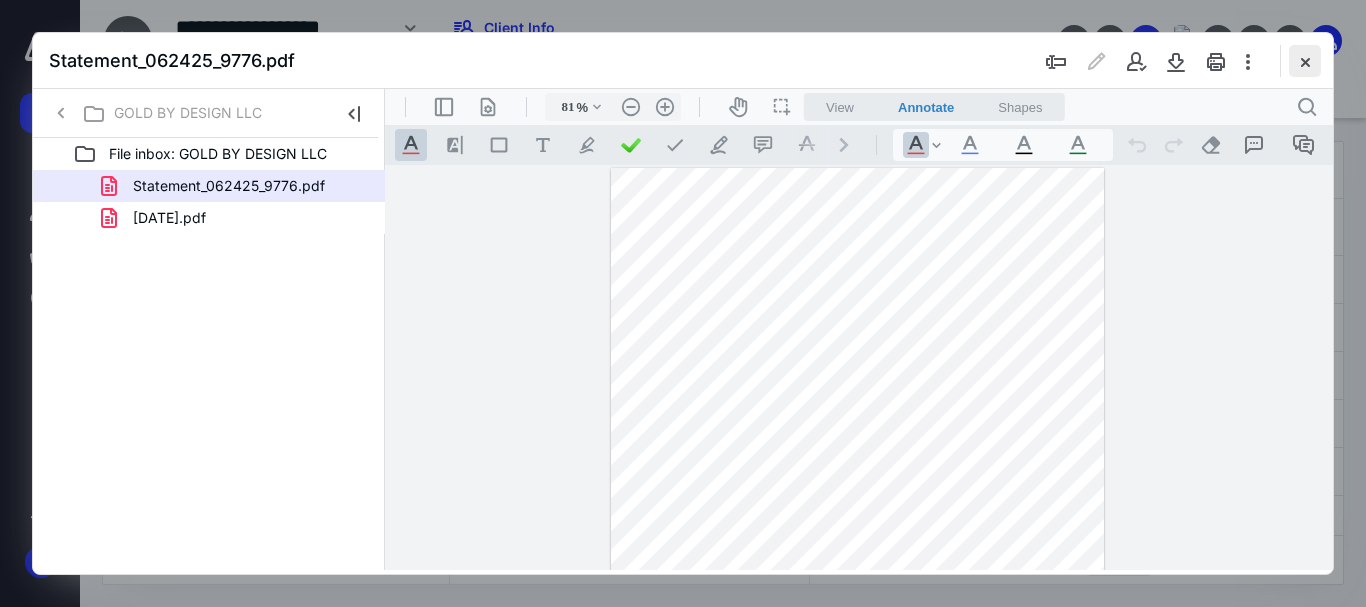click at bounding box center (1305, 61) 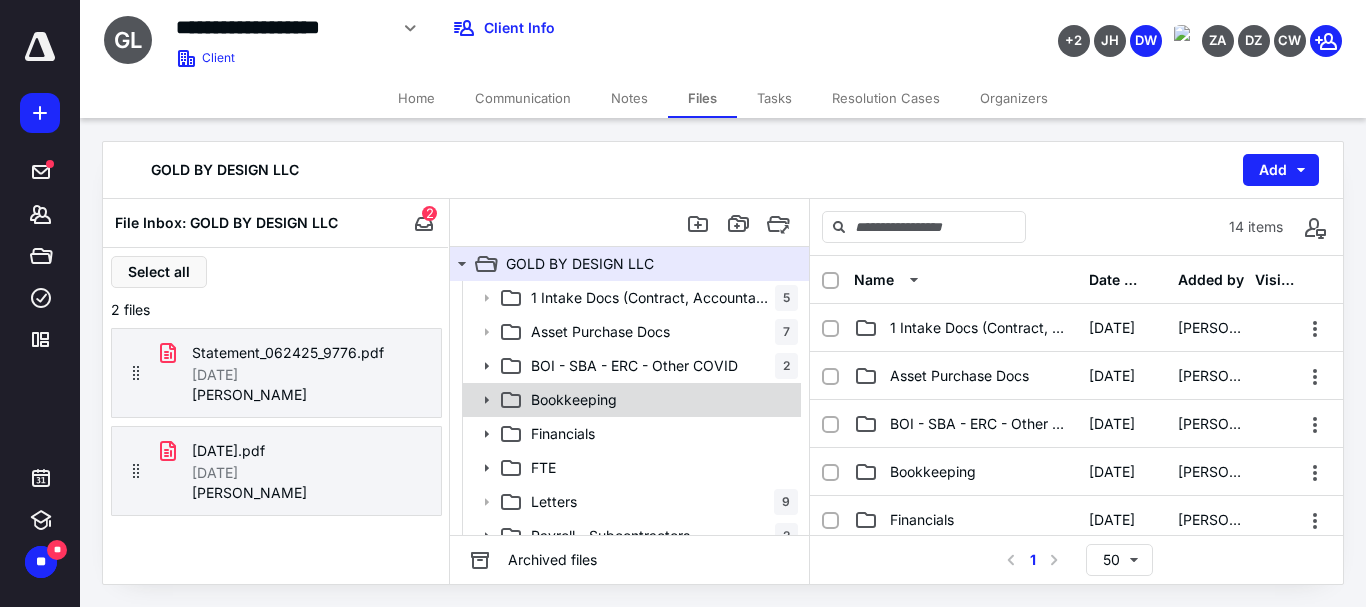 click 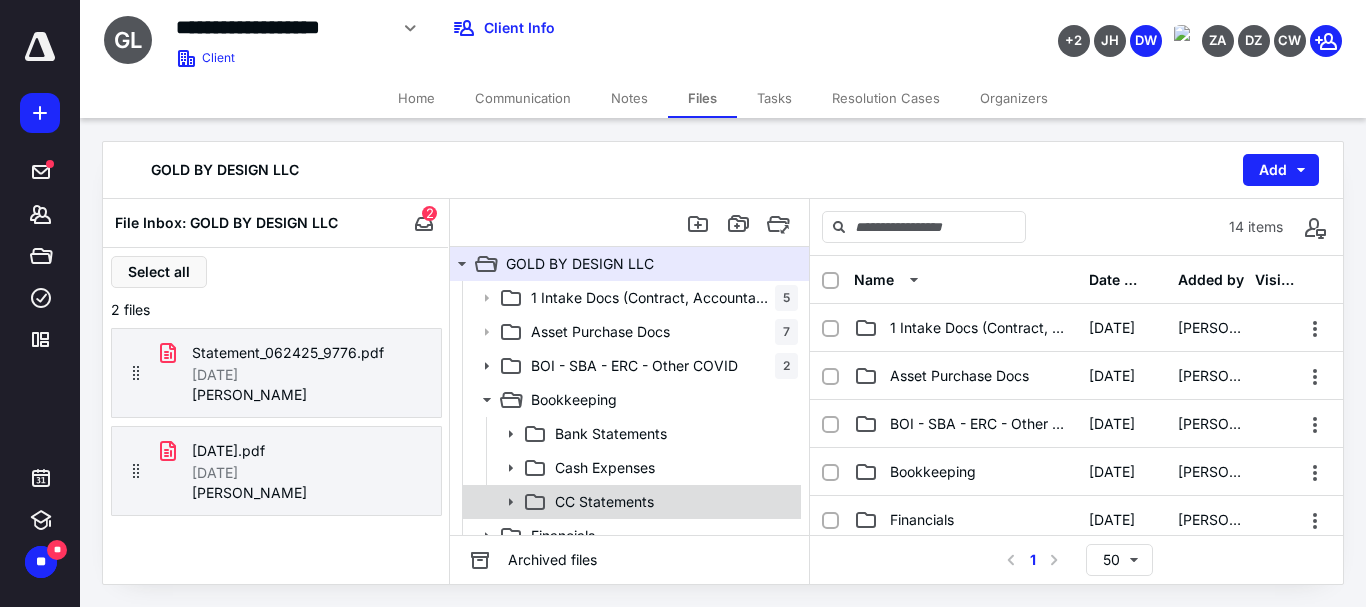 click 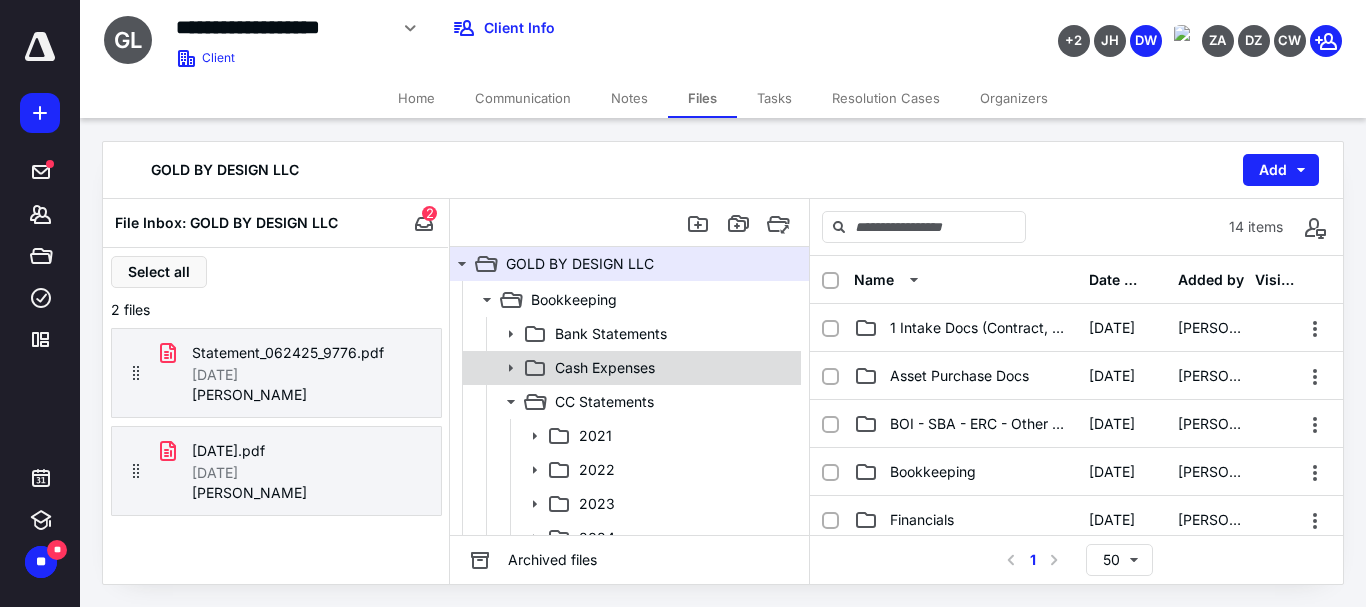 scroll, scrollTop: 300, scrollLeft: 0, axis: vertical 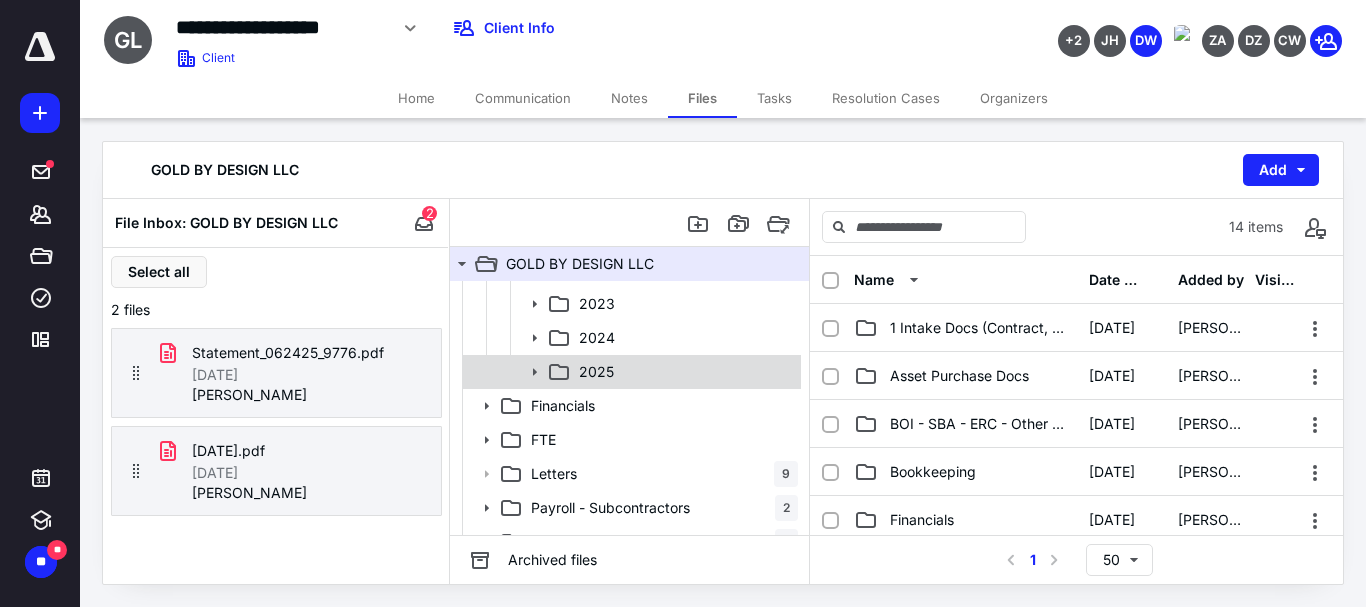 click 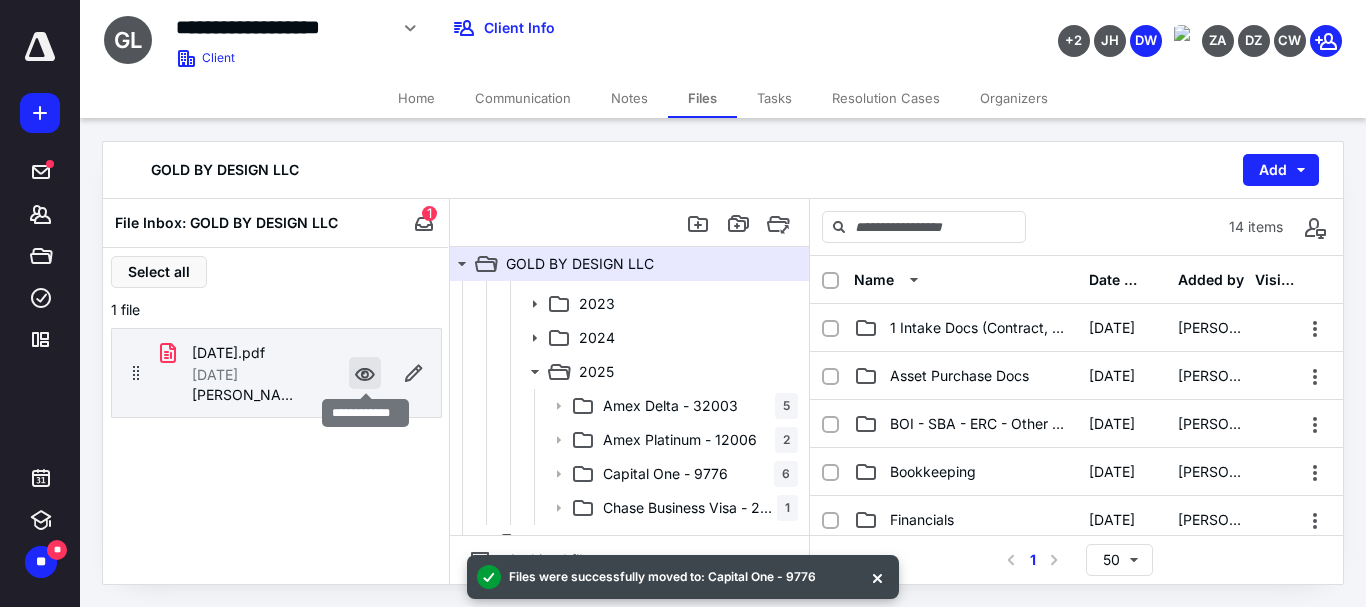 click at bounding box center (365, 373) 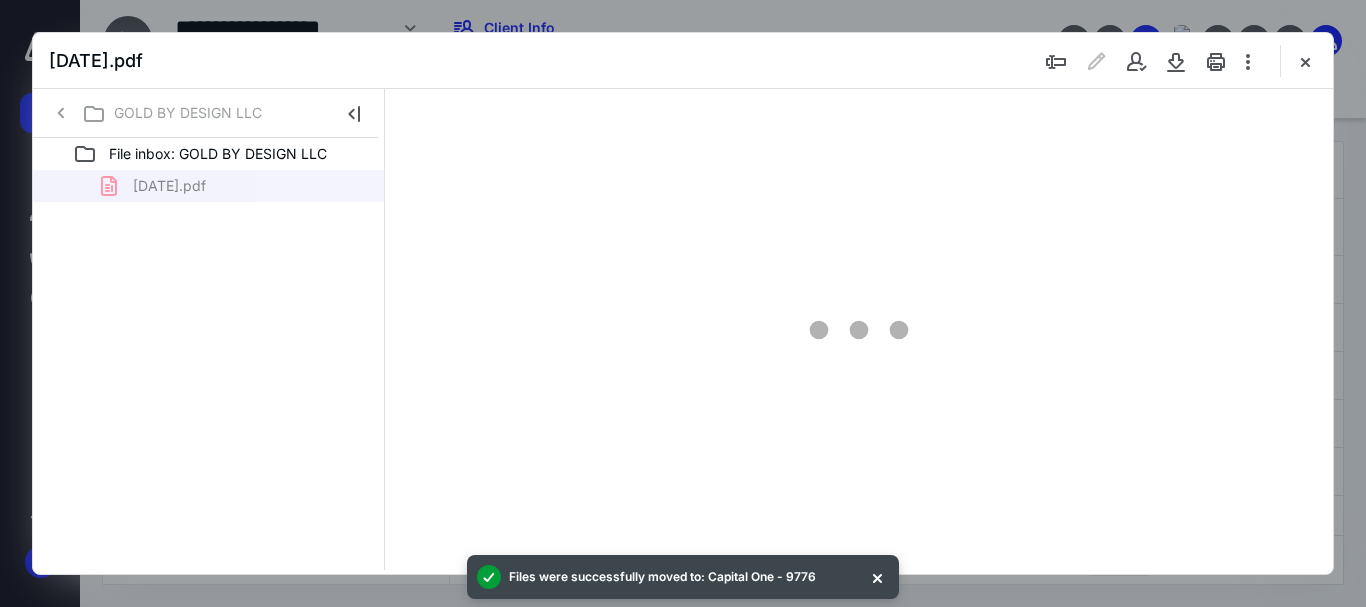 scroll, scrollTop: 0, scrollLeft: 0, axis: both 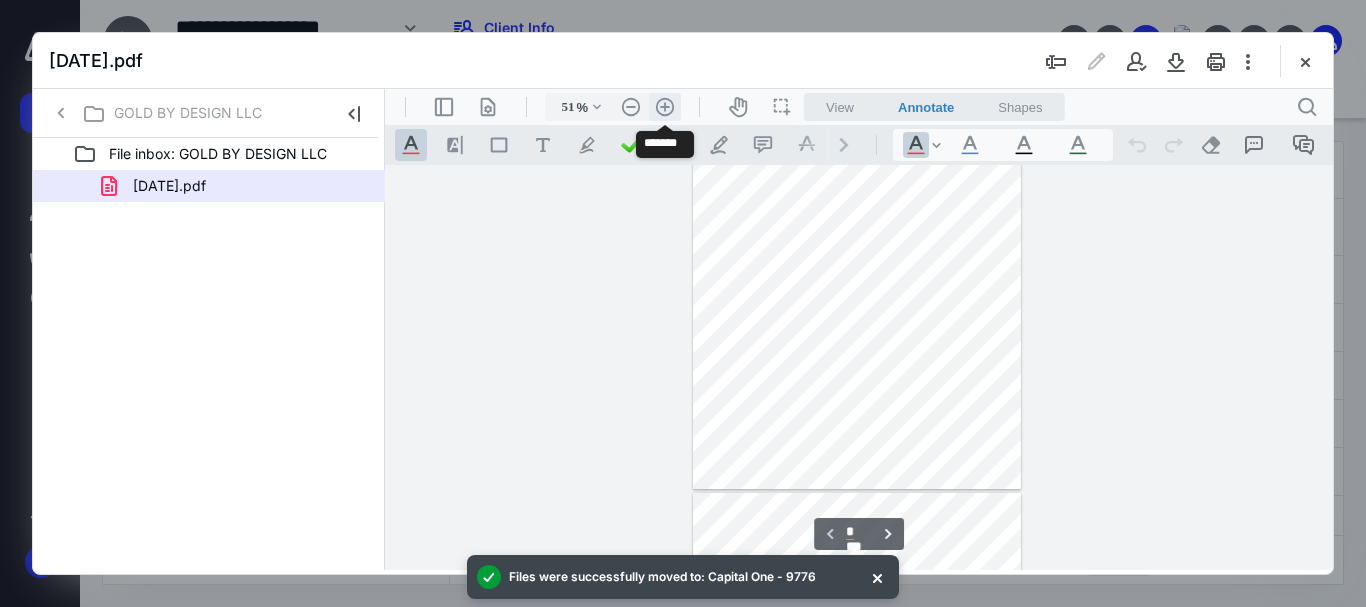 click on ".cls-1{fill:#abb0c4;} icon - header - zoom - in - line" at bounding box center [665, 107] 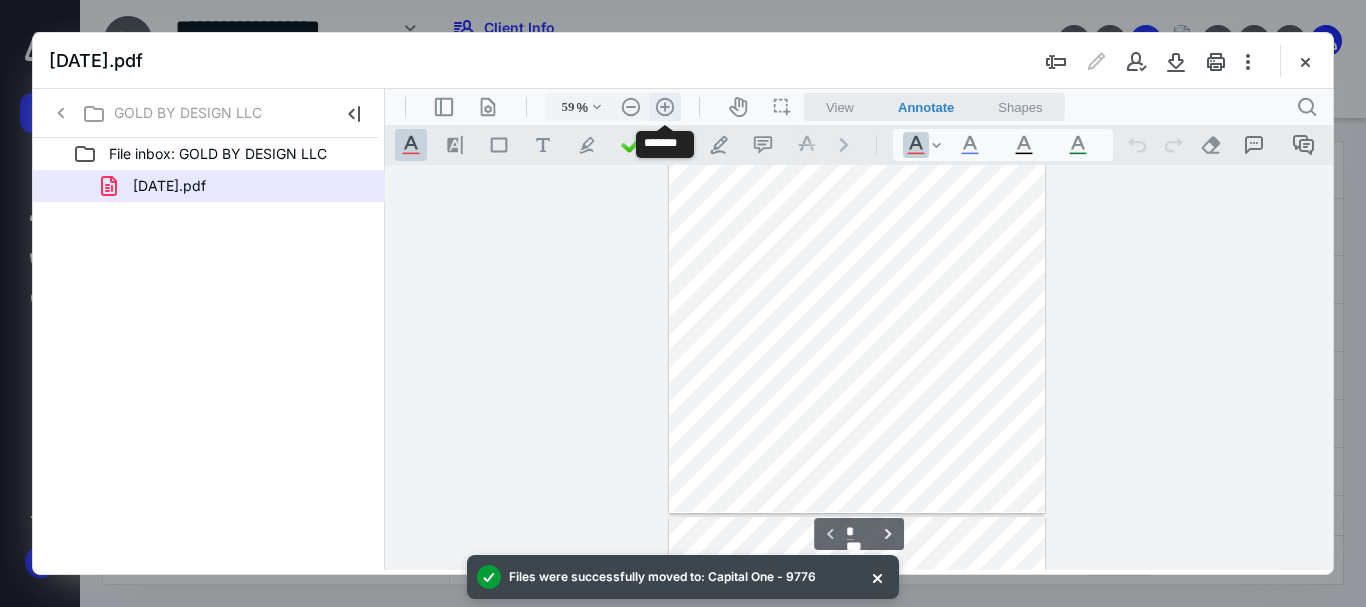 click on ".cls-1{fill:#abb0c4;} icon - header - zoom - in - line" at bounding box center [665, 107] 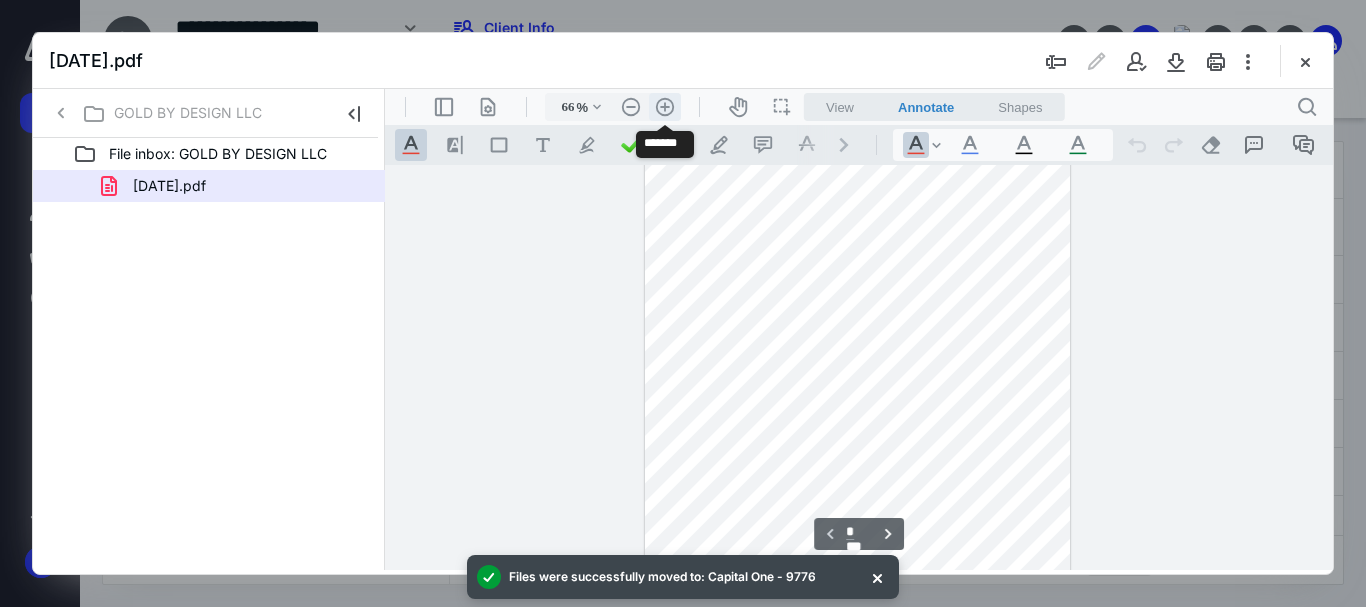 click on ".cls-1{fill:#abb0c4;} icon - header - zoom - in - line" at bounding box center (665, 107) 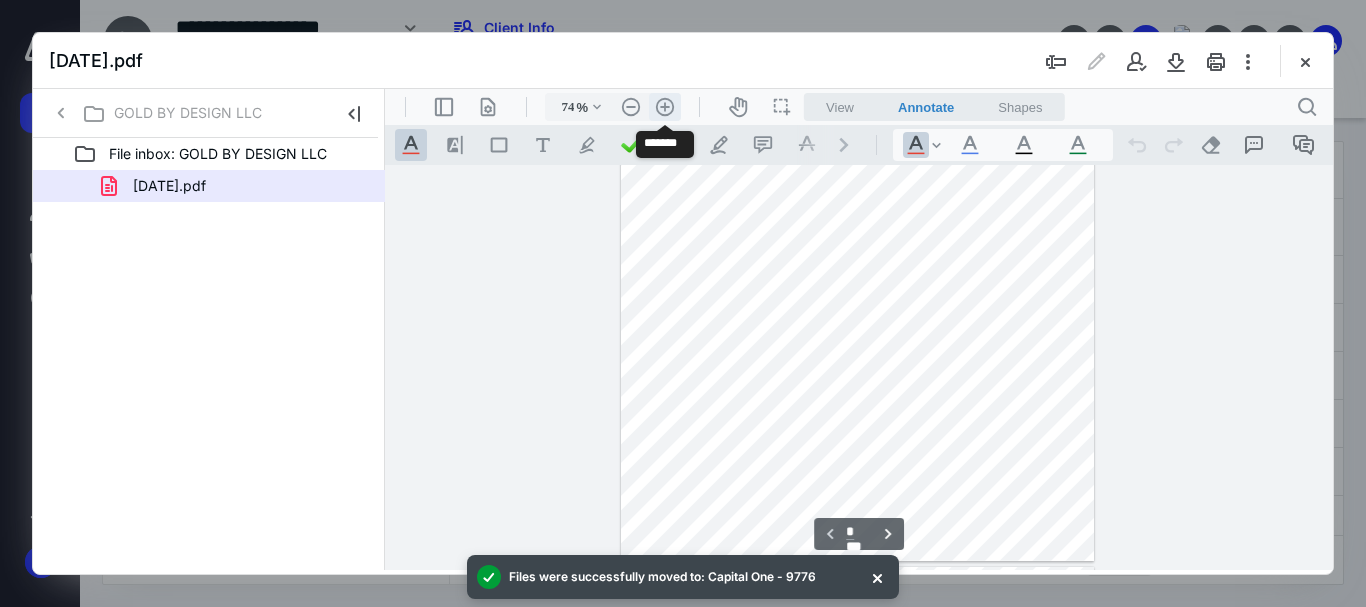 click on ".cls-1{fill:#abb0c4;} icon - header - zoom - in - line" at bounding box center [665, 107] 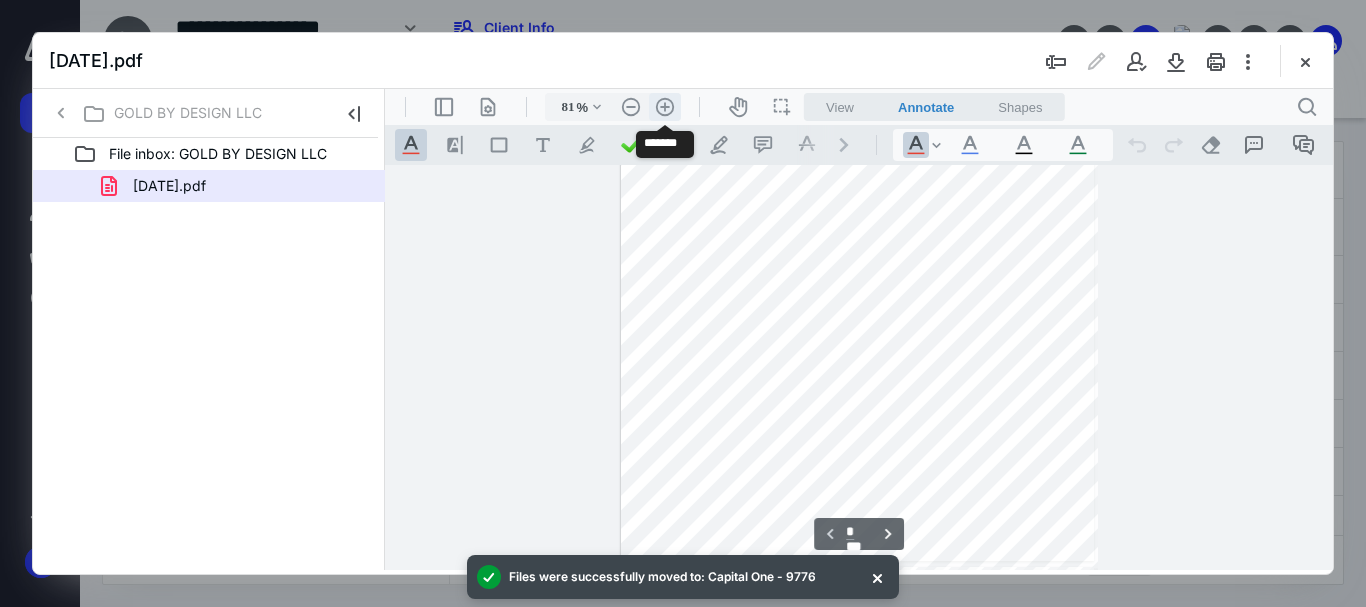click on ".cls-1{fill:#abb0c4;} icon - header - zoom - in - line" at bounding box center [665, 107] 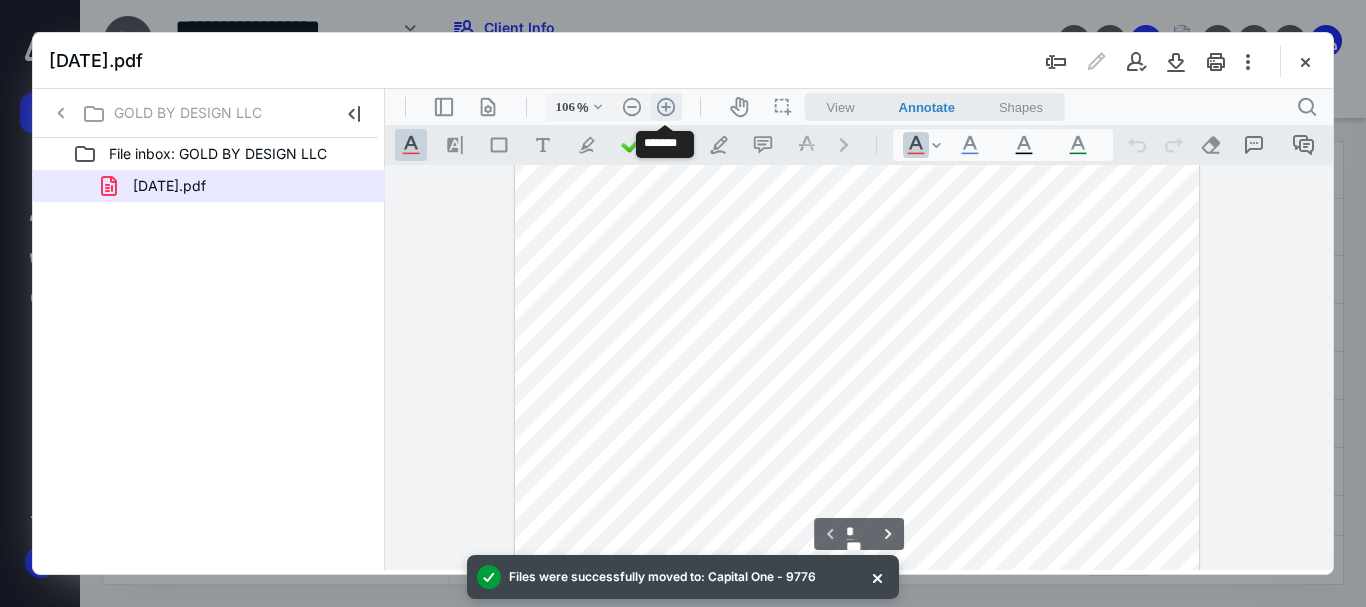 click on ".cls-1{fill:#abb0c4;} icon - header - zoom - in - line" at bounding box center (666, 107) 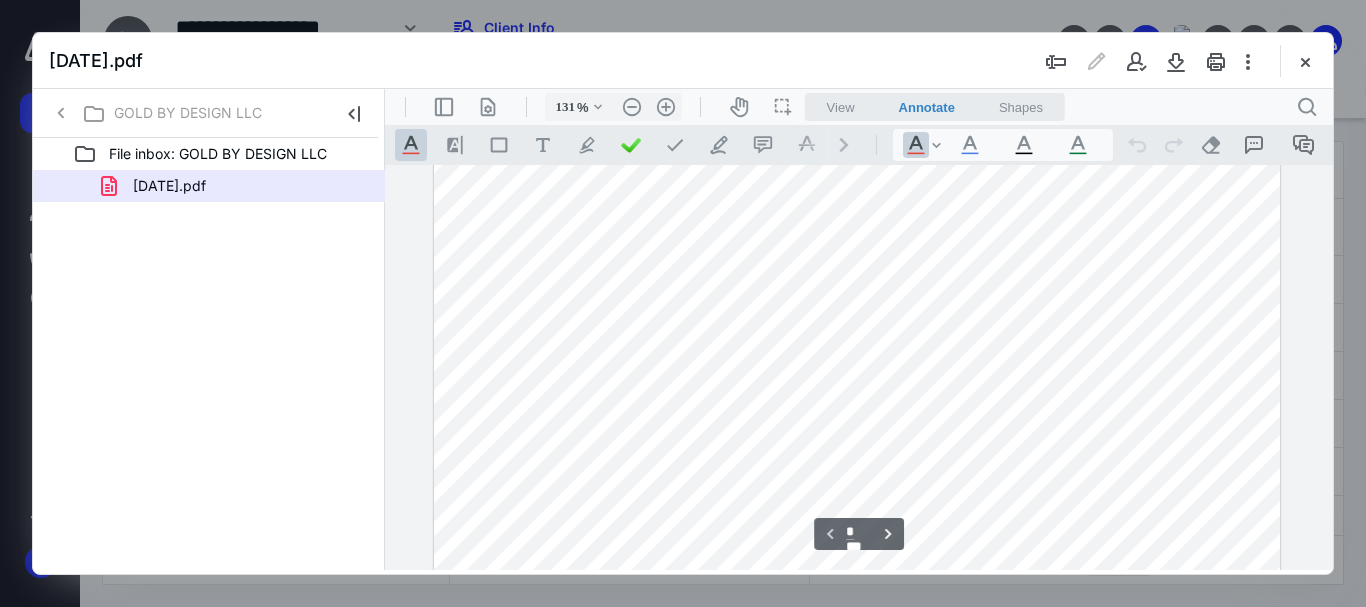 scroll, scrollTop: 0, scrollLeft: 0, axis: both 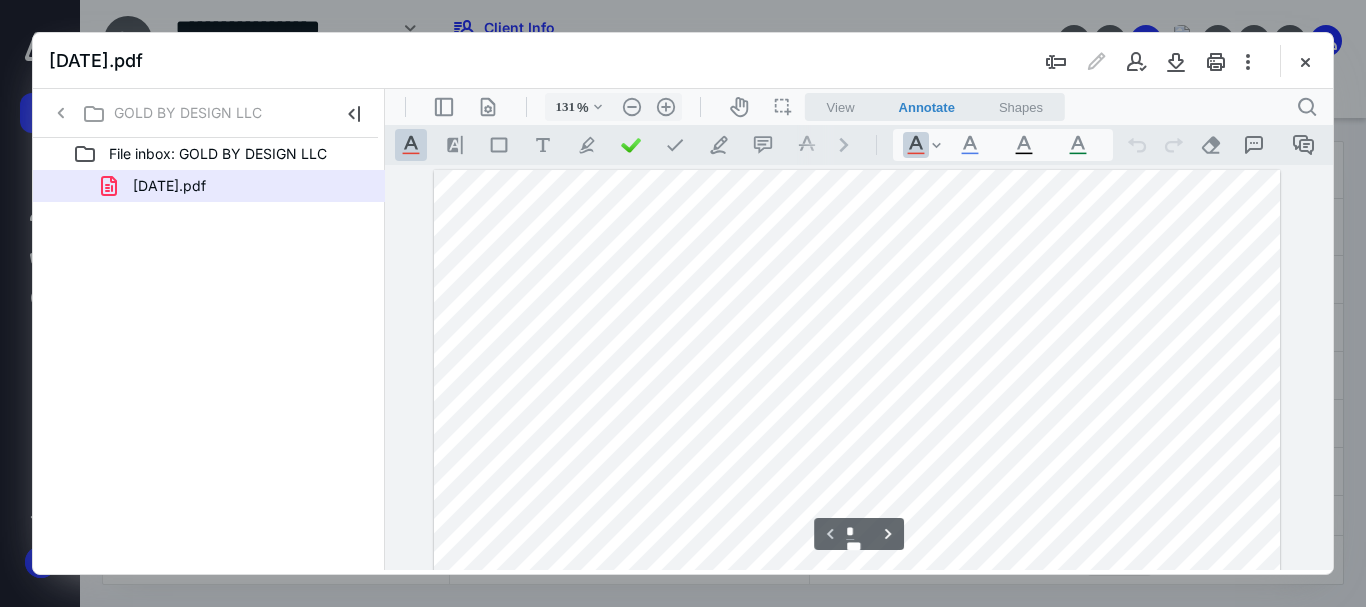 click at bounding box center [1305, 61] 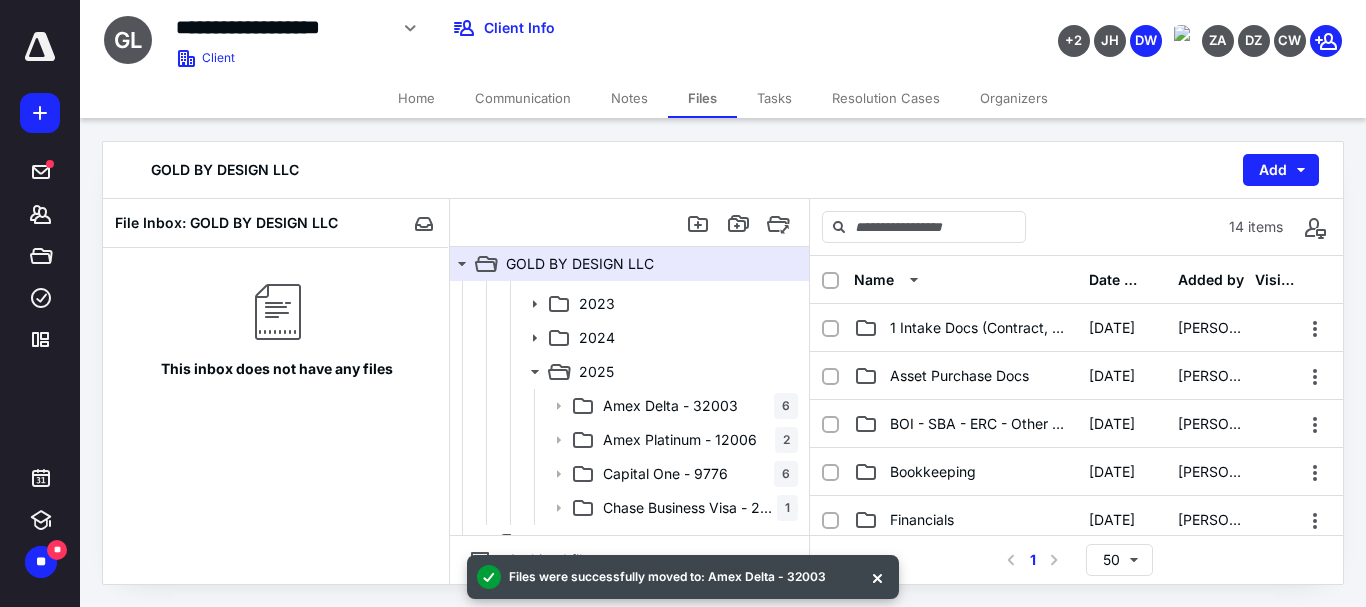click on "Home" at bounding box center [416, 98] 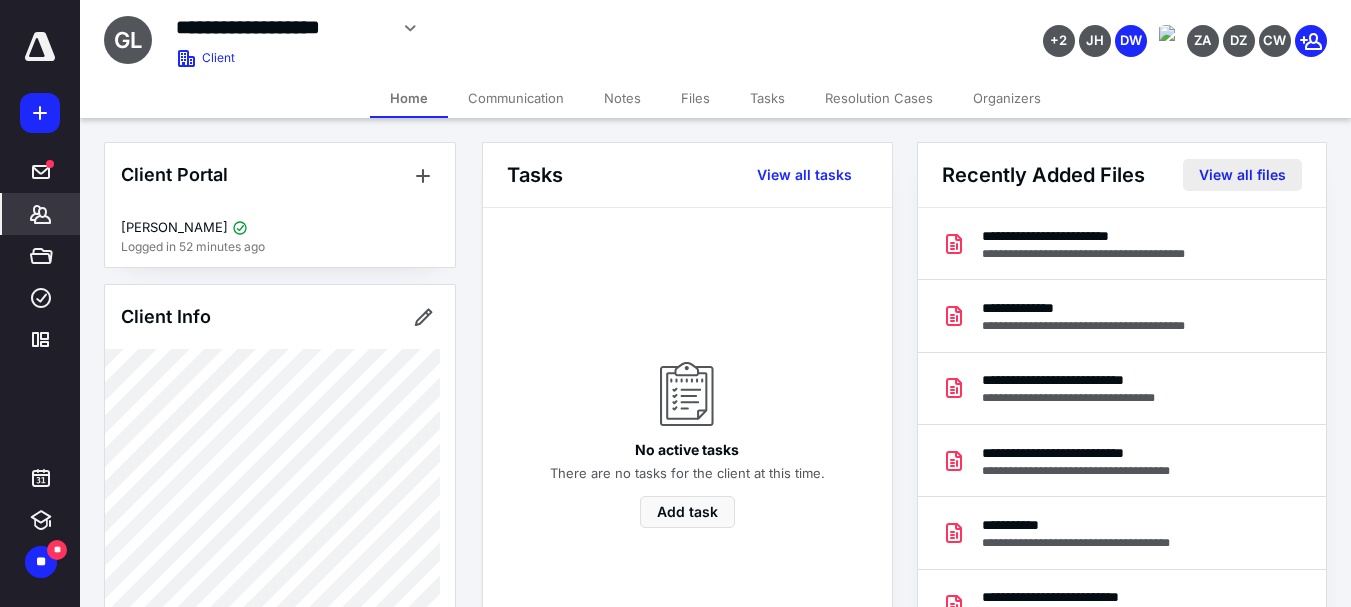 click on "View all files" at bounding box center (1242, 175) 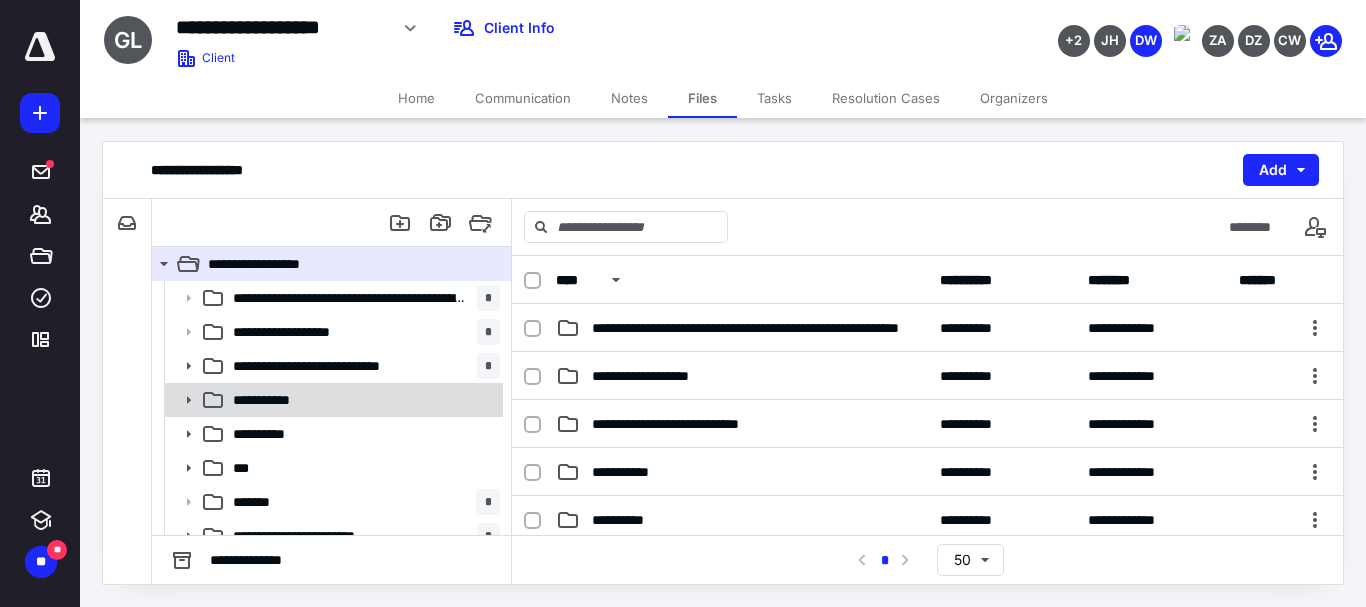 click 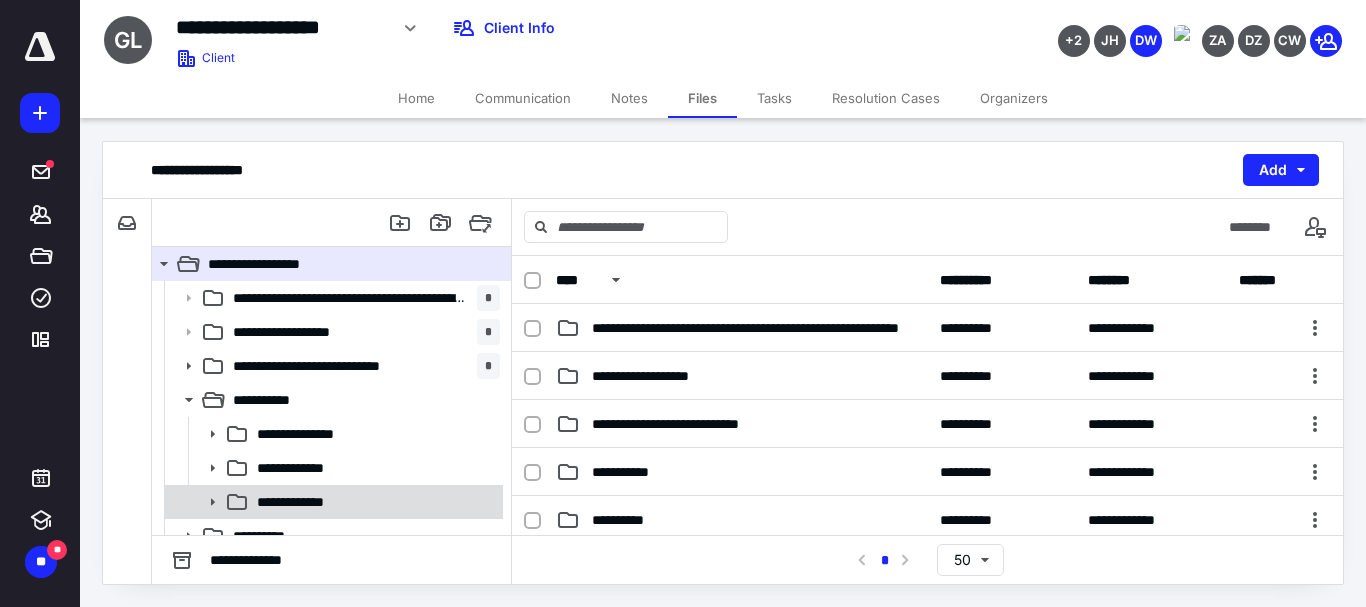 click 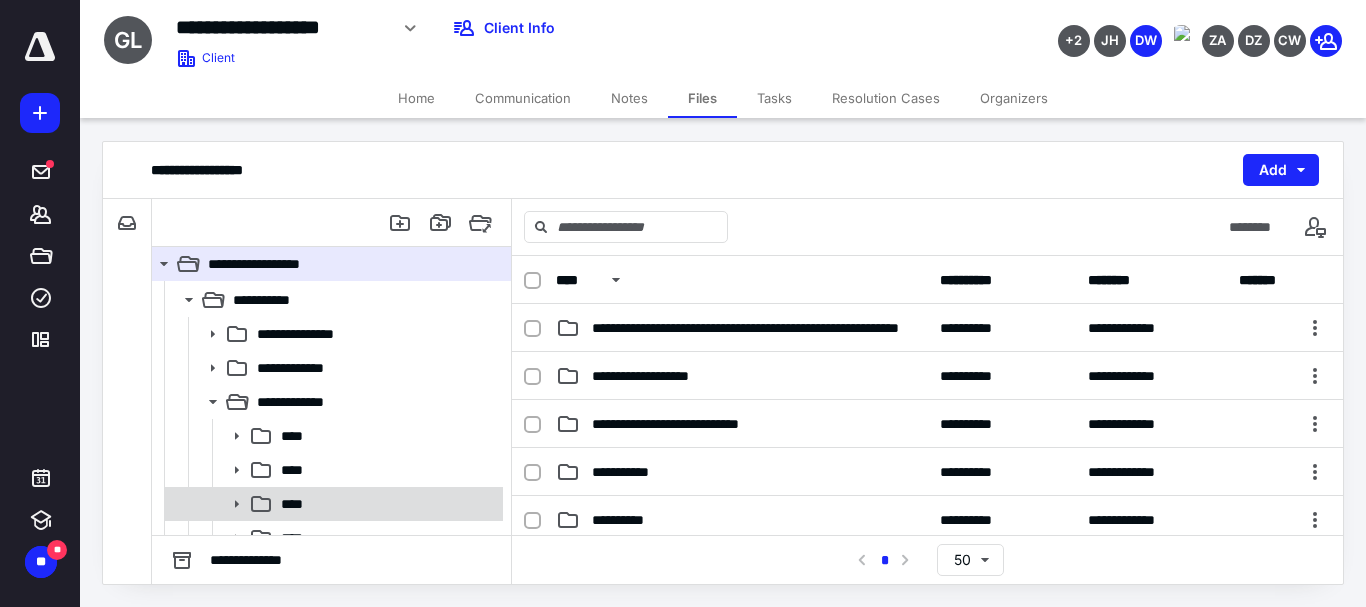 scroll, scrollTop: 200, scrollLeft: 0, axis: vertical 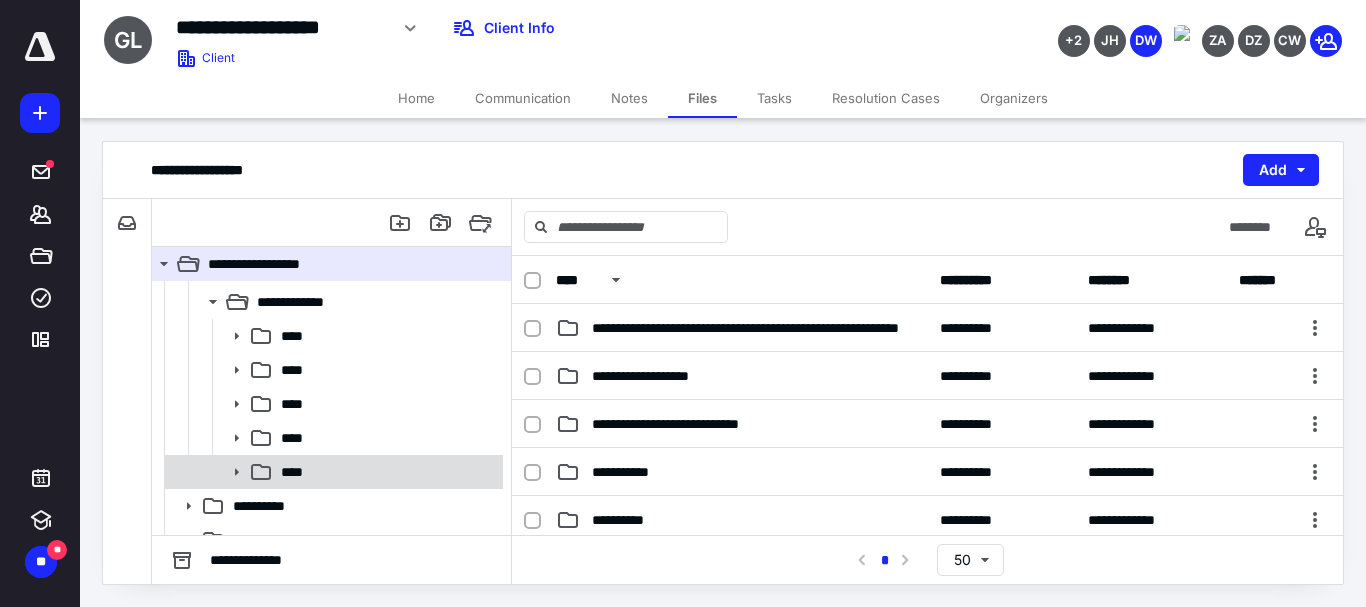 click 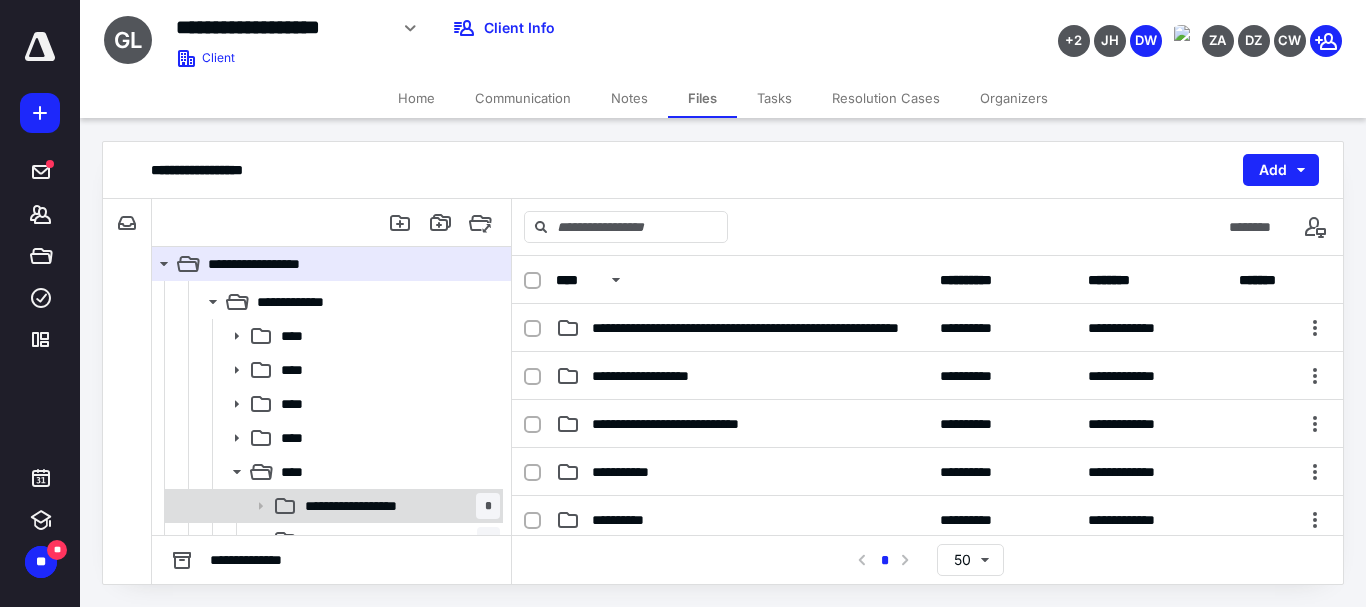click 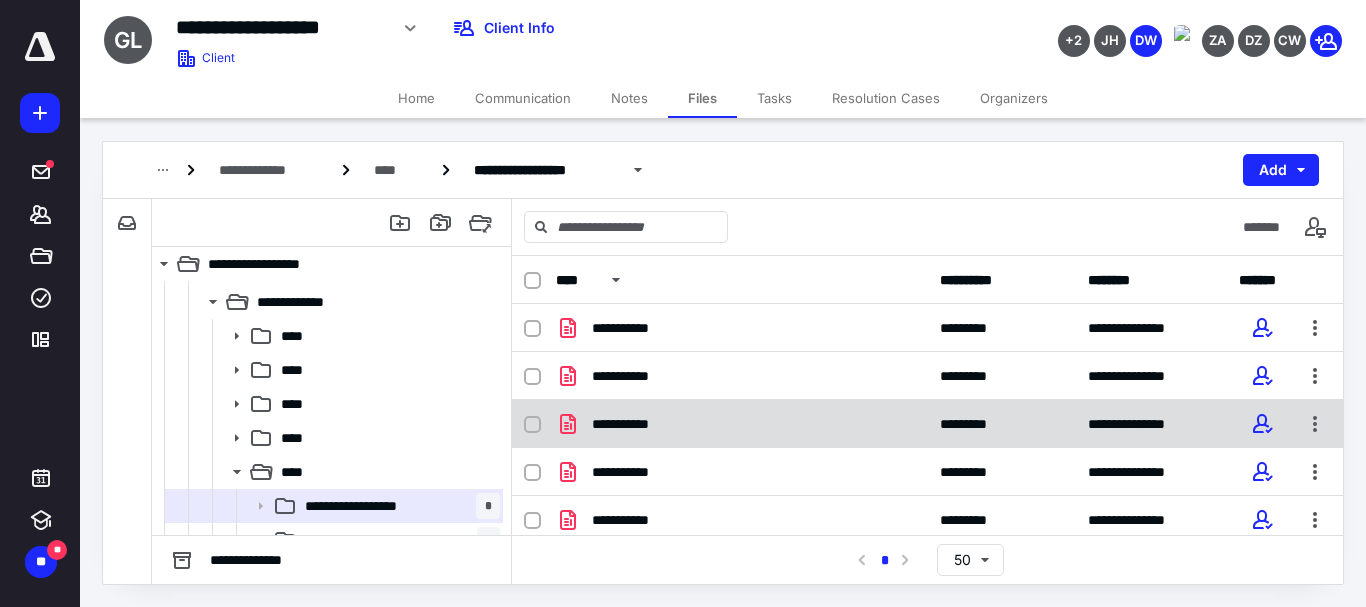 scroll, scrollTop: 69, scrollLeft: 0, axis: vertical 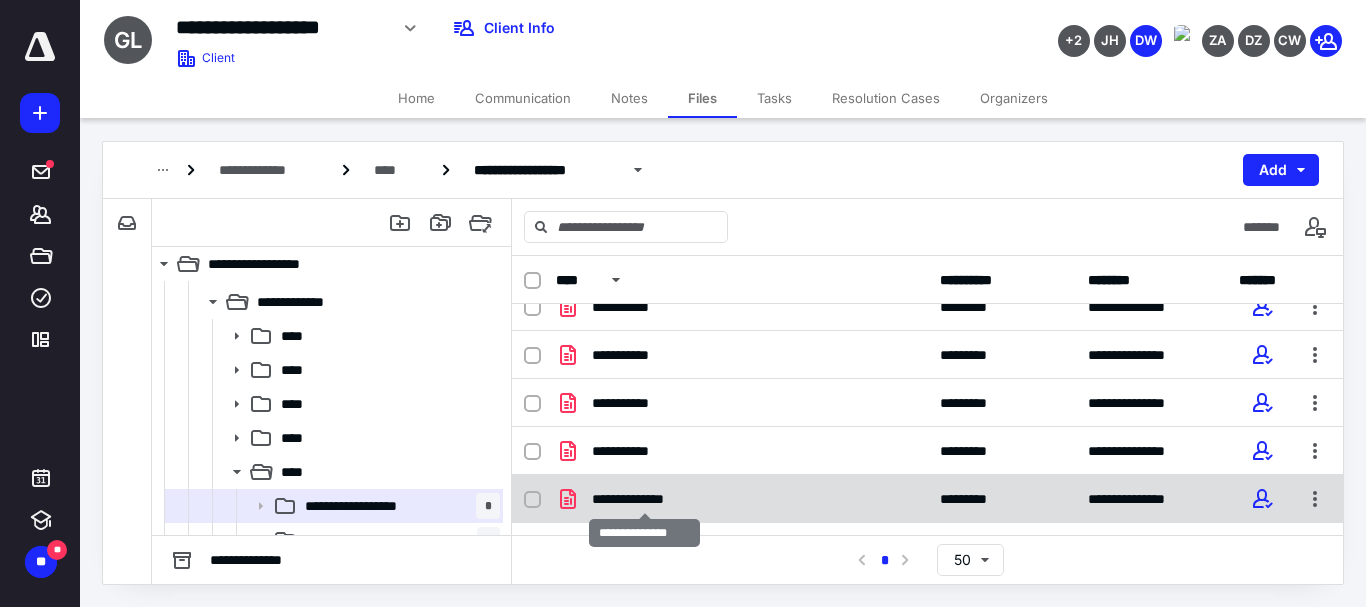 checkbox on "true" 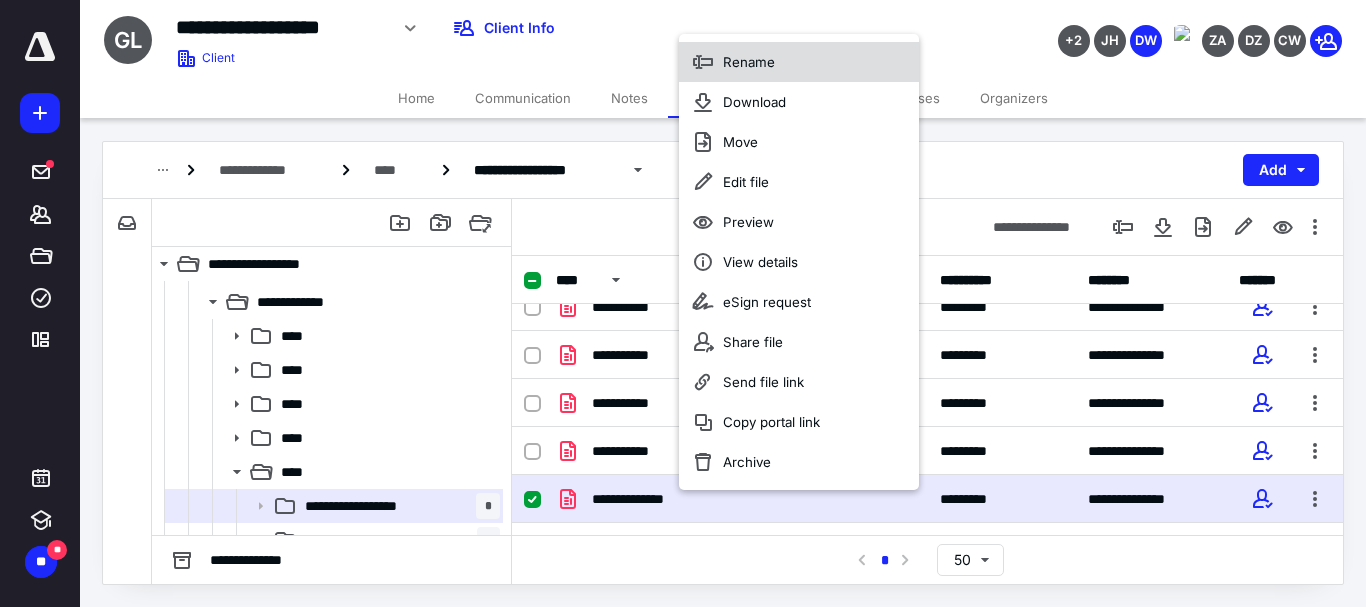 click on "Rename" at bounding box center [749, 62] 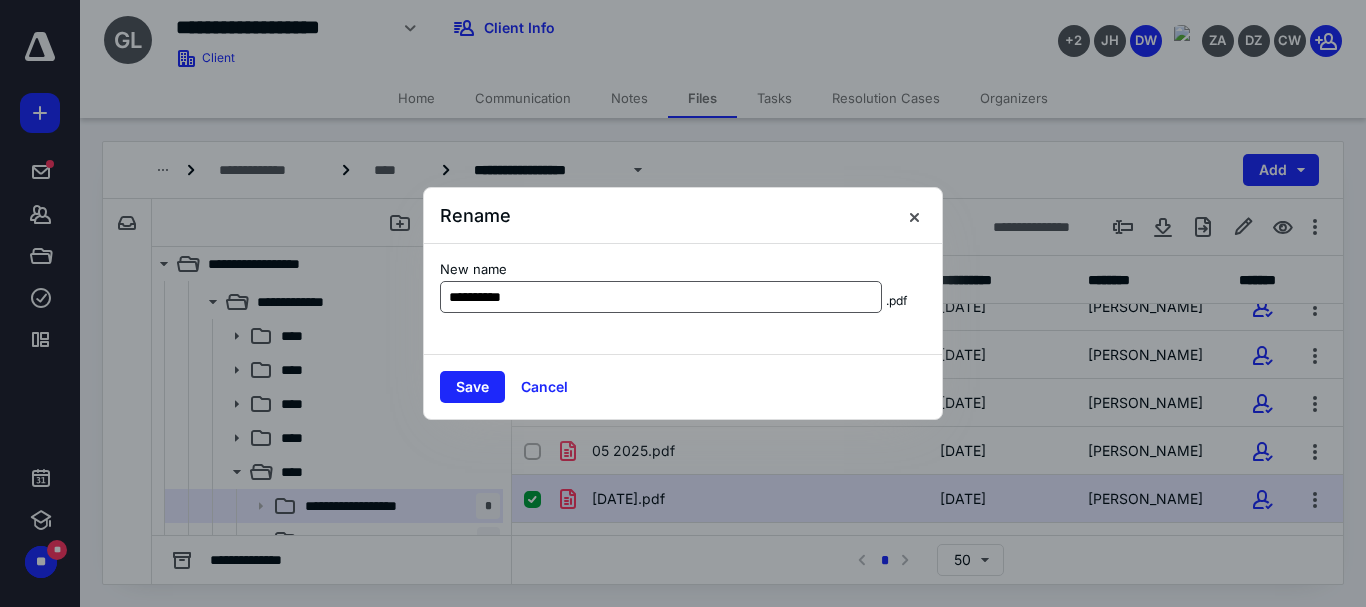 click on "**********" at bounding box center [661, 297] 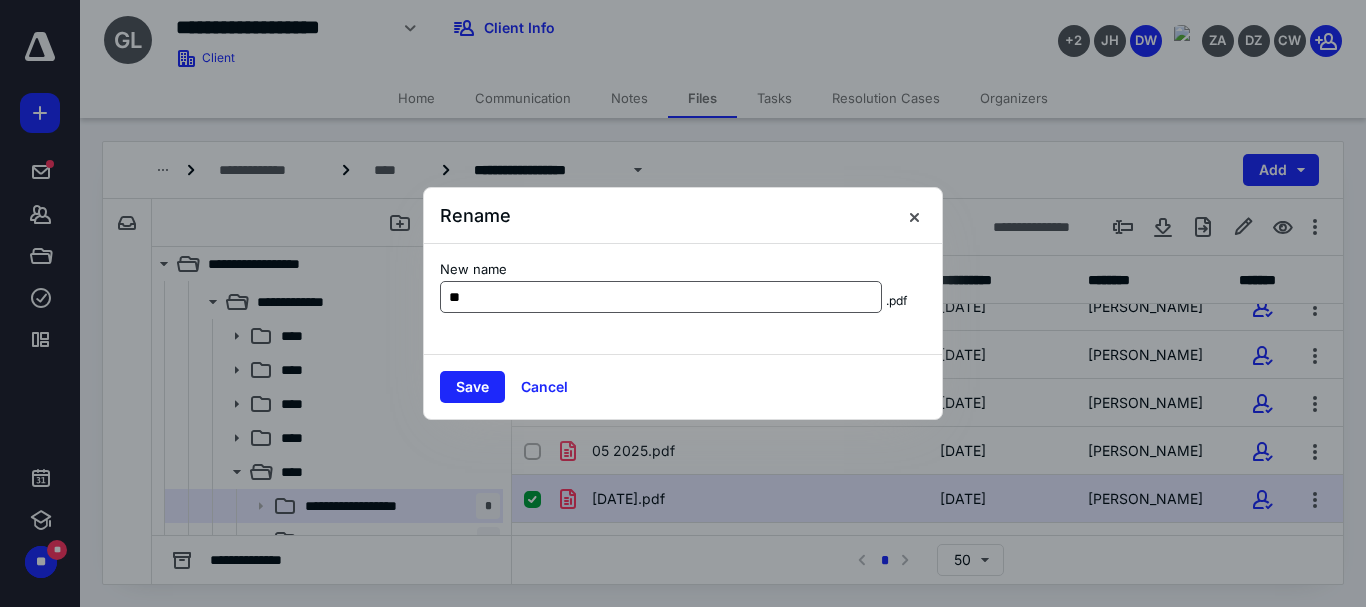 type on "*" 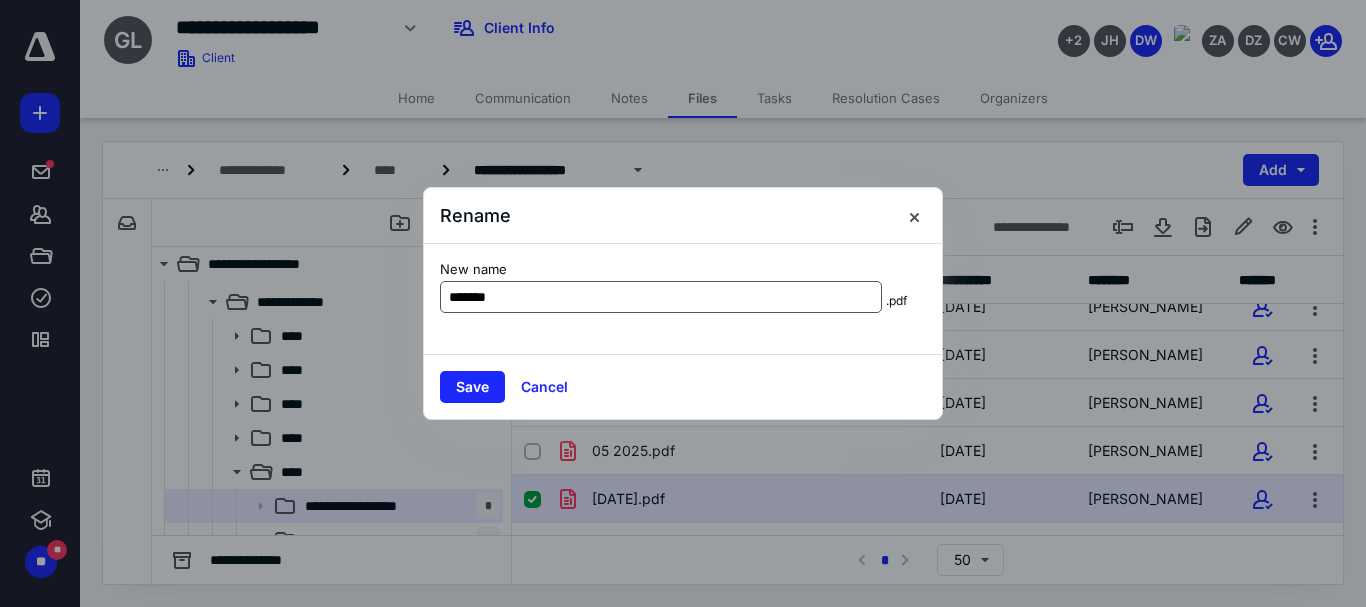 type on "*******" 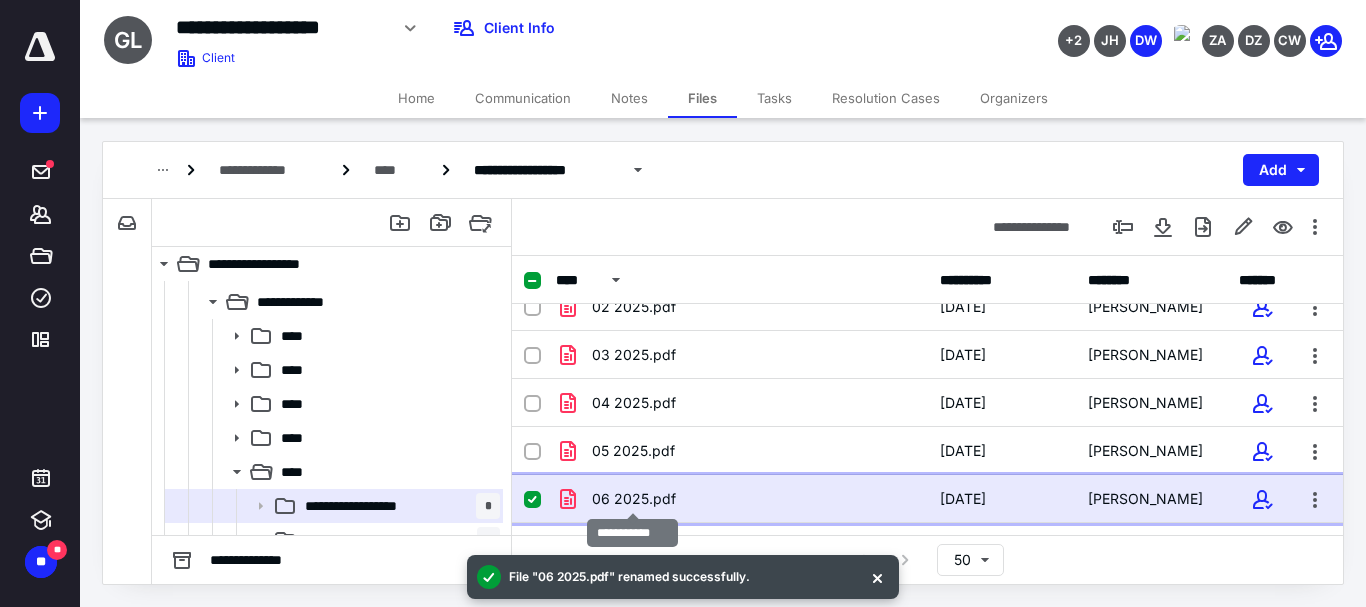 click on "06 2025.pdf" at bounding box center [634, 499] 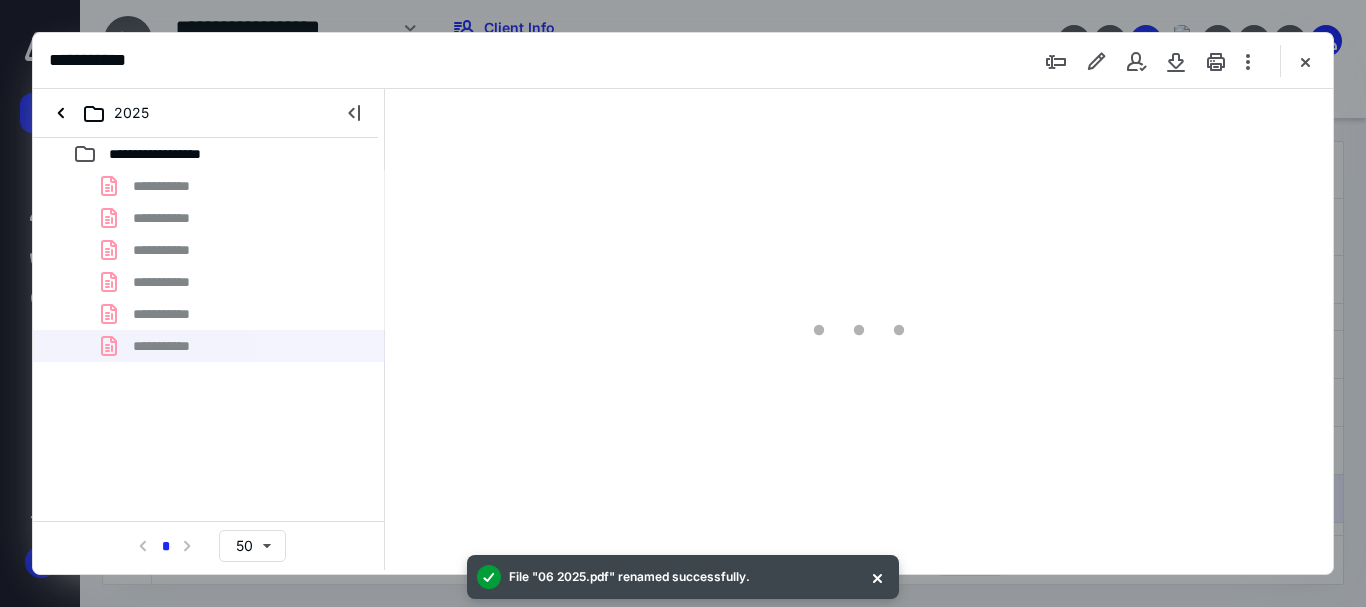 scroll, scrollTop: 0, scrollLeft: 0, axis: both 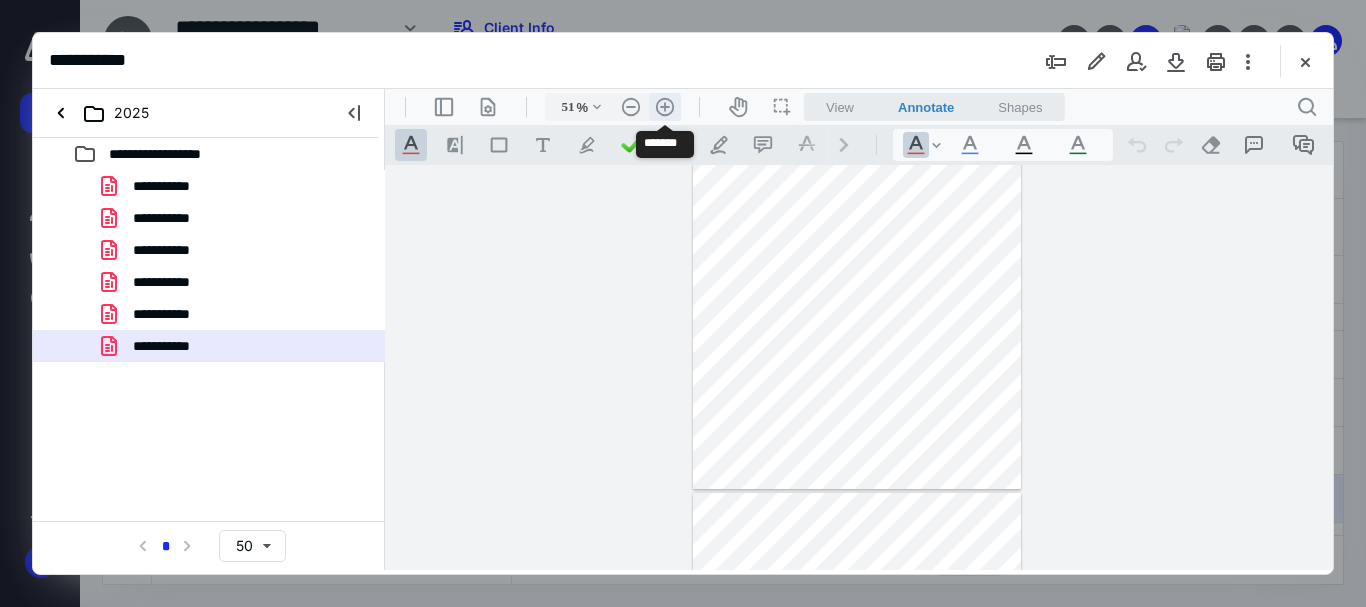 click on ".cls-1{fill:#abb0c4;} icon - header - zoom - in - line" at bounding box center (665, 107) 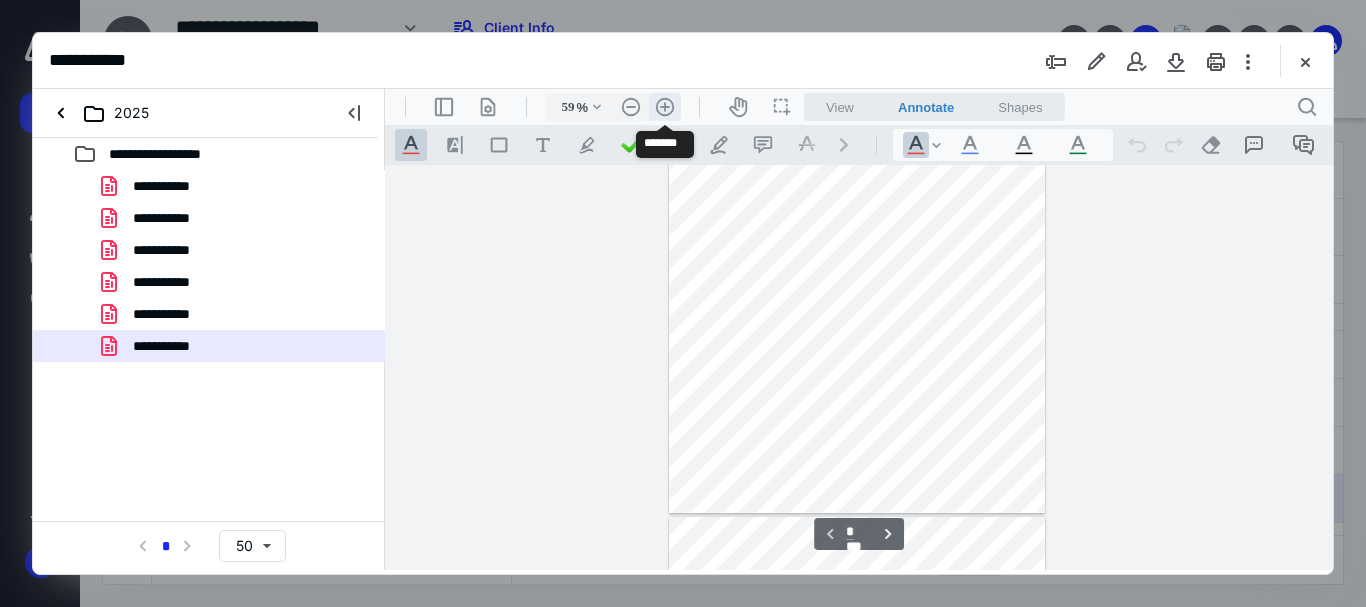 click on ".cls-1{fill:#abb0c4;} icon - header - zoom - in - line" at bounding box center [665, 107] 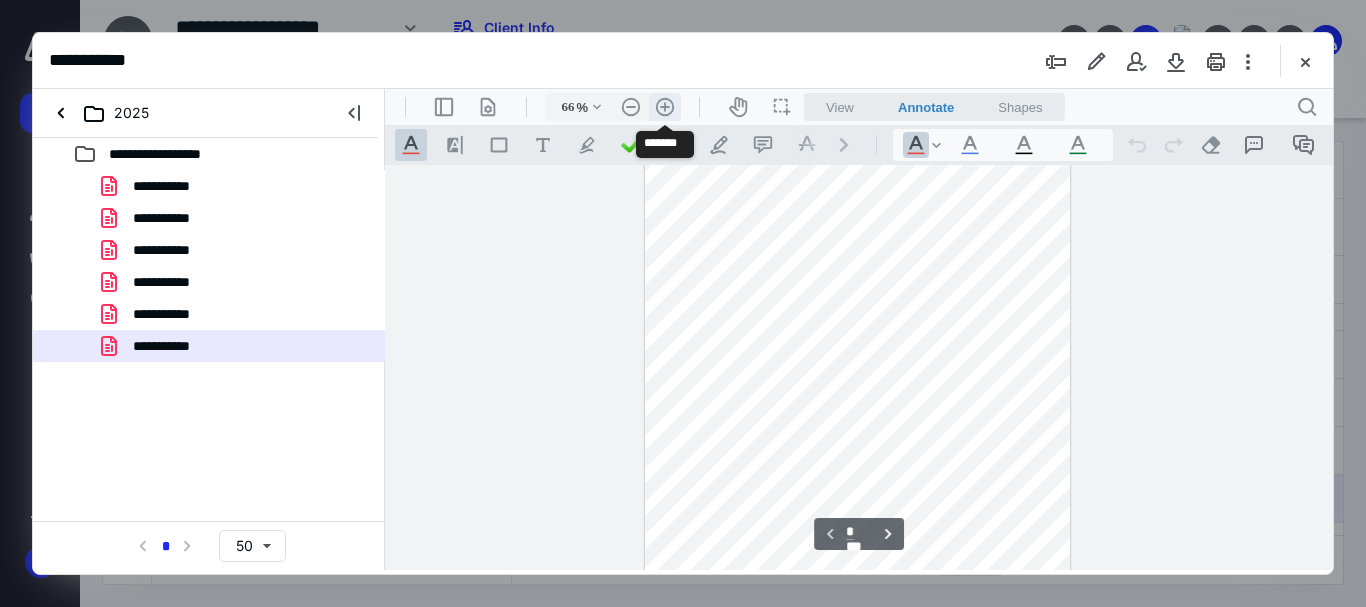 click on ".cls-1{fill:#abb0c4;} icon - header - zoom - in - line" at bounding box center [665, 107] 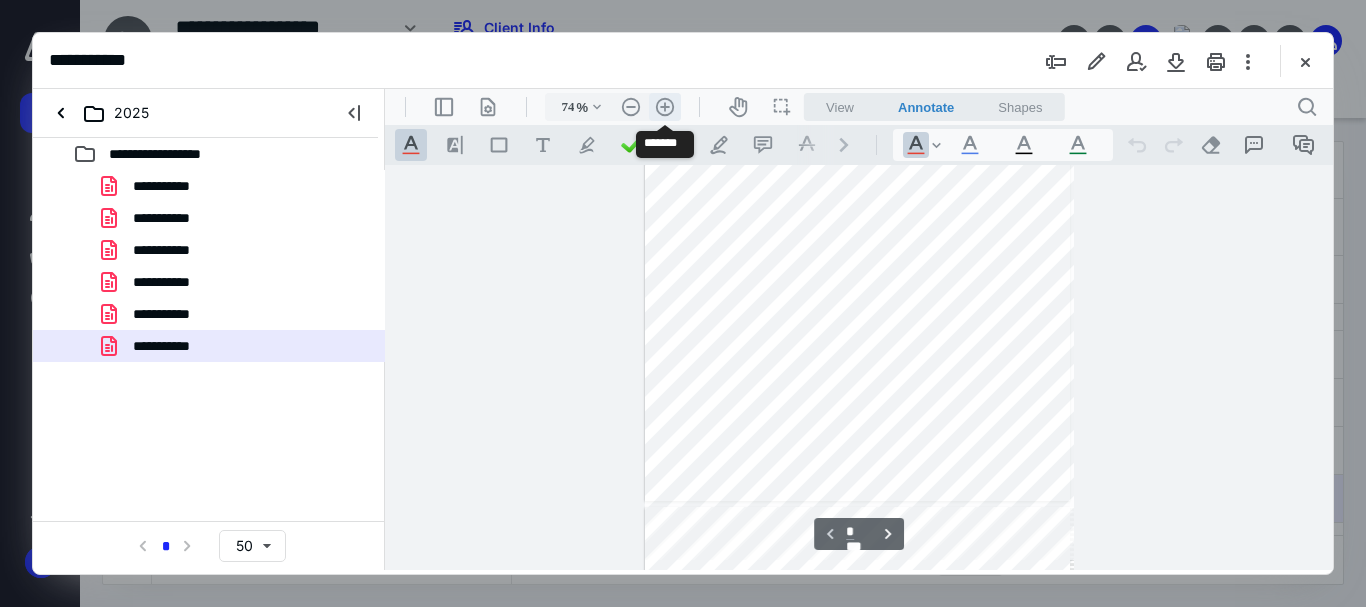 click on ".cls-1{fill:#abb0c4;} icon - header - zoom - in - line" at bounding box center [665, 107] 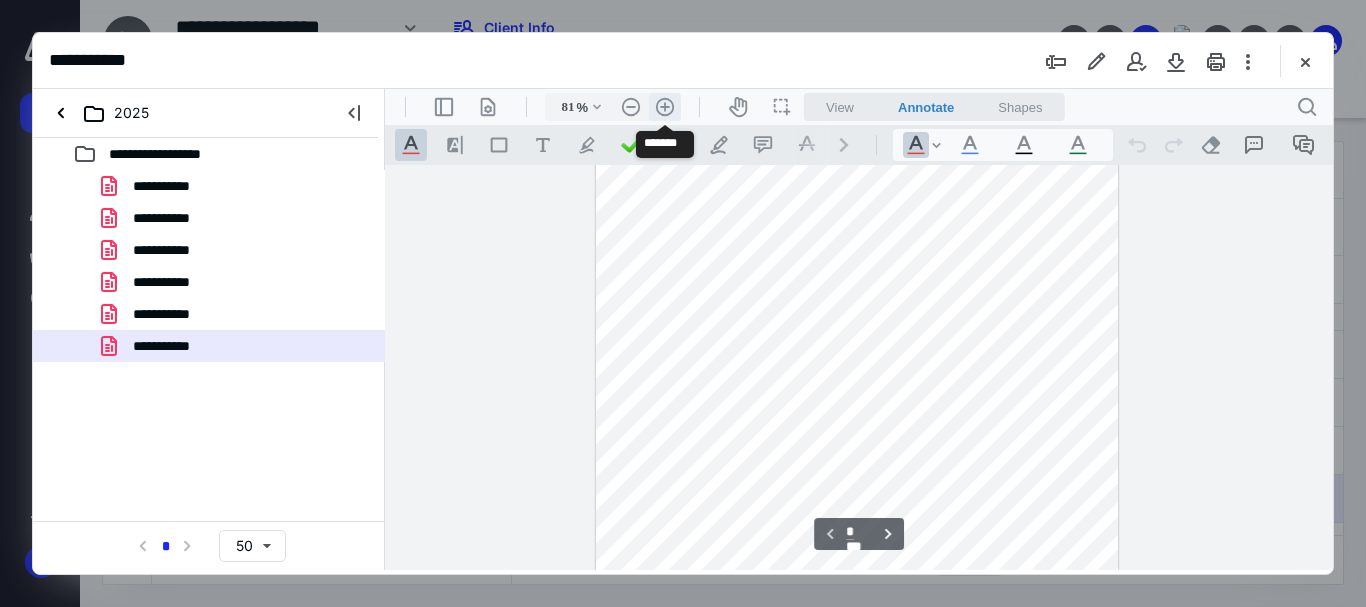 click on ".cls-1{fill:#abb0c4;} icon - header - zoom - in - line" at bounding box center (665, 107) 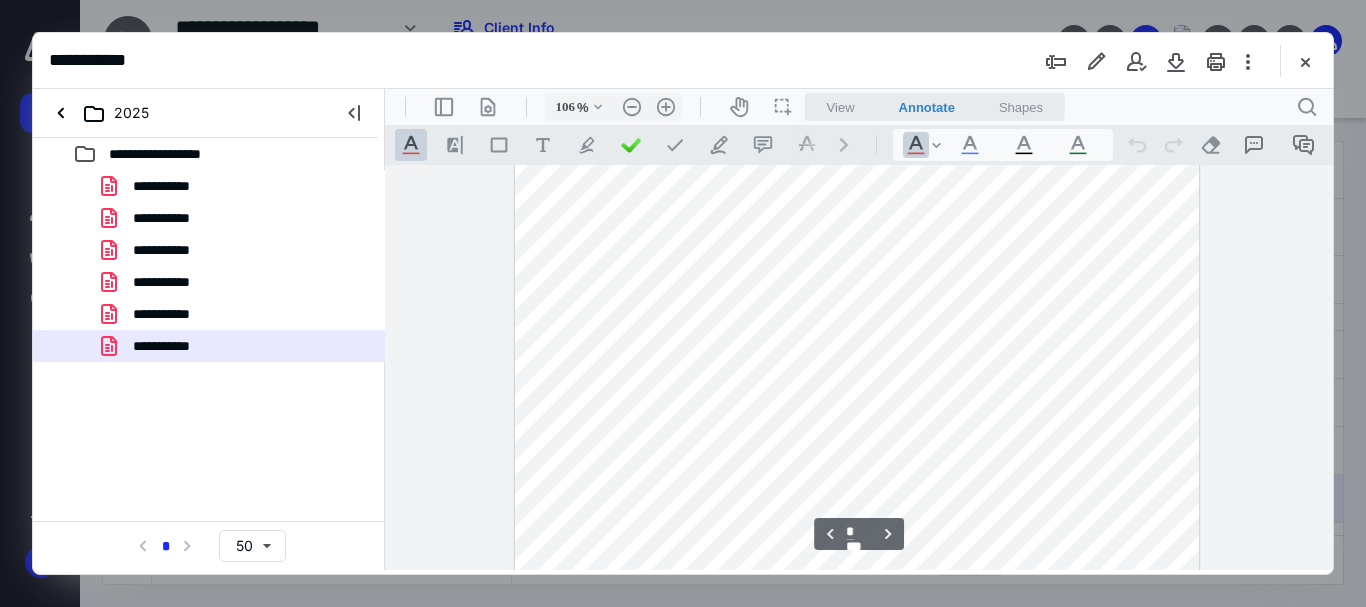 scroll, scrollTop: 3500, scrollLeft: 0, axis: vertical 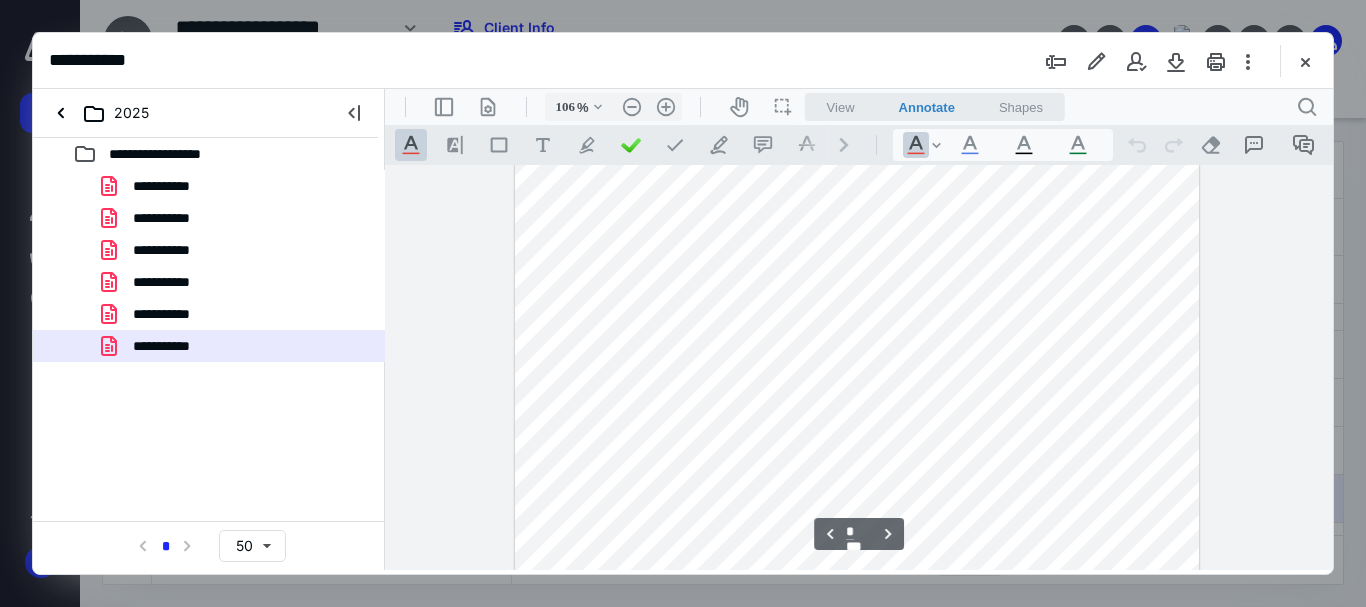 type on "*" 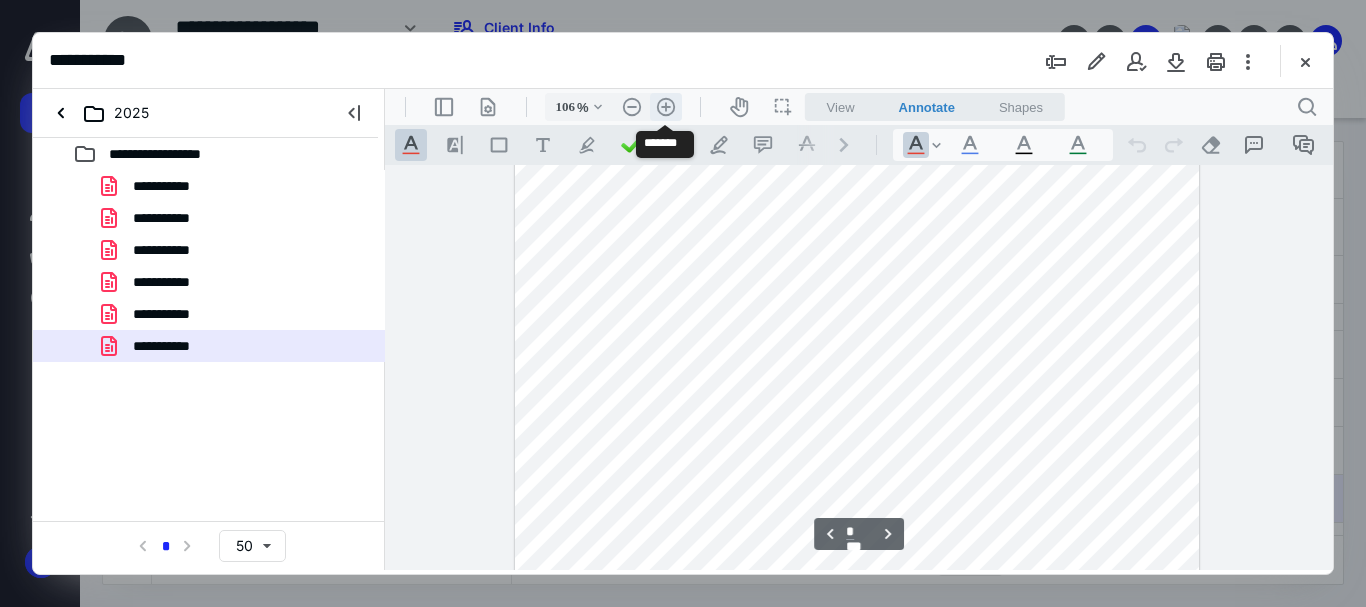 click on ".cls-1{fill:#abb0c4;} icon - header - zoom - in - line" at bounding box center (666, 107) 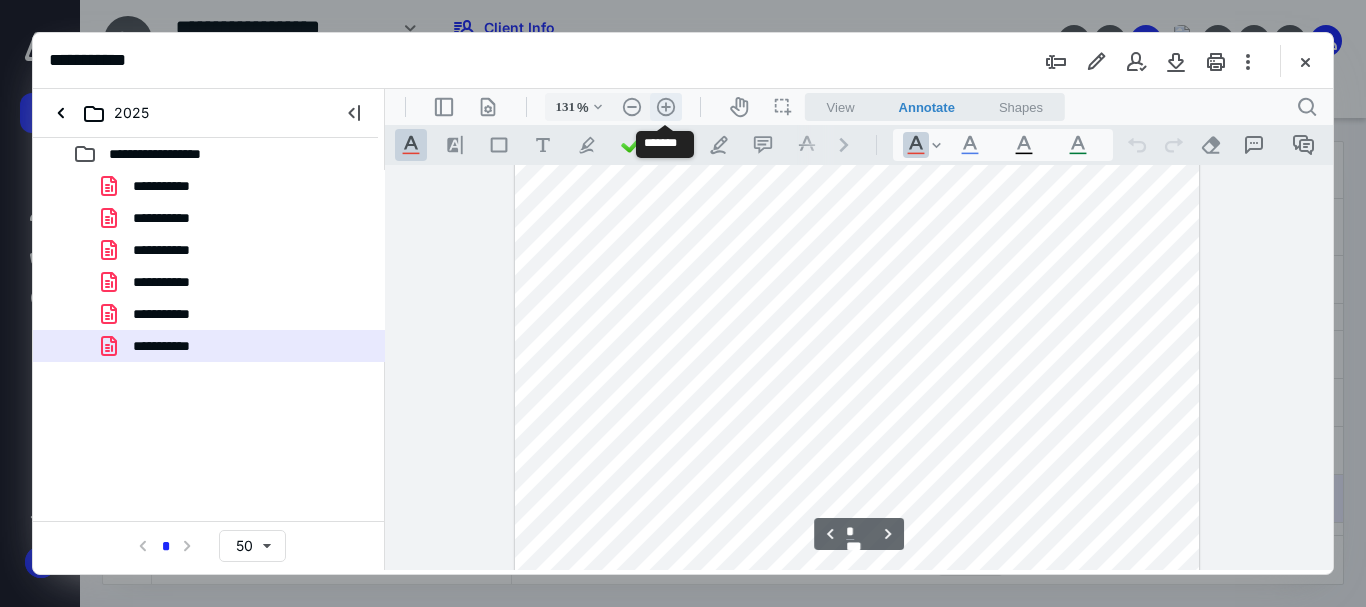 scroll, scrollTop: 1523, scrollLeft: 0, axis: vertical 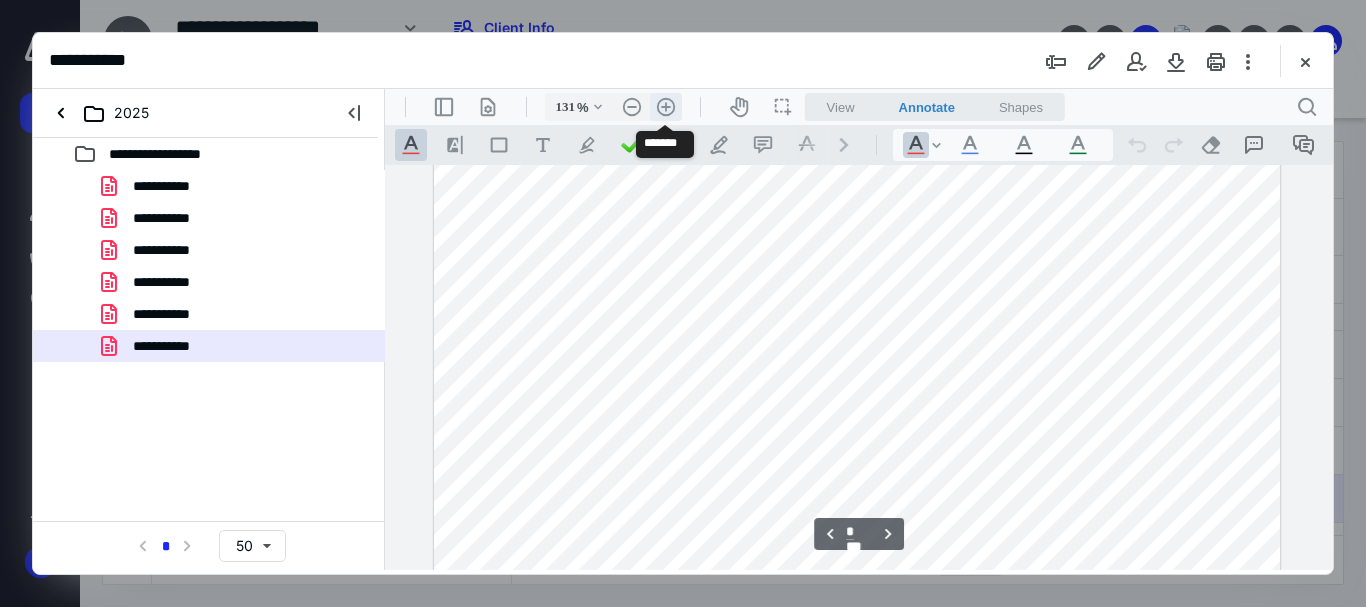 click on ".cls-1{fill:#abb0c4;} icon - header - zoom - in - line" at bounding box center (666, 107) 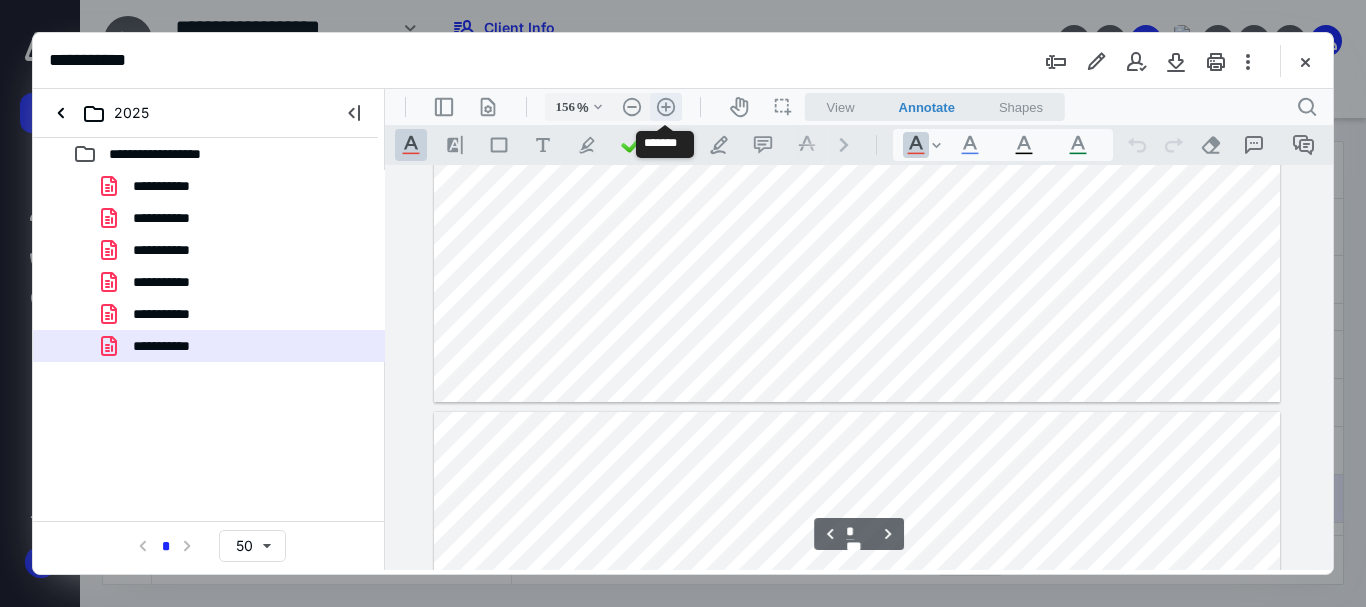 click on ".cls-1{fill:#abb0c4;} icon - header - zoom - in - line" at bounding box center (666, 107) 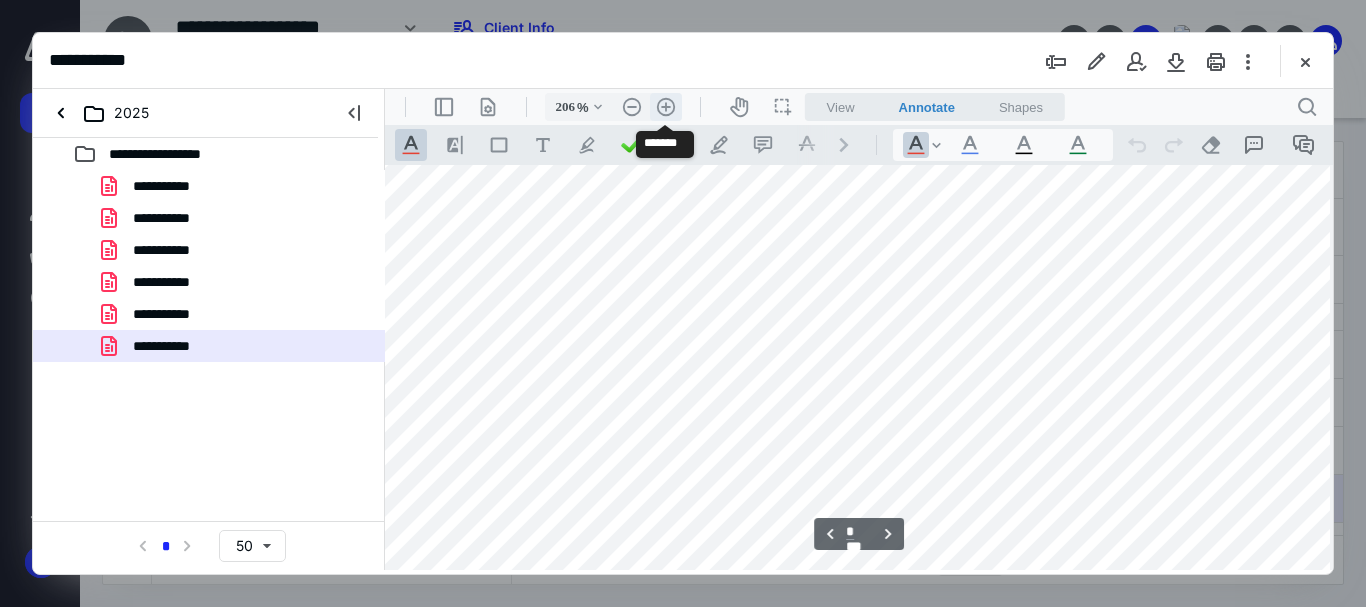 scroll, scrollTop: 2492, scrollLeft: 208, axis: both 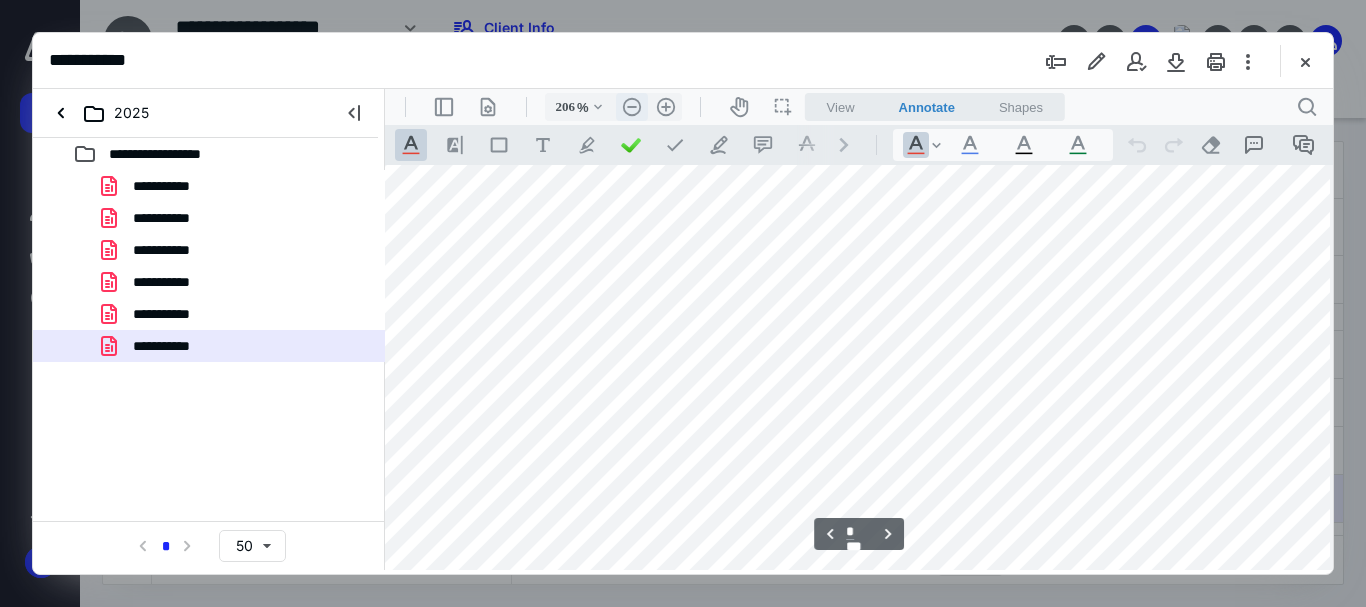 drag, startPoint x: 631, startPoint y: 106, endPoint x: 643, endPoint y: 116, distance: 15.6205 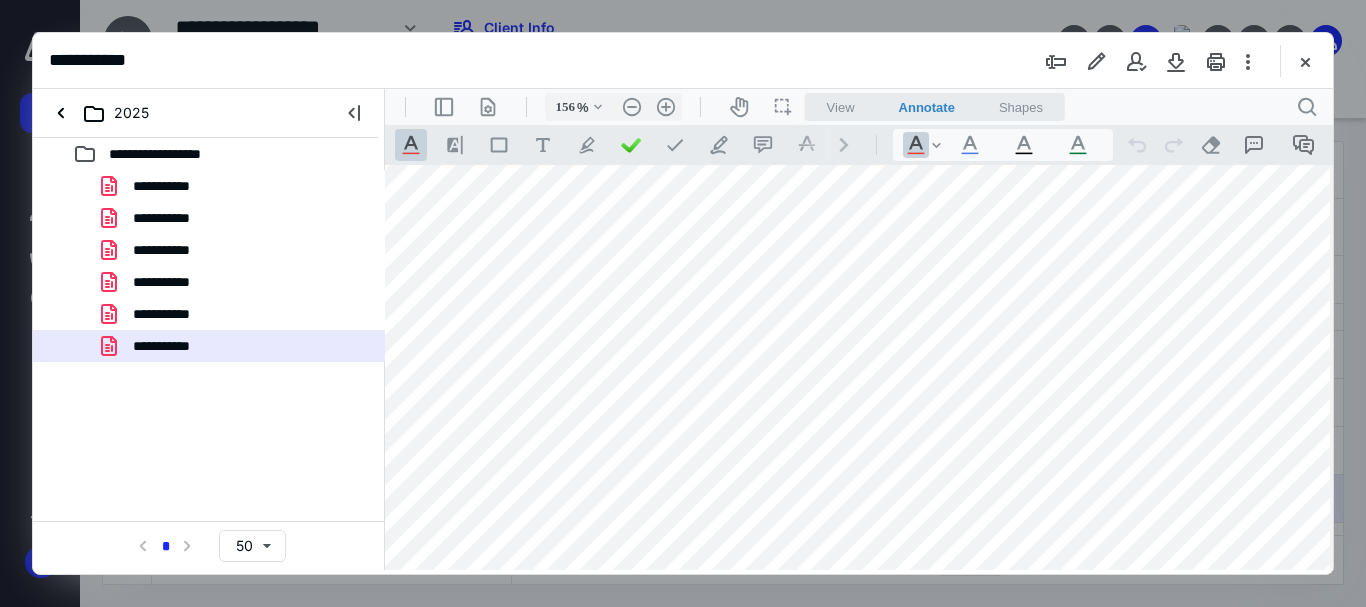 scroll, scrollTop: 2846, scrollLeft: 42, axis: both 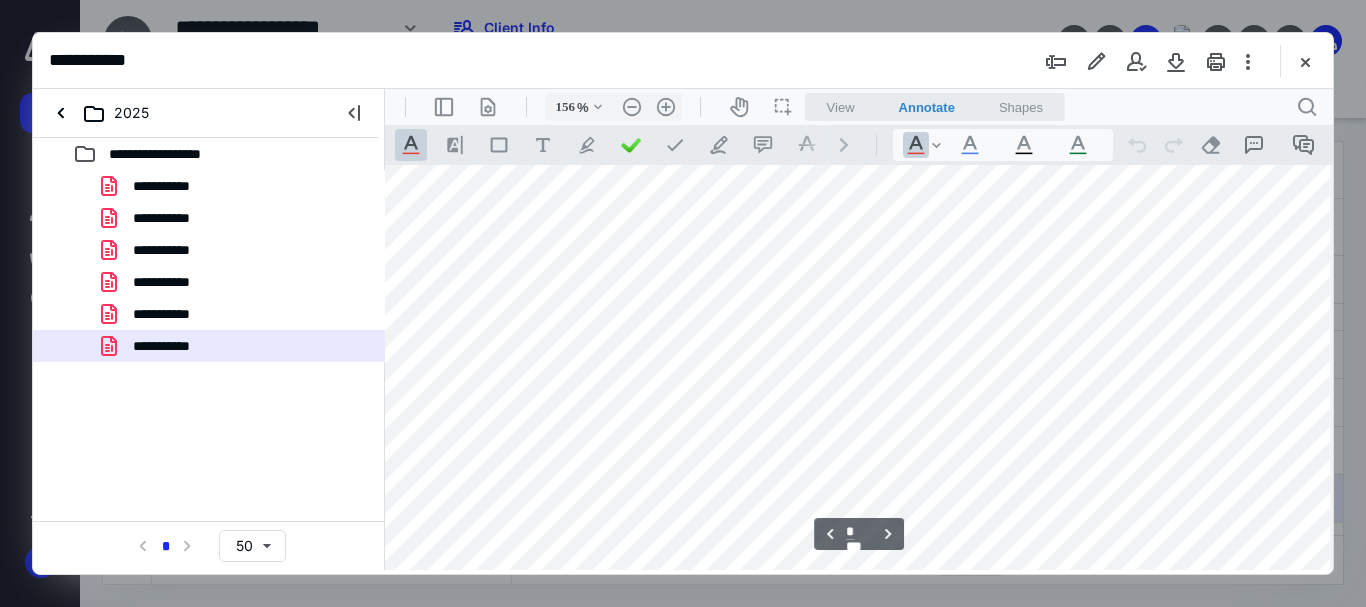 type on "*" 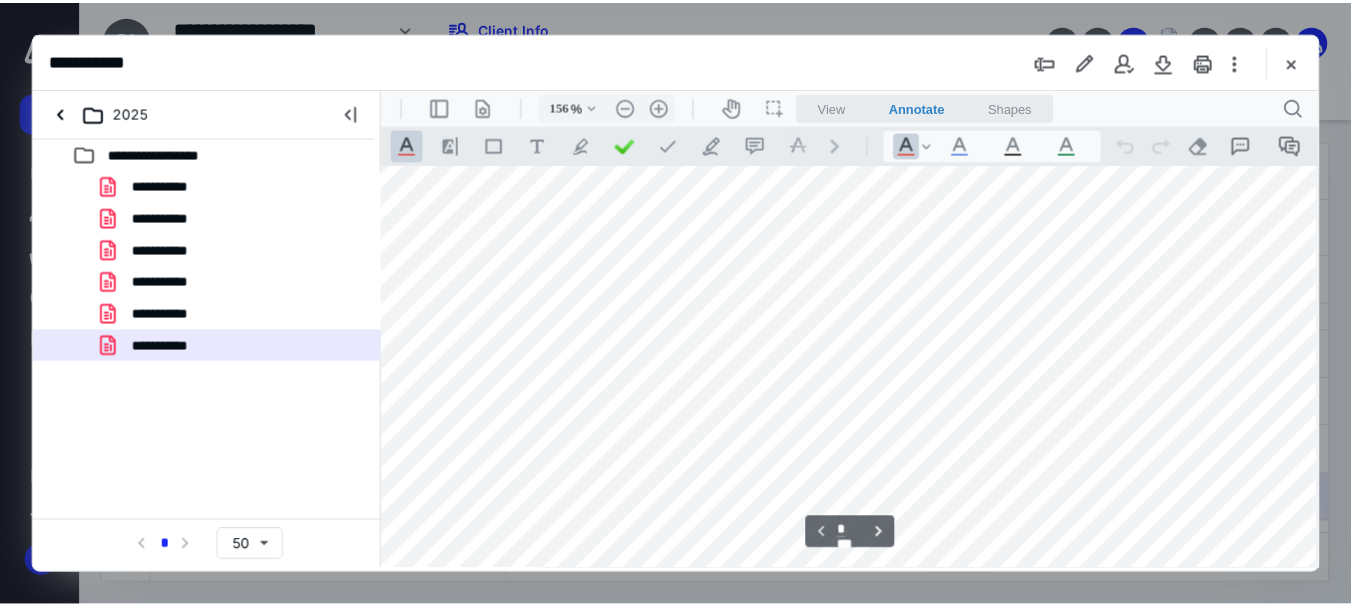 scroll, scrollTop: 46, scrollLeft: 42, axis: both 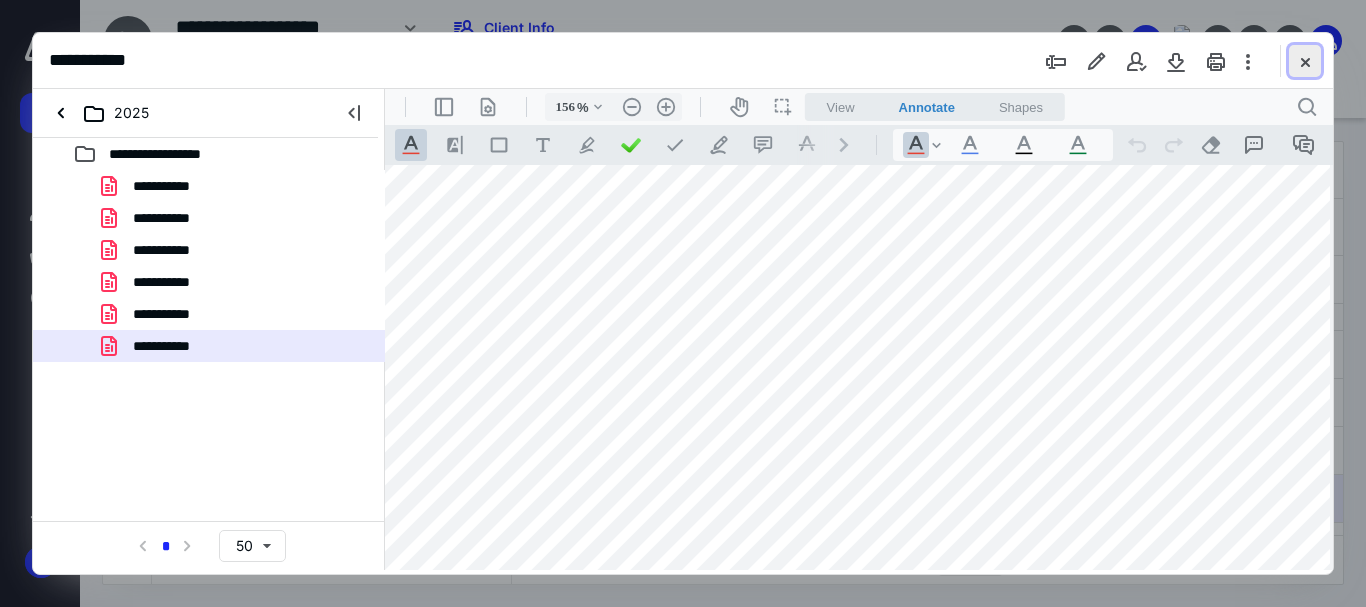 click at bounding box center [1305, 61] 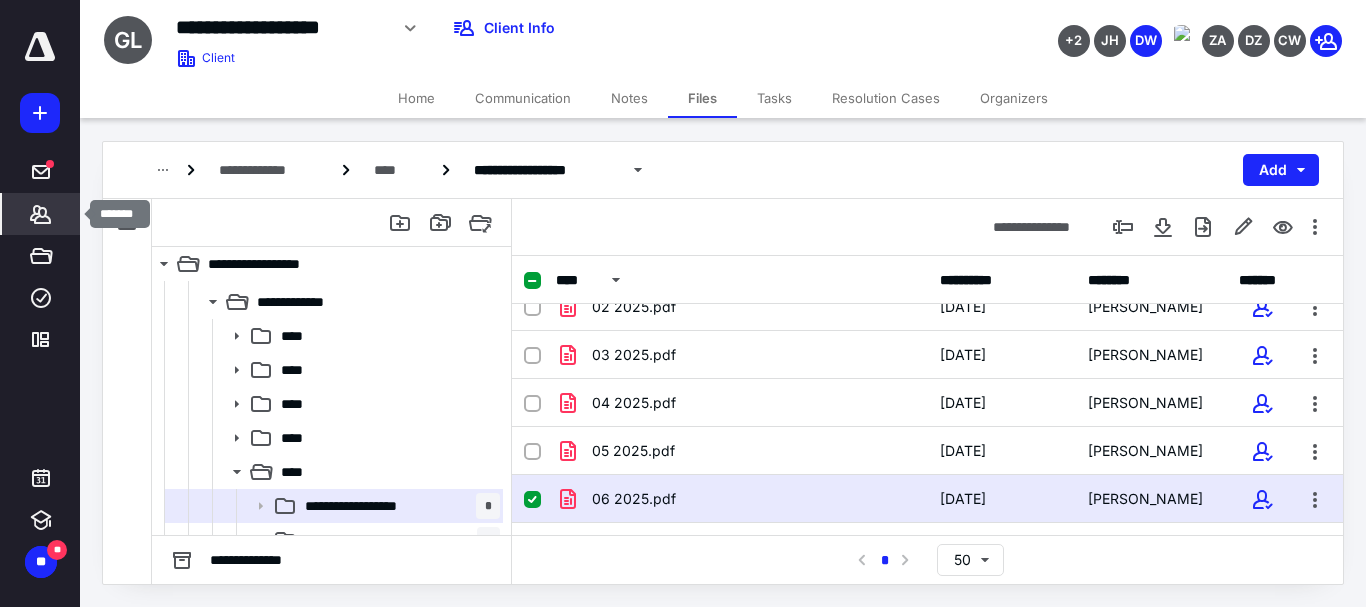 click 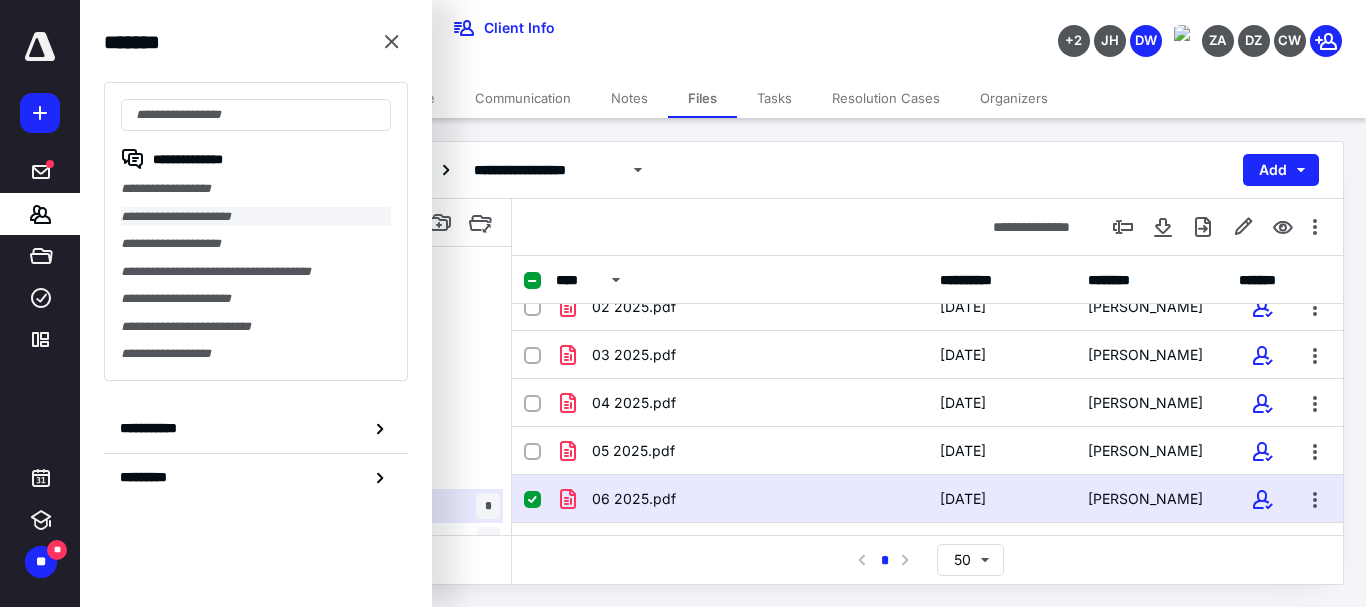 click on "**********" at bounding box center (256, 217) 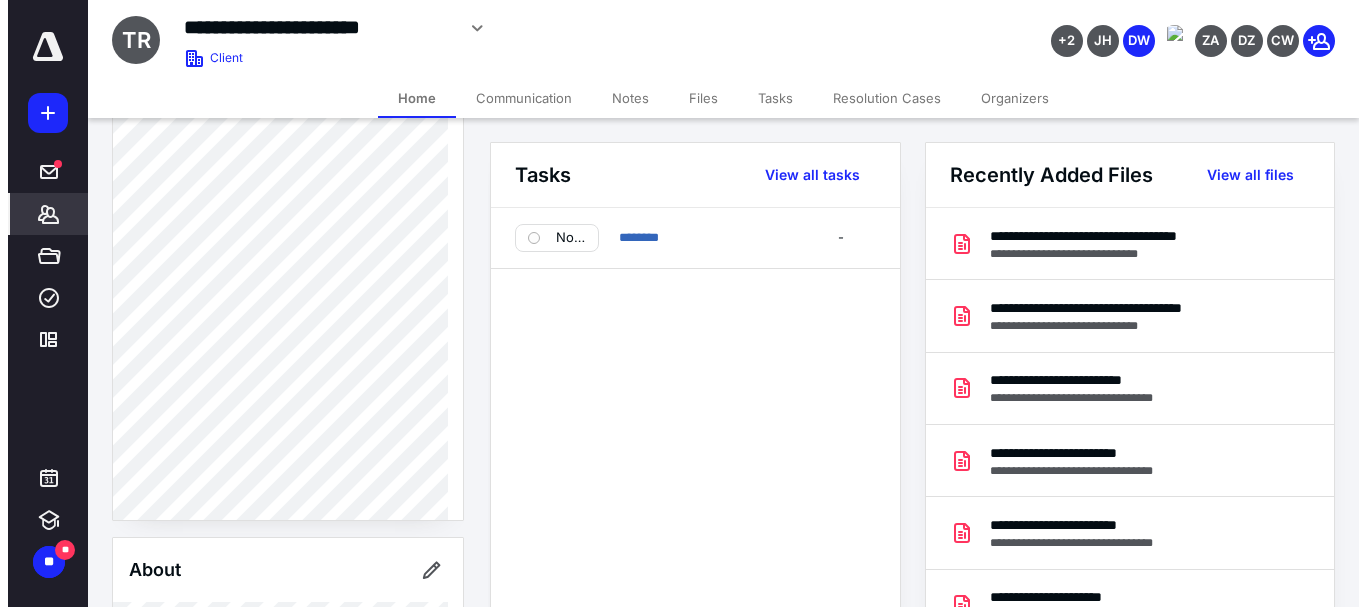 scroll, scrollTop: 0, scrollLeft: 0, axis: both 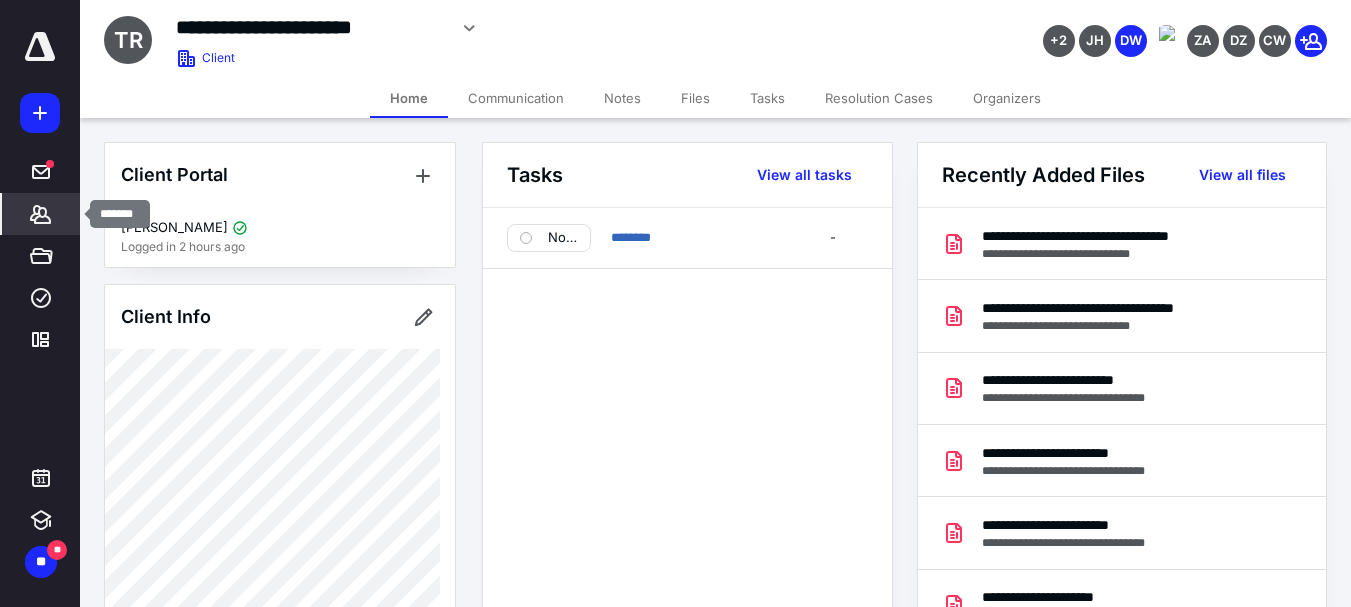 click 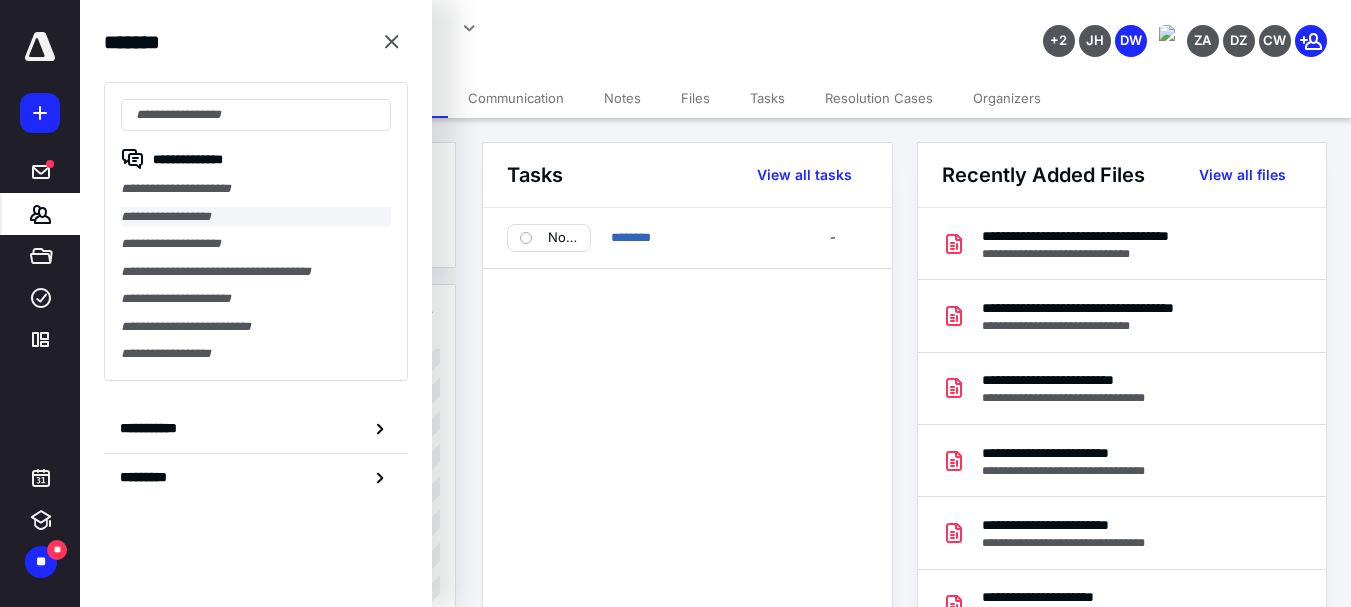 click on "**********" at bounding box center (256, 217) 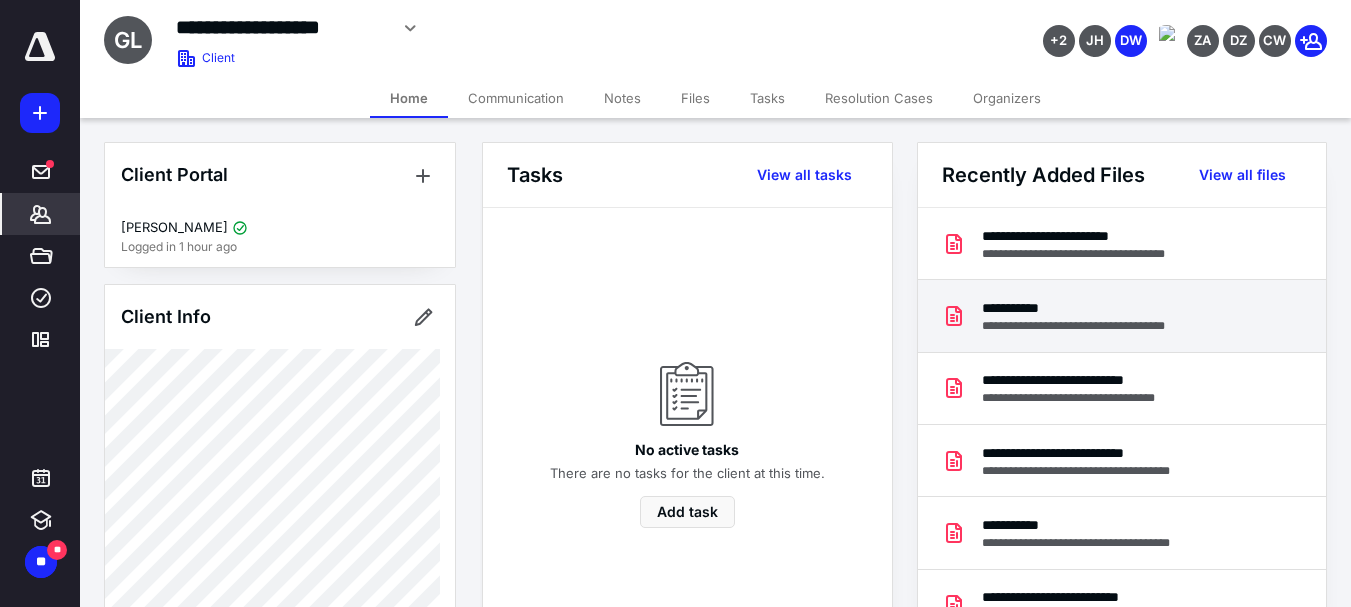 click on "**********" at bounding box center [1090, 326] 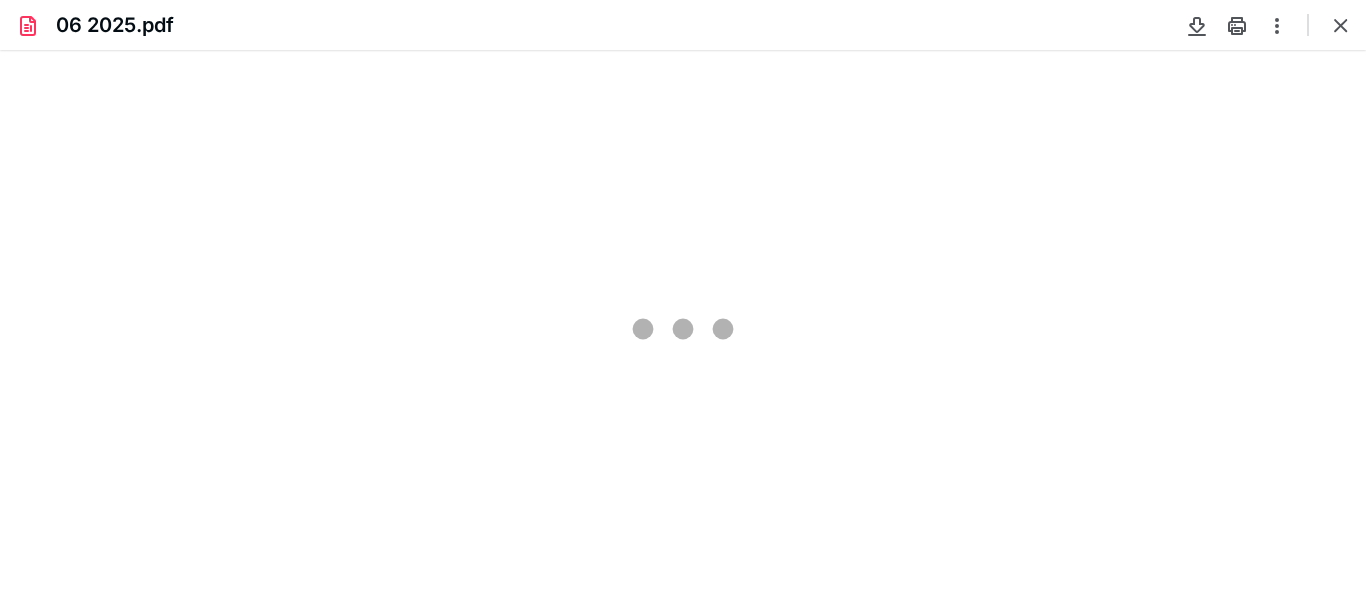 scroll, scrollTop: 0, scrollLeft: 0, axis: both 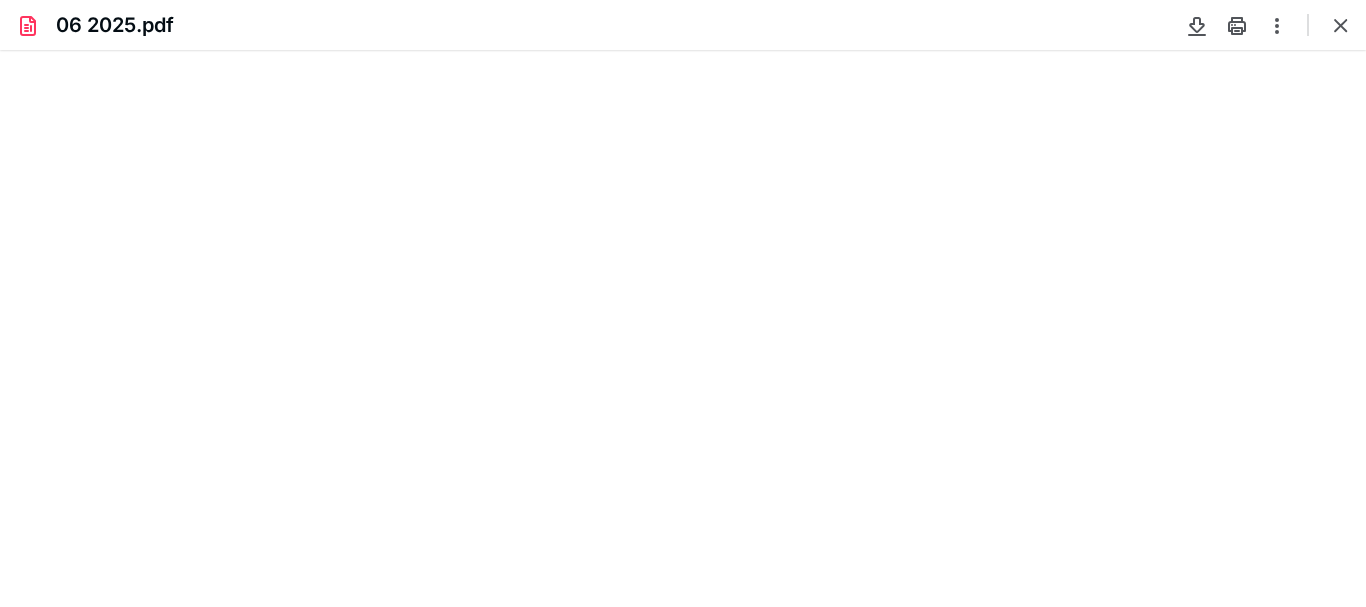 type on "66" 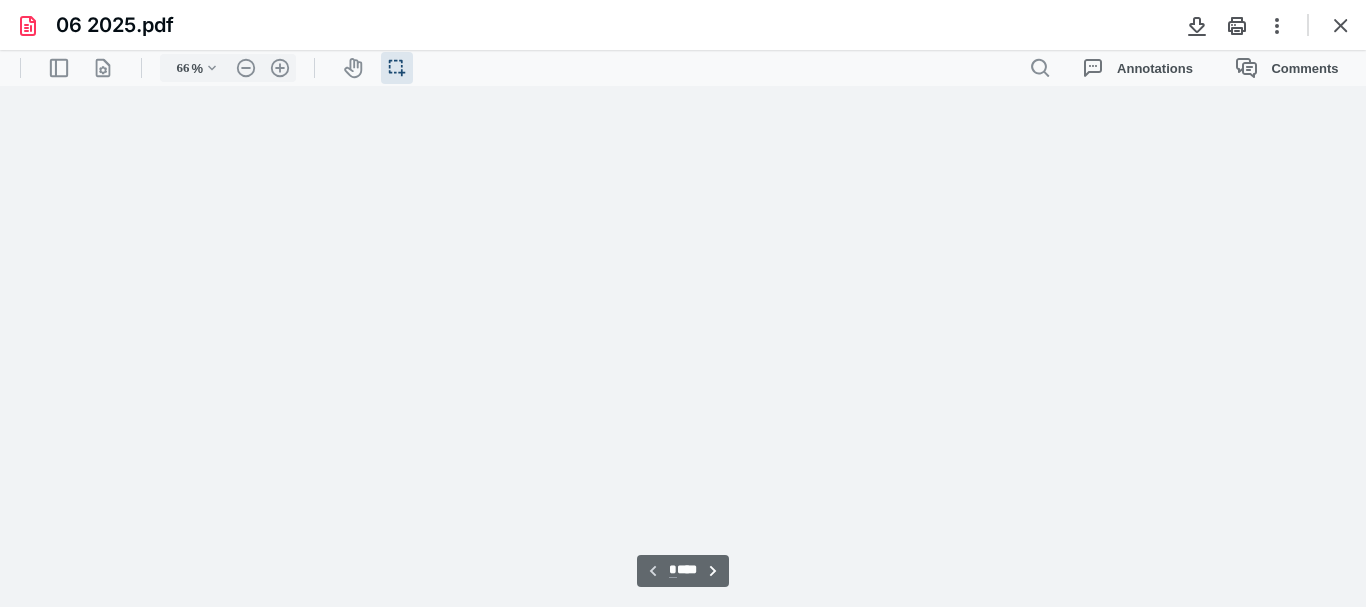 scroll, scrollTop: 39, scrollLeft: 0, axis: vertical 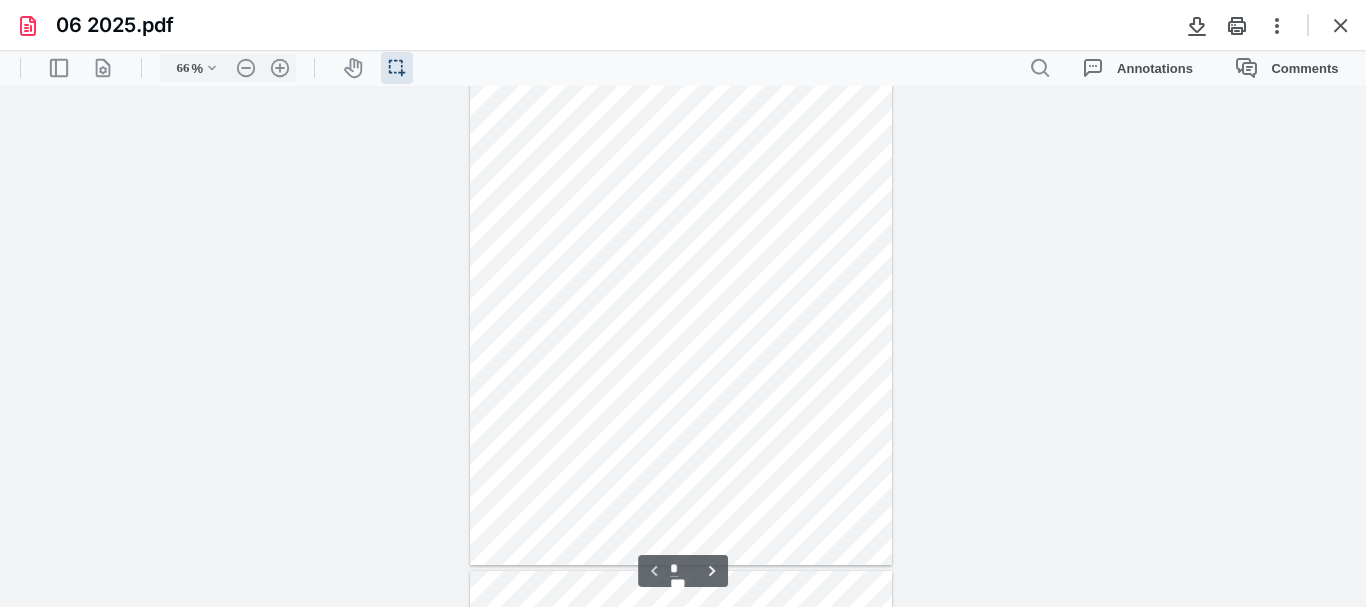 click at bounding box center [1341, 25] 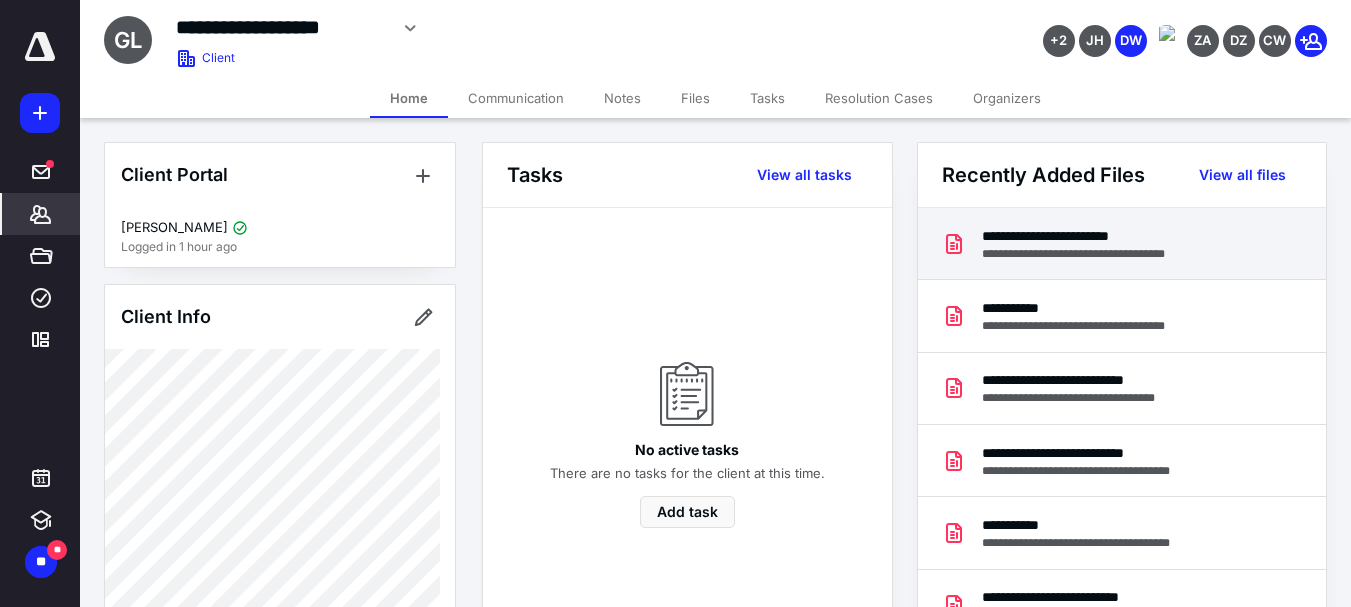 click on "**********" at bounding box center [1090, 236] 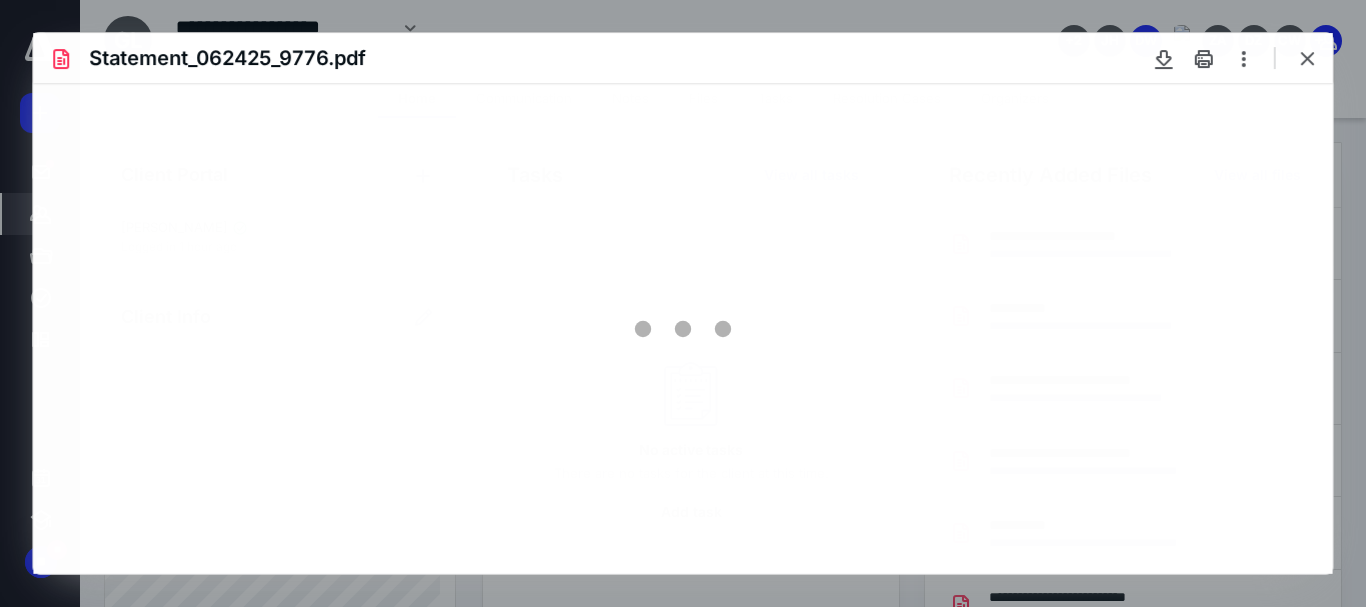 scroll, scrollTop: 0, scrollLeft: 0, axis: both 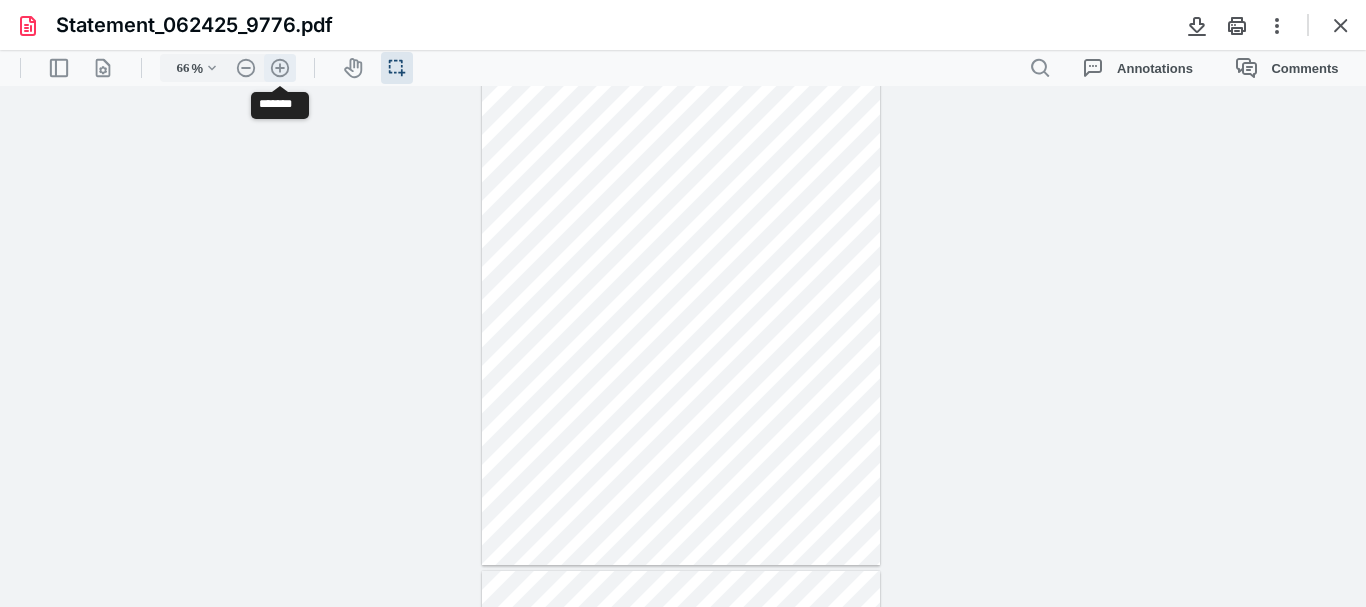 click on ".cls-1{fill:#abb0c4;} icon - header - zoom - in - line" at bounding box center [280, 68] 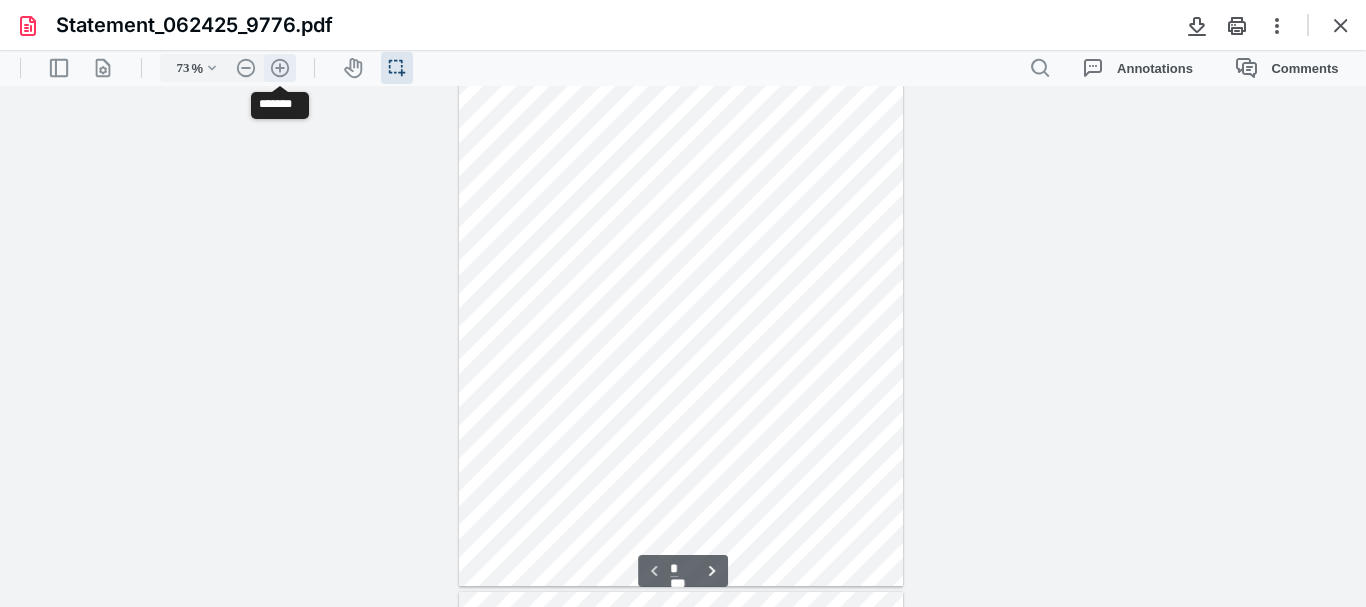 click on ".cls-1{fill:#abb0c4;} icon - header - zoom - in - line" at bounding box center [280, 68] 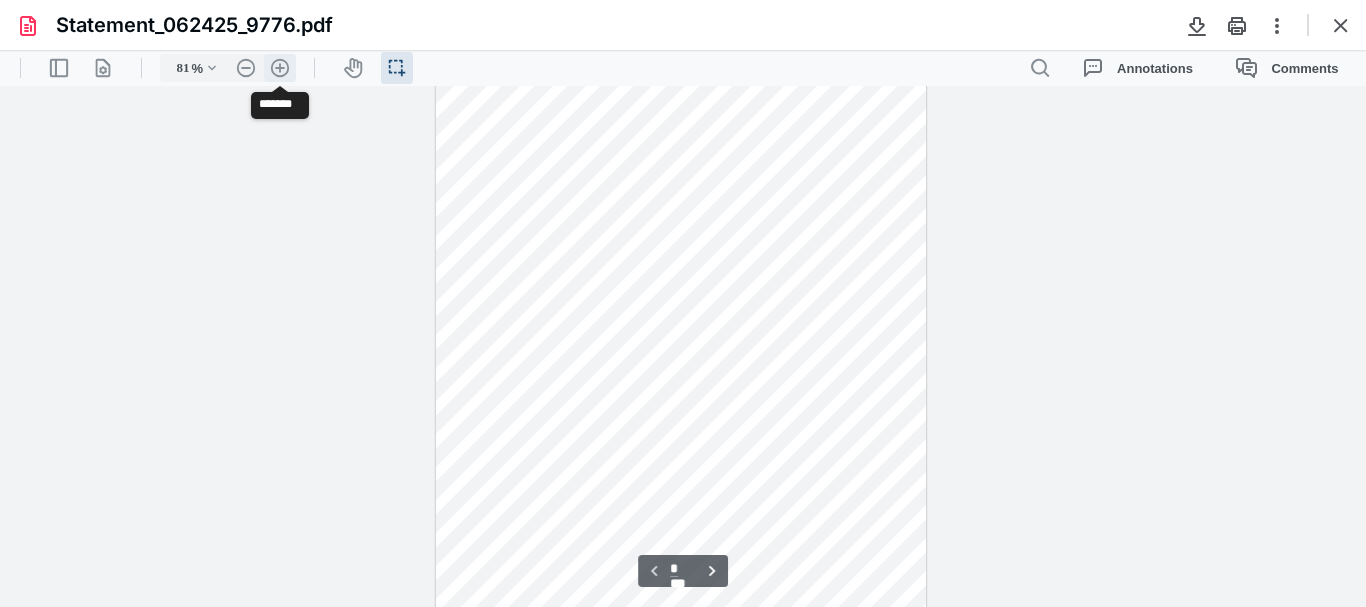 click on ".cls-1{fill:#abb0c4;} icon - header - zoom - in - line" at bounding box center (280, 68) 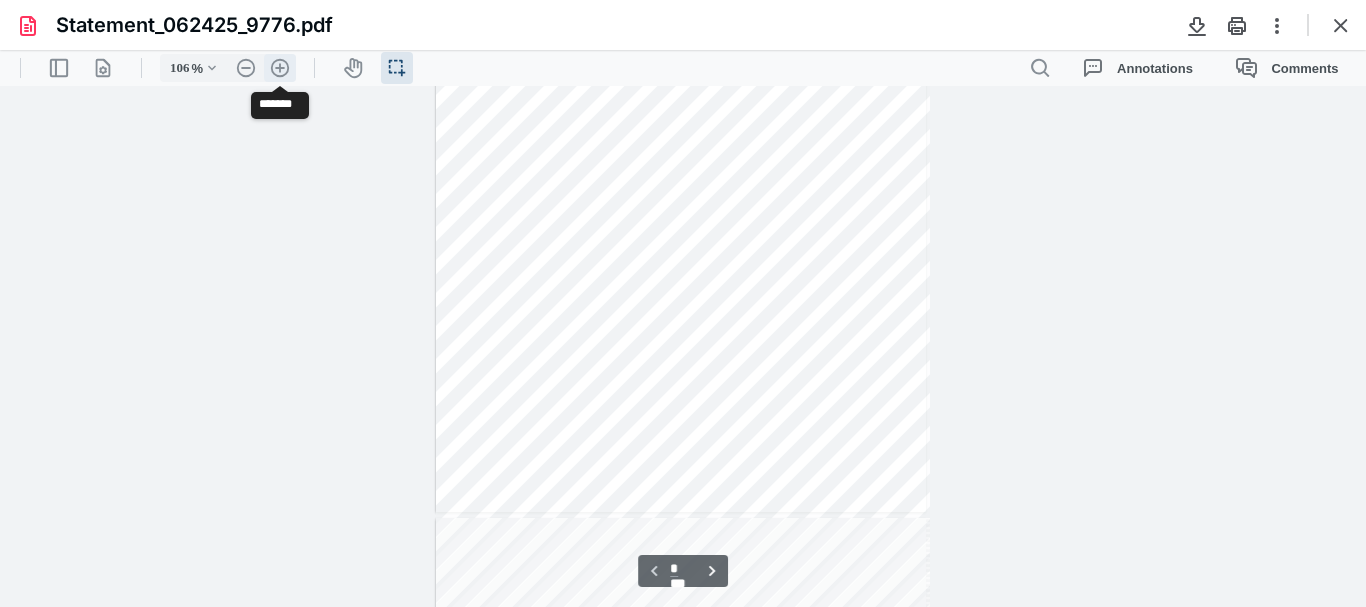 click on ".cls-1{fill:#abb0c4;} icon - header - zoom - in - line" at bounding box center [280, 68] 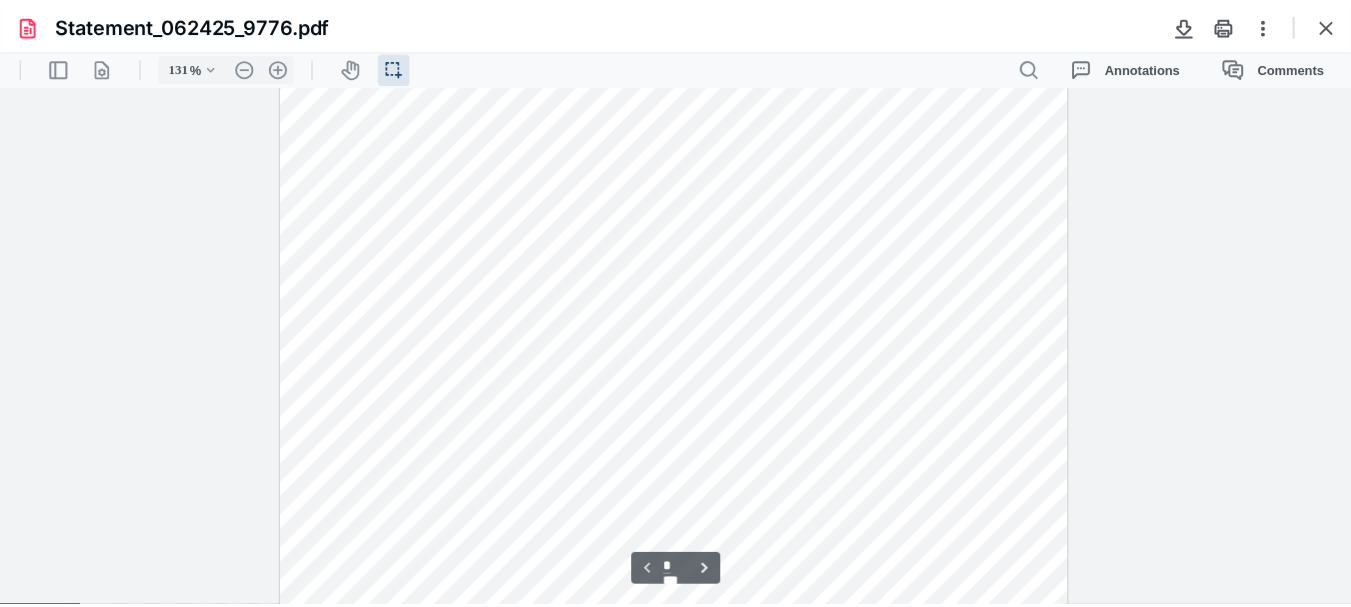 scroll, scrollTop: 0, scrollLeft: 0, axis: both 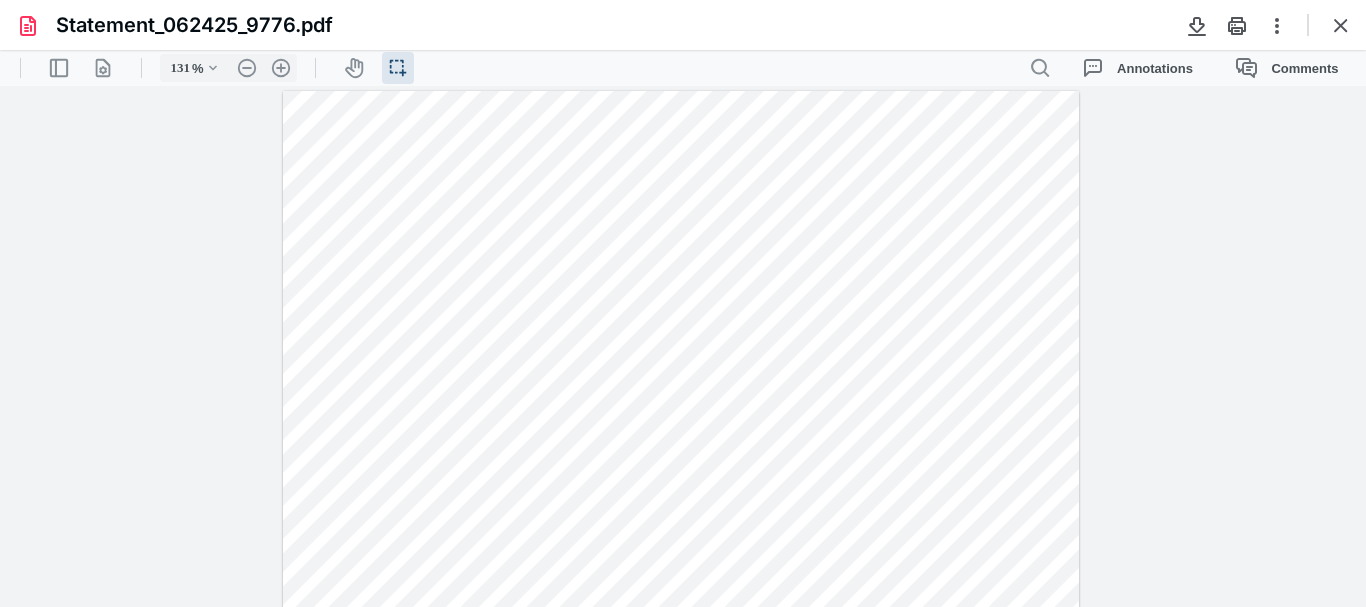 click at bounding box center (1341, 25) 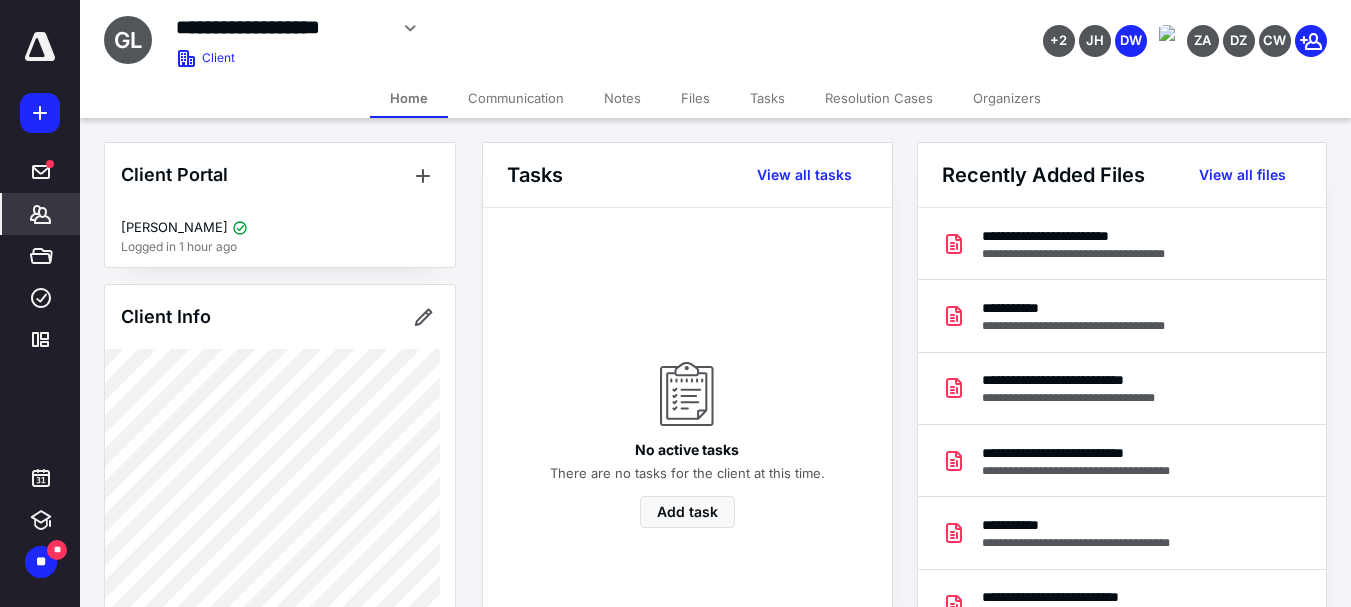 click 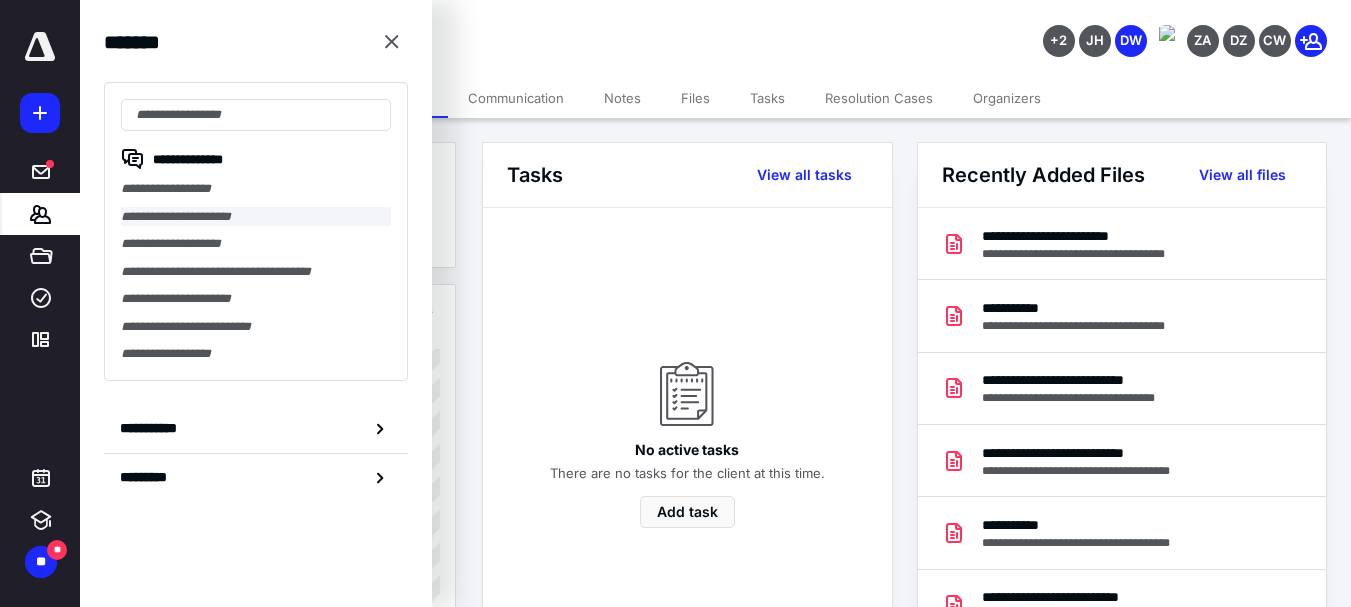 click on "**********" at bounding box center (256, 217) 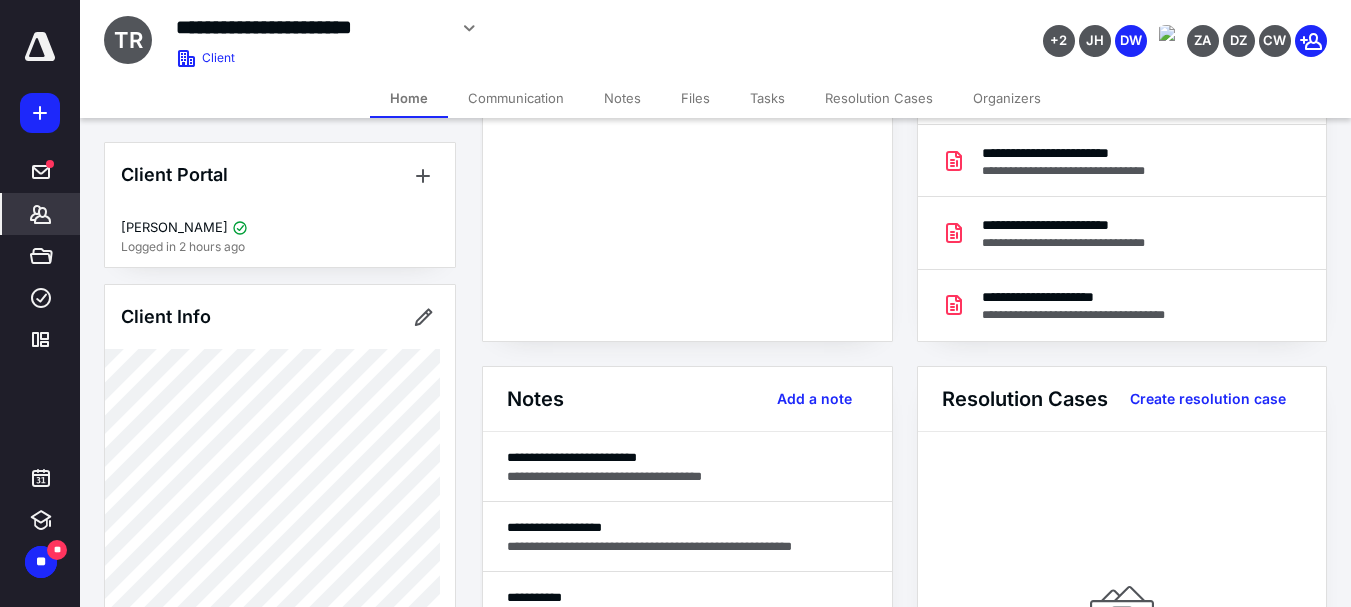 scroll, scrollTop: 0, scrollLeft: 0, axis: both 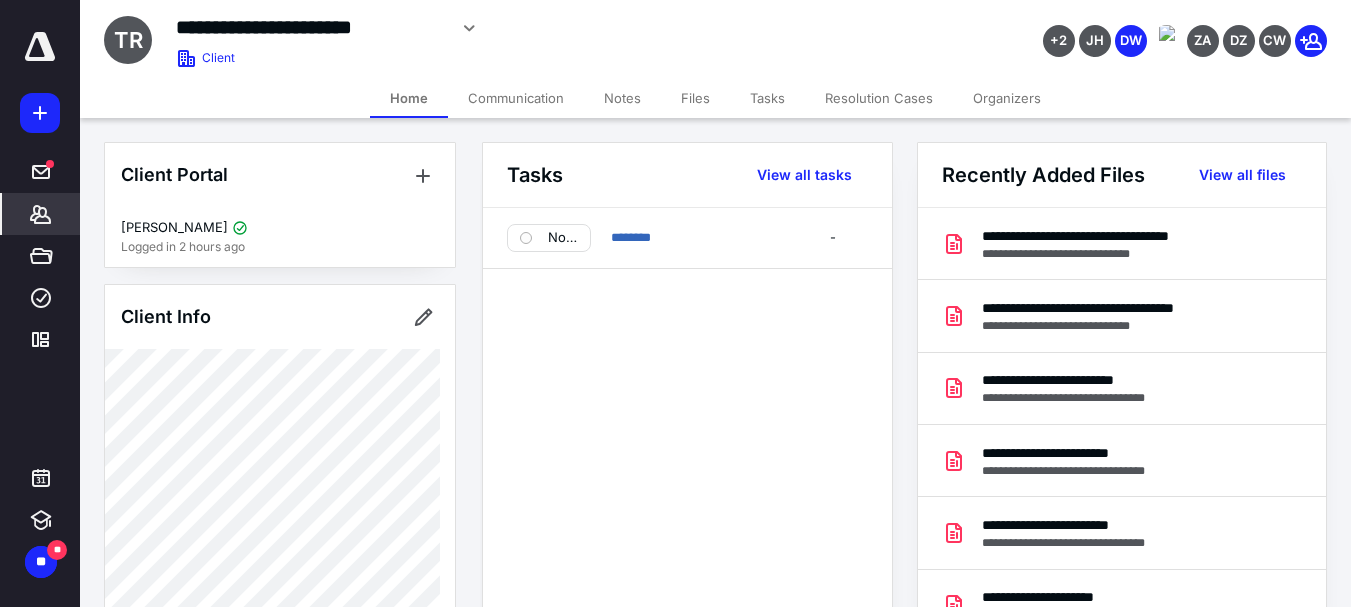 click 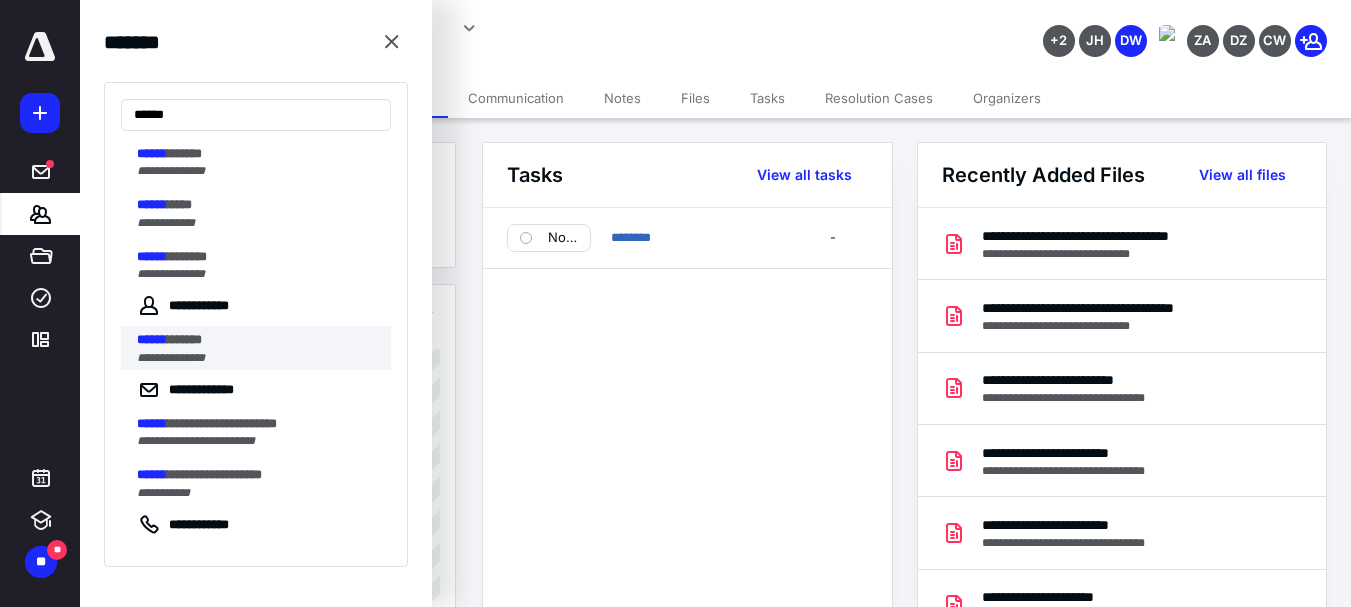 scroll, scrollTop: 300, scrollLeft: 0, axis: vertical 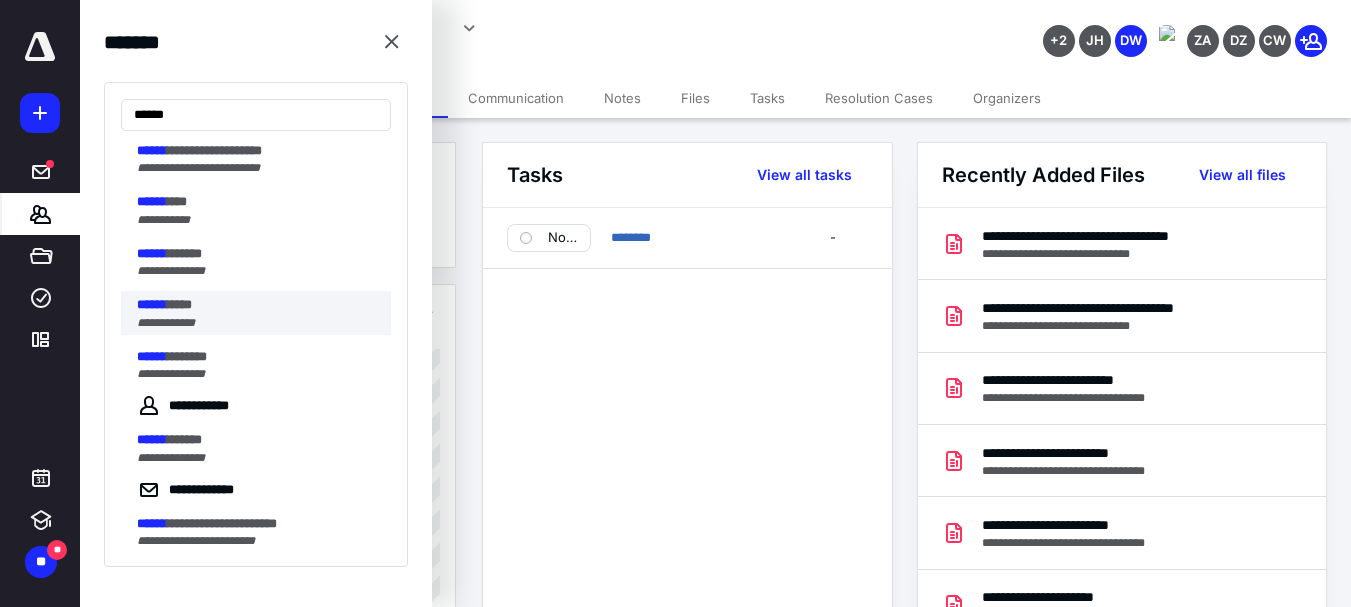 type on "******" 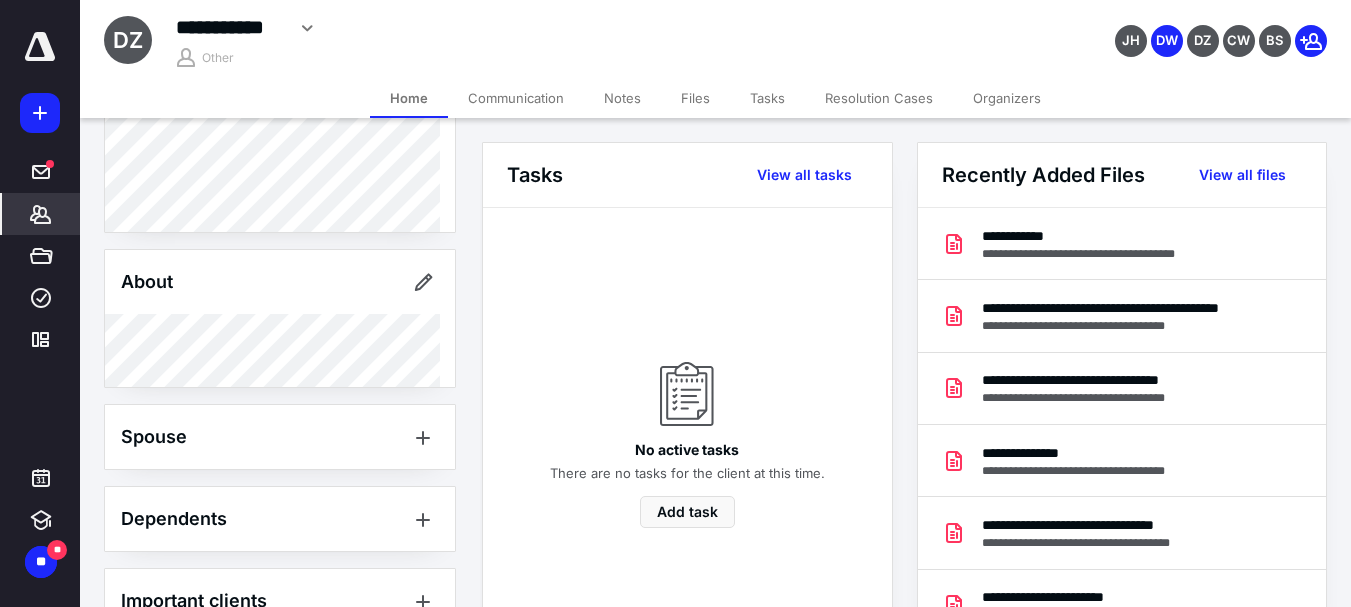 scroll, scrollTop: 463, scrollLeft: 0, axis: vertical 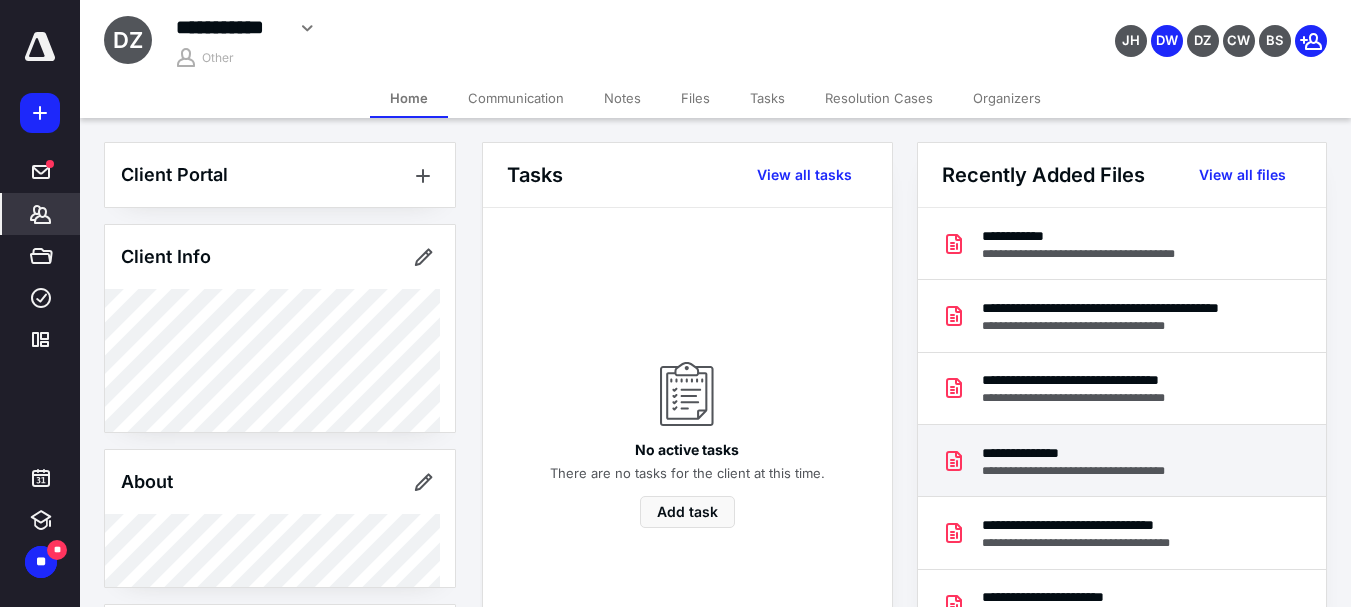 click on "**********" at bounding box center [1094, 453] 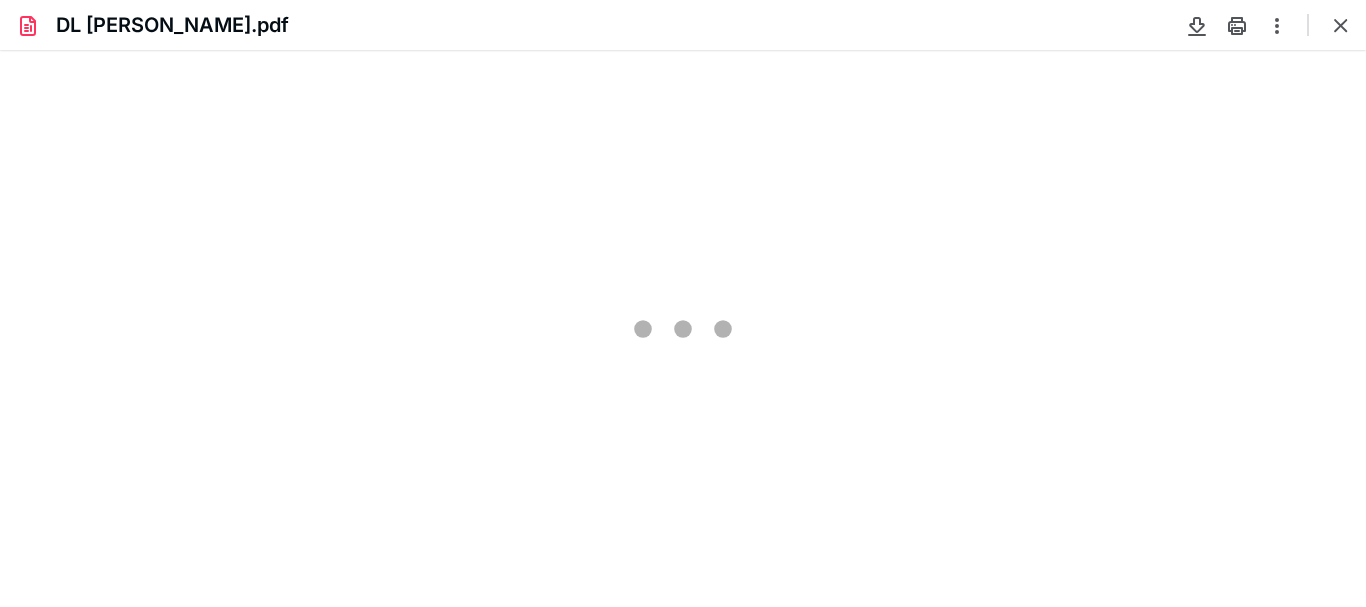 scroll, scrollTop: 0, scrollLeft: 0, axis: both 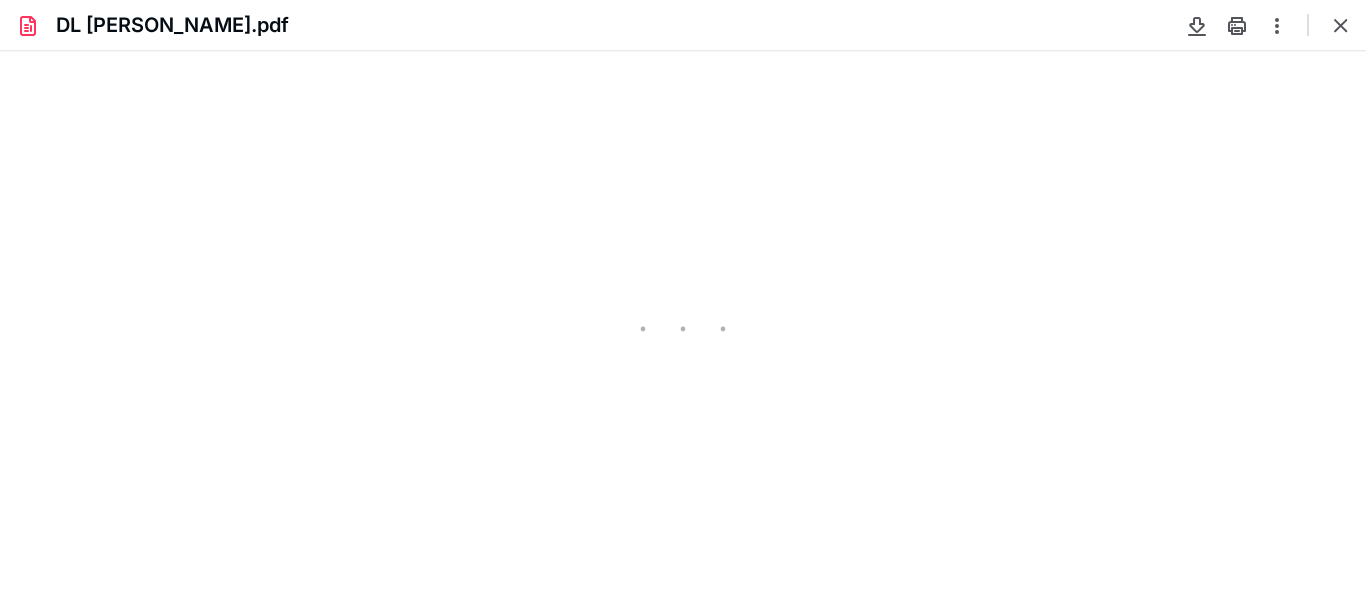 type on "66" 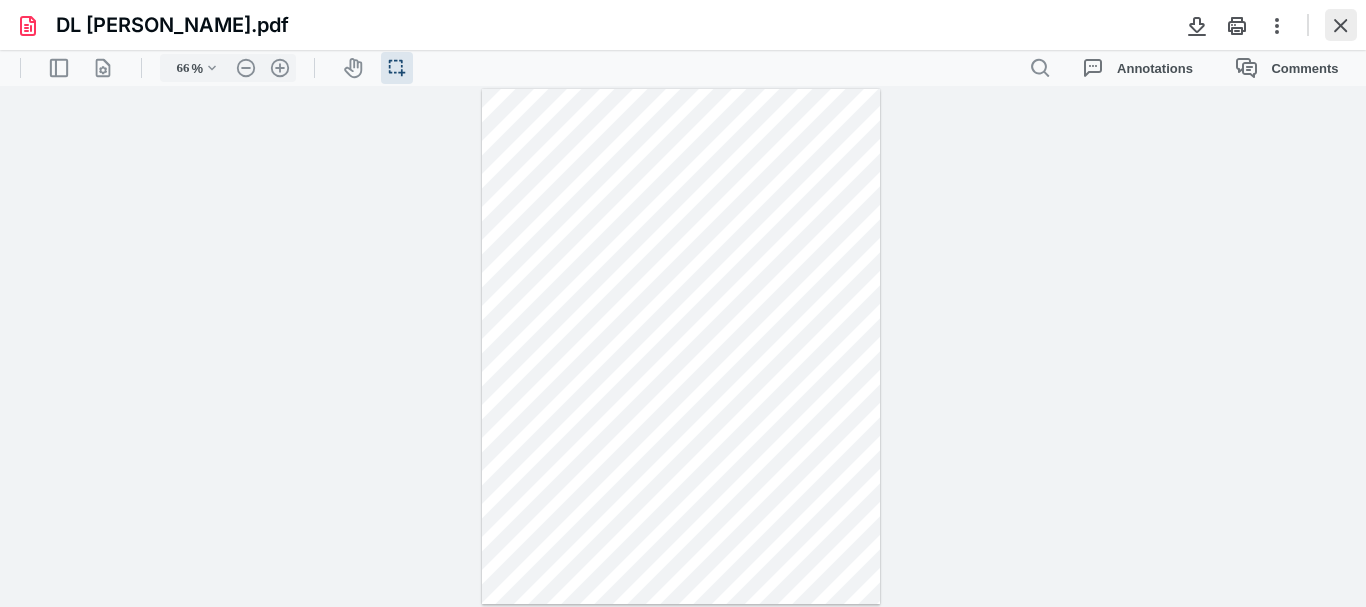 click at bounding box center (1341, 25) 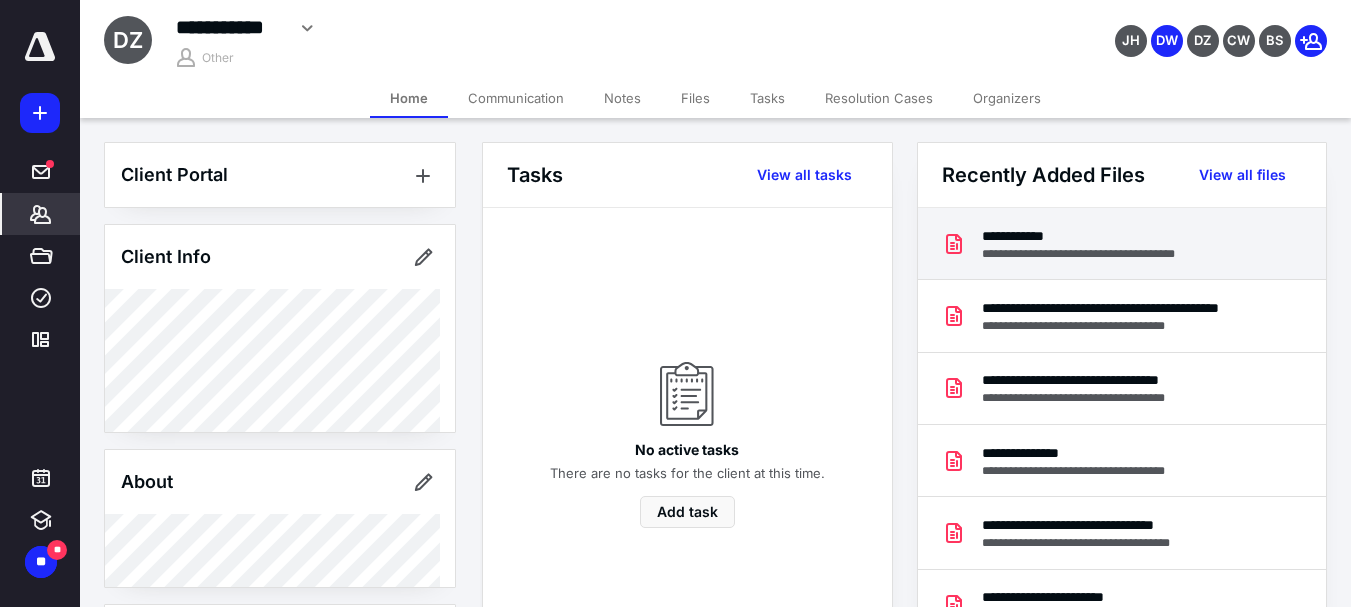 click on "**********" at bounding box center (1099, 254) 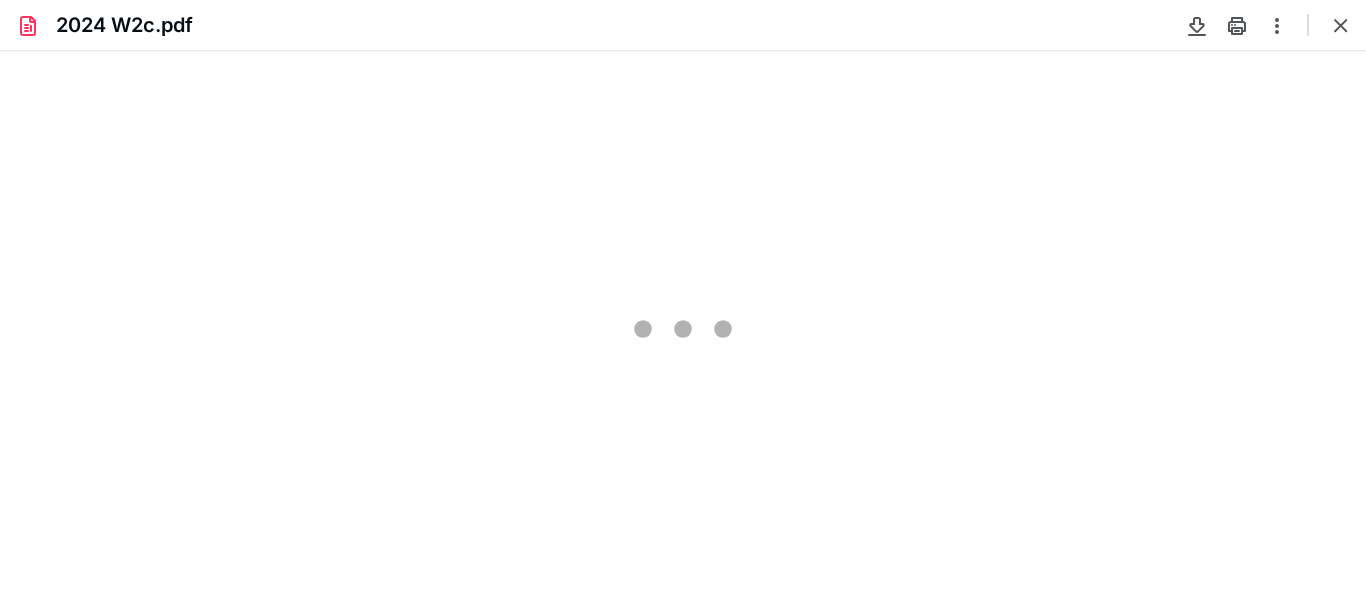 scroll, scrollTop: 0, scrollLeft: 0, axis: both 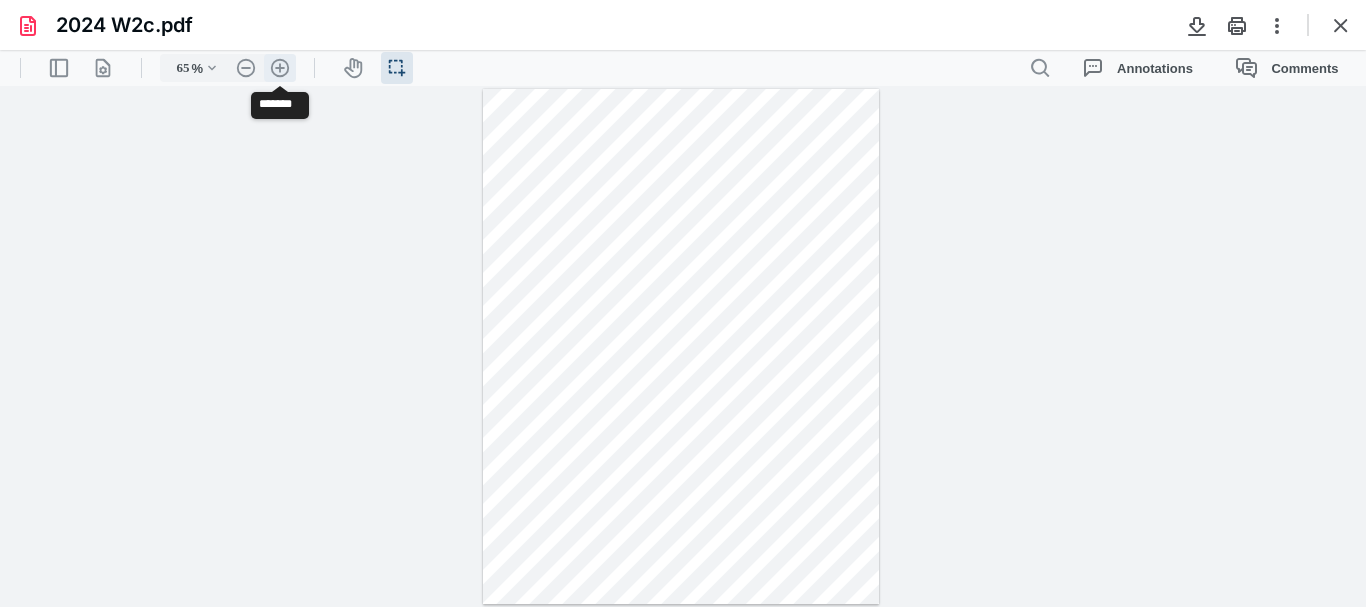 click on ".cls-1{fill:#abb0c4;} icon - header - zoom - in - line" at bounding box center [280, 68] 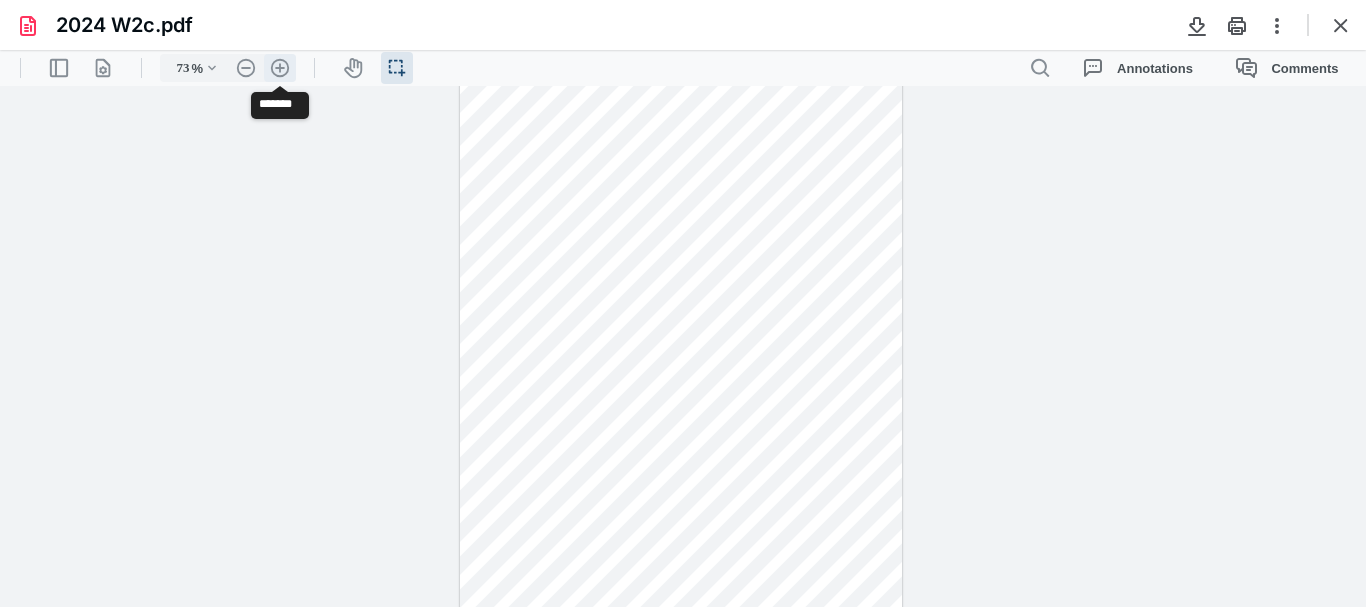 click on ".cls-1{fill:#abb0c4;} icon - header - zoom - in - line" at bounding box center [280, 68] 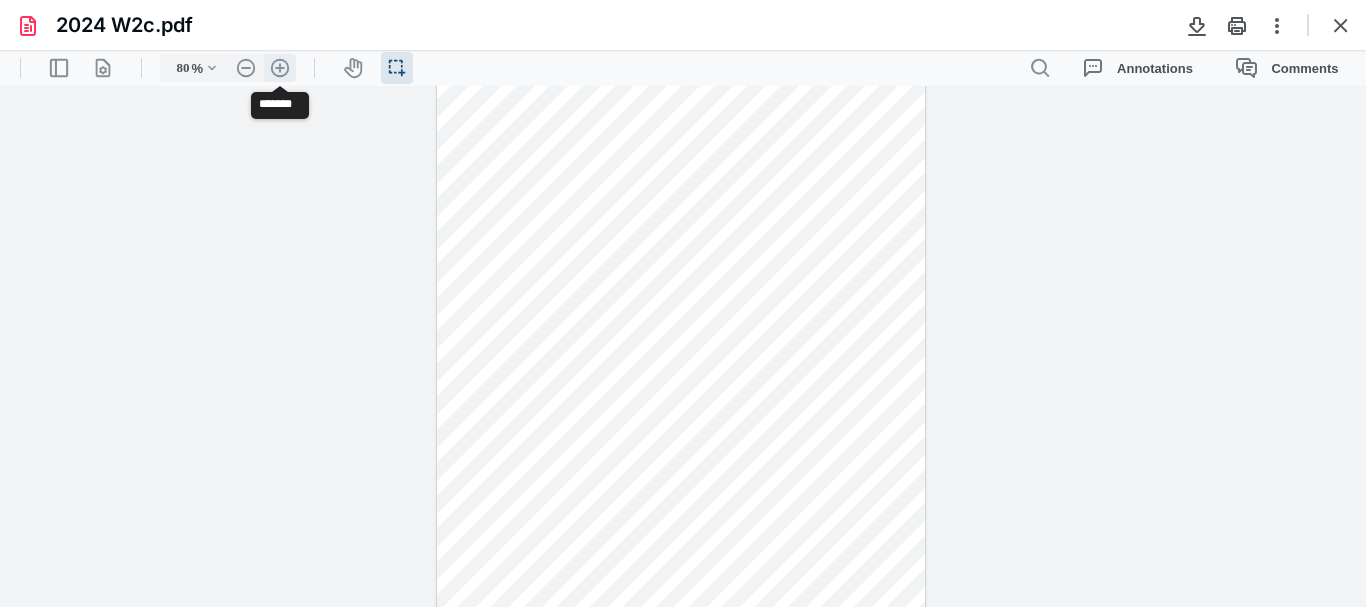 click on ".cls-1{fill:#abb0c4;} icon - header - zoom - in - line" at bounding box center [280, 68] 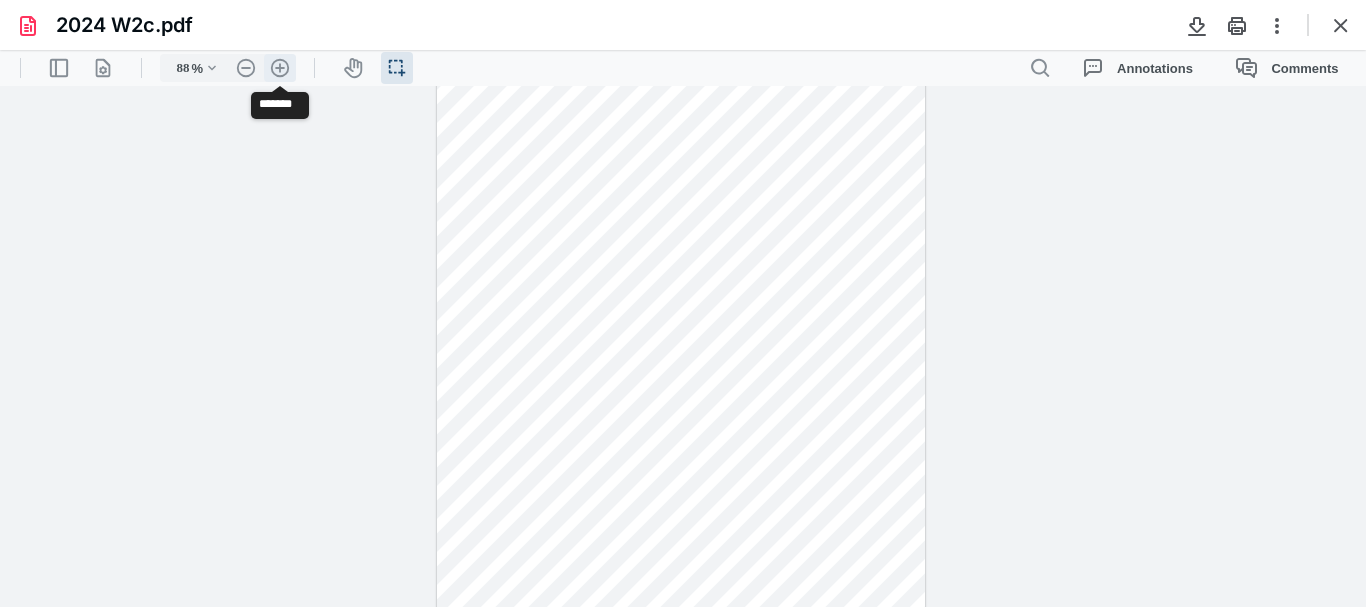 click on ".cls-1{fill:#abb0c4;} icon - header - zoom - in - line" at bounding box center (280, 68) 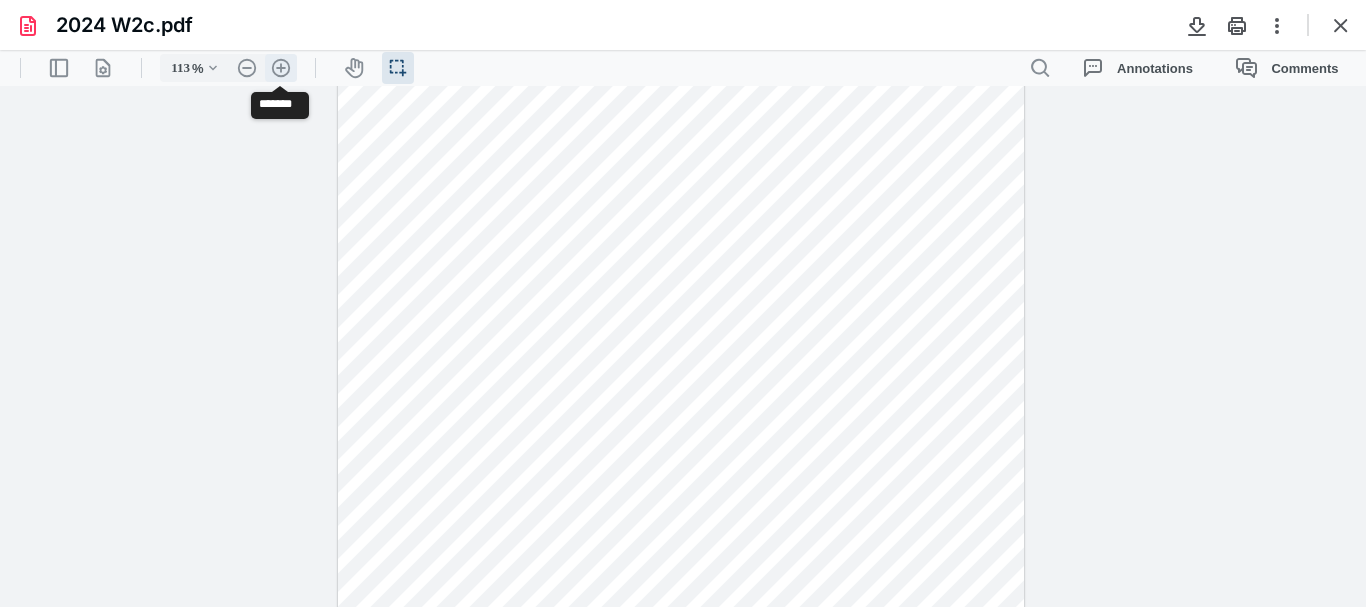 click on ".cls-1{fill:#abb0c4;} icon - header - zoom - in - line" at bounding box center [281, 68] 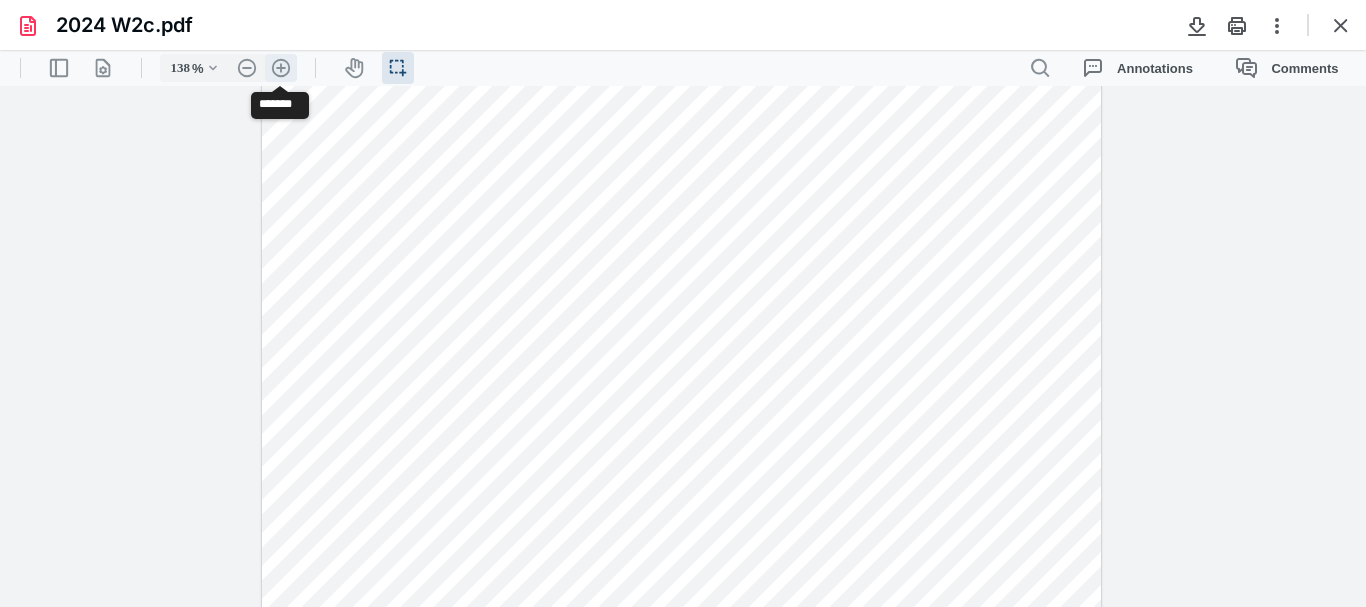 click on ".cls-1{fill:#abb0c4;} icon - header - zoom - in - line" at bounding box center [281, 68] 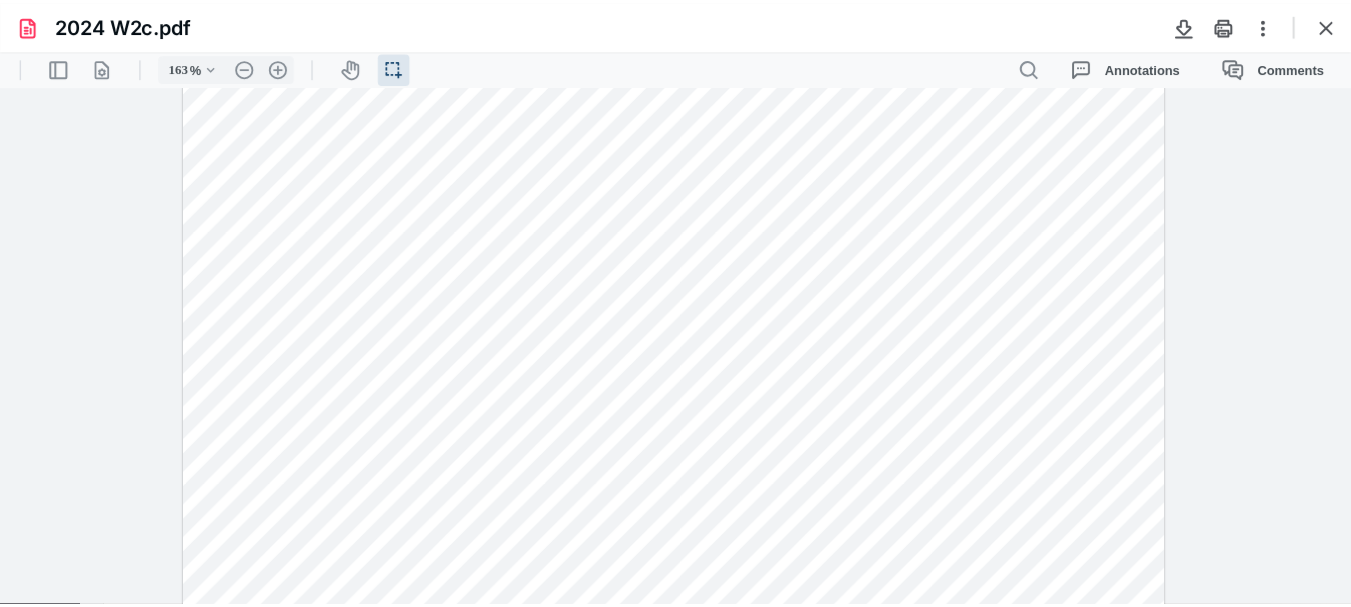 scroll, scrollTop: 0, scrollLeft: 0, axis: both 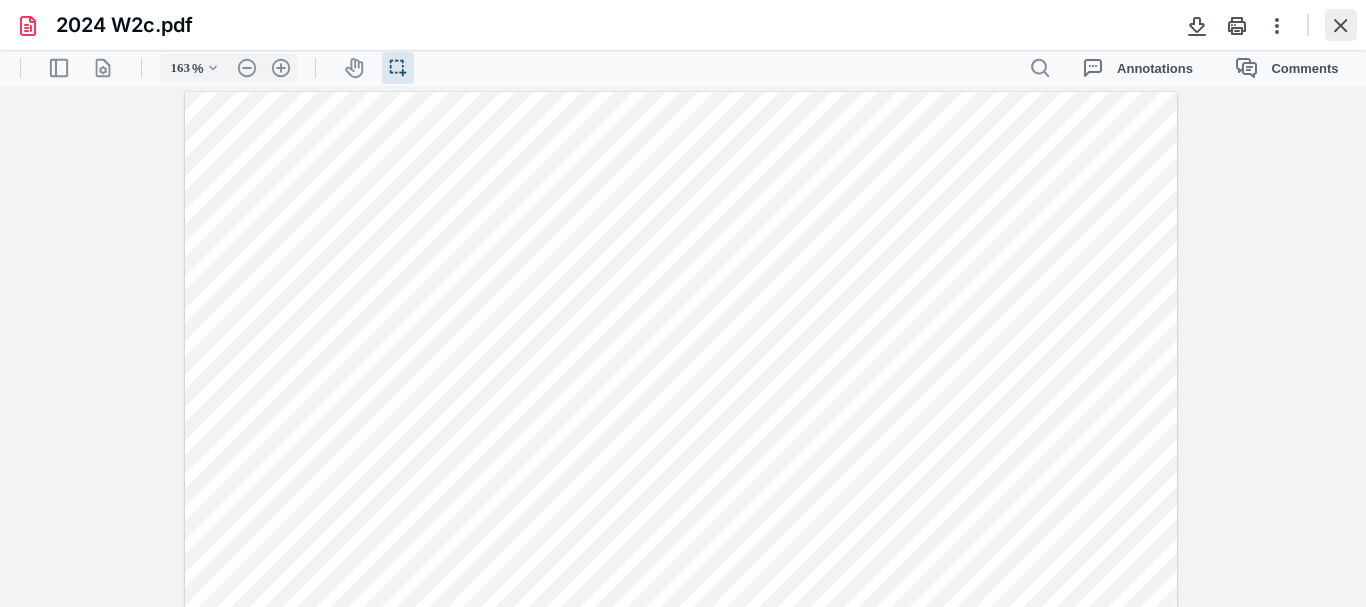 click at bounding box center [1341, 25] 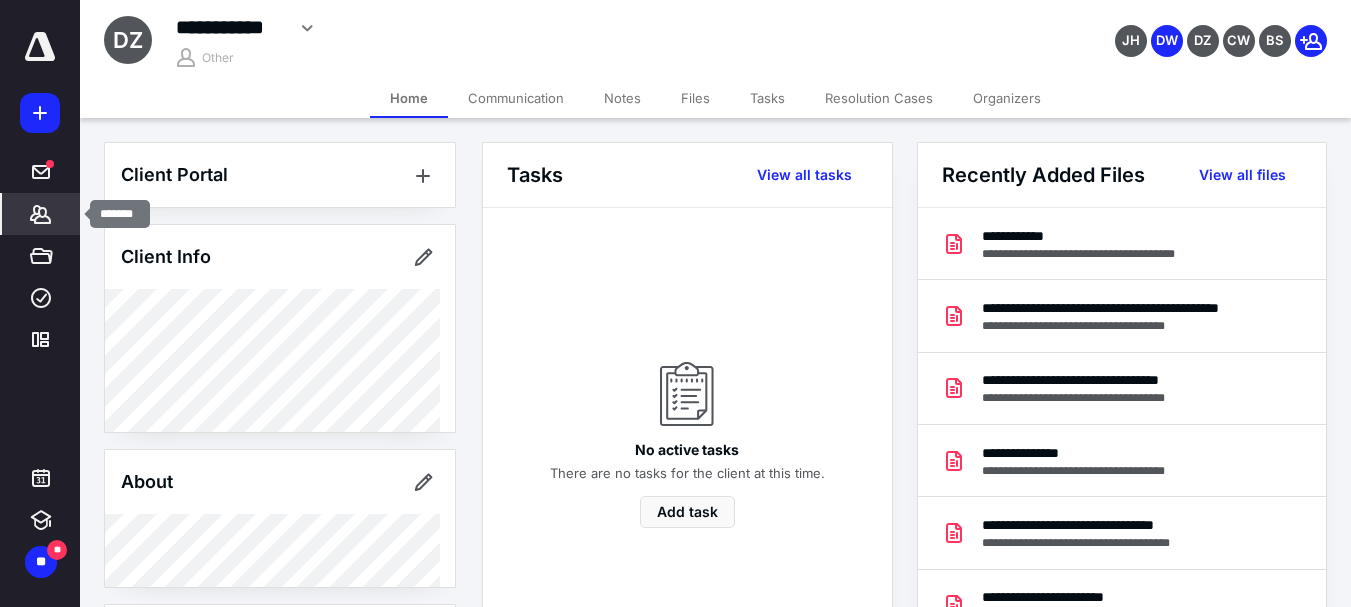 click on "*******" at bounding box center [41, 214] 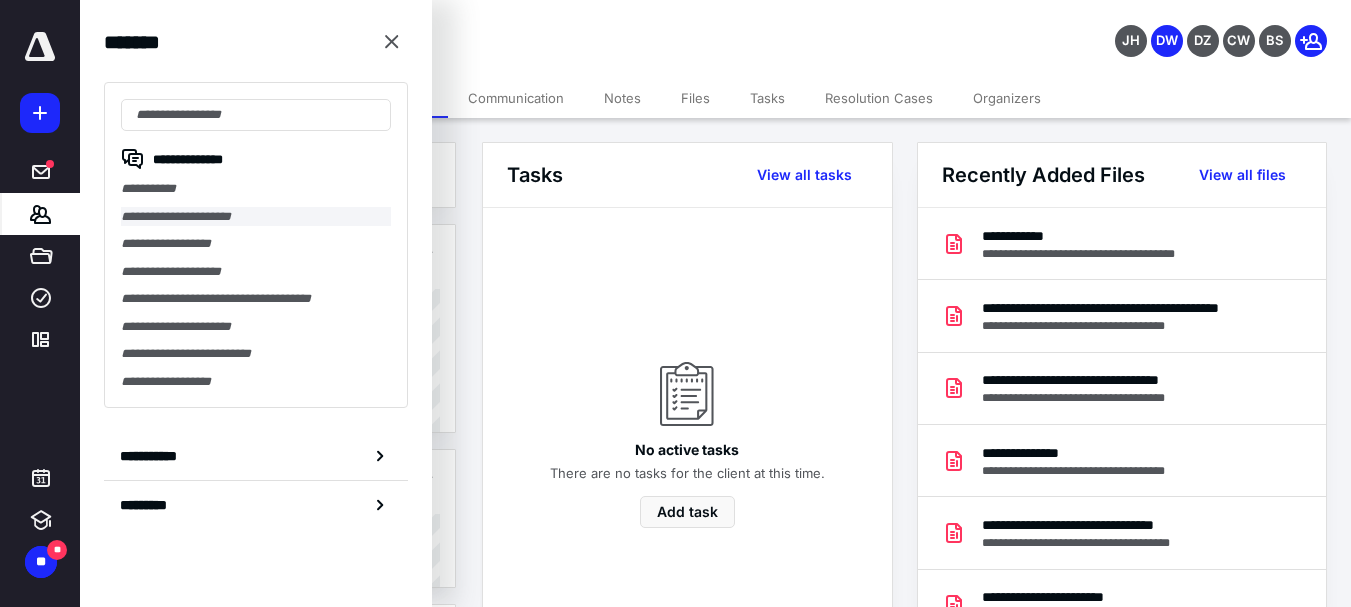 click on "**********" at bounding box center [256, 217] 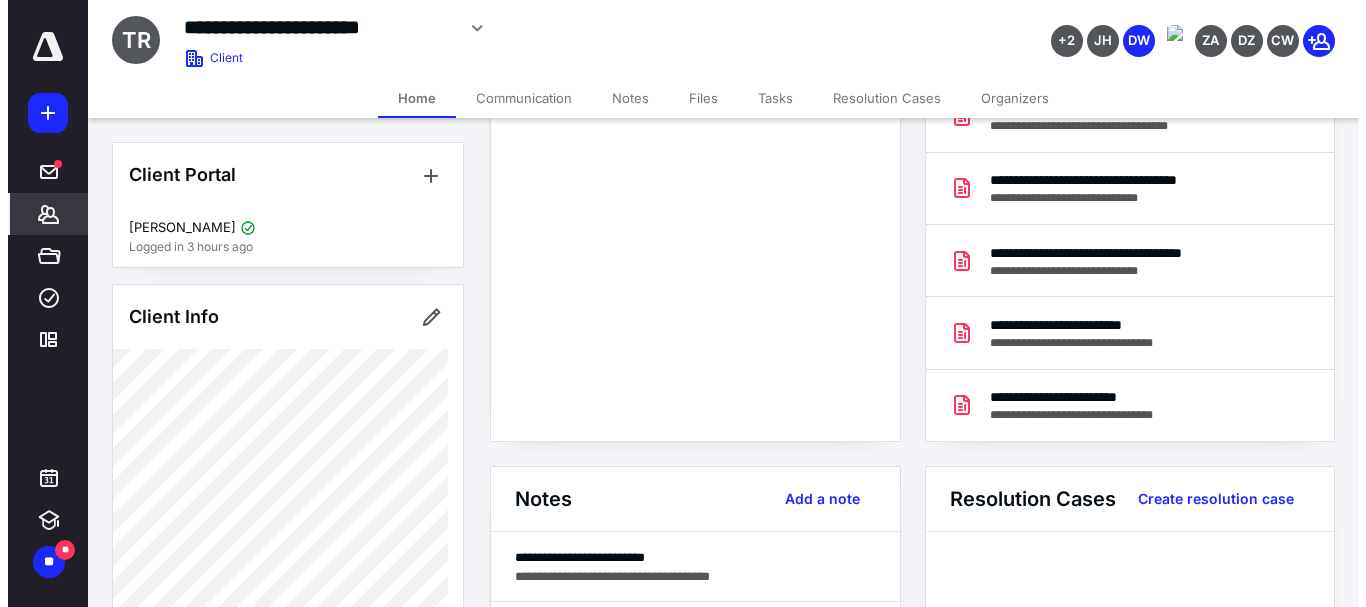 scroll, scrollTop: 0, scrollLeft: 0, axis: both 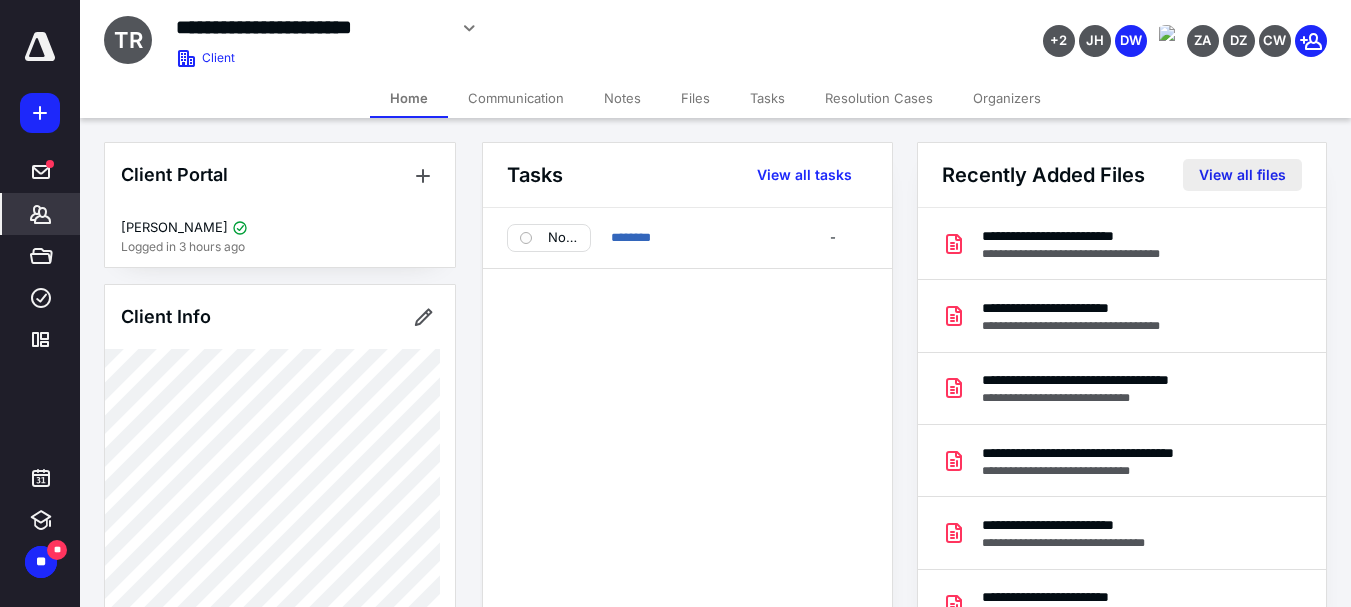 click on "View all files" at bounding box center (1242, 175) 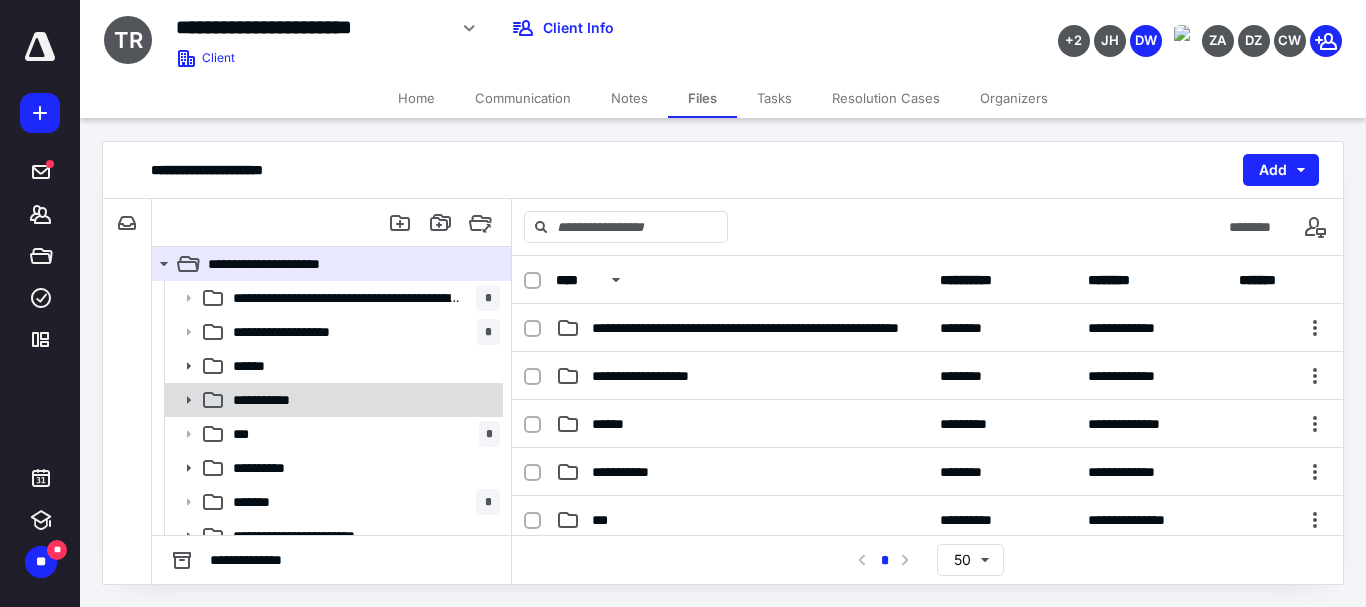 click 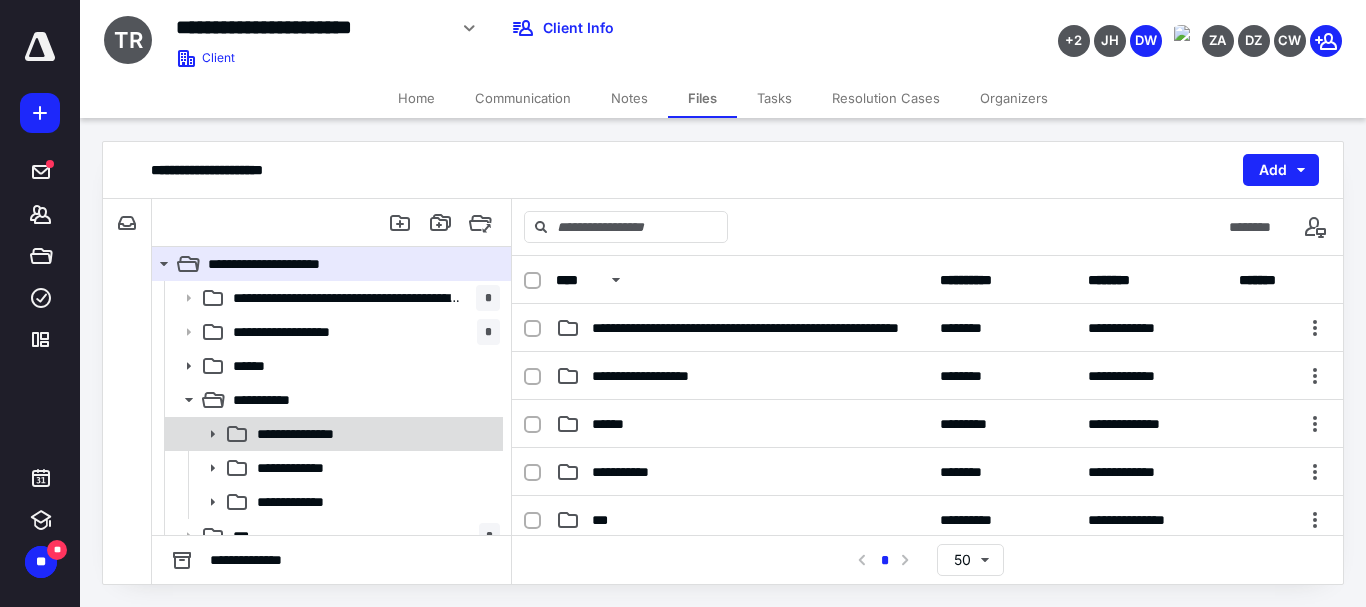click 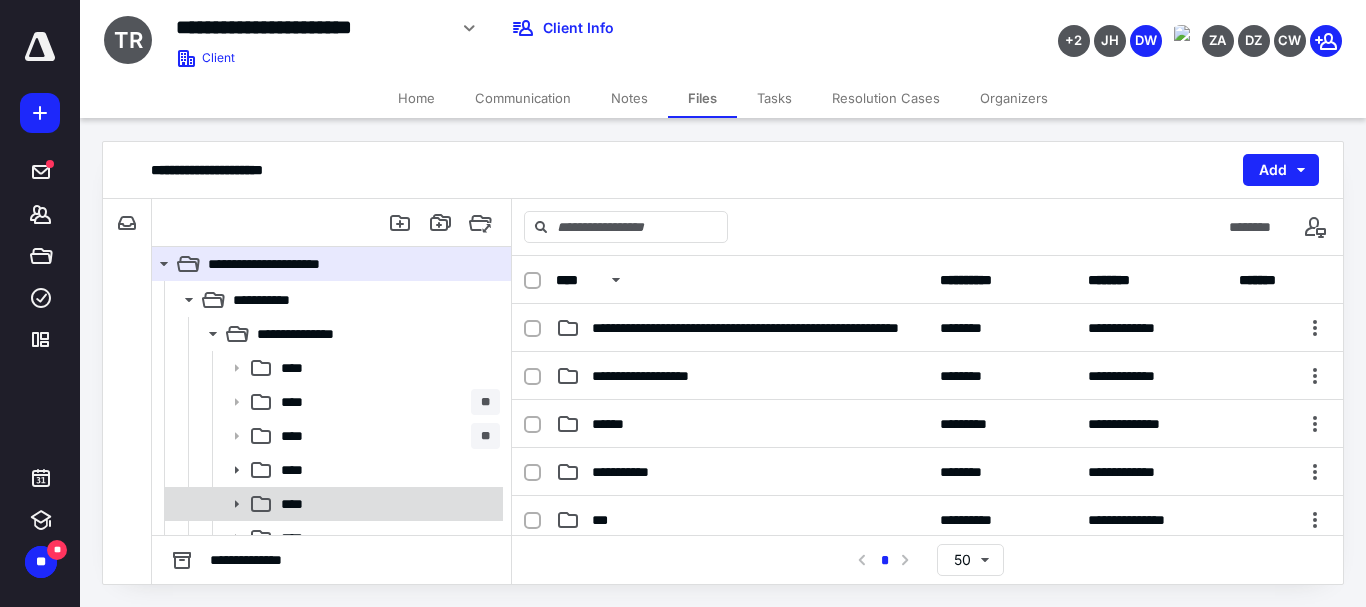scroll, scrollTop: 200, scrollLeft: 0, axis: vertical 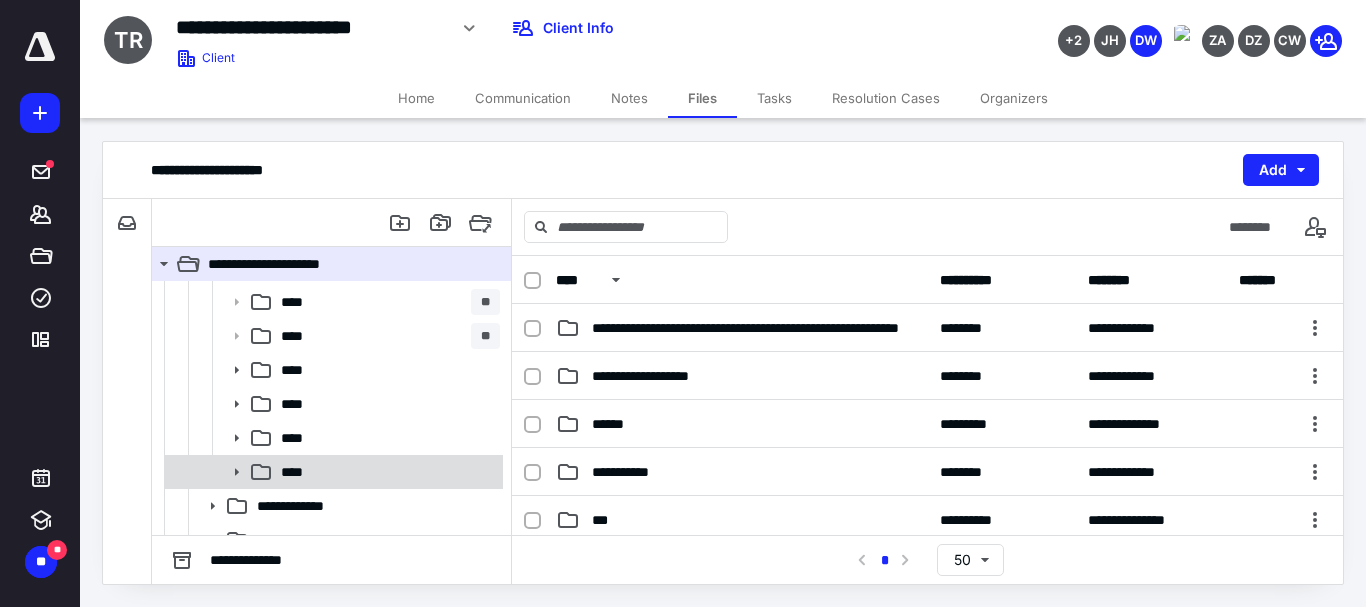 click 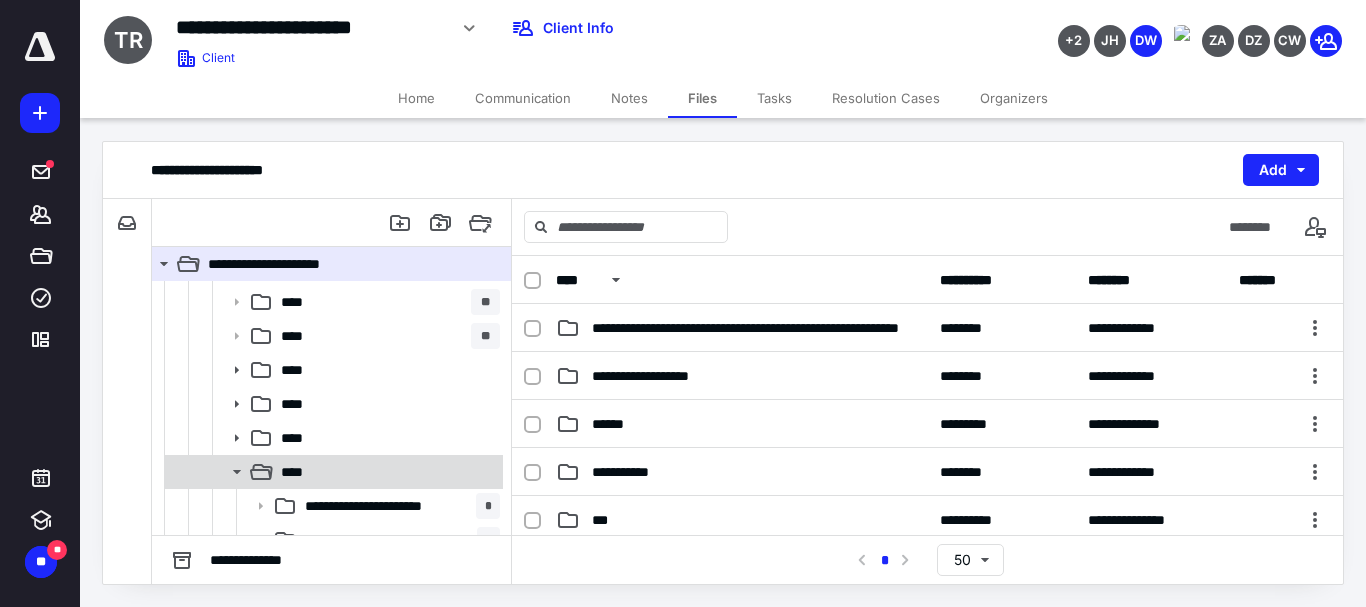 scroll, scrollTop: 300, scrollLeft: 0, axis: vertical 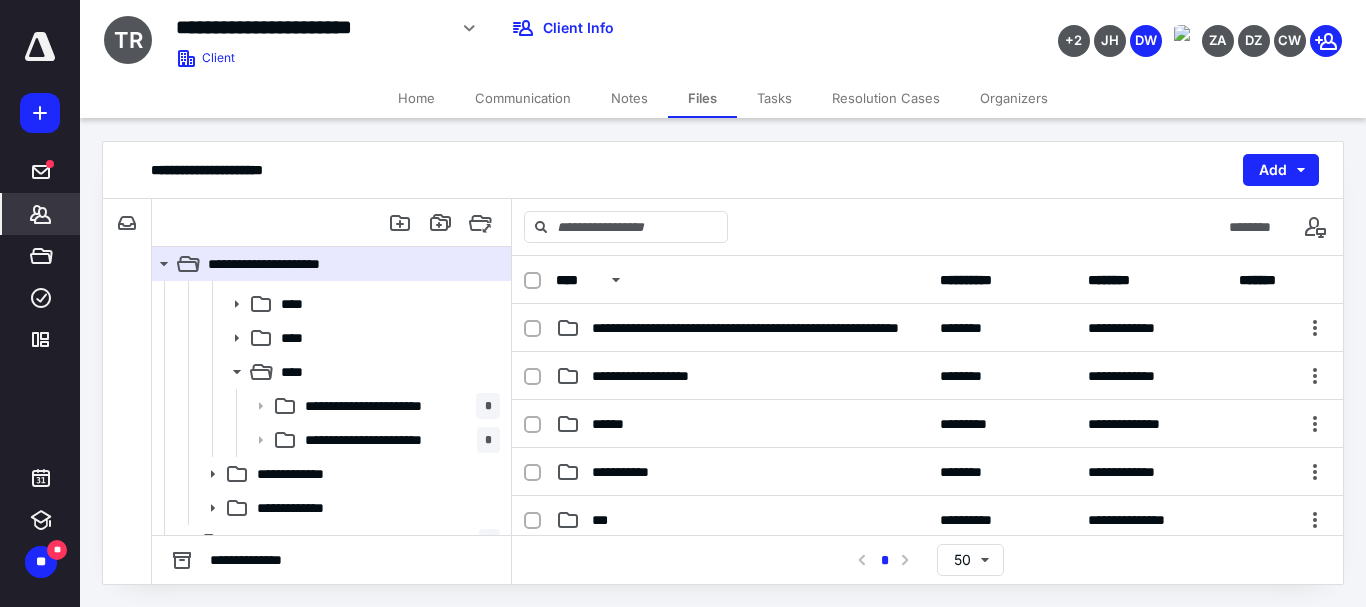 click 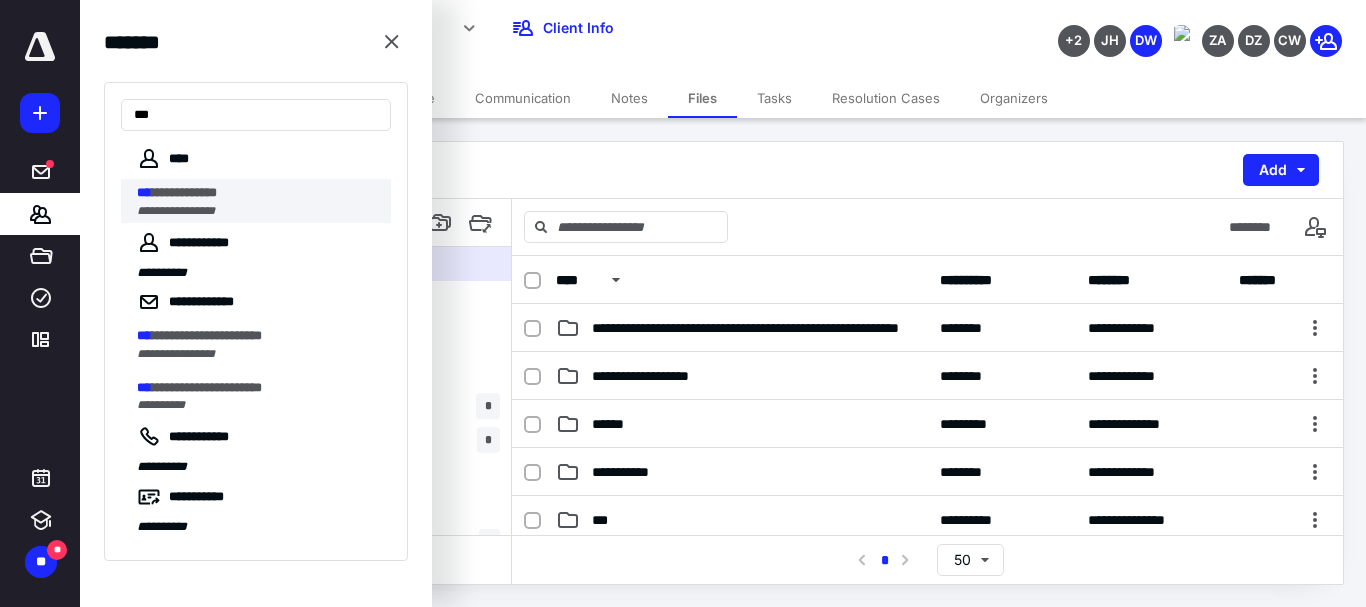 type on "***" 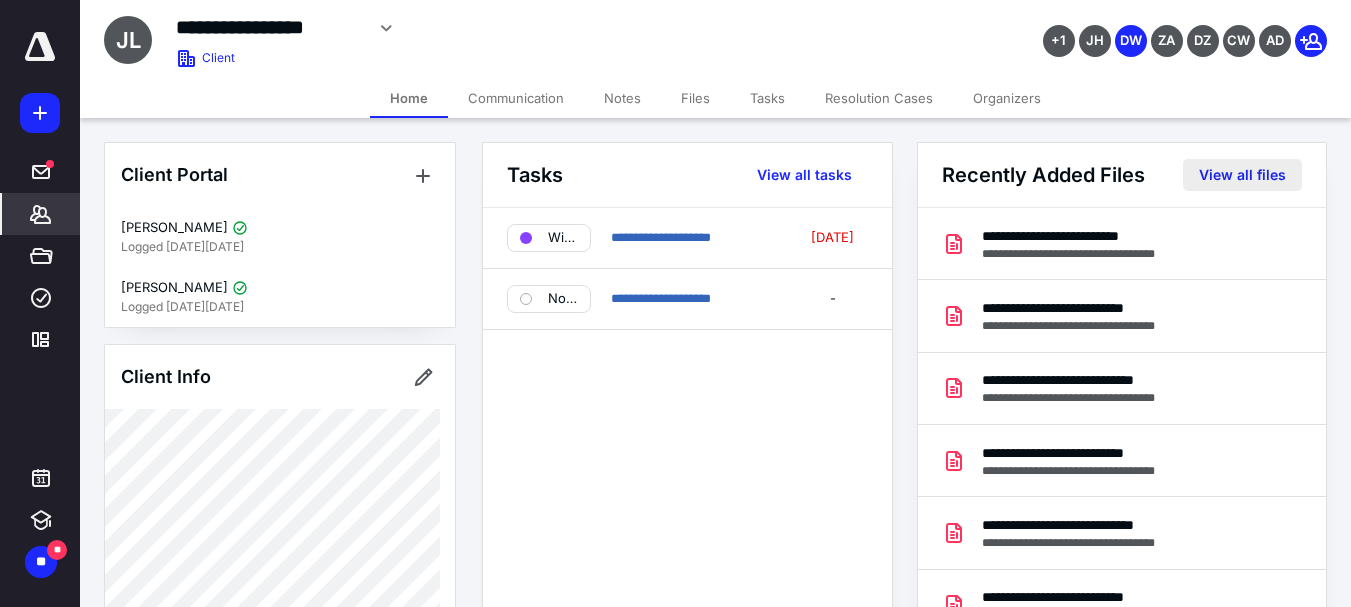 click on "View all files" at bounding box center [1242, 175] 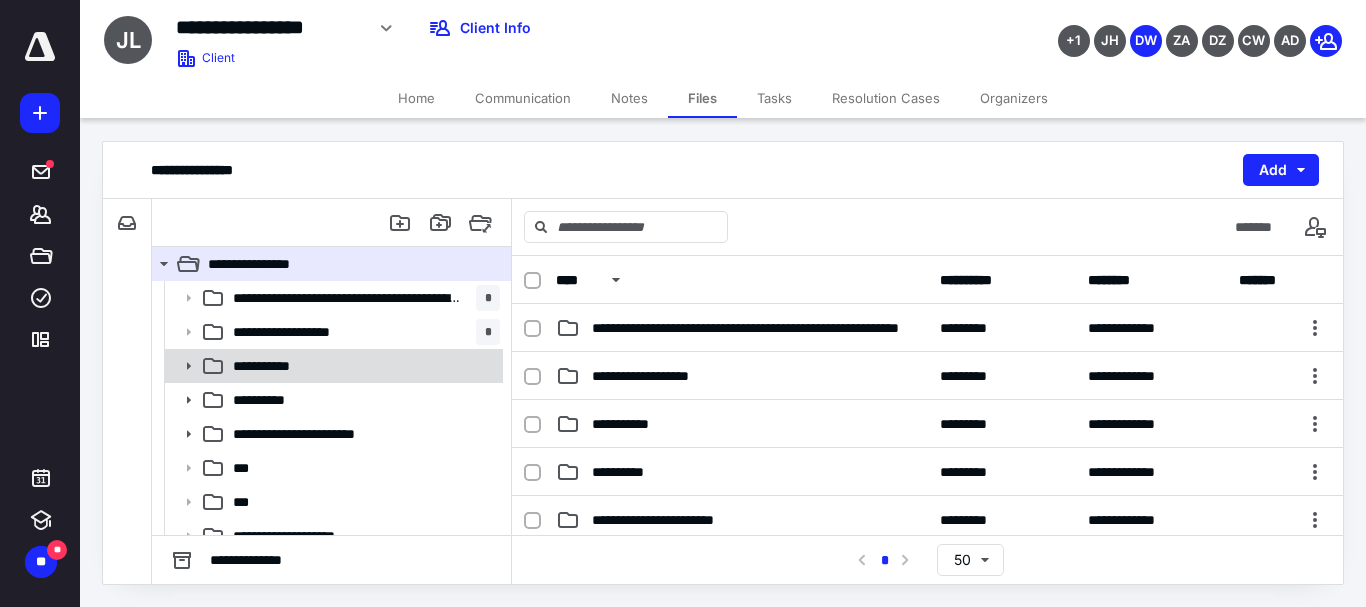 click 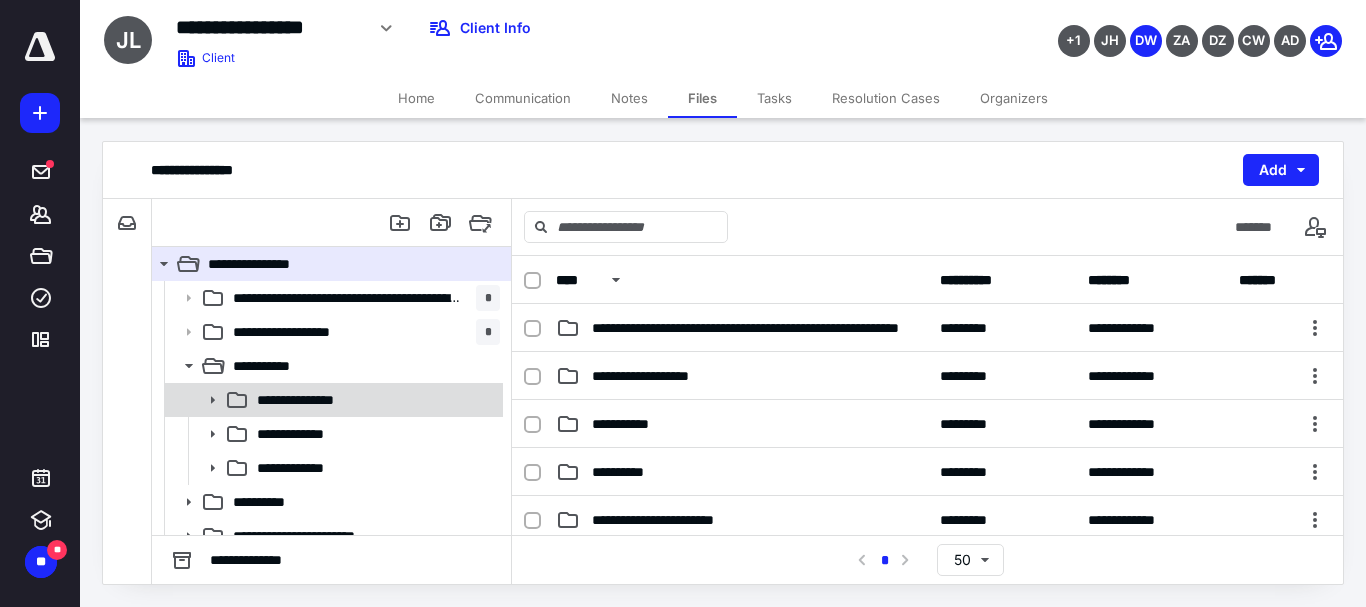 click 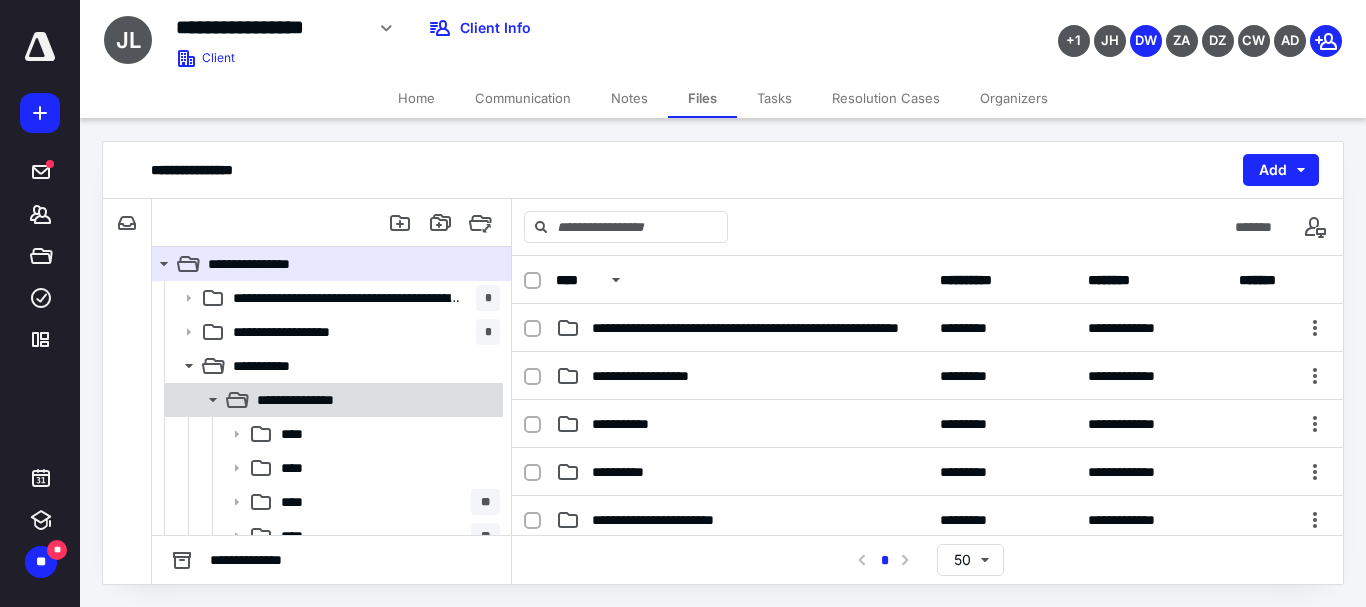 scroll, scrollTop: 300, scrollLeft: 0, axis: vertical 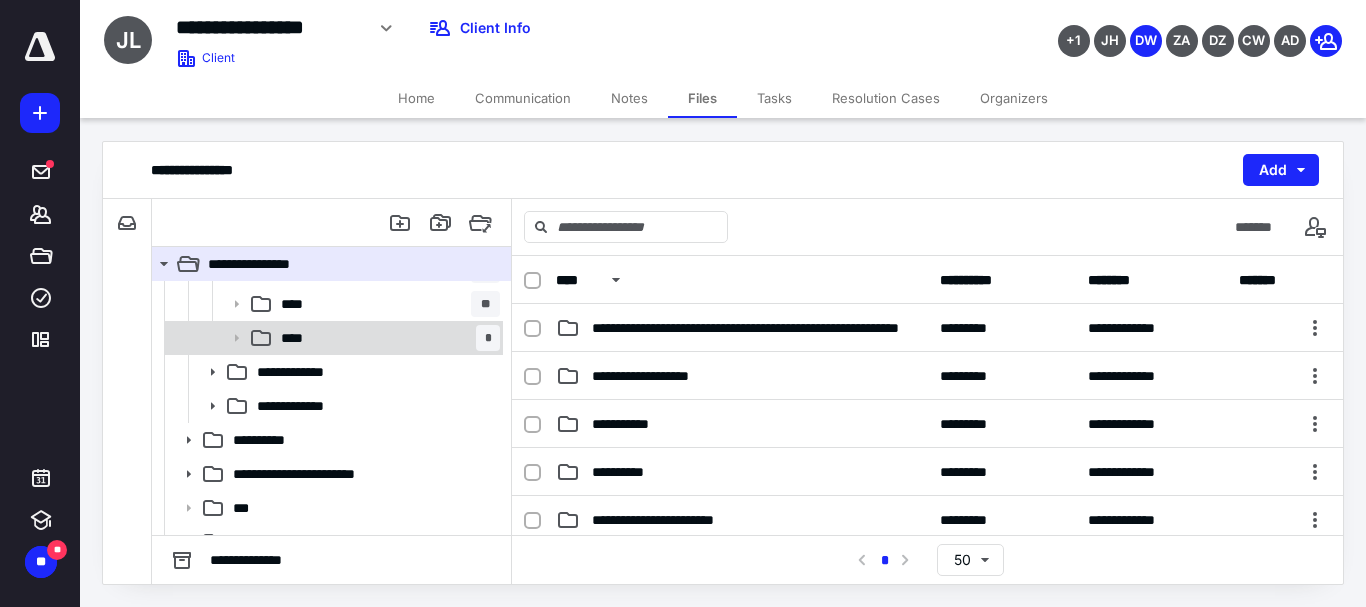 click 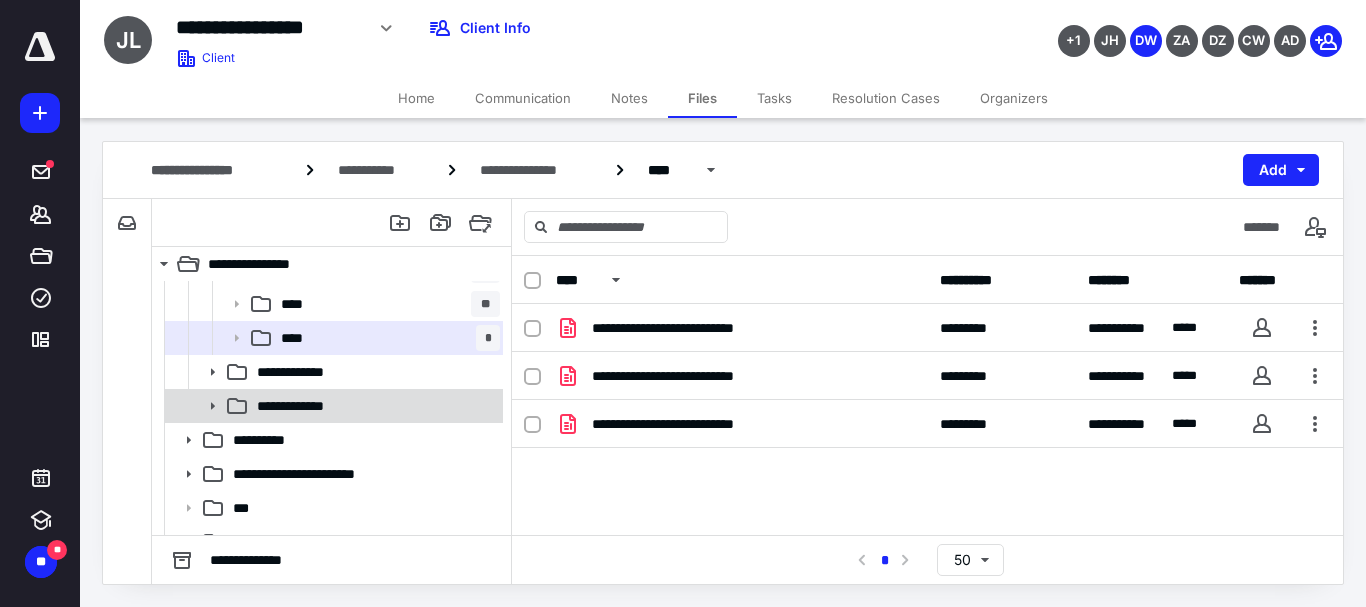 click 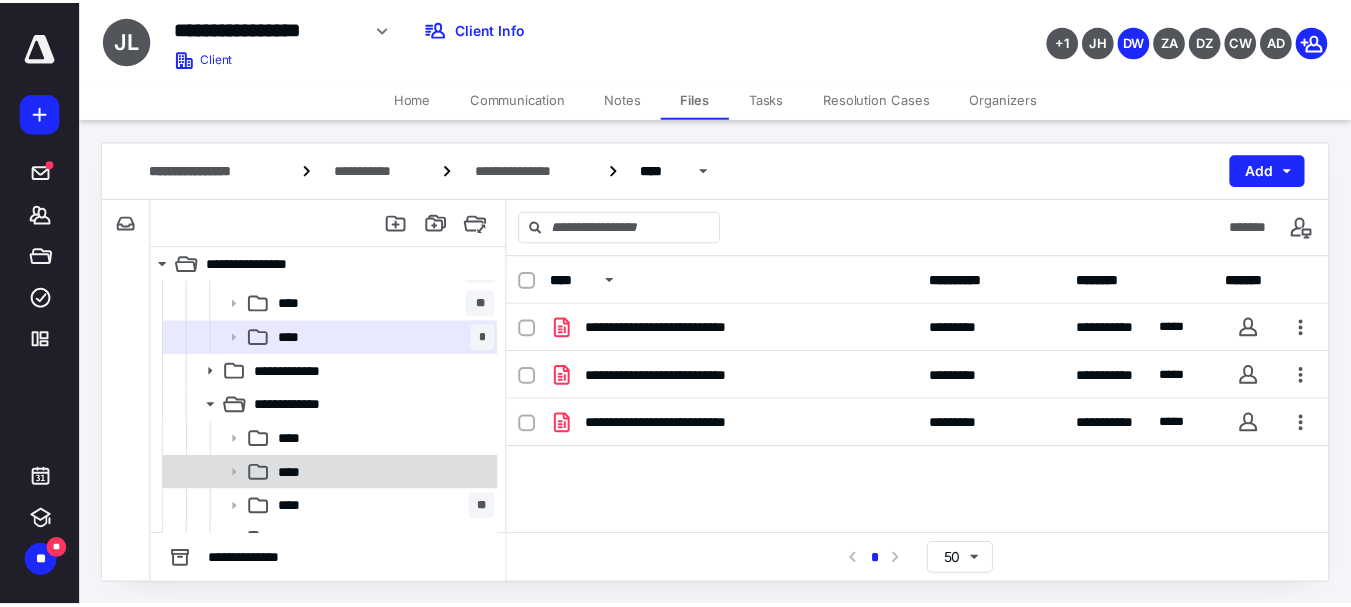 scroll, scrollTop: 500, scrollLeft: 0, axis: vertical 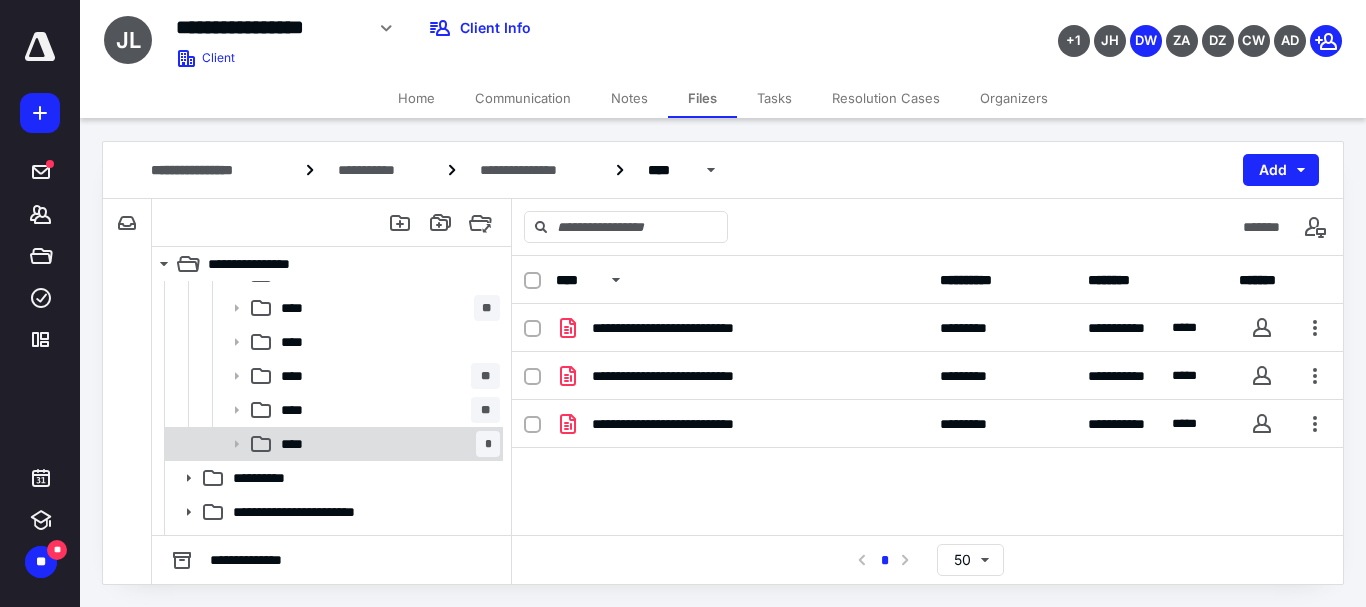 click 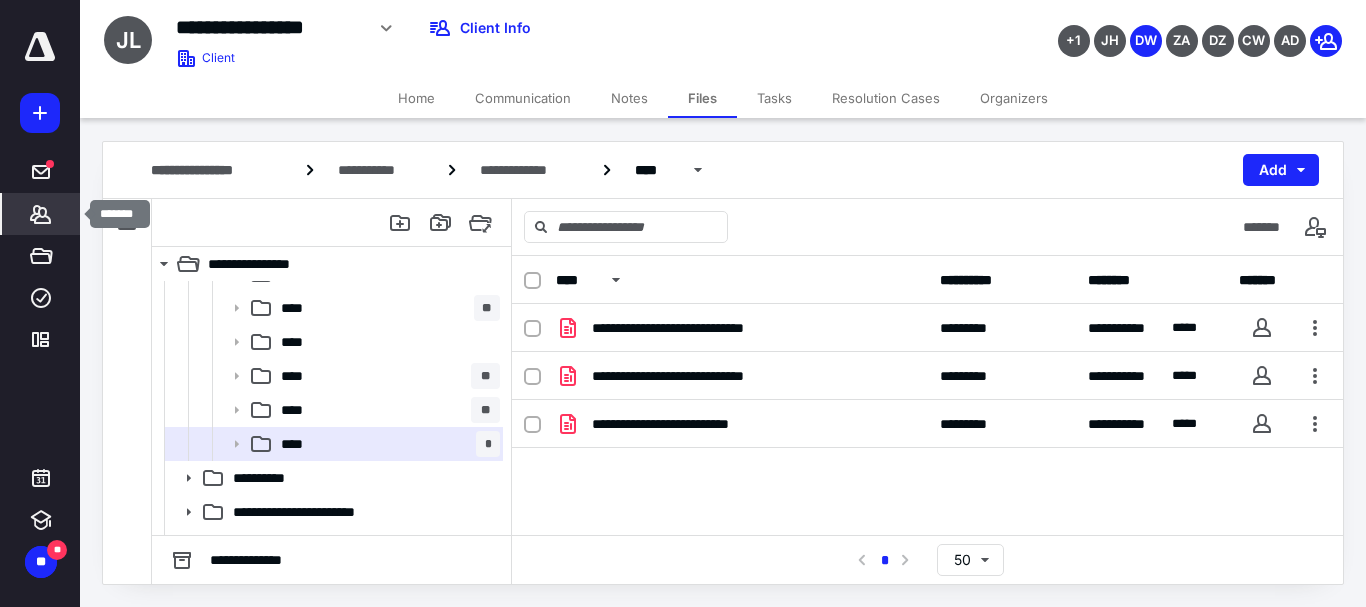click 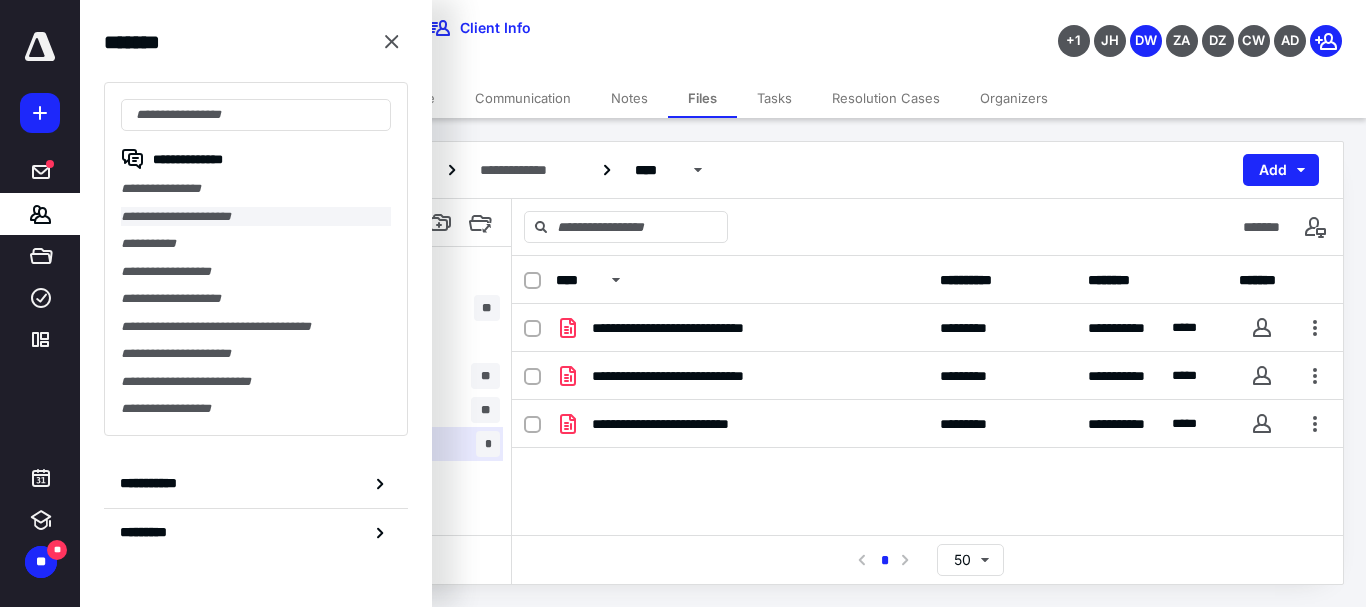 click on "**********" at bounding box center (256, 217) 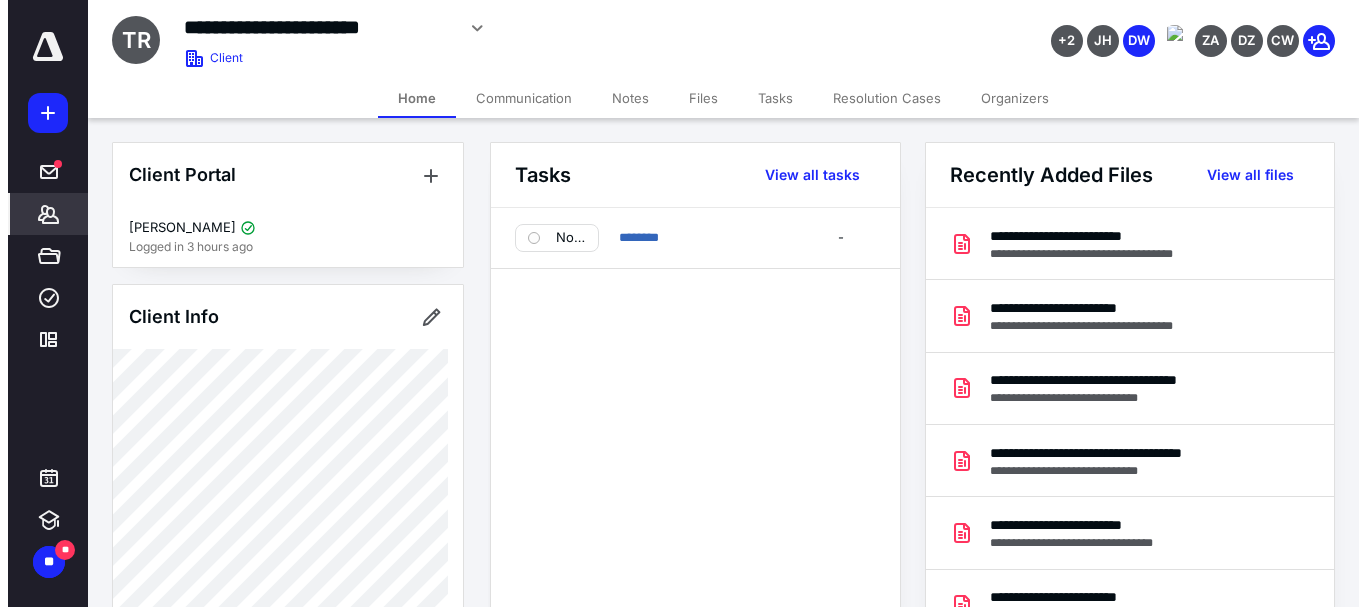 scroll, scrollTop: 300, scrollLeft: 0, axis: vertical 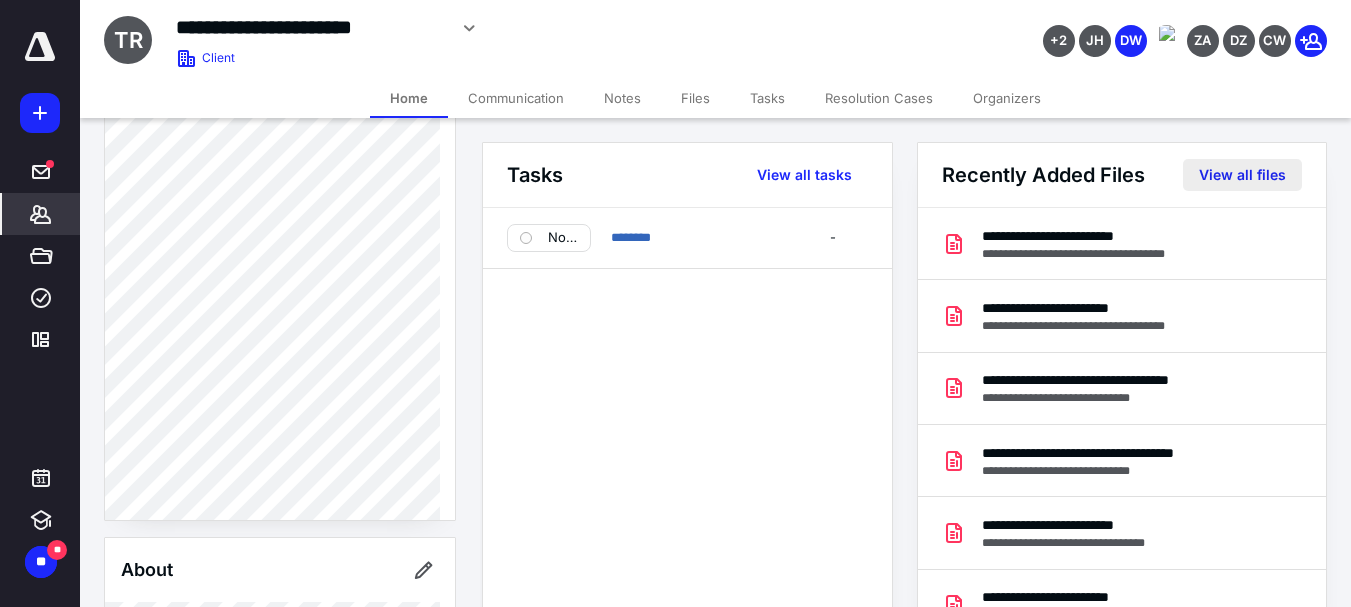 click on "View all files" at bounding box center (1242, 175) 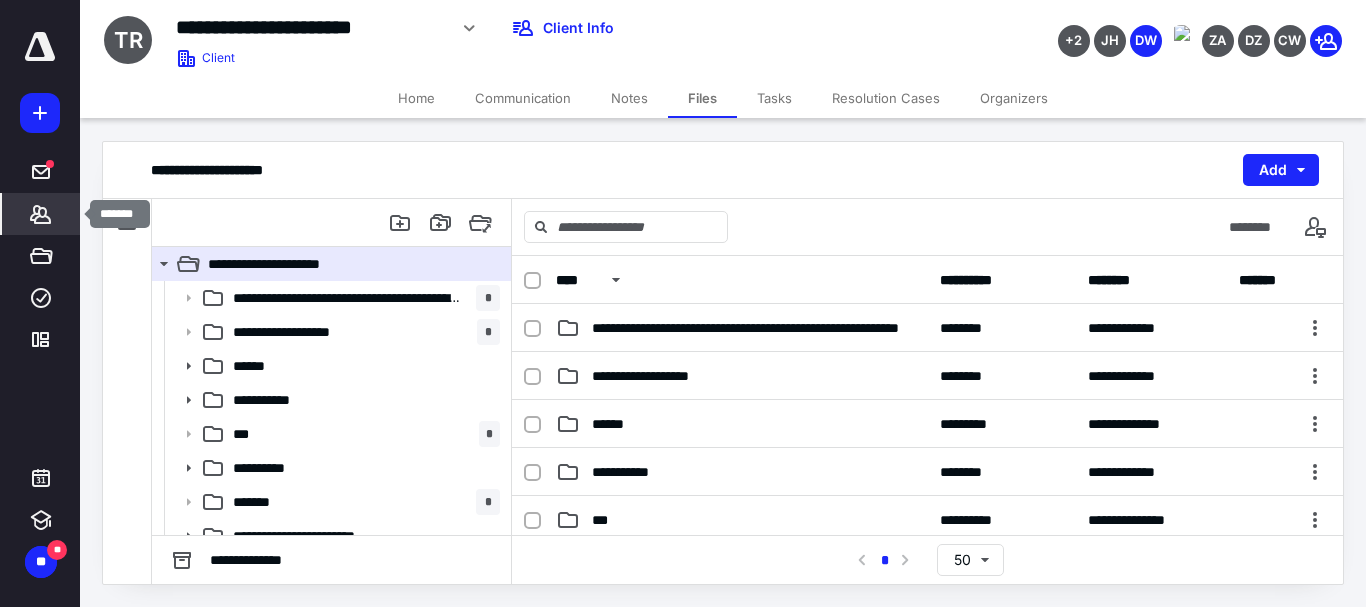 click 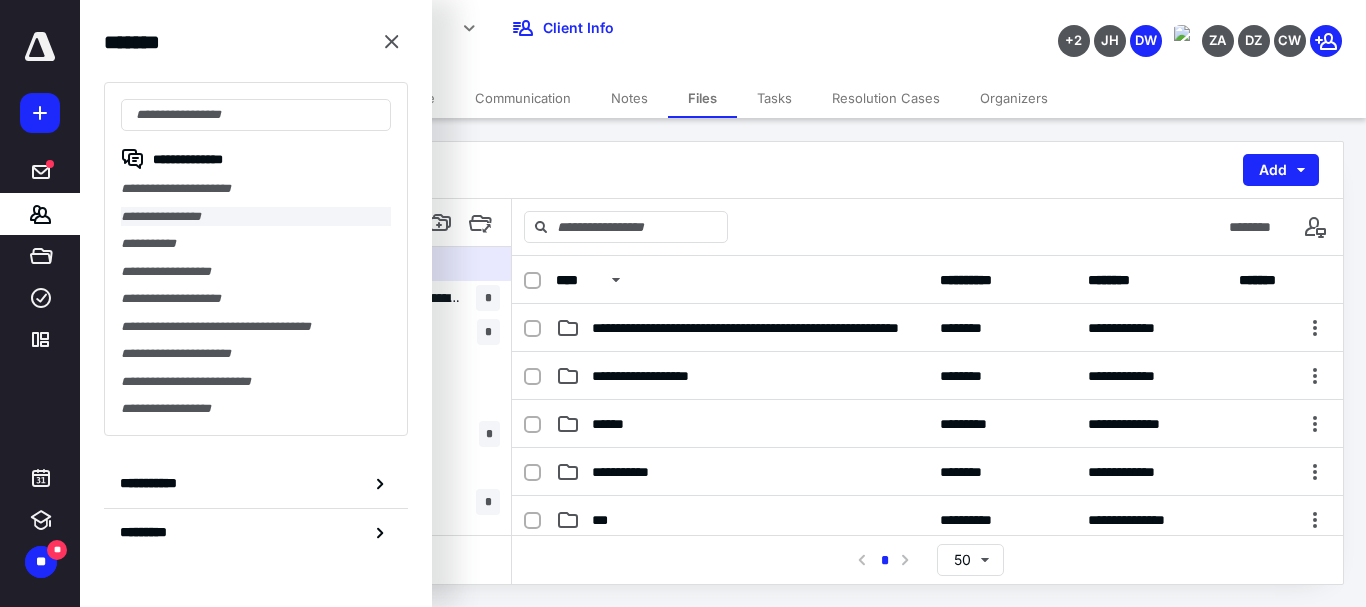 click on "**********" at bounding box center [256, 217] 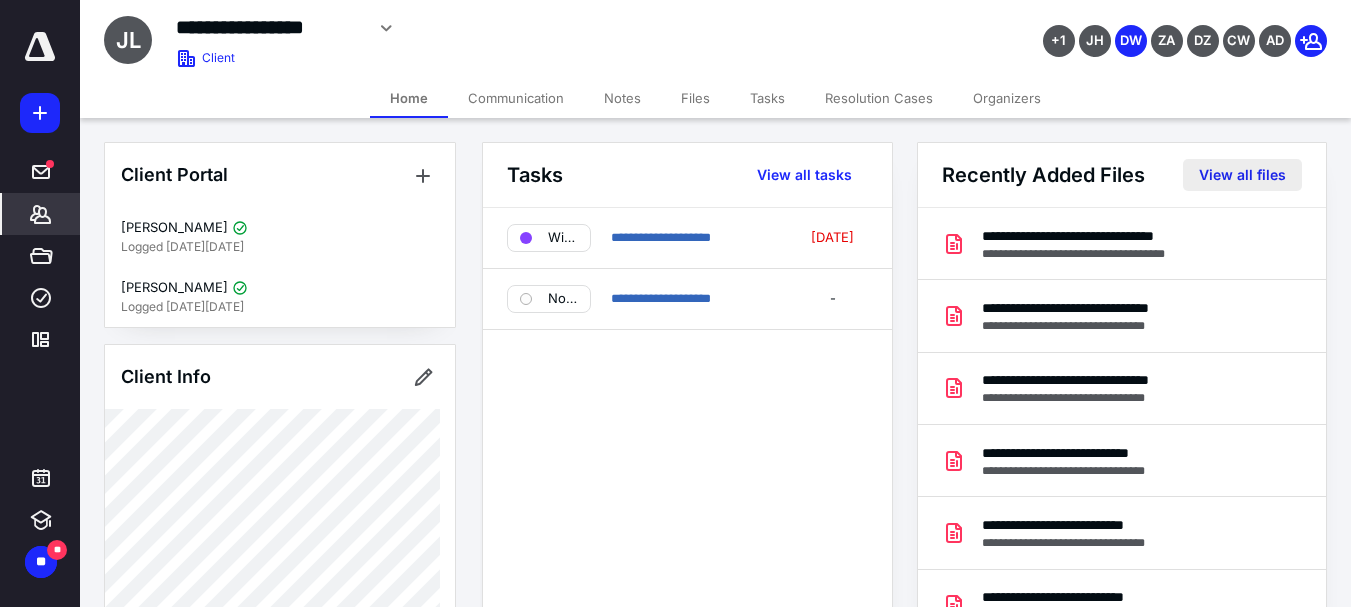 click on "View all files" at bounding box center [1242, 175] 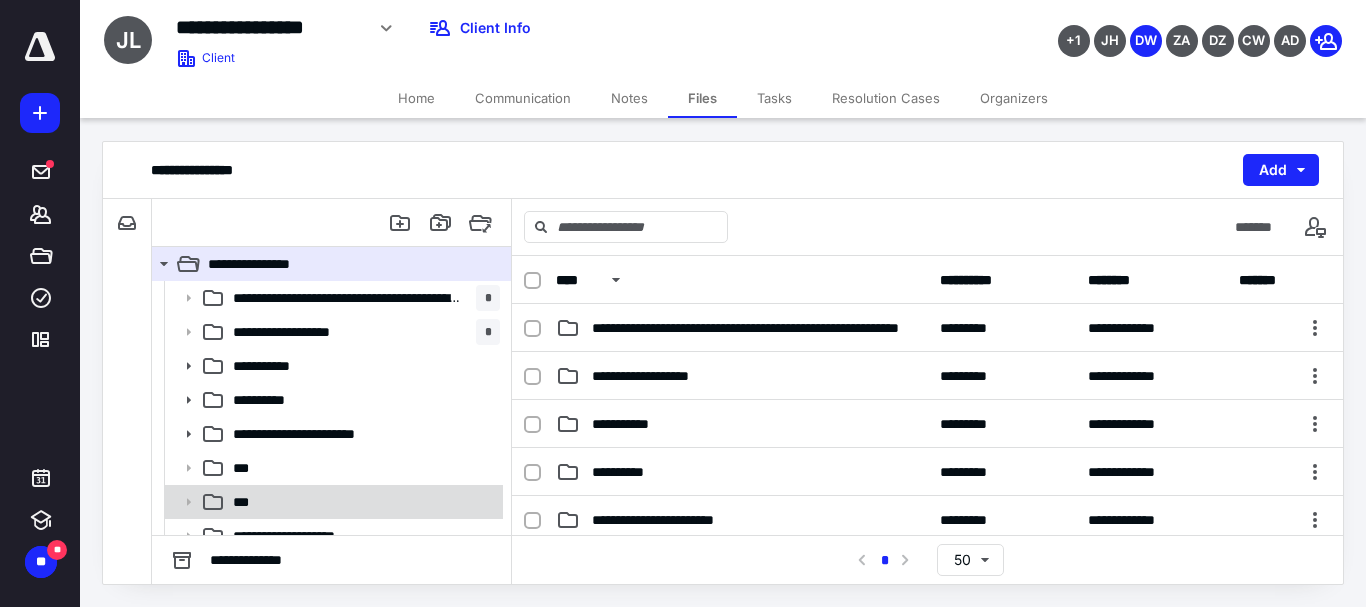 scroll, scrollTop: 52, scrollLeft: 0, axis: vertical 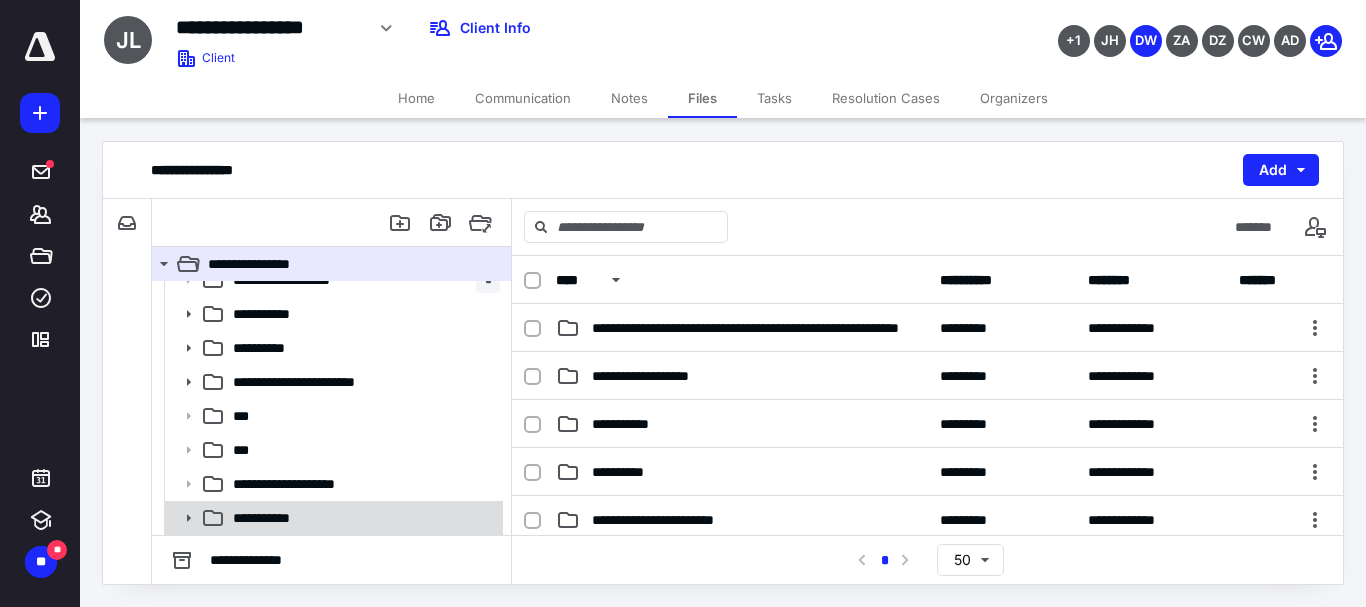 click 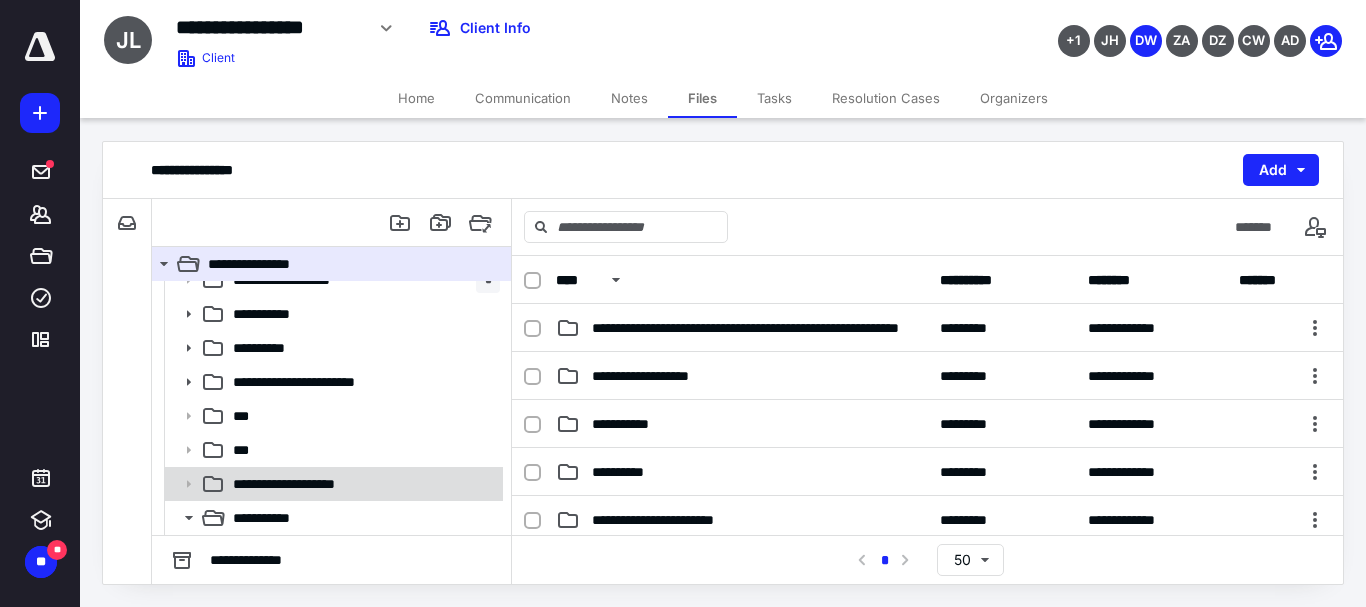 scroll, scrollTop: 392, scrollLeft: 0, axis: vertical 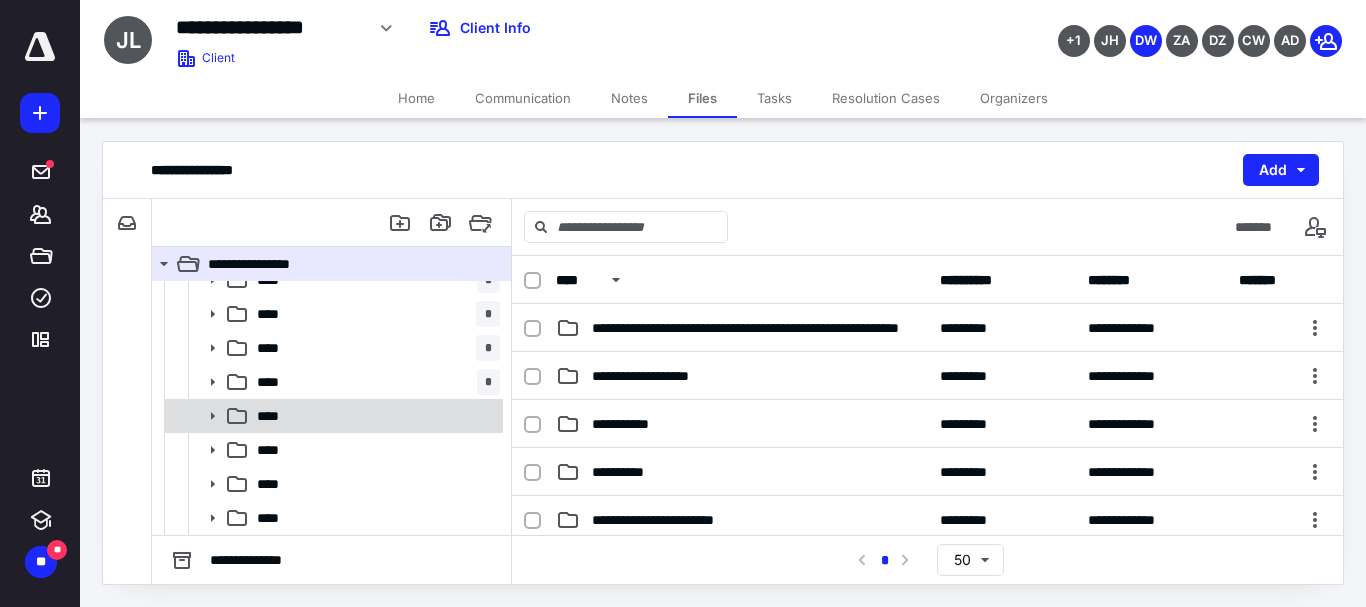 click 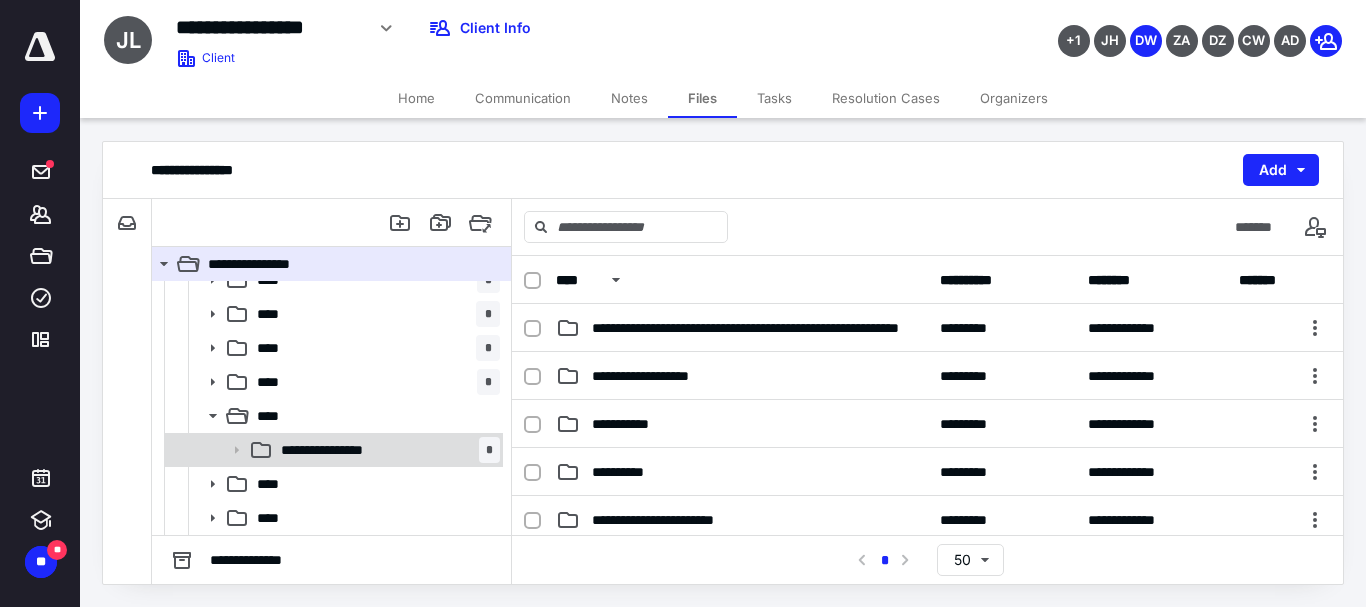 click 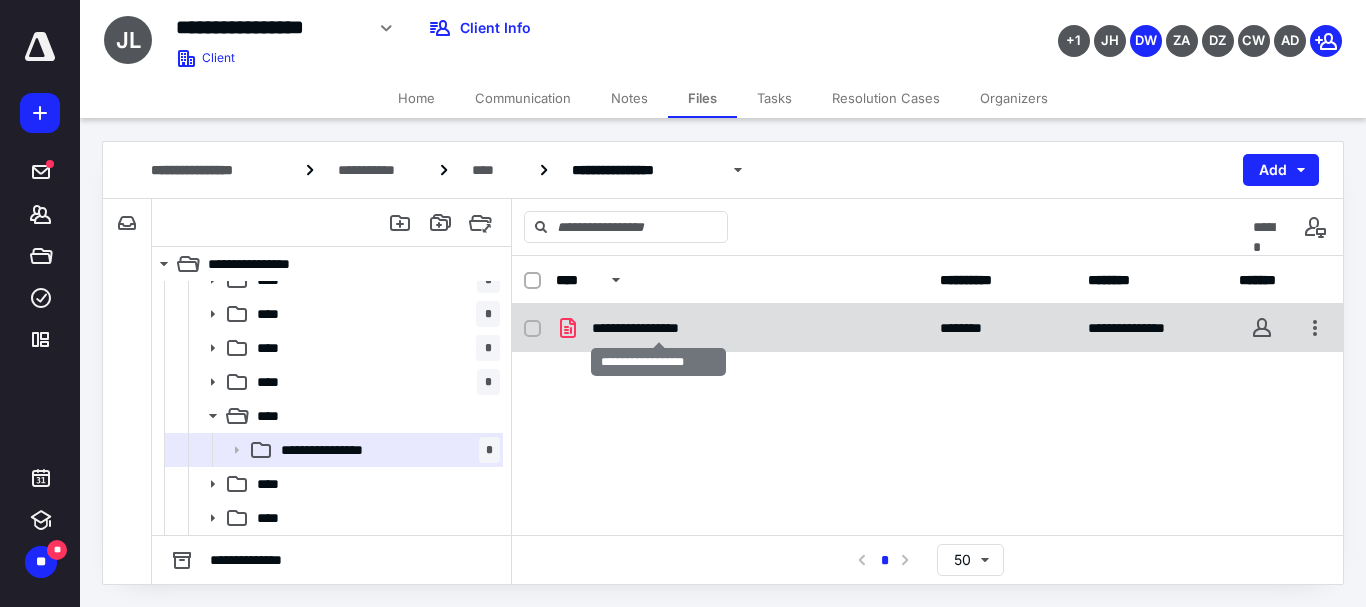 click on "**********" at bounding box center [658, 328] 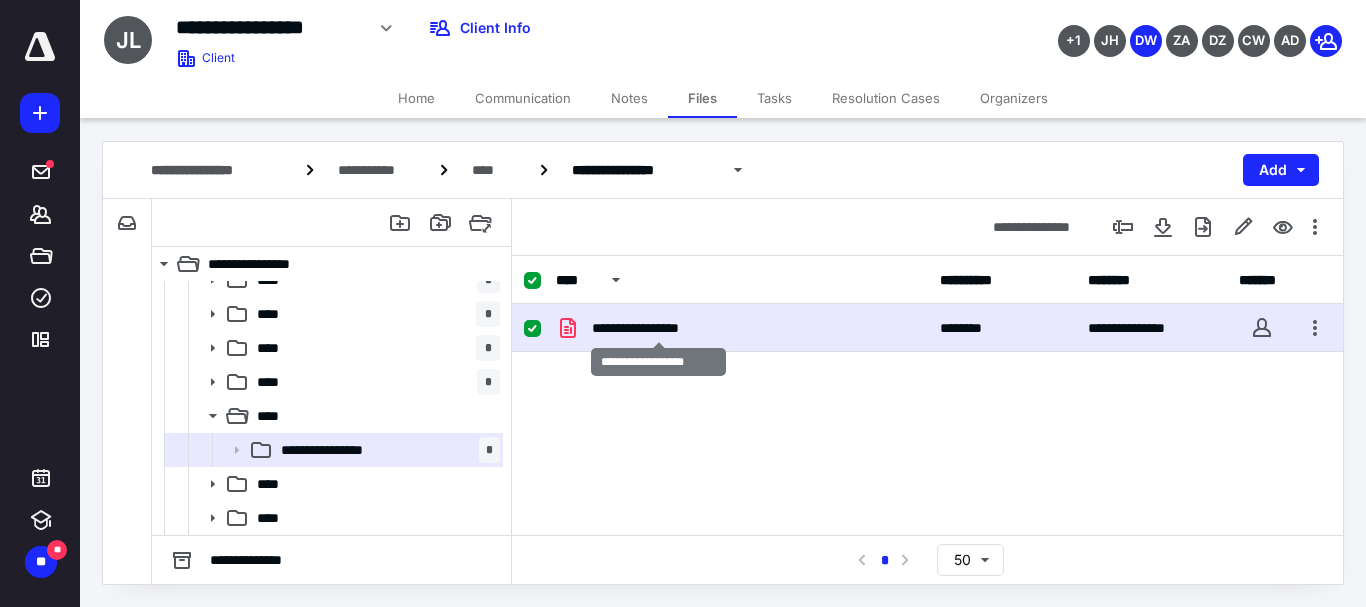 click on "**********" at bounding box center (658, 328) 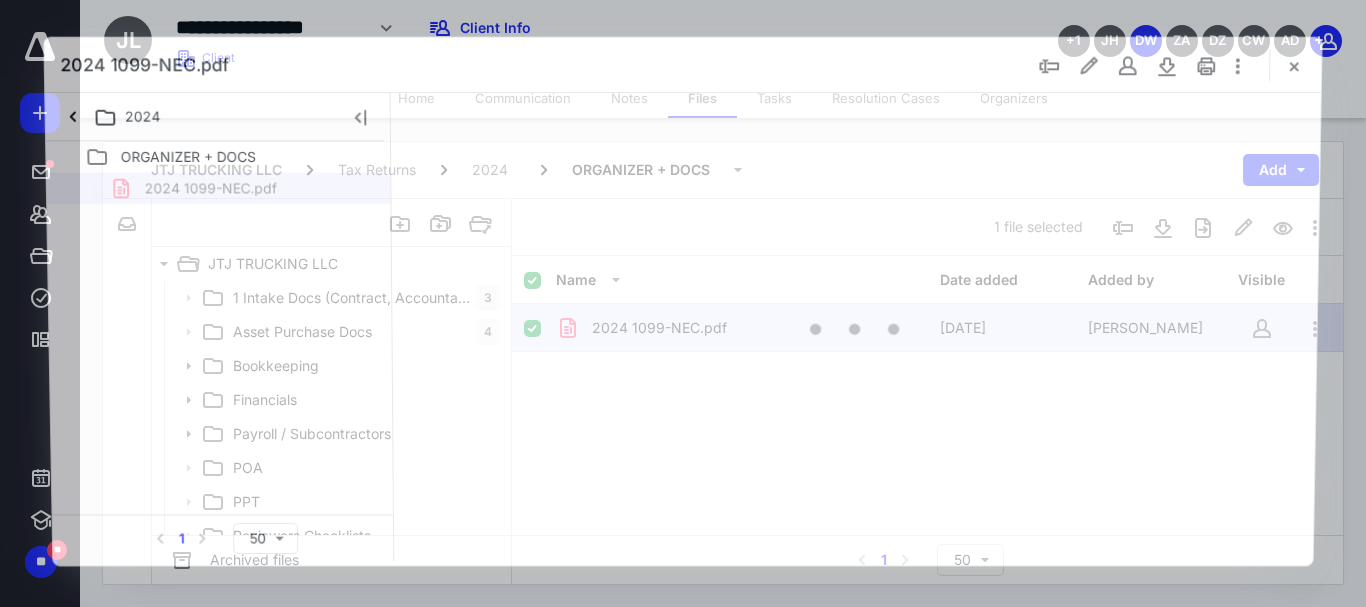 scroll, scrollTop: 392, scrollLeft: 0, axis: vertical 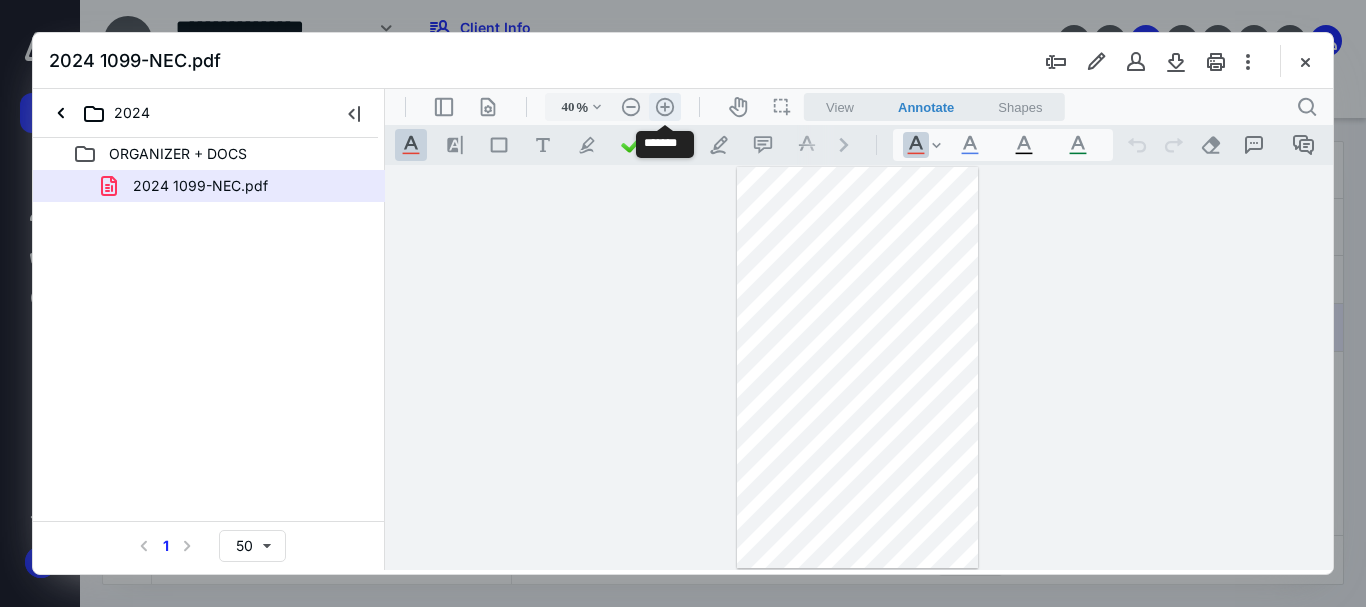 click on ".cls-1{fill:#abb0c4;} icon - header - zoom - in - line" at bounding box center (665, 107) 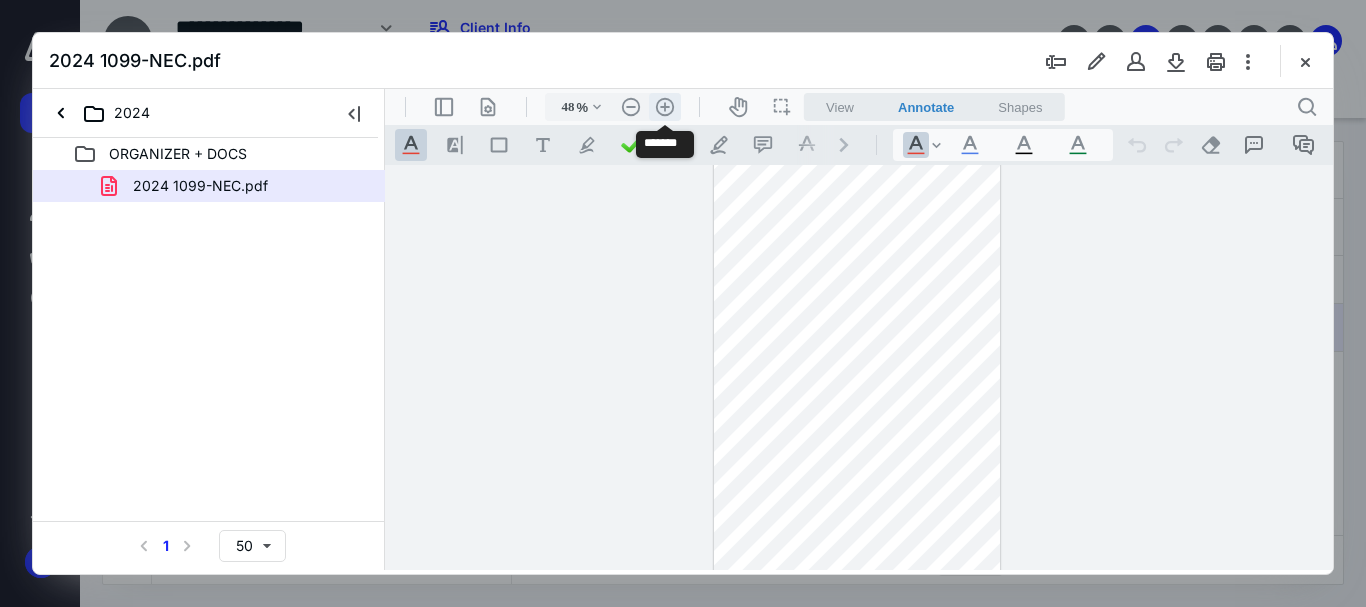 click on ".cls-1{fill:#abb0c4;} icon - header - zoom - in - line" at bounding box center (665, 107) 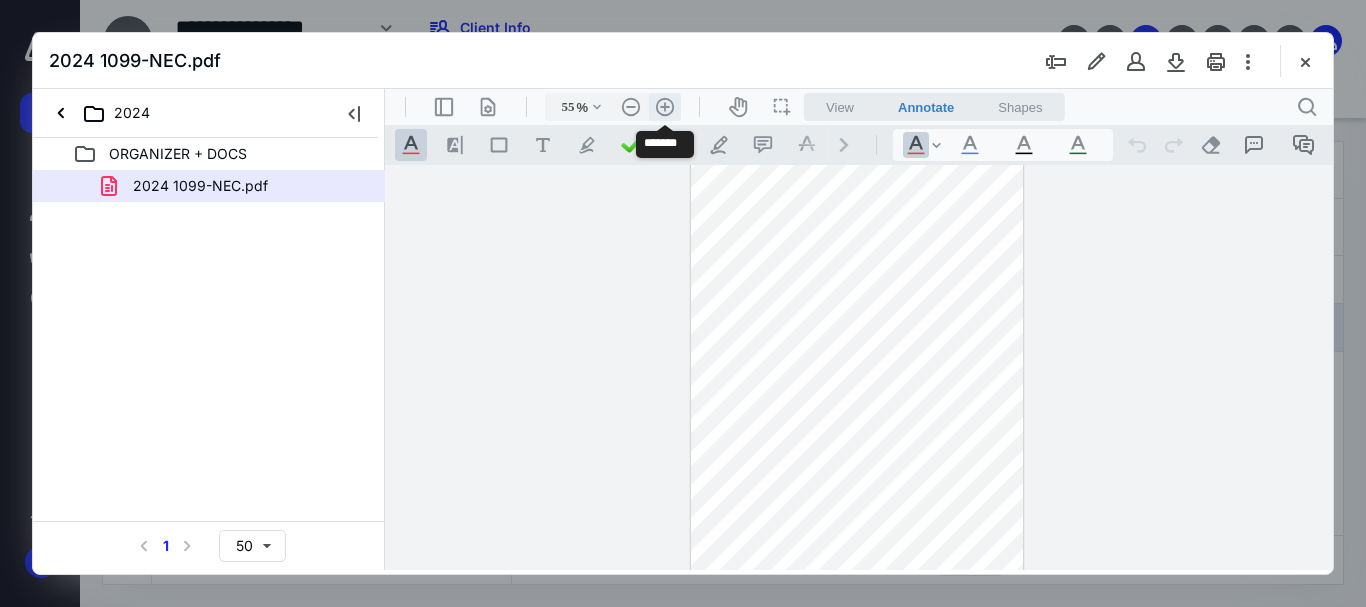 click on ".cls-1{fill:#abb0c4;} icon - header - zoom - in - line" at bounding box center (665, 107) 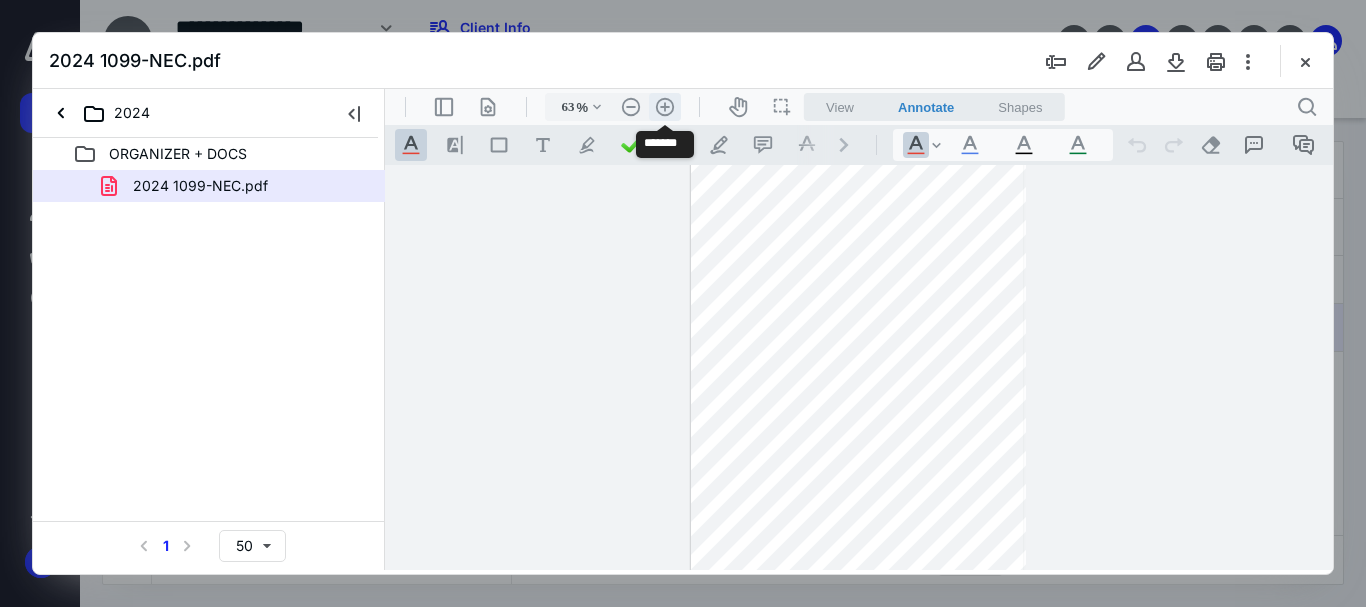 click on ".cls-1{fill:#abb0c4;} icon - header - zoom - in - line" at bounding box center (665, 107) 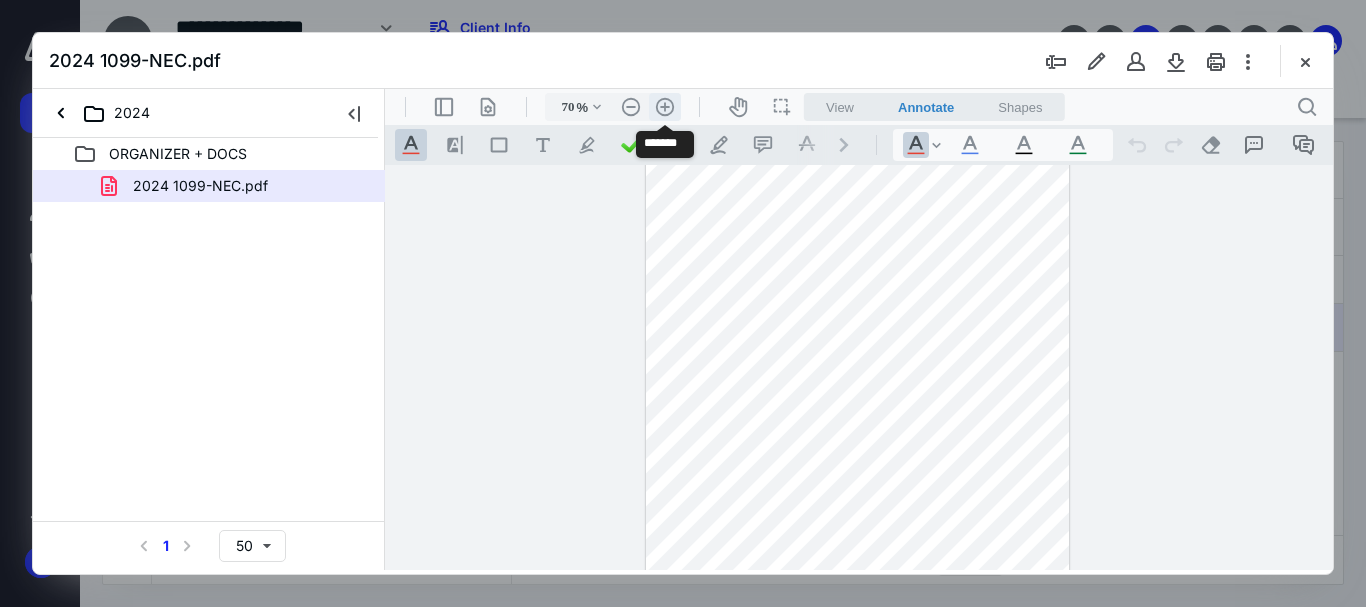 click on ".cls-1{fill:#abb0c4;} icon - header - zoom - in - line" at bounding box center [665, 107] 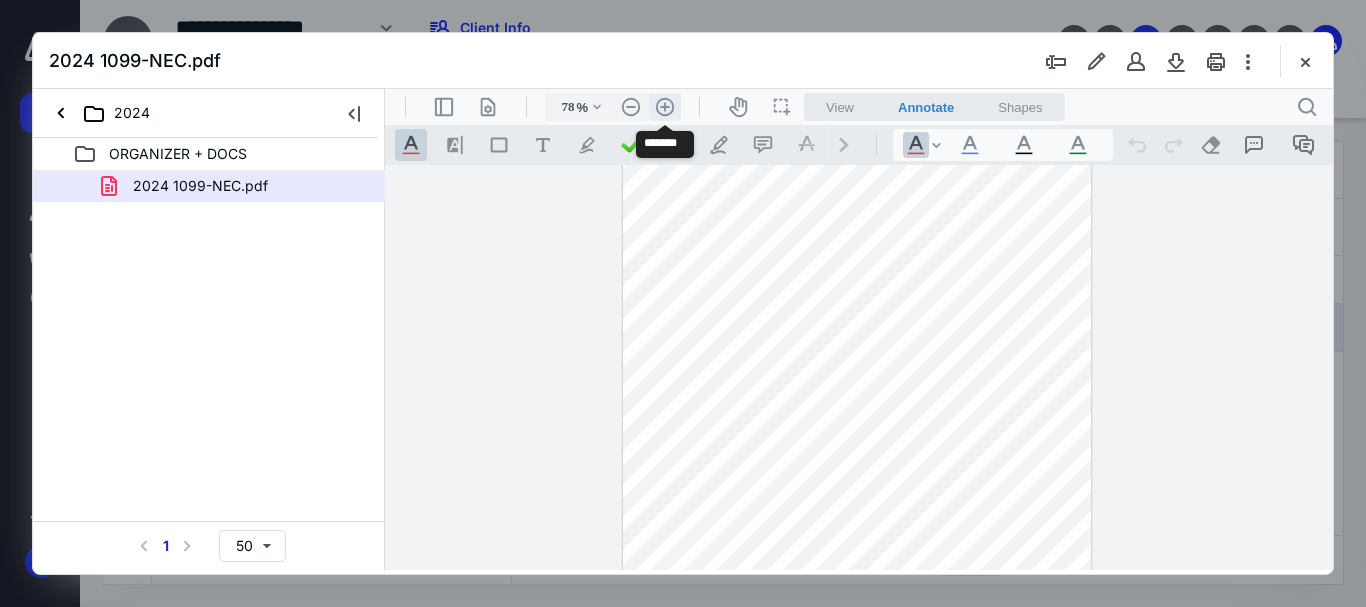 click on ".cls-1{fill:#abb0c4;} icon - header - zoom - in - line" at bounding box center (665, 107) 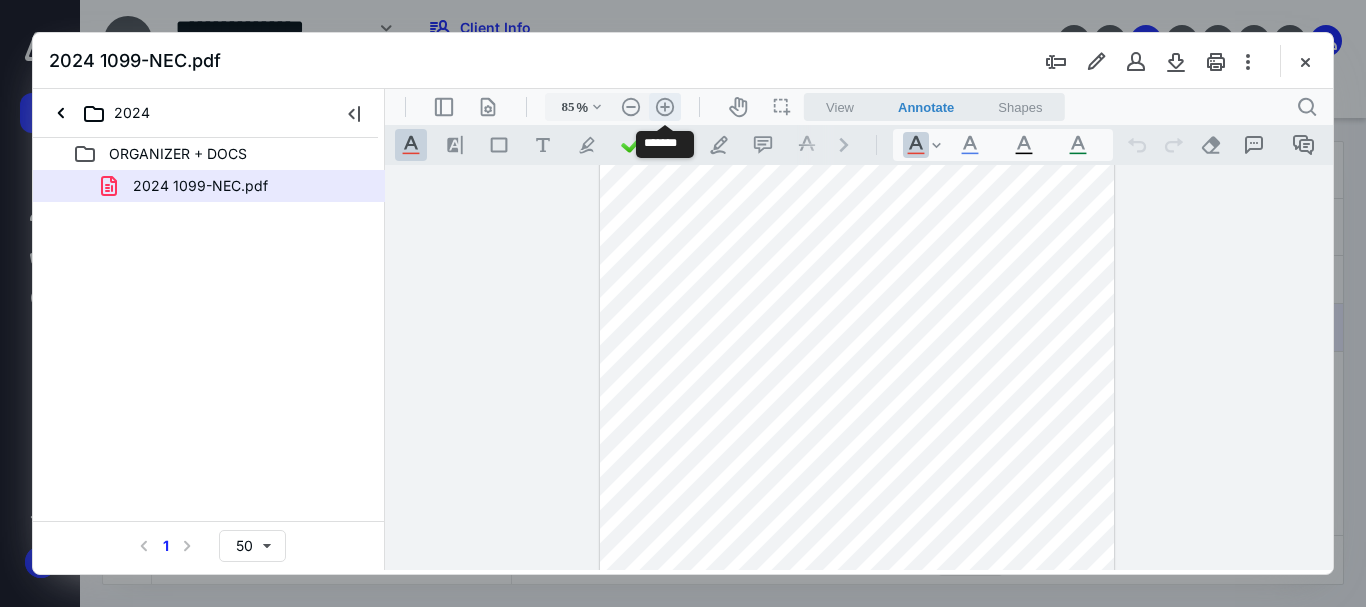 click on ".cls-1{fill:#abb0c4;} icon - header - zoom - in - line" at bounding box center (665, 107) 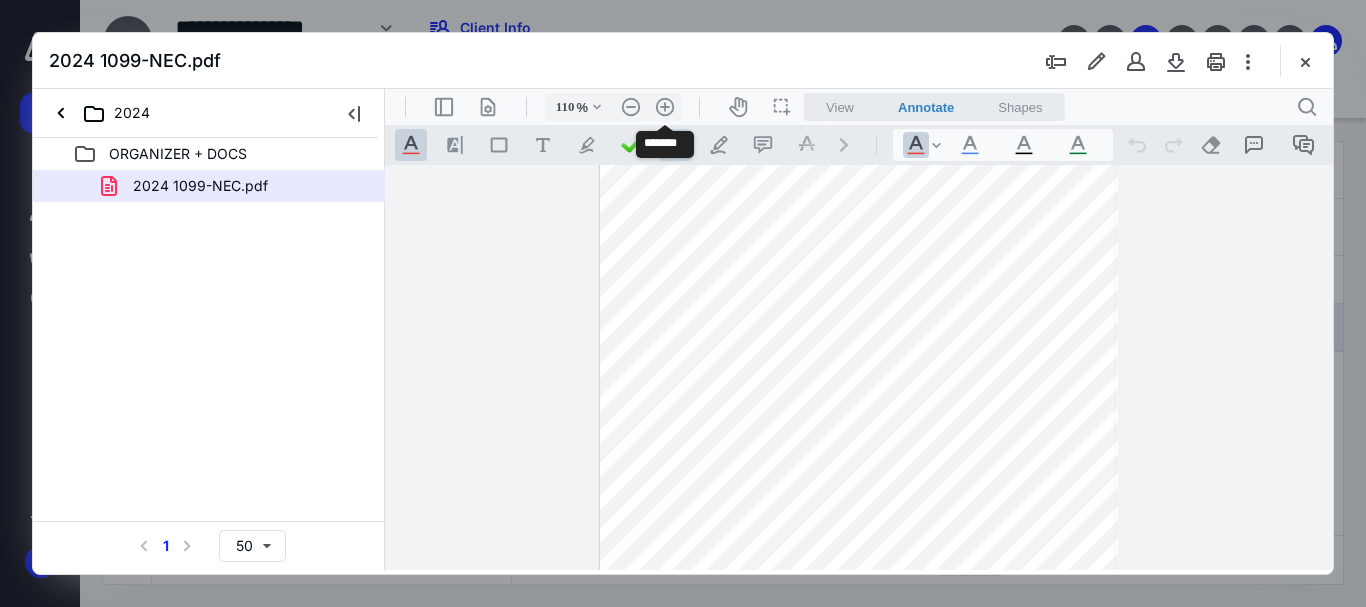scroll, scrollTop: 289, scrollLeft: 0, axis: vertical 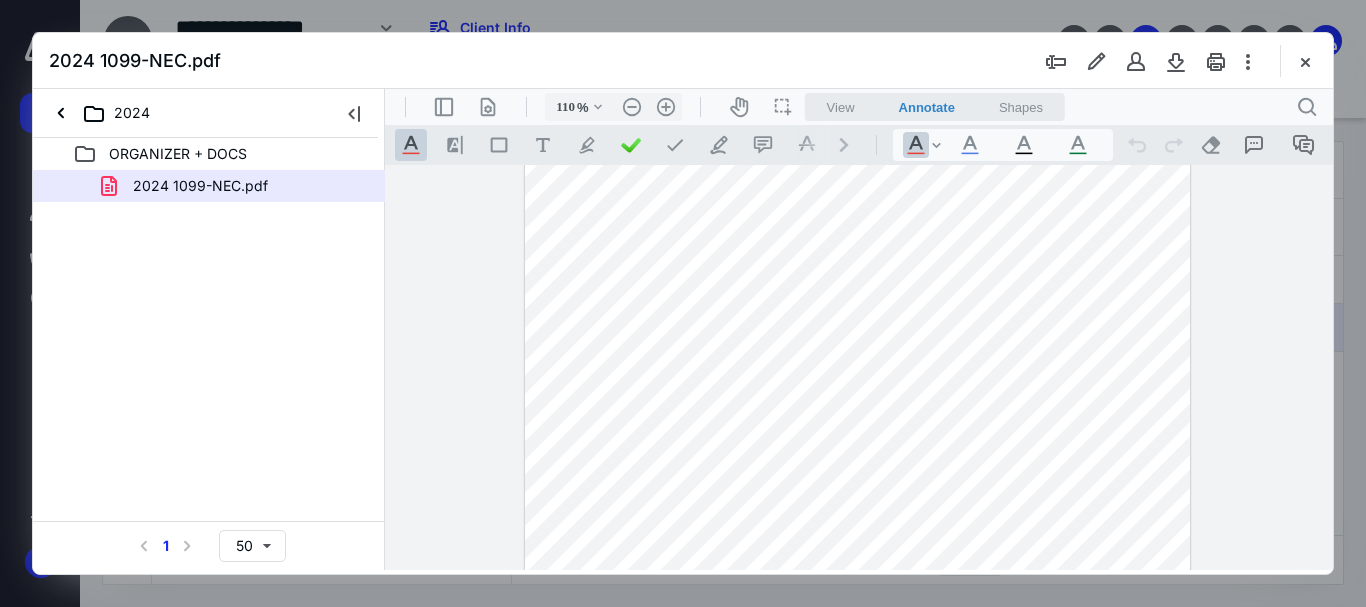 drag, startPoint x: 1307, startPoint y: 64, endPoint x: 1253, endPoint y: 100, distance: 64.899925 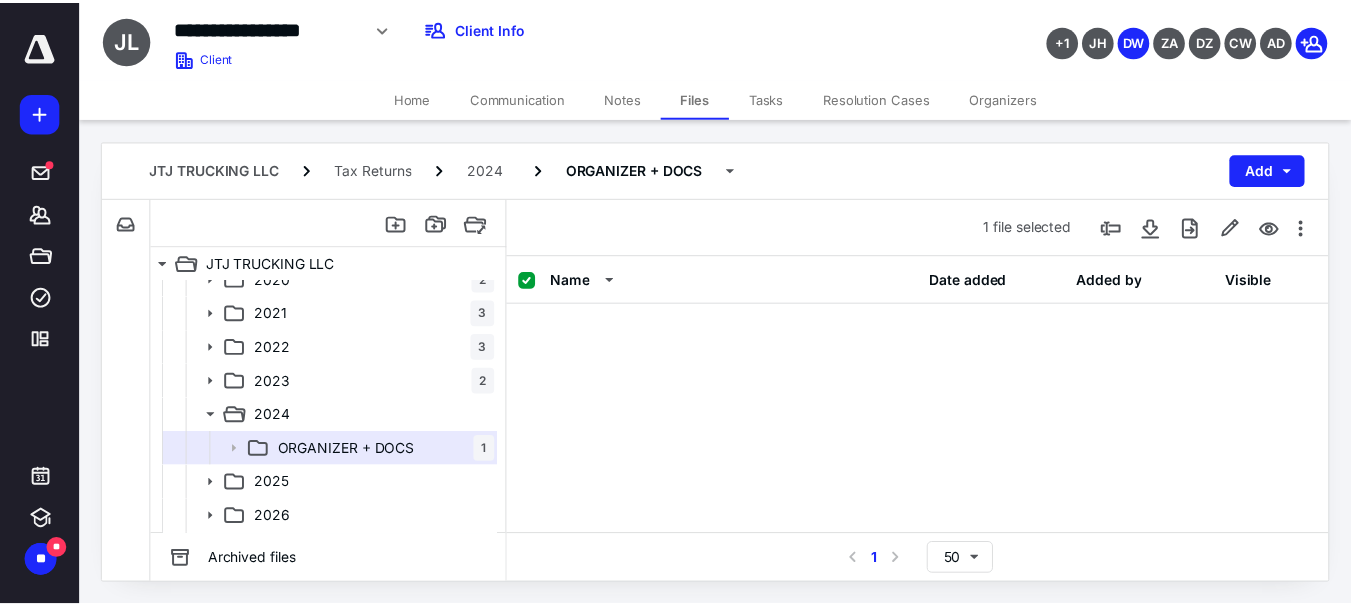 scroll, scrollTop: 0, scrollLeft: 0, axis: both 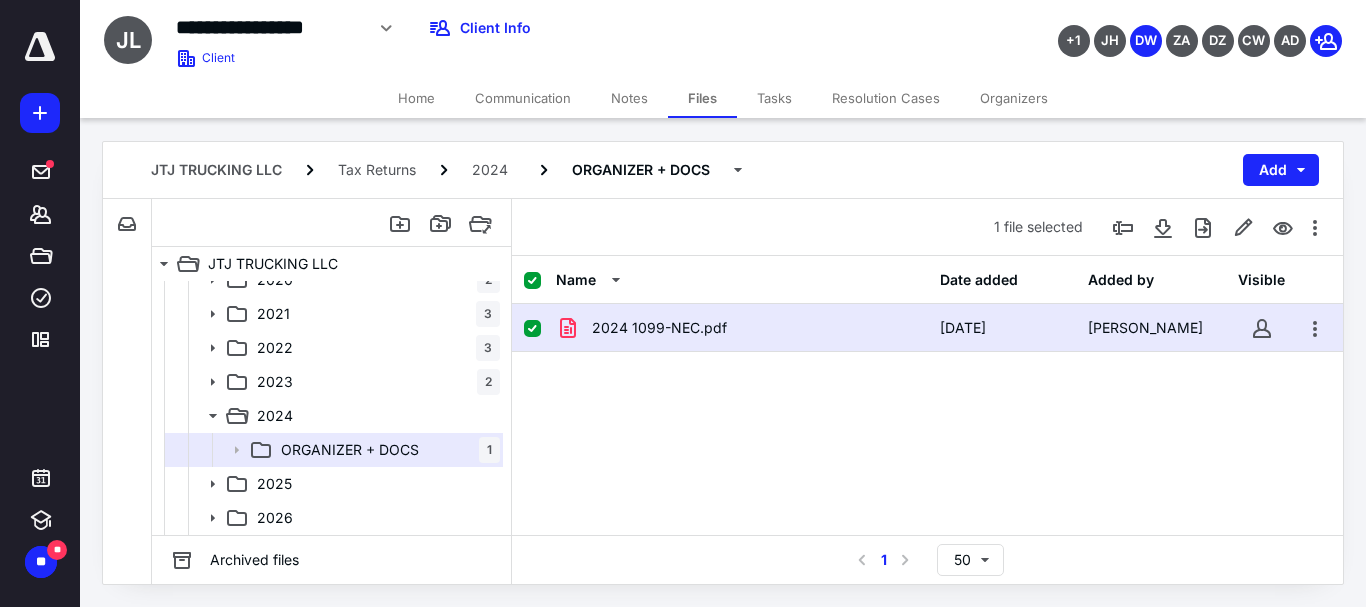 click on "Home" at bounding box center (416, 98) 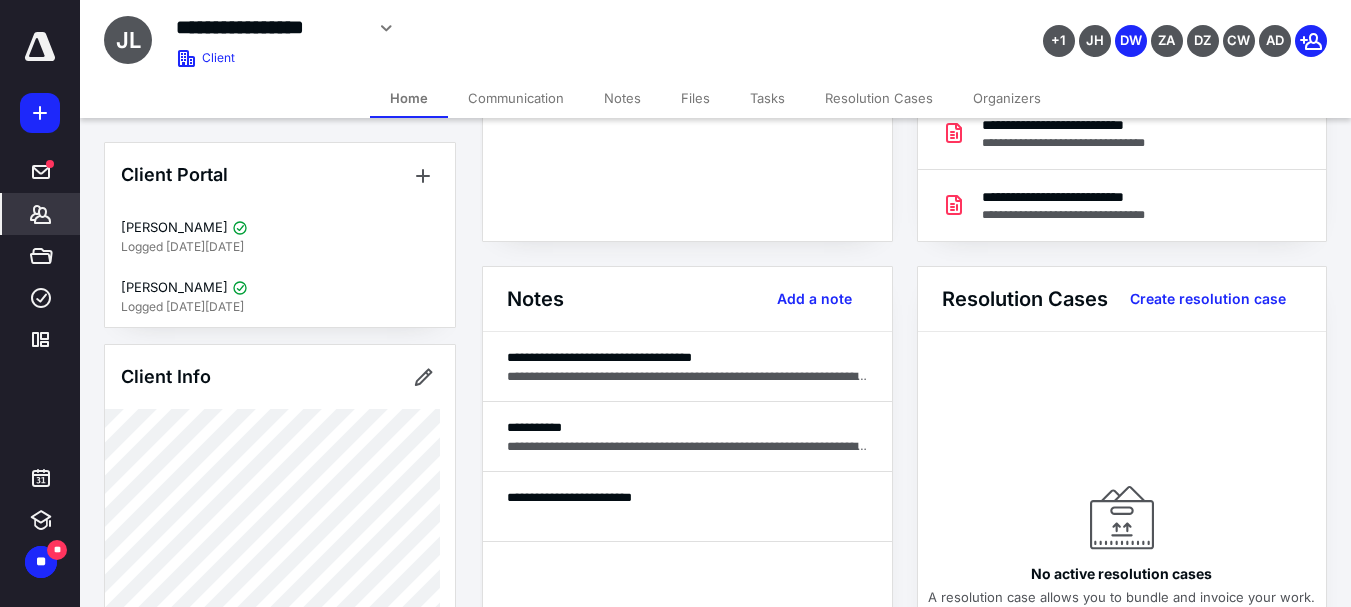 scroll, scrollTop: 200, scrollLeft: 0, axis: vertical 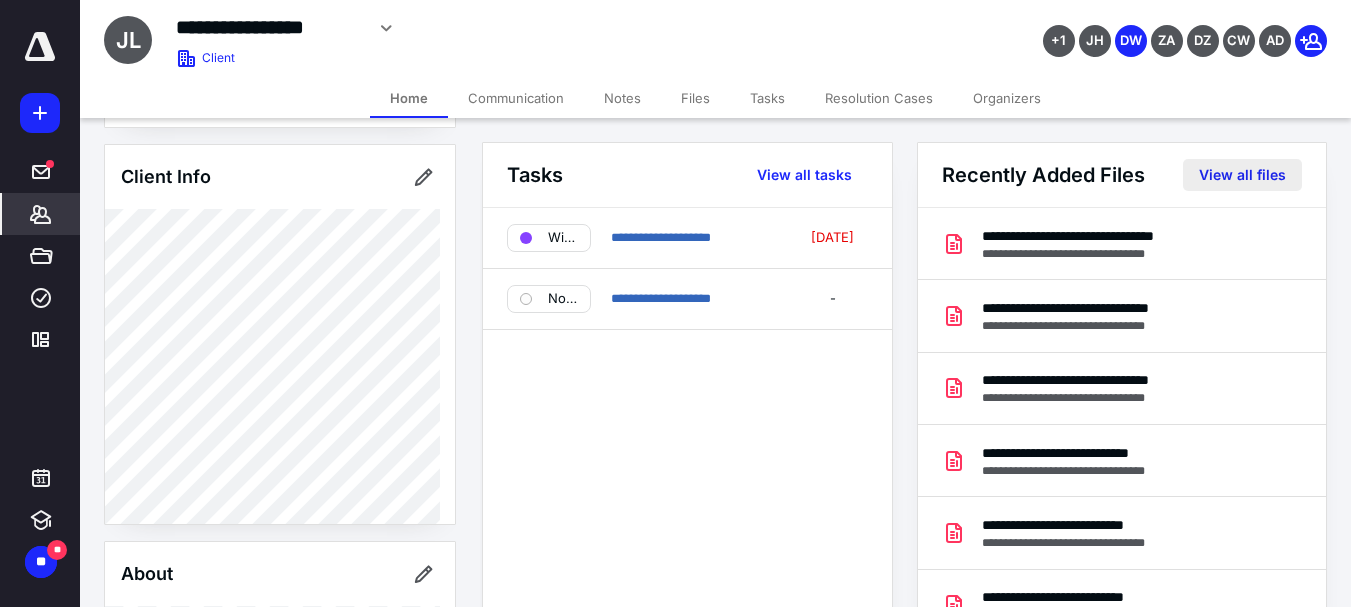 click on "View all files" at bounding box center (1242, 175) 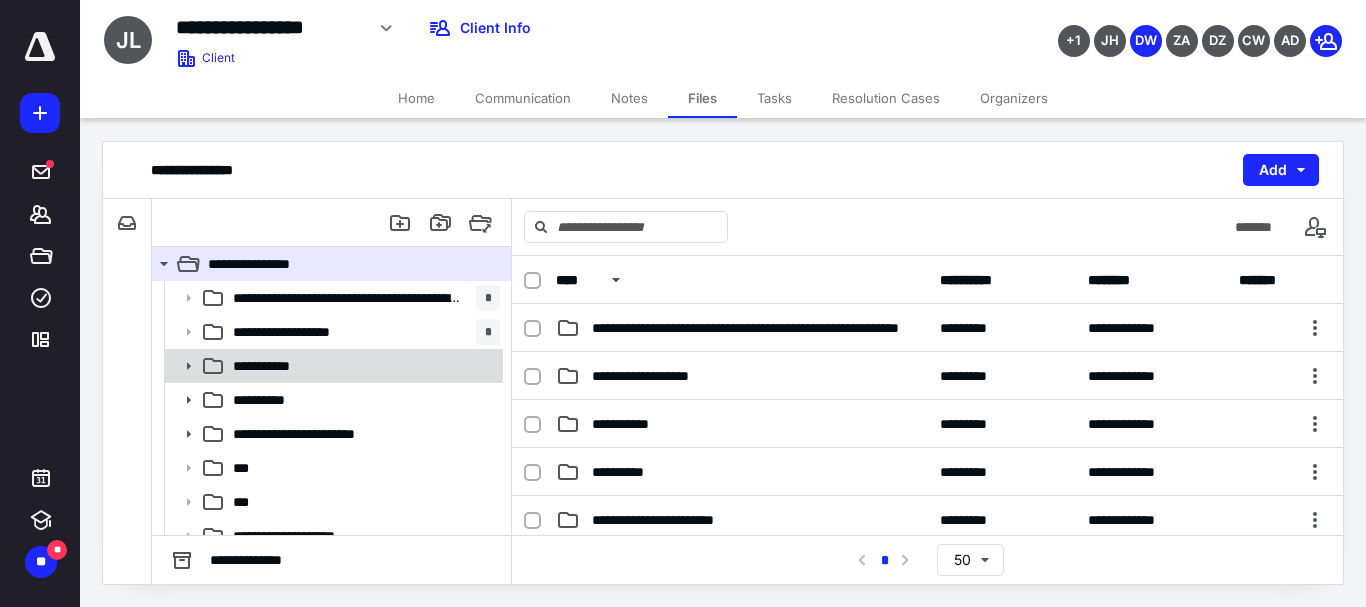 click 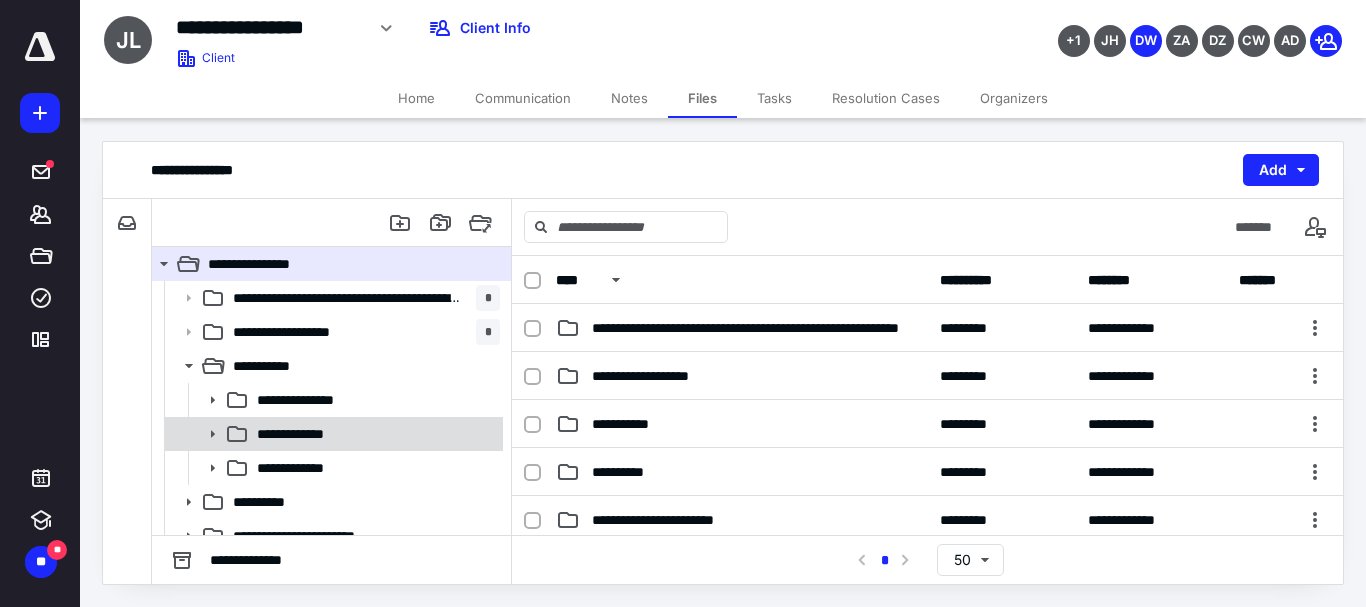click 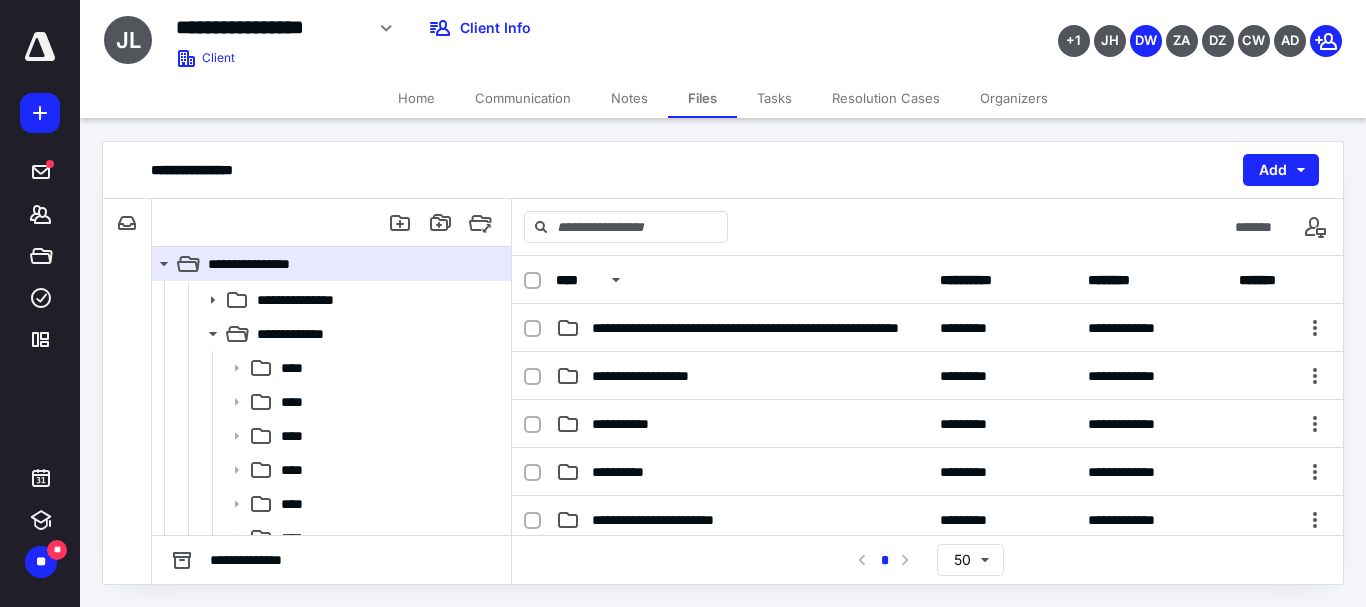 scroll, scrollTop: 300, scrollLeft: 0, axis: vertical 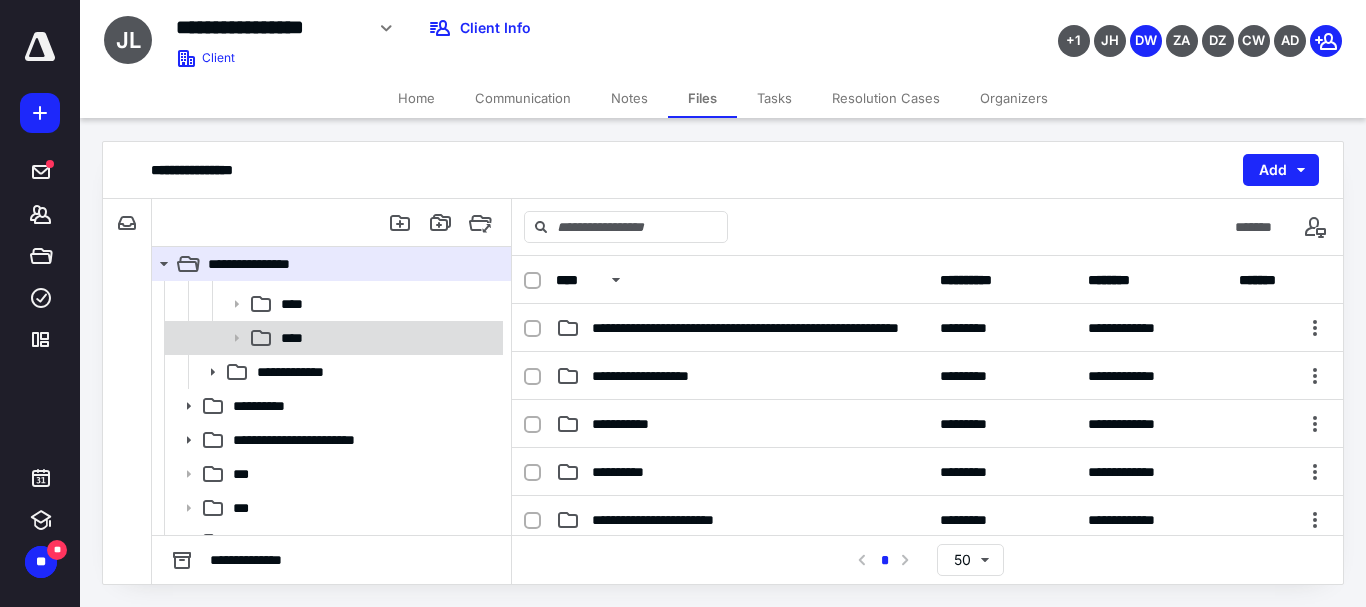 click 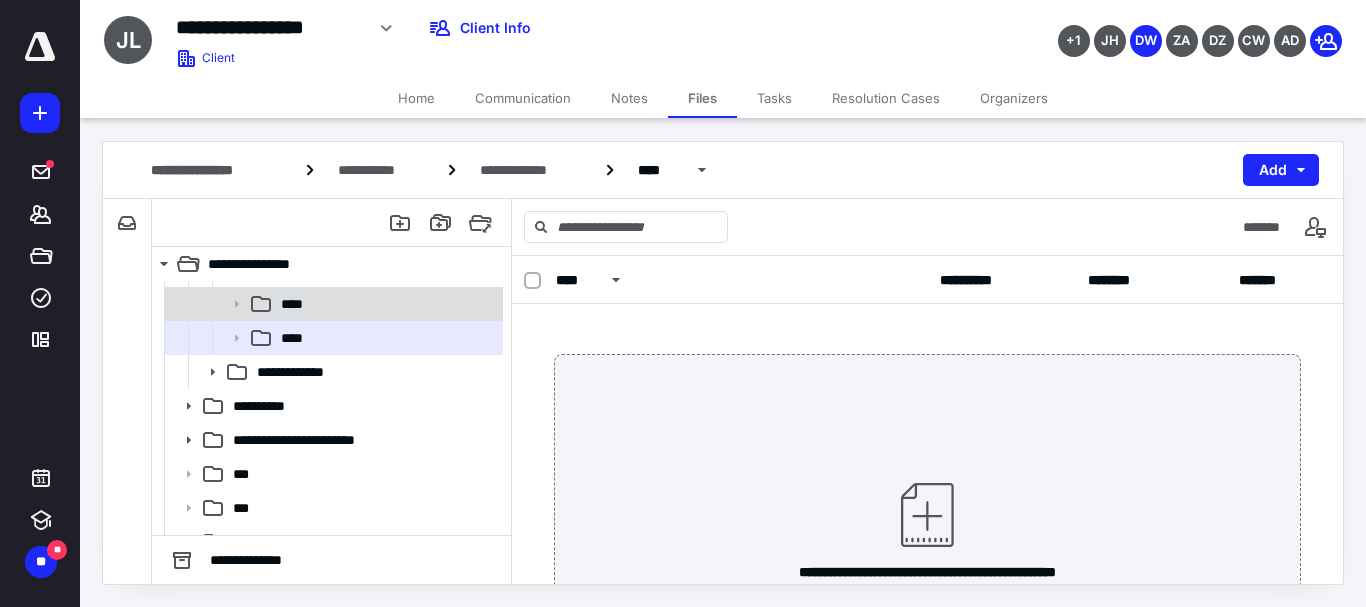 click 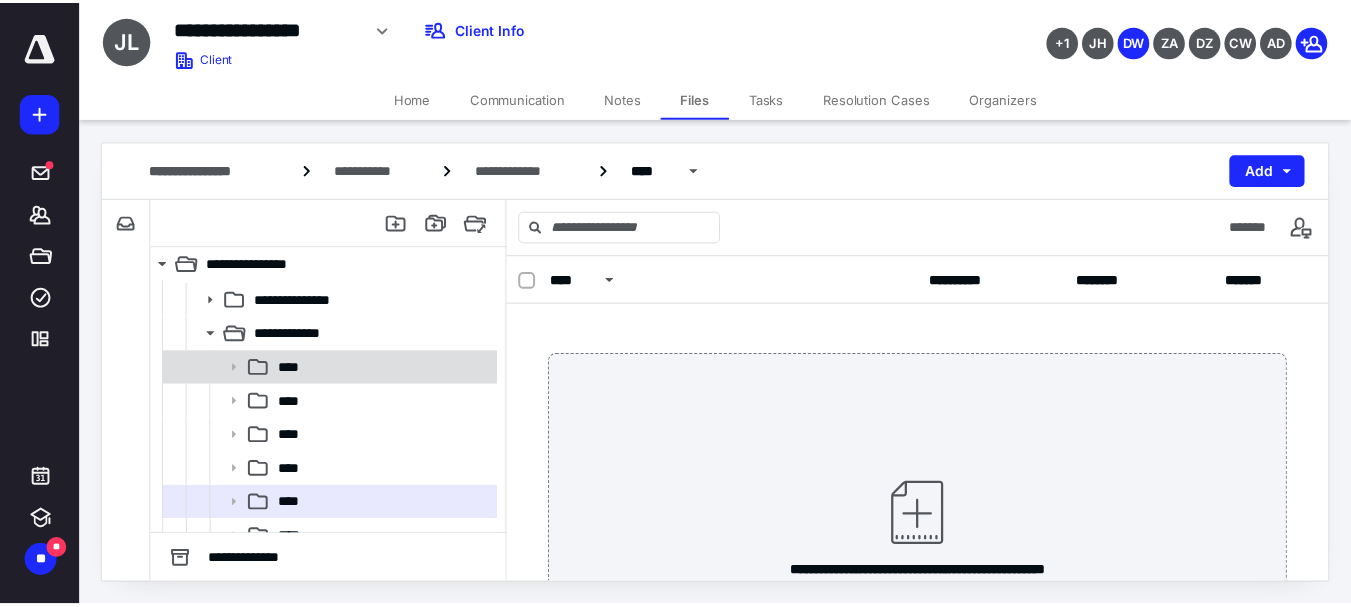 scroll, scrollTop: 358, scrollLeft: 0, axis: vertical 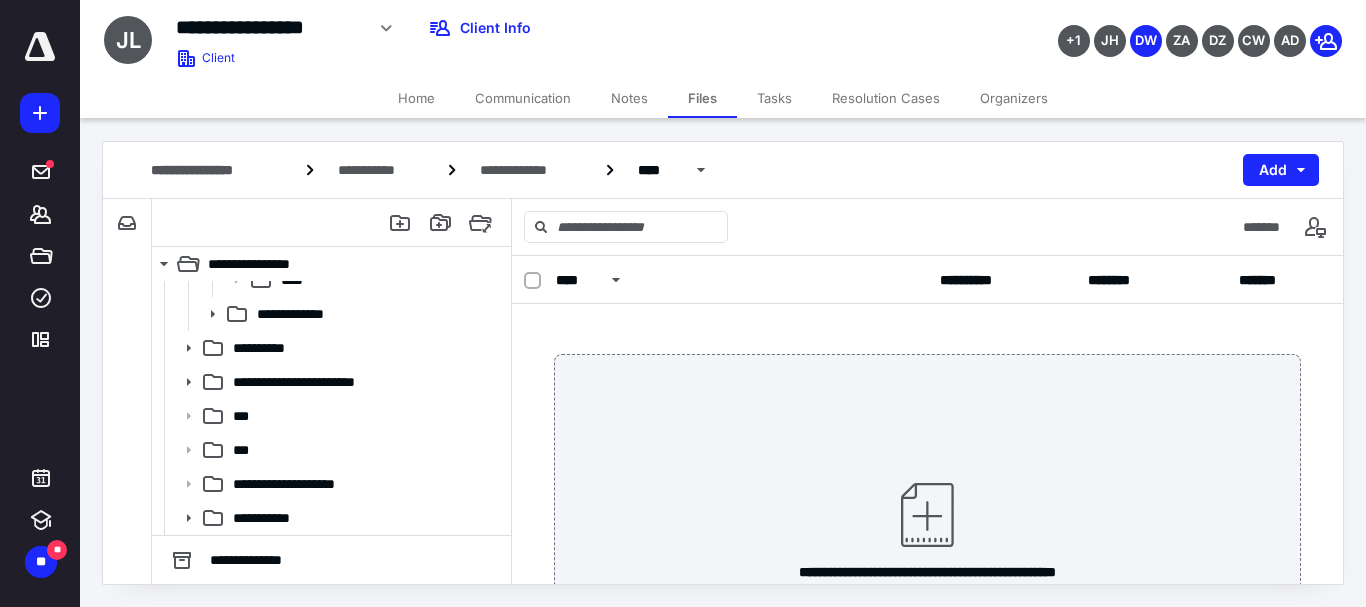 click on "Home" at bounding box center [416, 98] 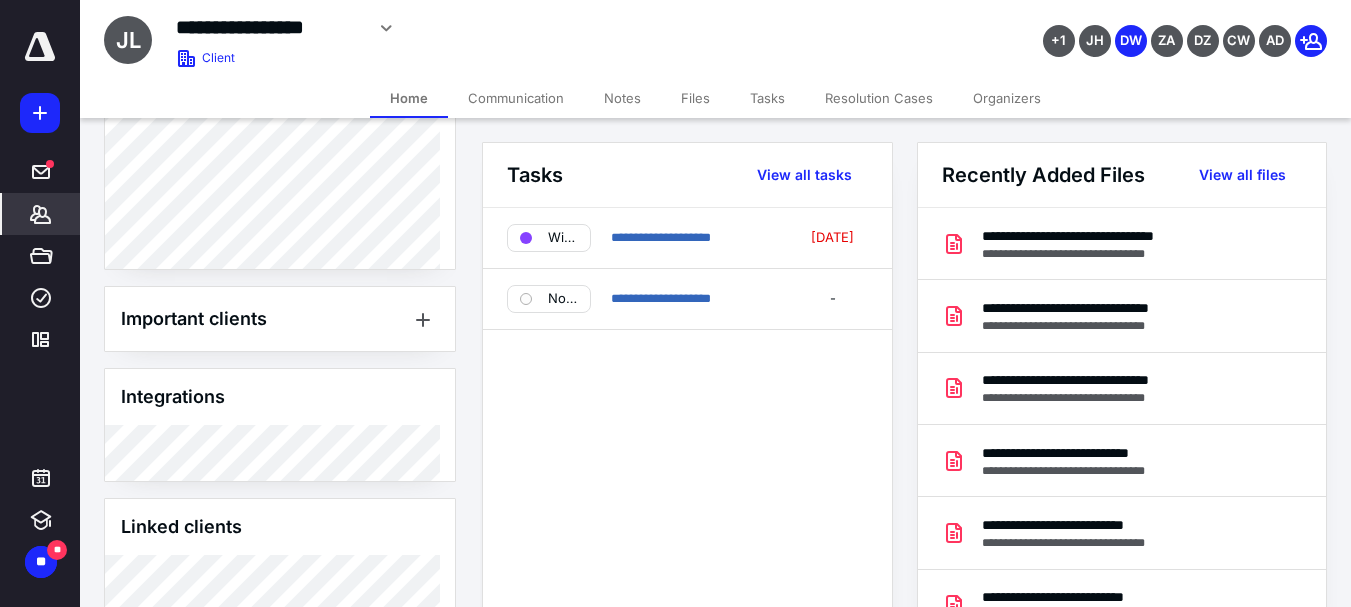 scroll, scrollTop: 1184, scrollLeft: 0, axis: vertical 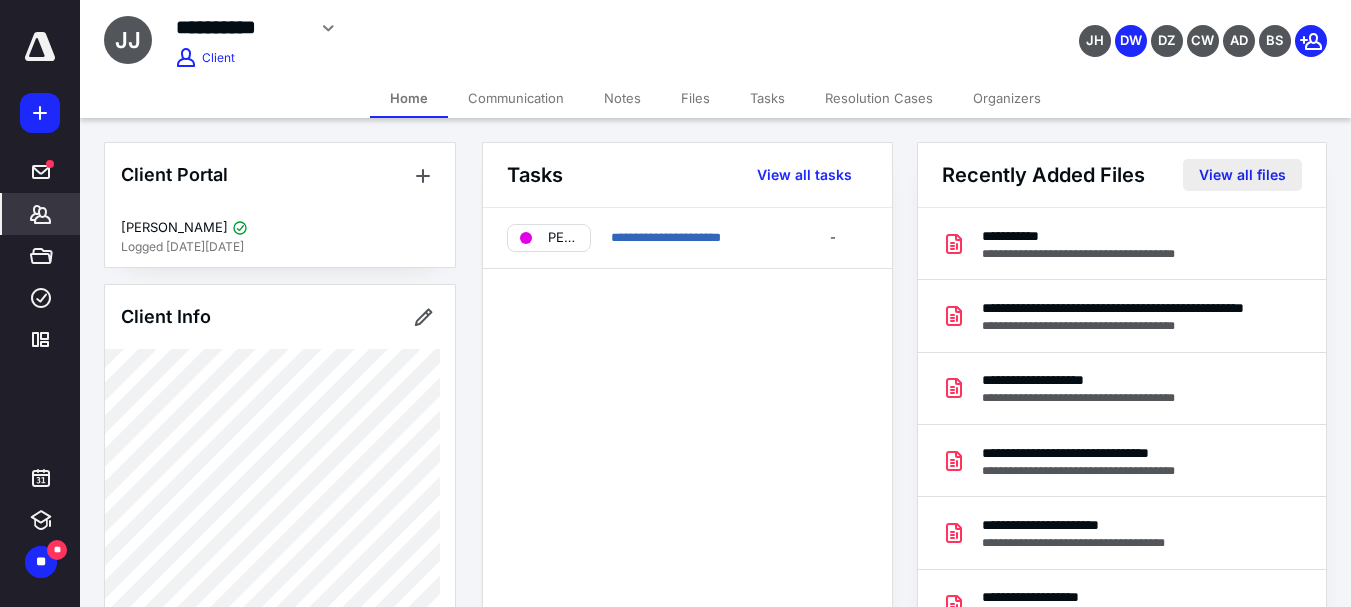 click on "View all files" at bounding box center (1242, 175) 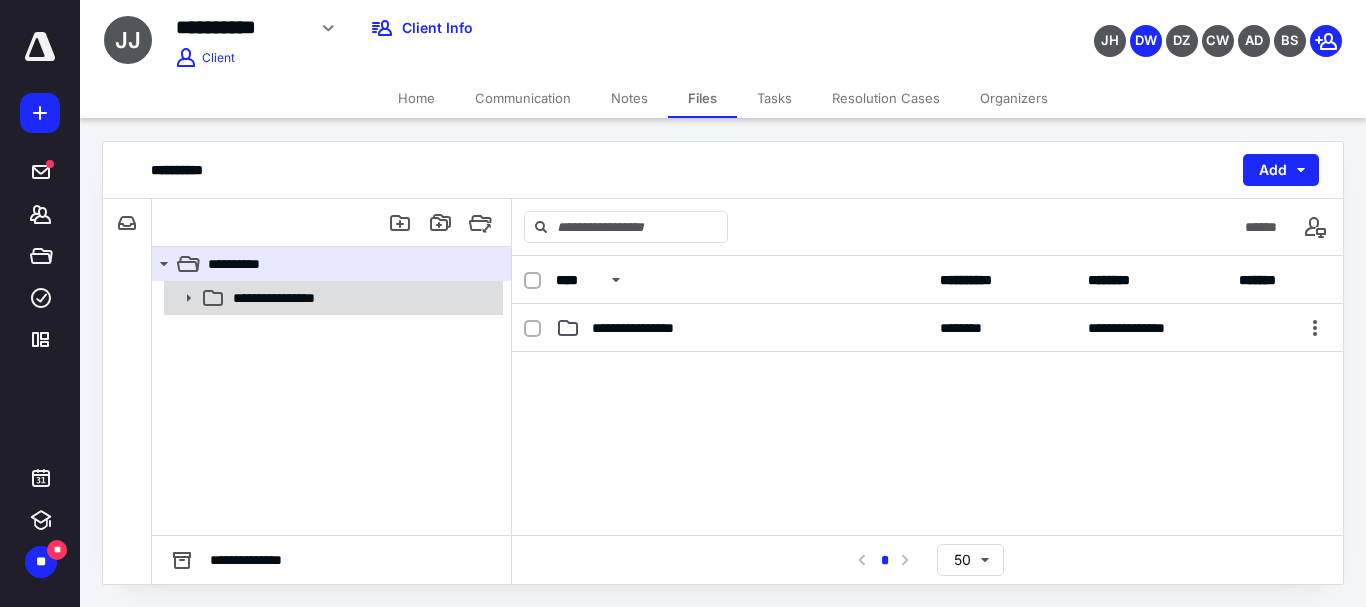 click 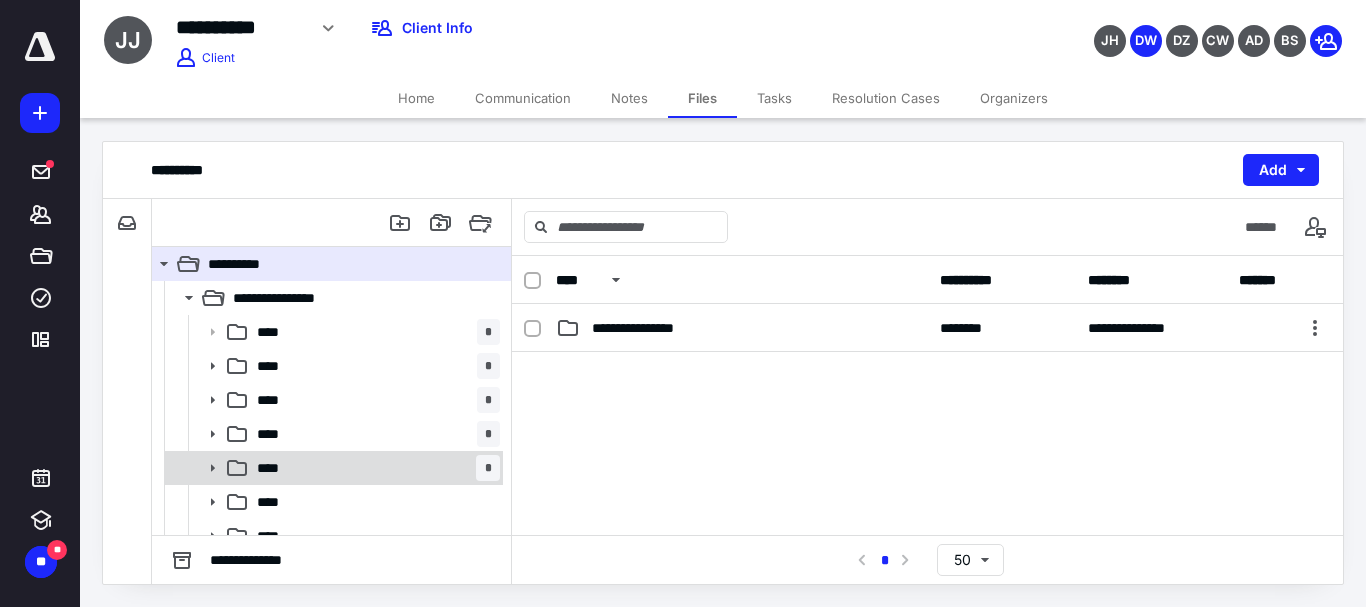 click 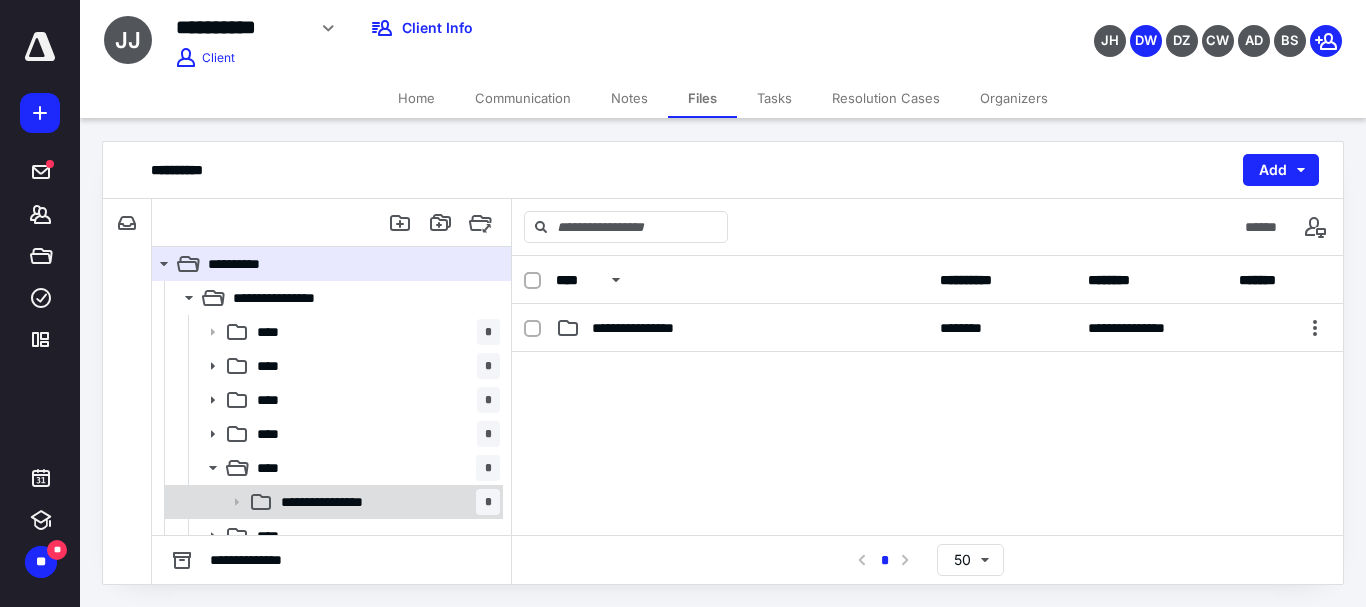 click 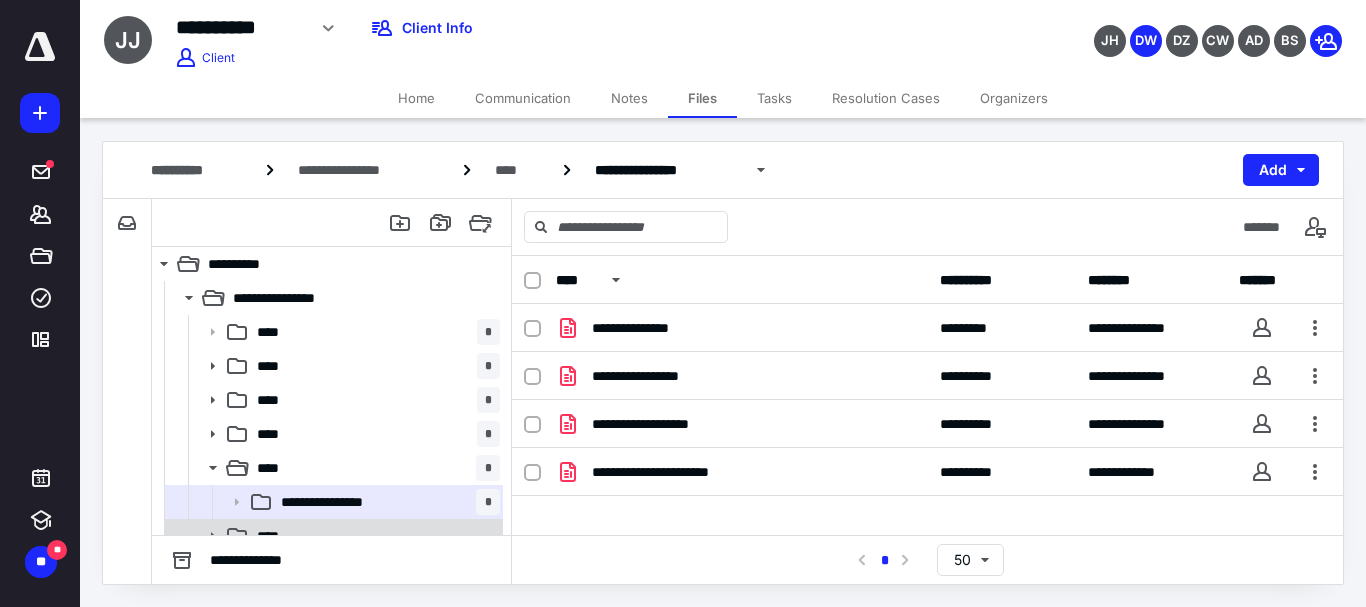 scroll, scrollTop: 120, scrollLeft: 0, axis: vertical 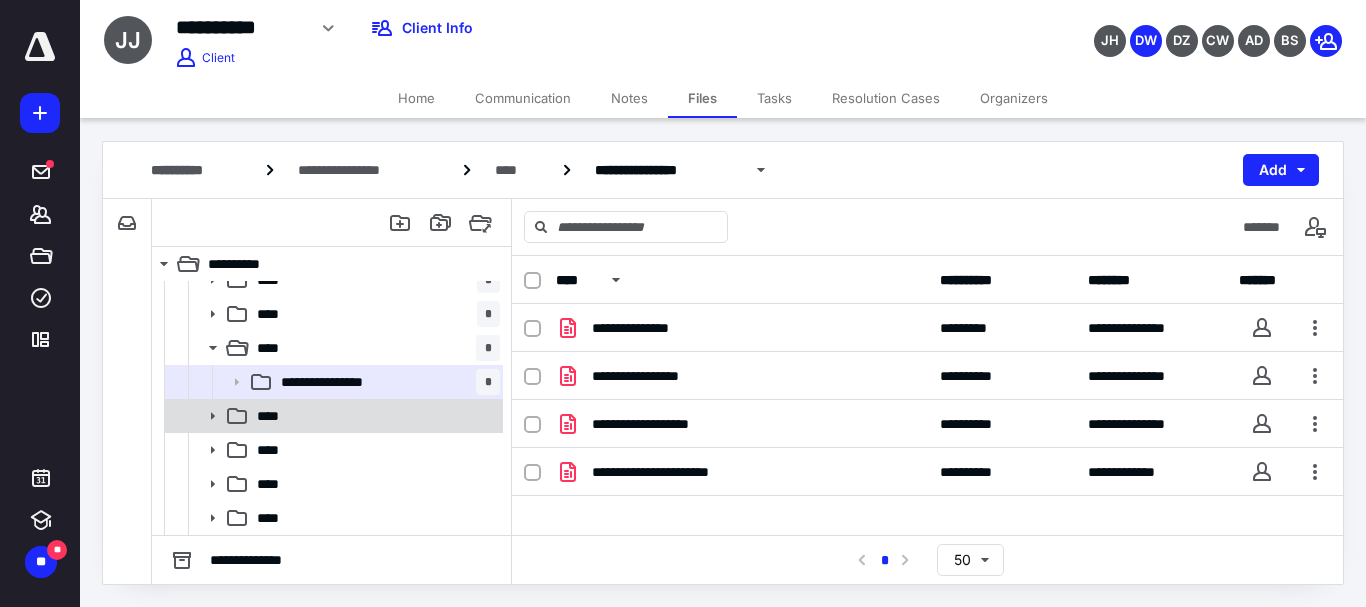 click 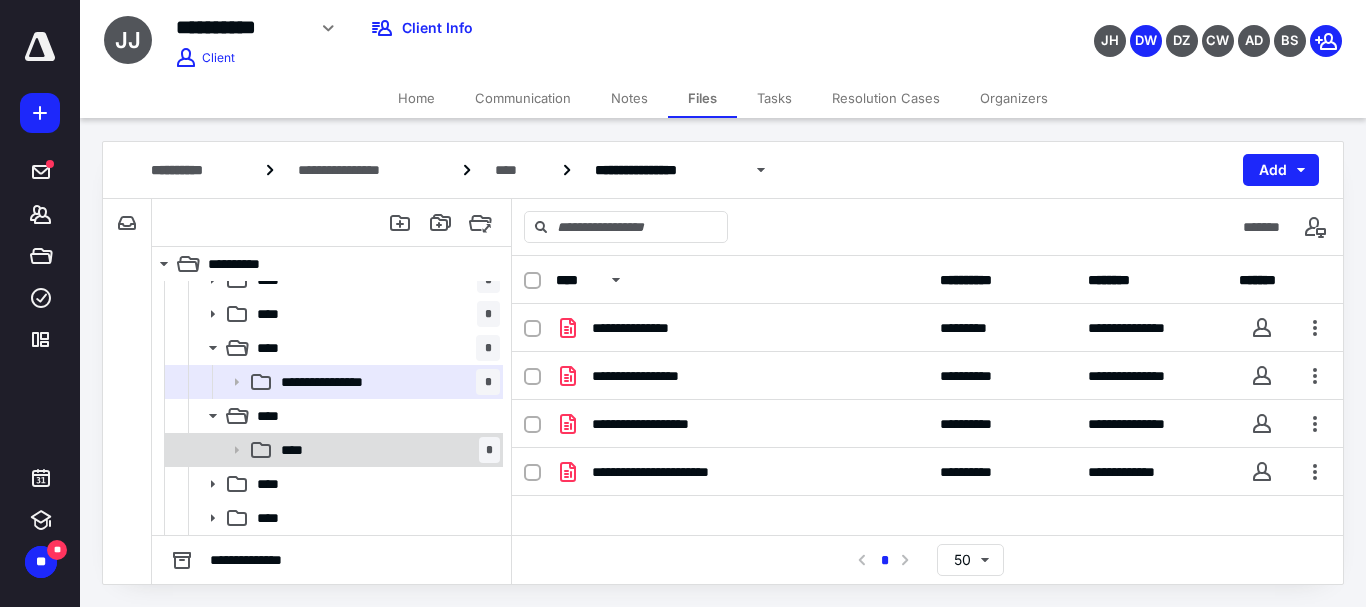 click 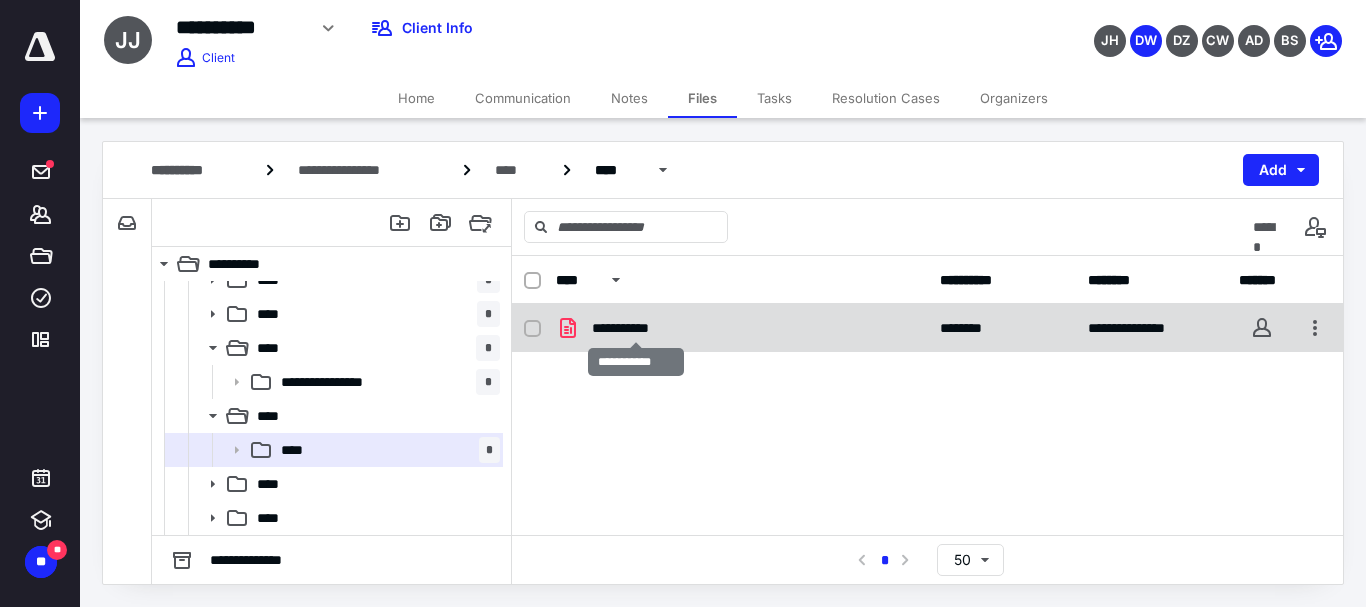 click on "**********" at bounding box center [635, 328] 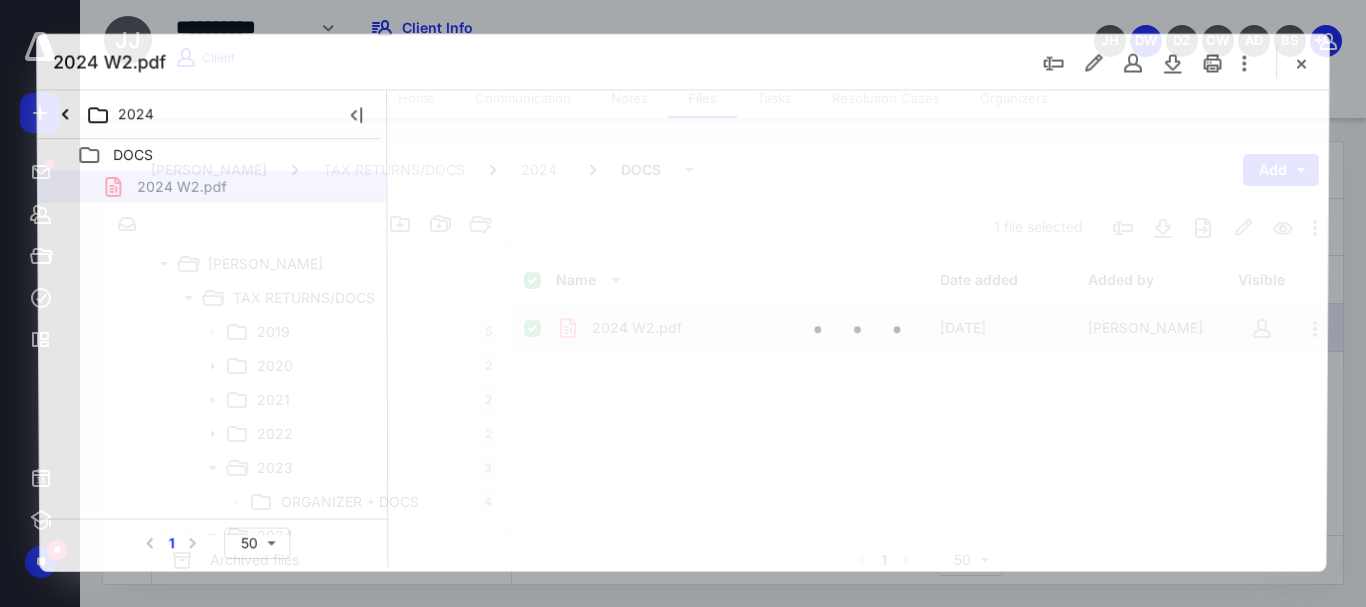 scroll, scrollTop: 120, scrollLeft: 0, axis: vertical 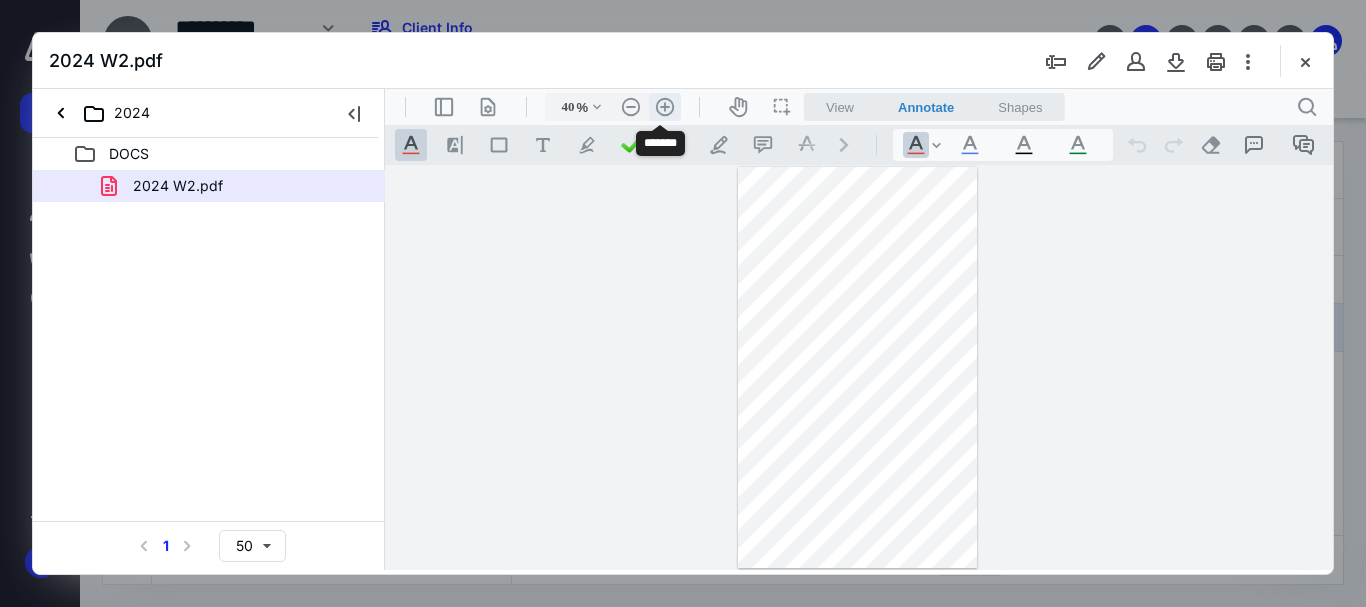 click on ".cls-1{fill:#abb0c4;} icon - header - zoom - in - line" at bounding box center [665, 107] 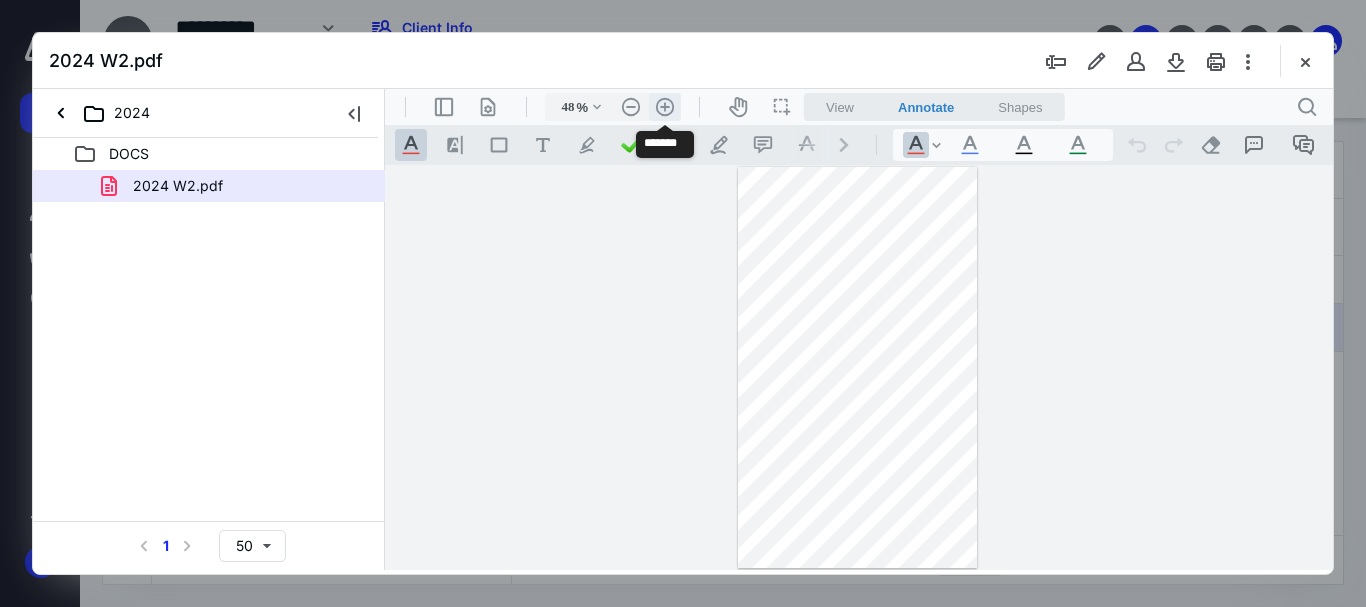 click on ".cls-1{fill:#abb0c4;} icon - header - zoom - in - line" at bounding box center (665, 107) 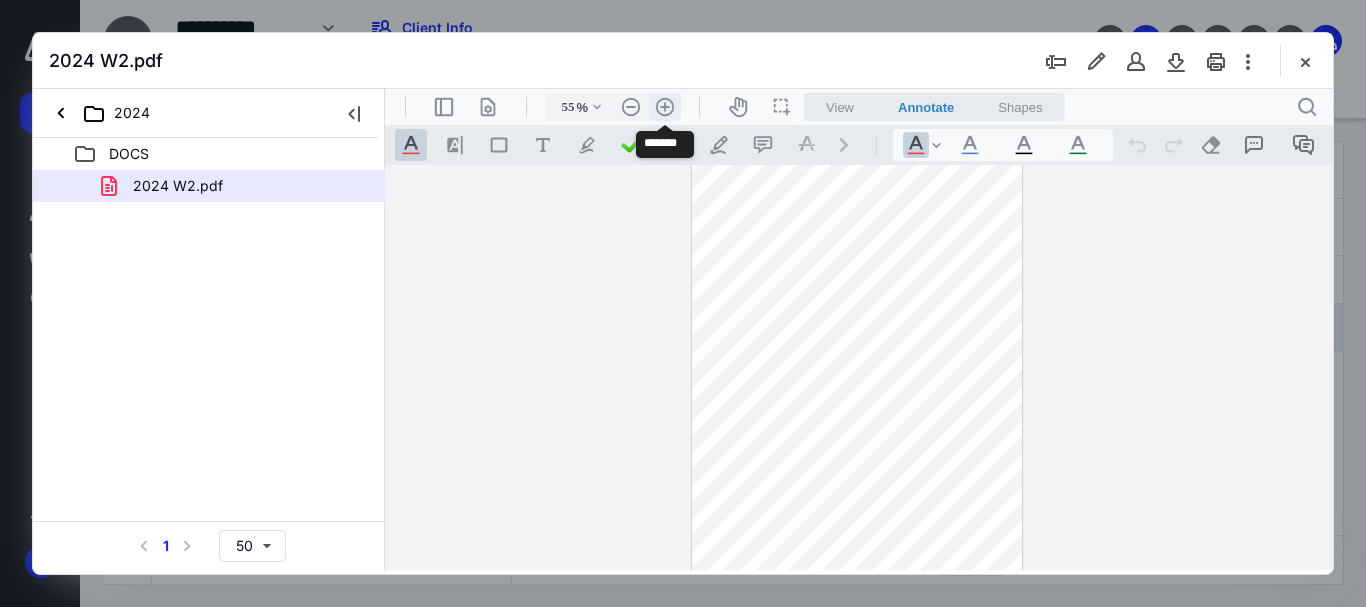 click on ".cls-1{fill:#abb0c4;} icon - header - zoom - in - line" at bounding box center (665, 107) 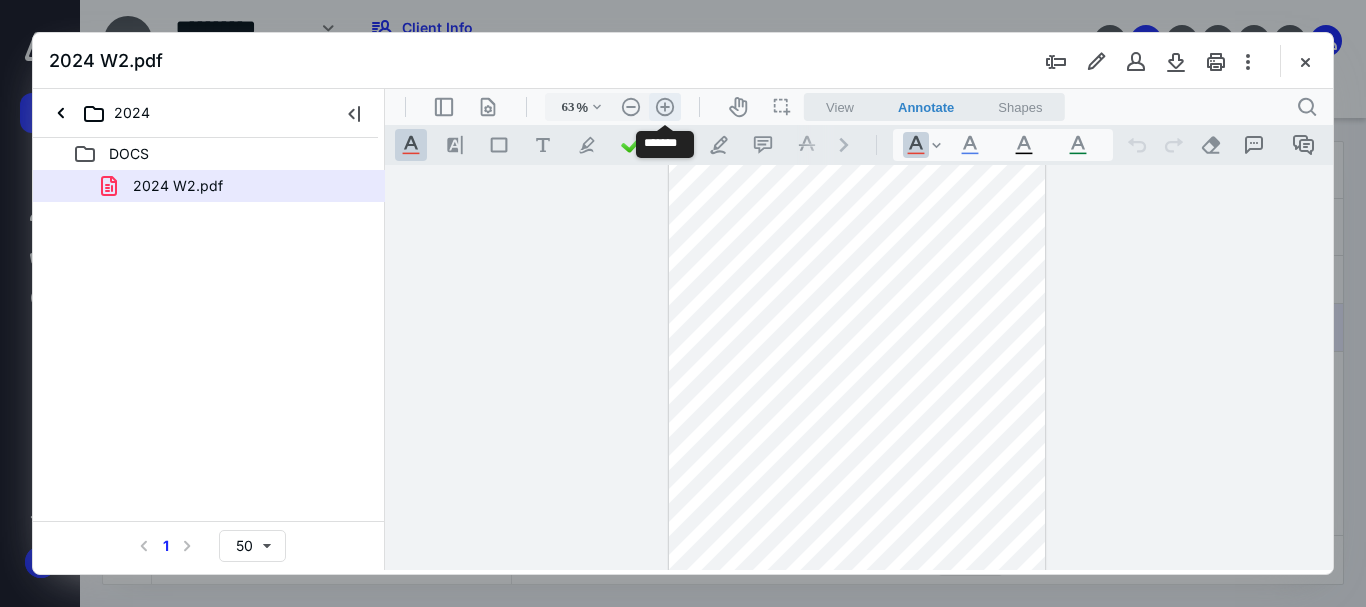 click on ".cls-1{fill:#abb0c4;} icon - header - zoom - in - line" at bounding box center (665, 107) 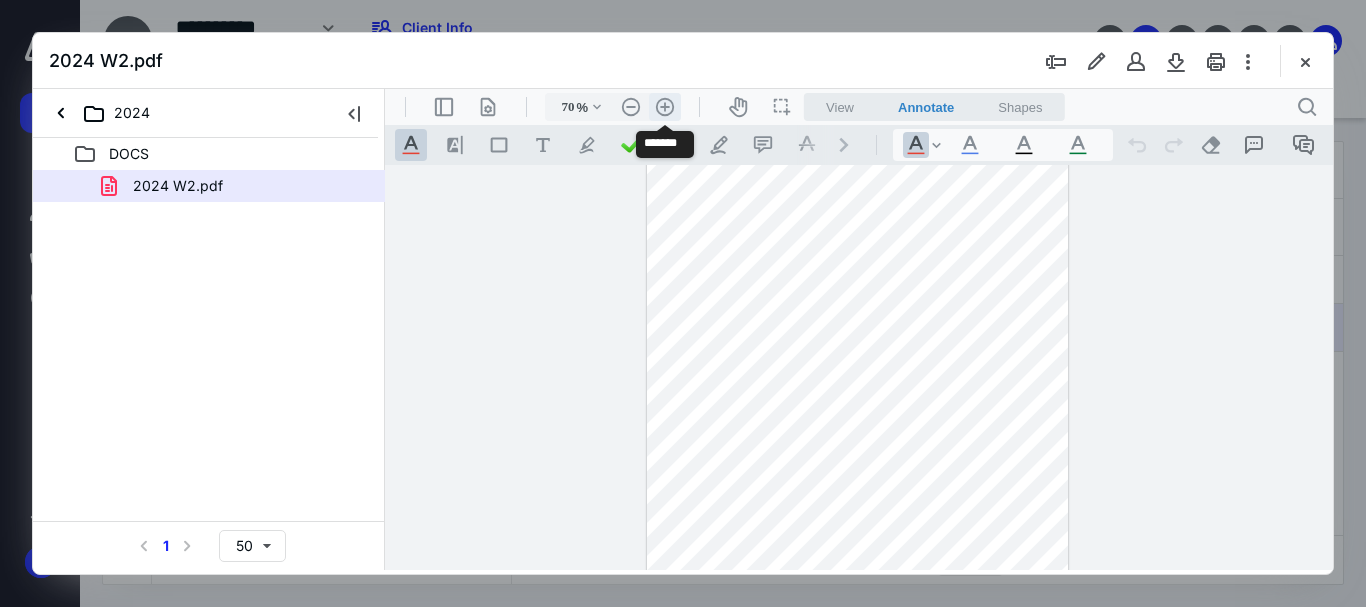 click on ".cls-1{fill:#abb0c4;} icon - header - zoom - in - line" at bounding box center [665, 107] 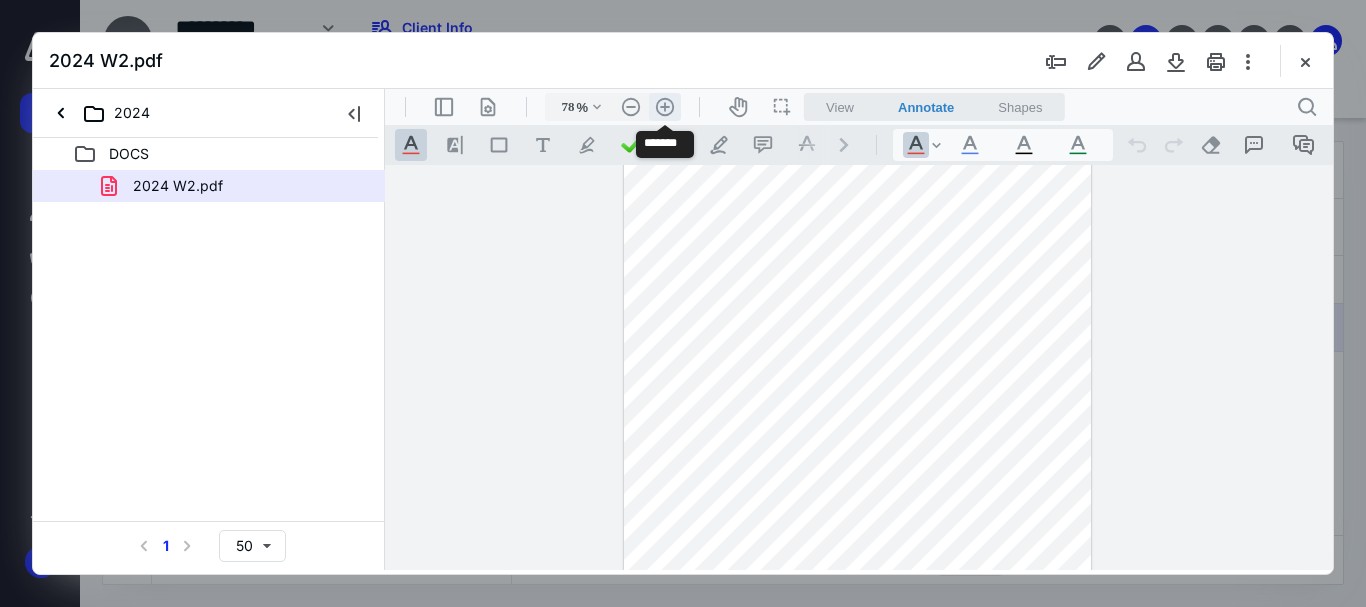 click on ".cls-1{fill:#abb0c4;} icon - header - zoom - in - line" at bounding box center (665, 107) 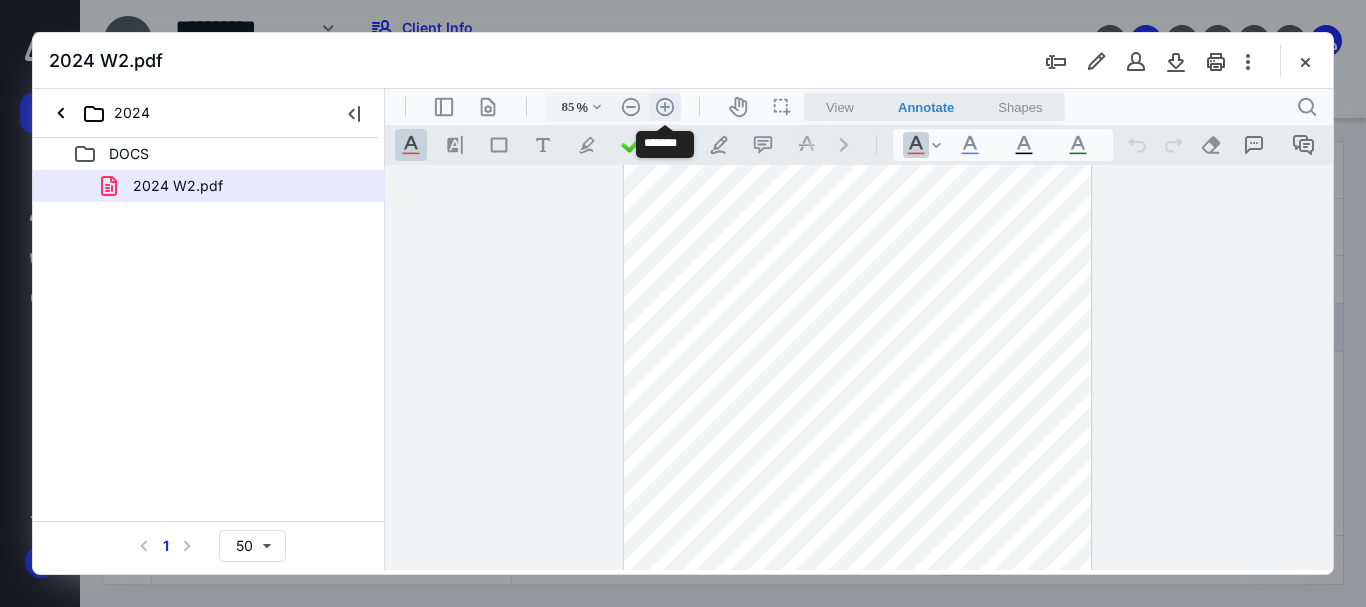 click on ".cls-1{fill:#abb0c4;} icon - header - zoom - in - line" at bounding box center (665, 107) 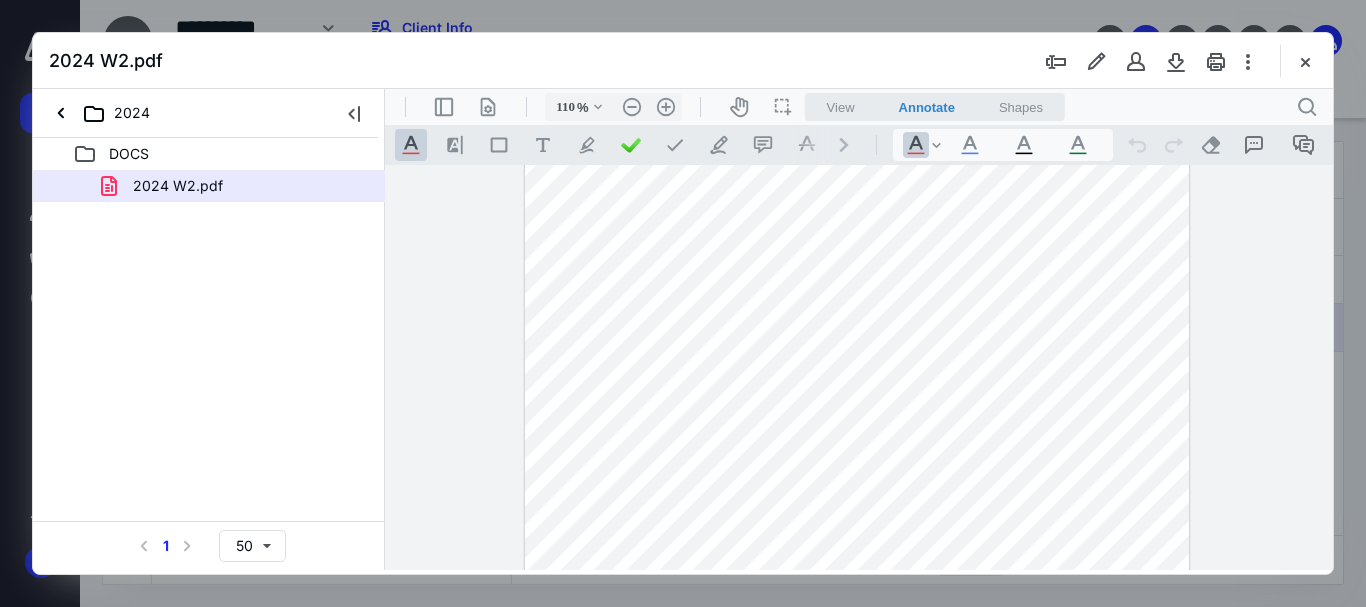 scroll, scrollTop: 90, scrollLeft: 0, axis: vertical 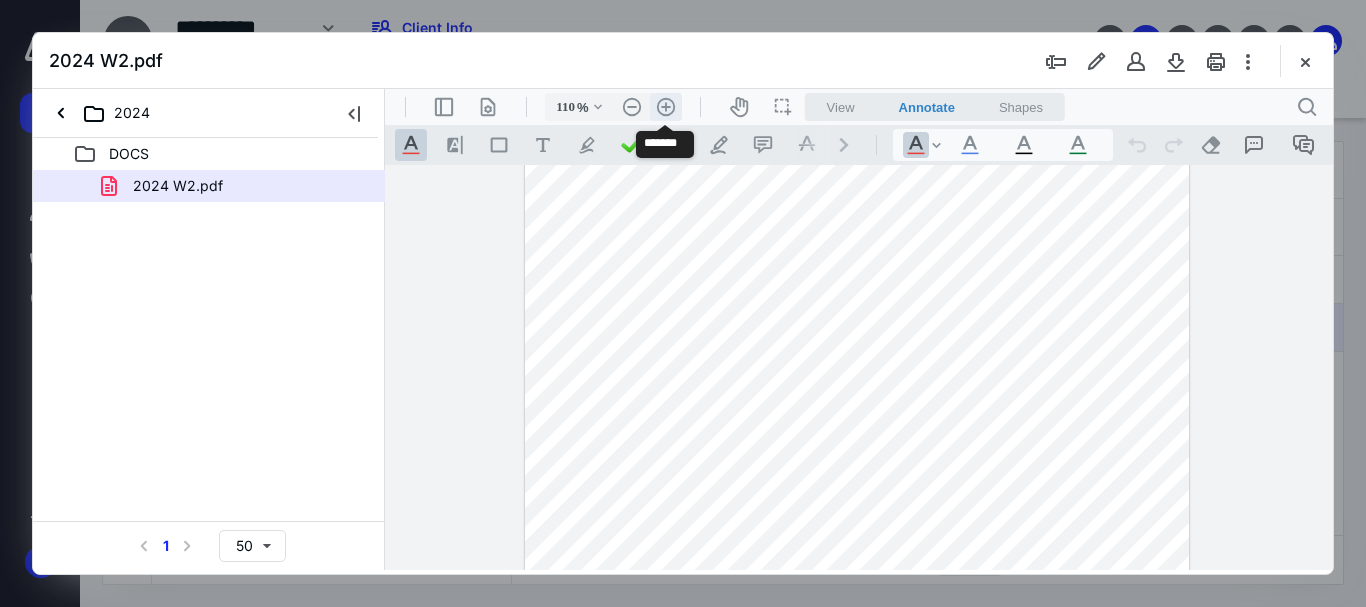 click on ".cls-1{fill:#abb0c4;} icon - header - zoom - in - line" at bounding box center [666, 107] 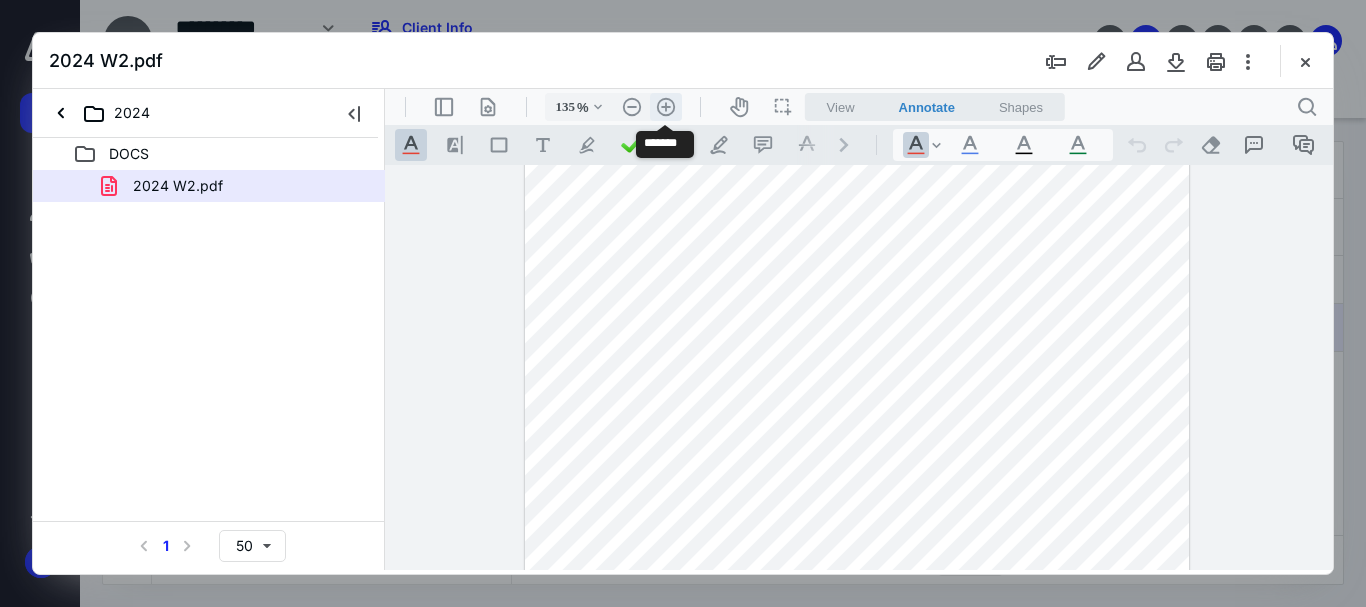 scroll, scrollTop: 148, scrollLeft: 0, axis: vertical 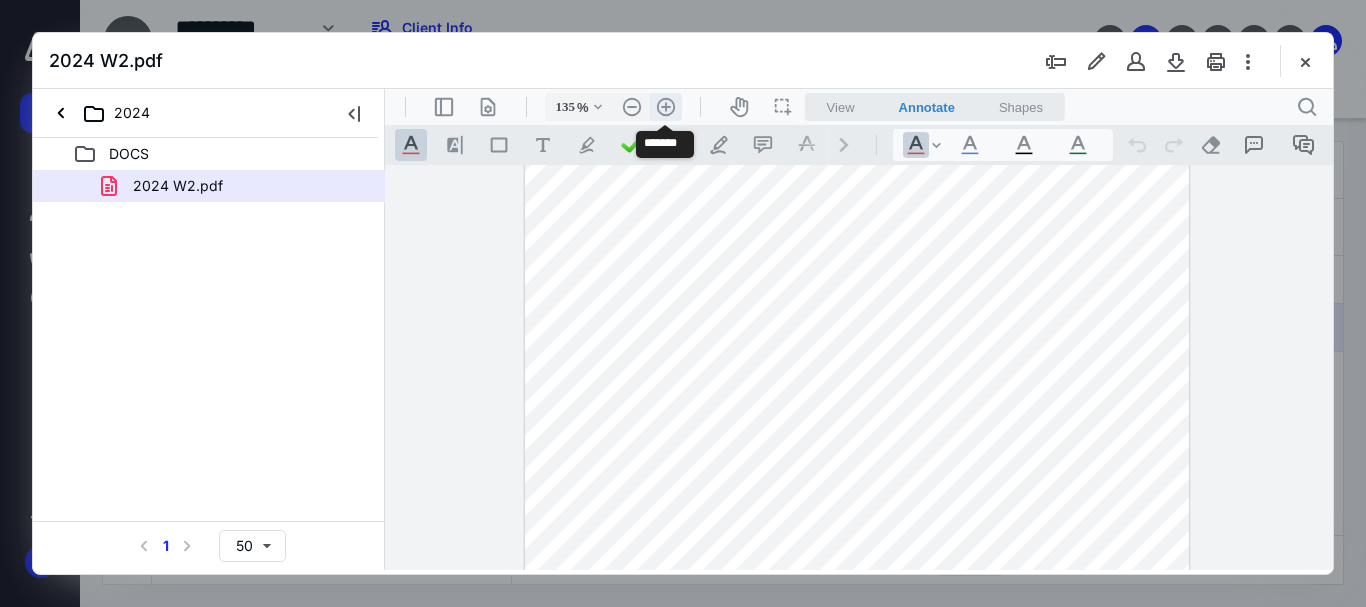 click on ".cls-1{fill:#abb0c4;} icon - header - zoom - in - line" at bounding box center (666, 107) 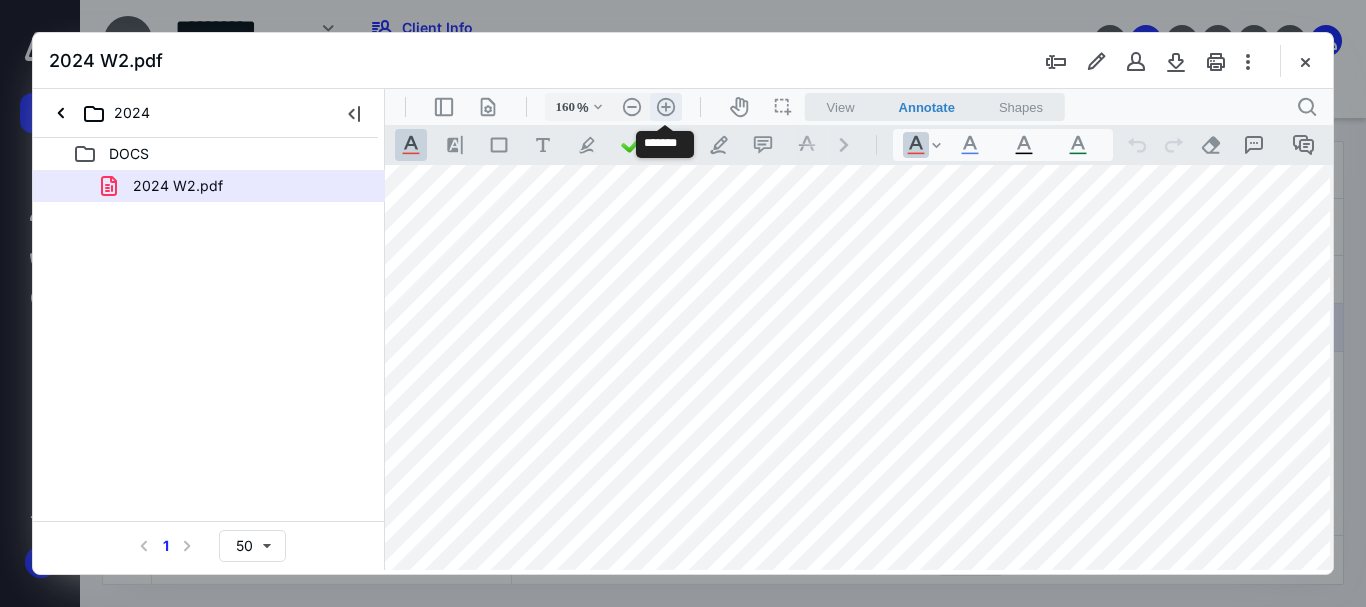 click on ".cls-1{fill:#abb0c4;} icon - header - zoom - in - line" at bounding box center [666, 107] 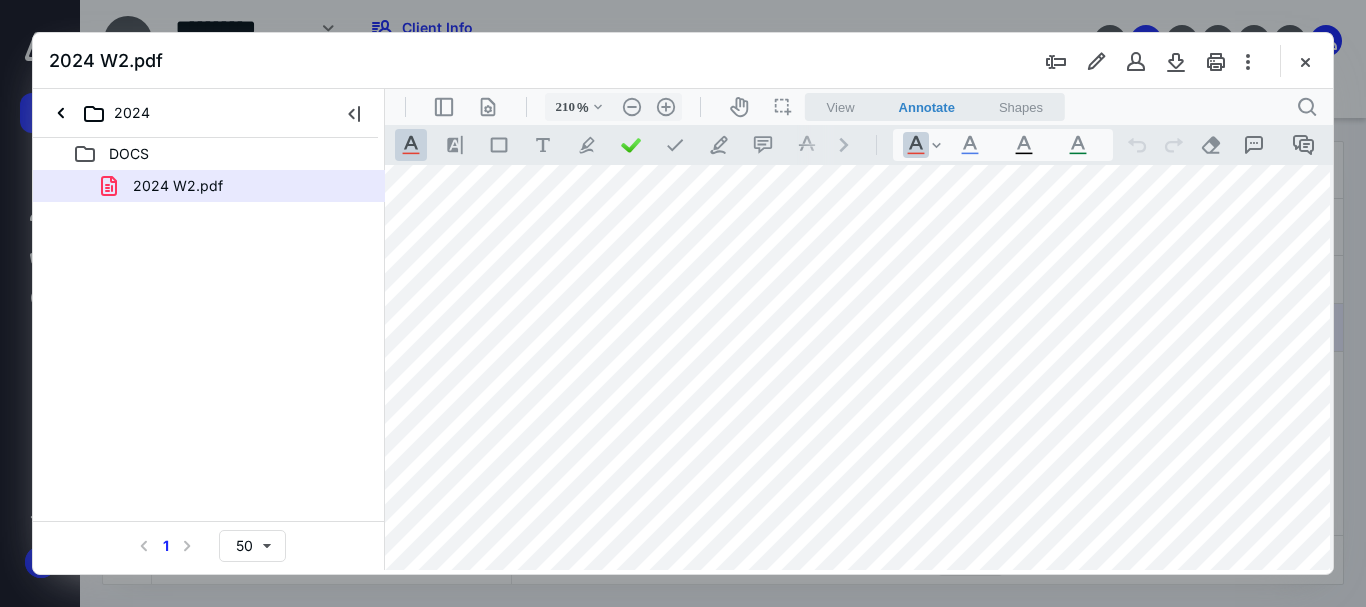 scroll, scrollTop: 422, scrollLeft: 177, axis: both 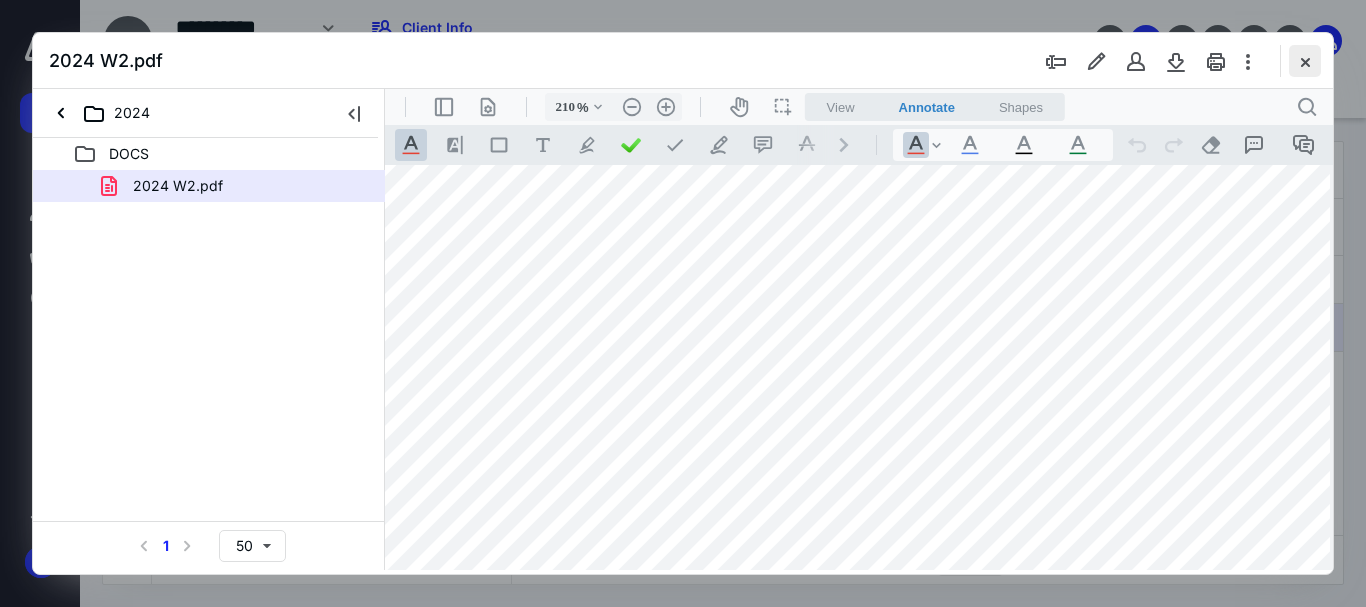 click at bounding box center [1305, 61] 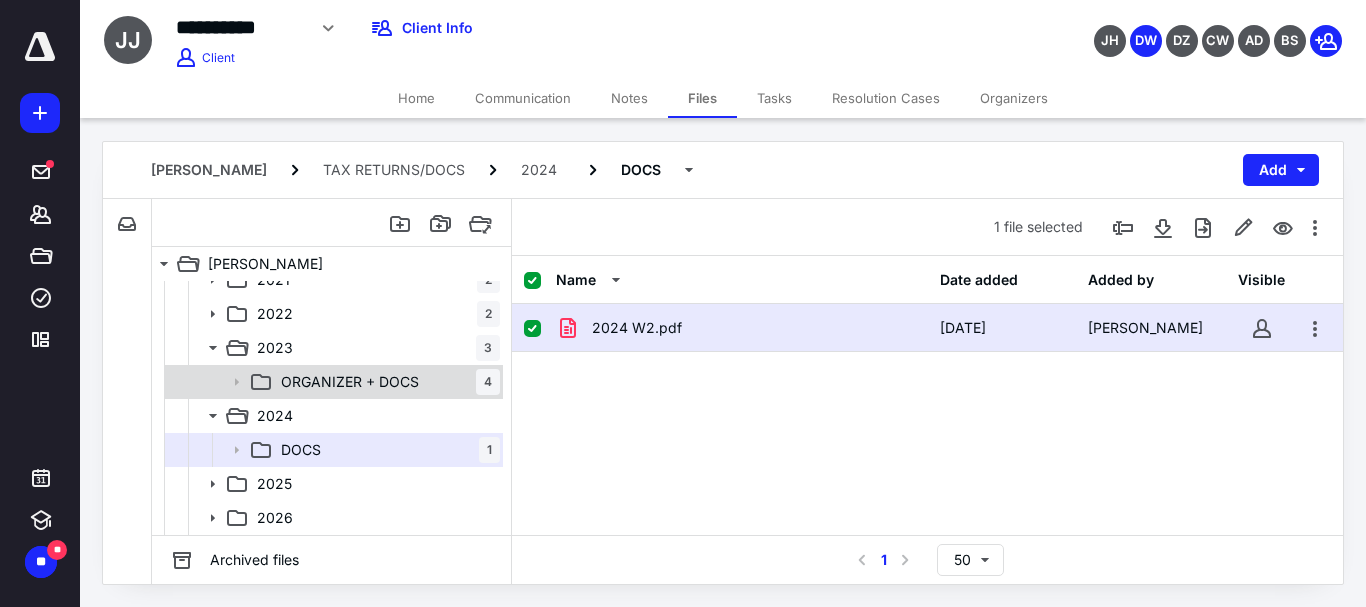 click 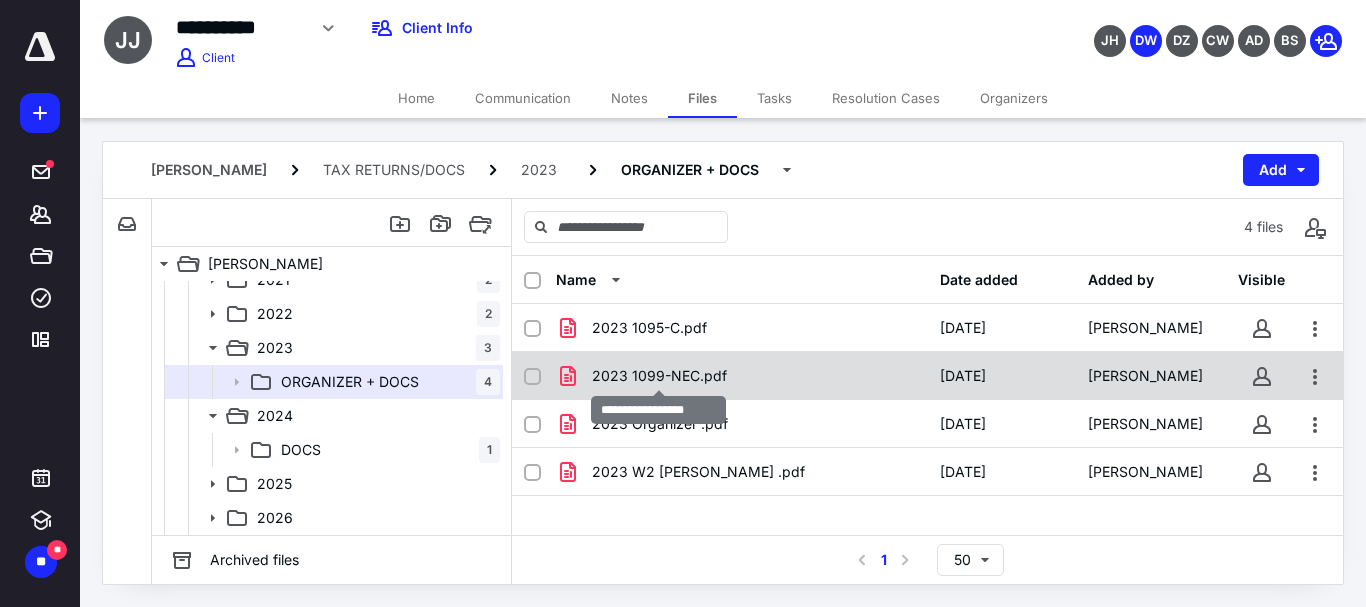 click on "2023 1099-NEC.pdf" at bounding box center [659, 376] 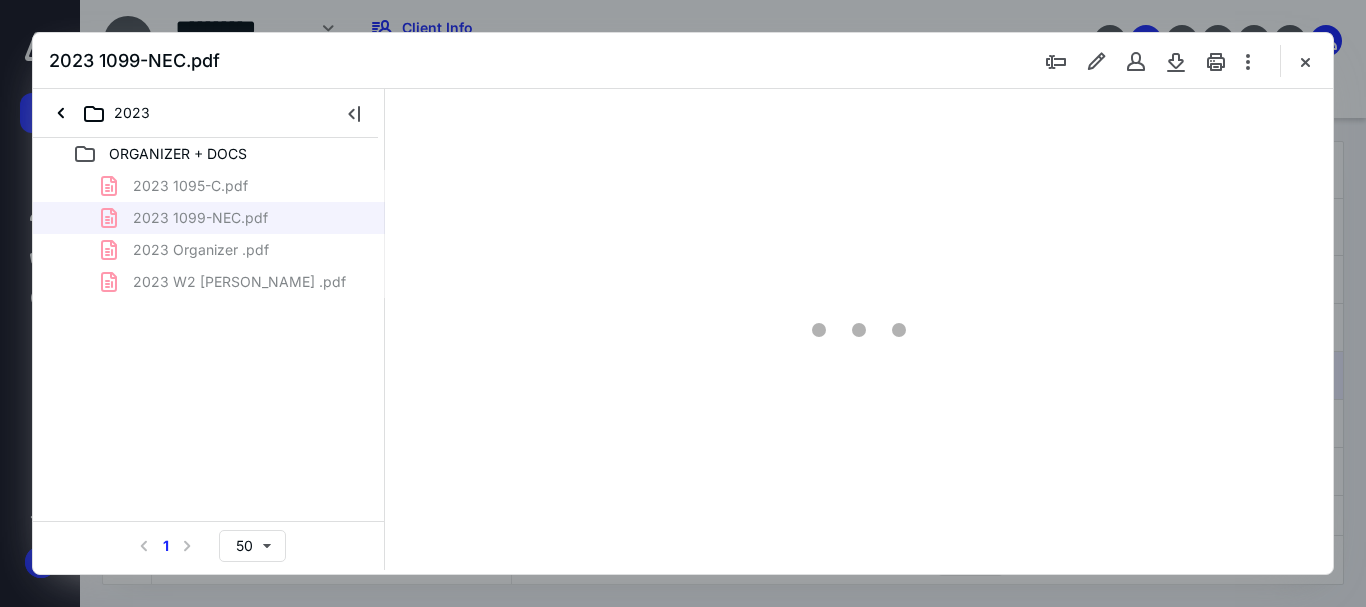 scroll, scrollTop: 0, scrollLeft: 0, axis: both 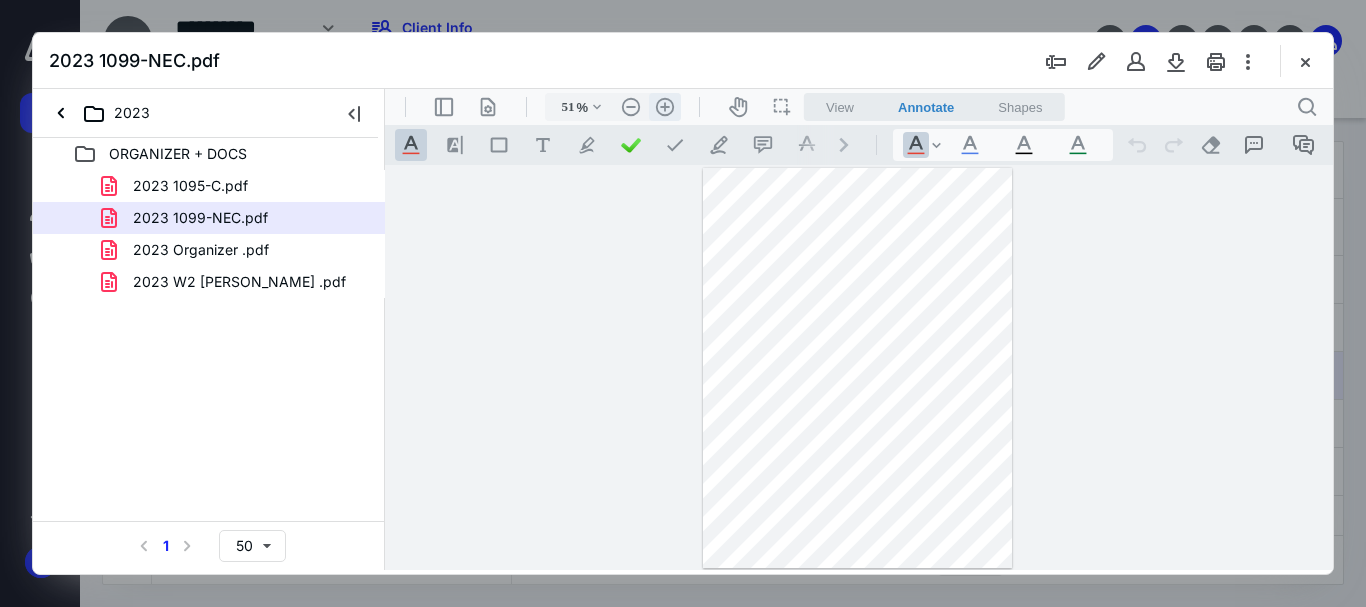 click on ".cls-1{fill:#abb0c4;} icon - header - zoom - in - line" at bounding box center (665, 107) 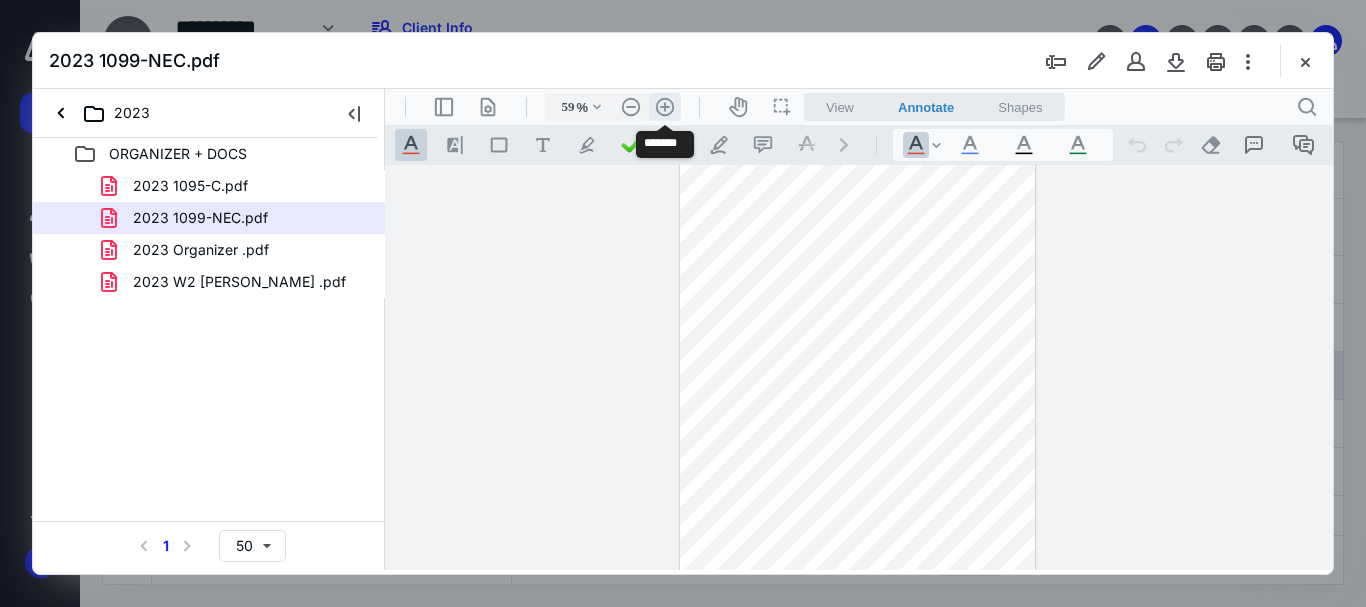 click on ".cls-1{fill:#abb0c4;} icon - header - zoom - in - line" at bounding box center (665, 107) 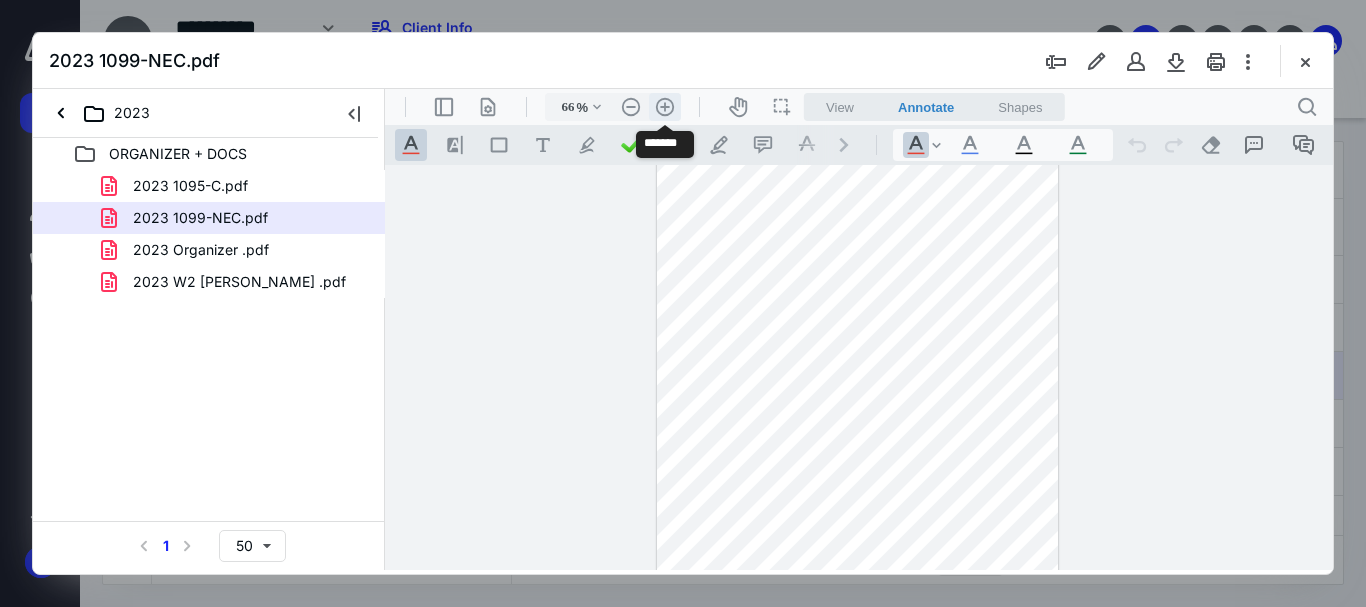 click on ".cls-1{fill:#abb0c4;} icon - header - zoom - in - line" at bounding box center (665, 107) 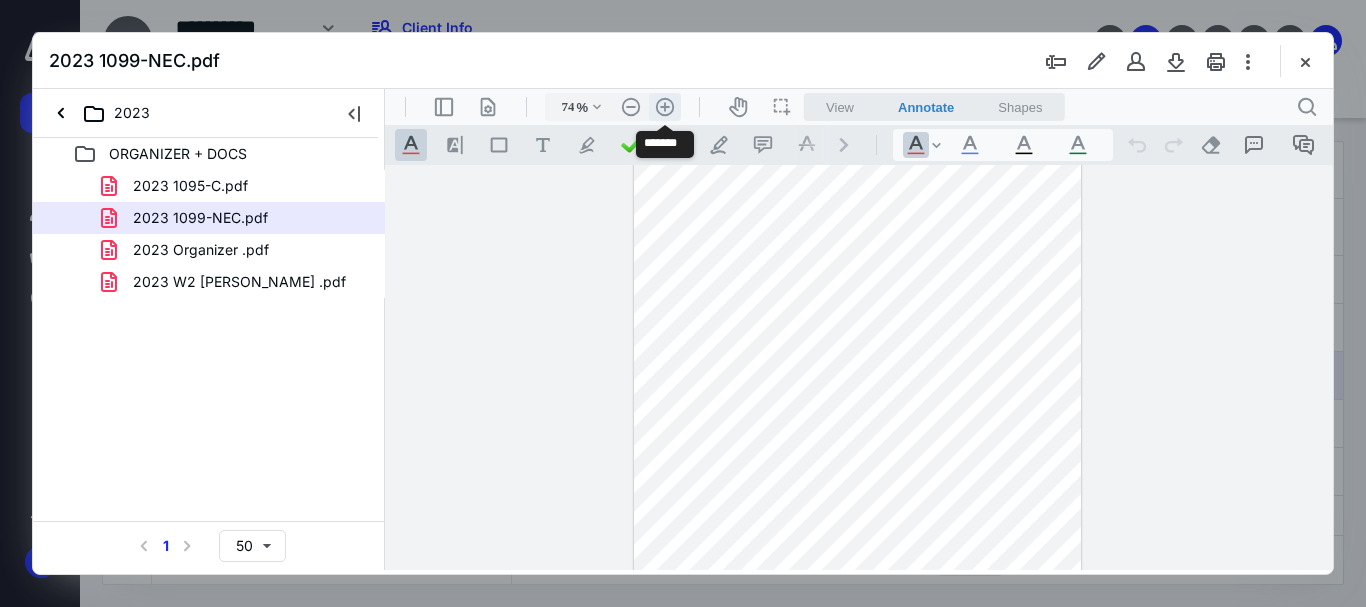 click on ".cls-1{fill:#abb0c4;} icon - header - zoom - in - line" at bounding box center (665, 107) 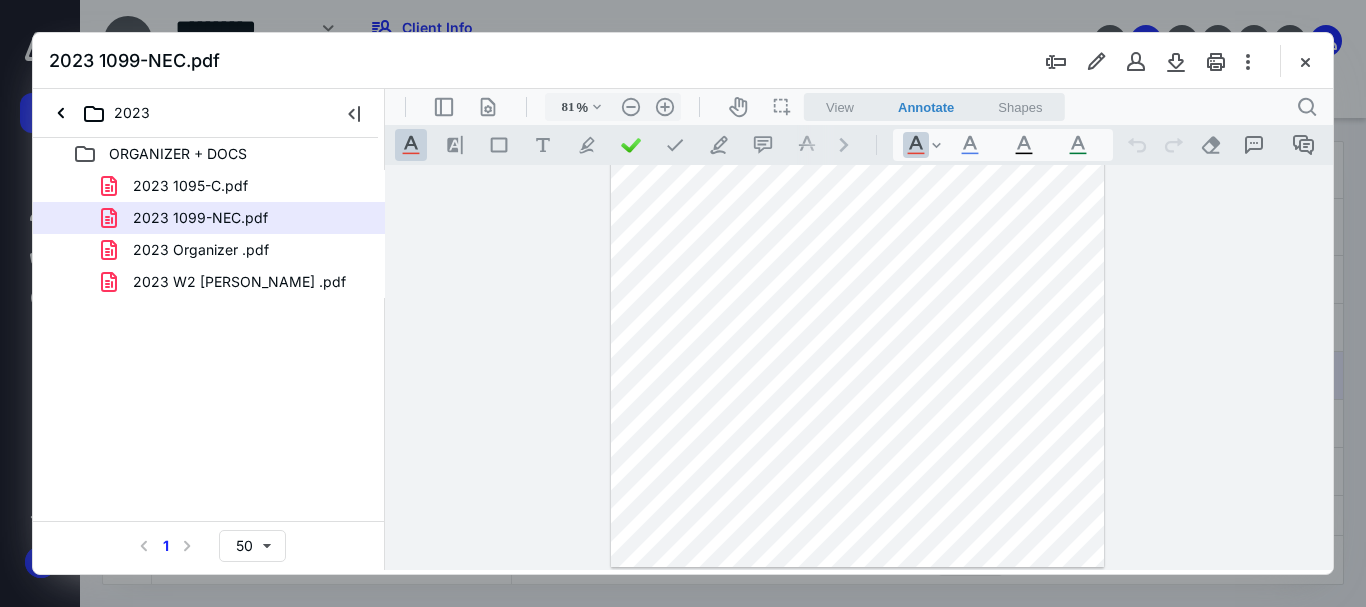 scroll, scrollTop: 0, scrollLeft: 0, axis: both 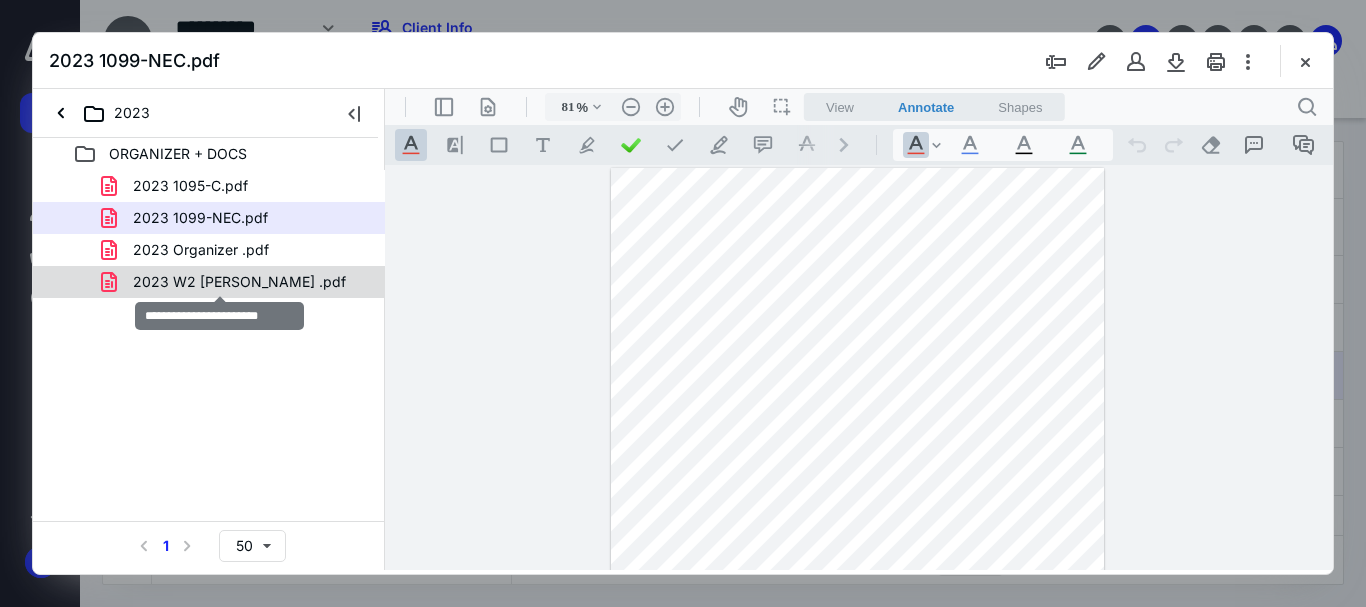 click on "2023 W2 [PERSON_NAME] .pdf" at bounding box center (239, 282) 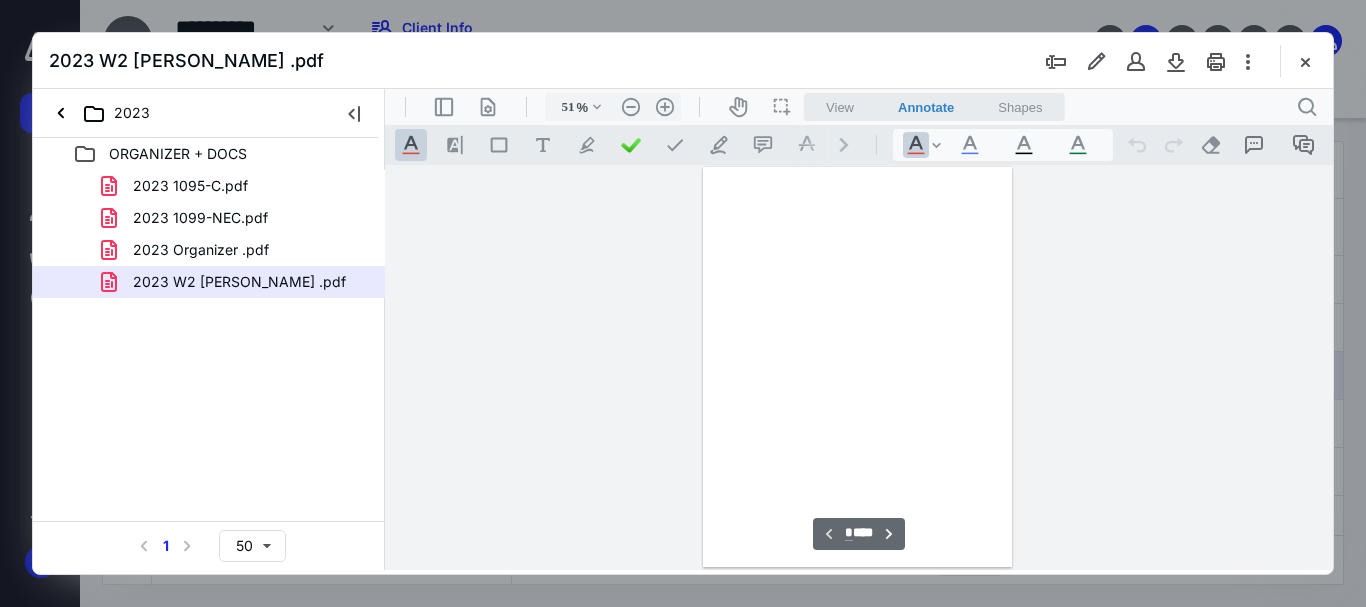 scroll, scrollTop: 78, scrollLeft: 0, axis: vertical 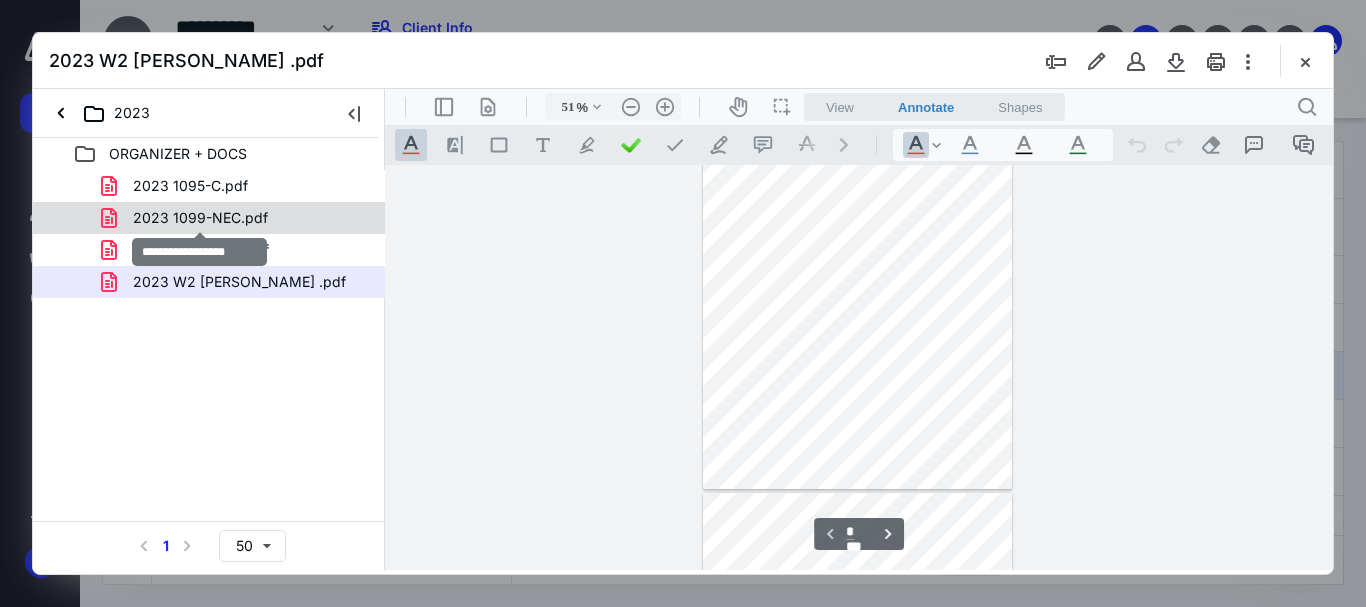click on "2023 1099-NEC.pdf" at bounding box center [200, 218] 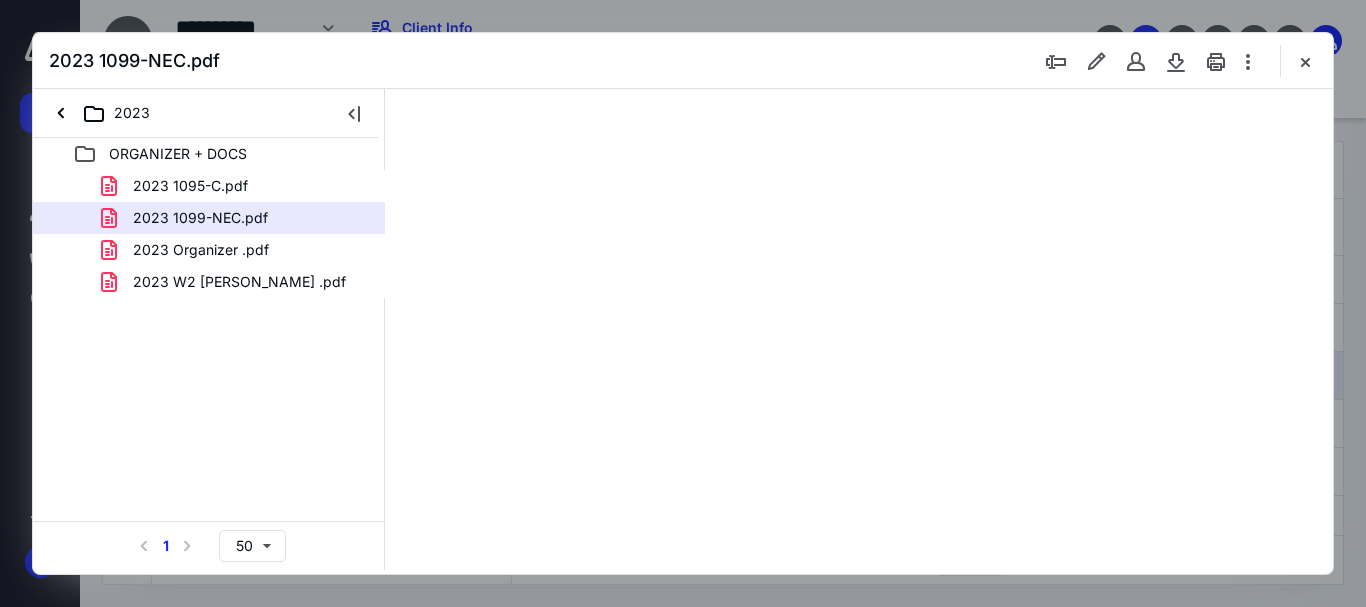 scroll, scrollTop: 0, scrollLeft: 0, axis: both 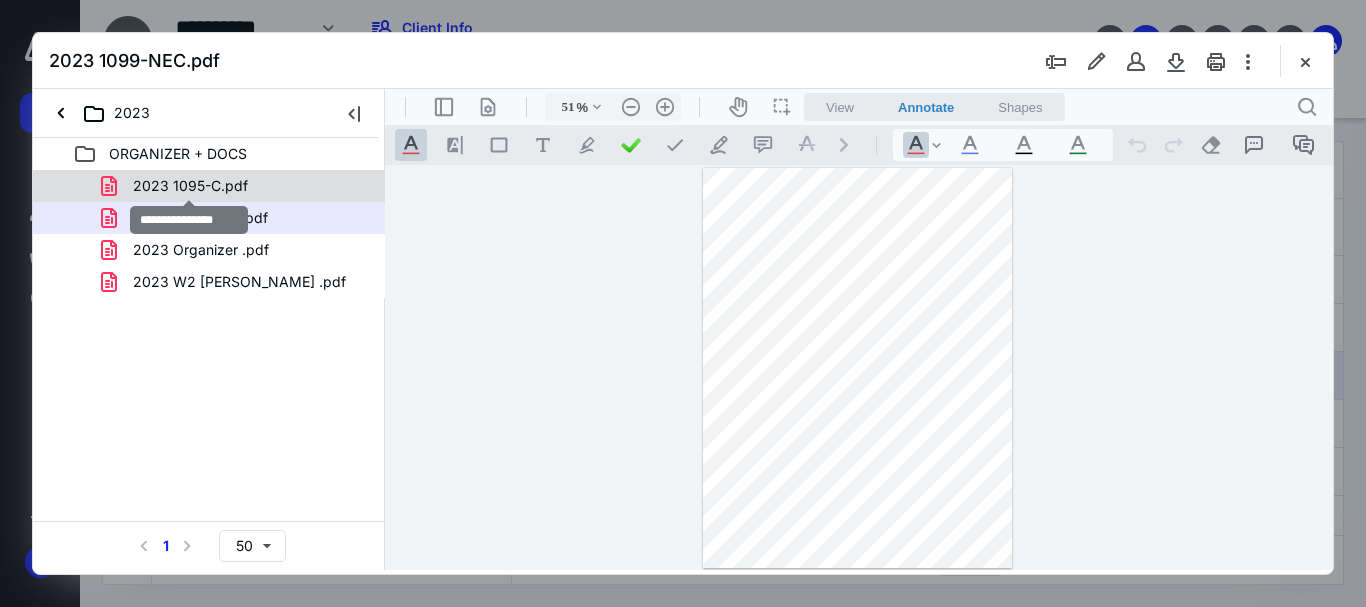 click on "2023 1095-C.pdf" at bounding box center (190, 186) 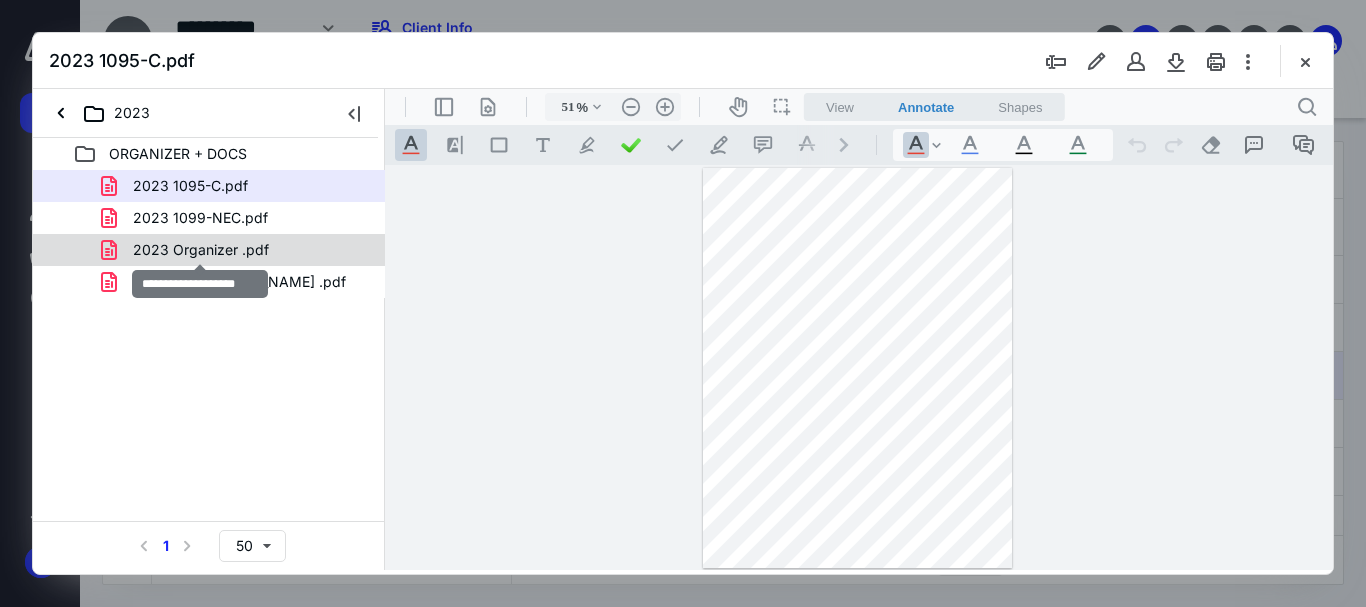 click on "2023 Organizer .pdf" at bounding box center [201, 250] 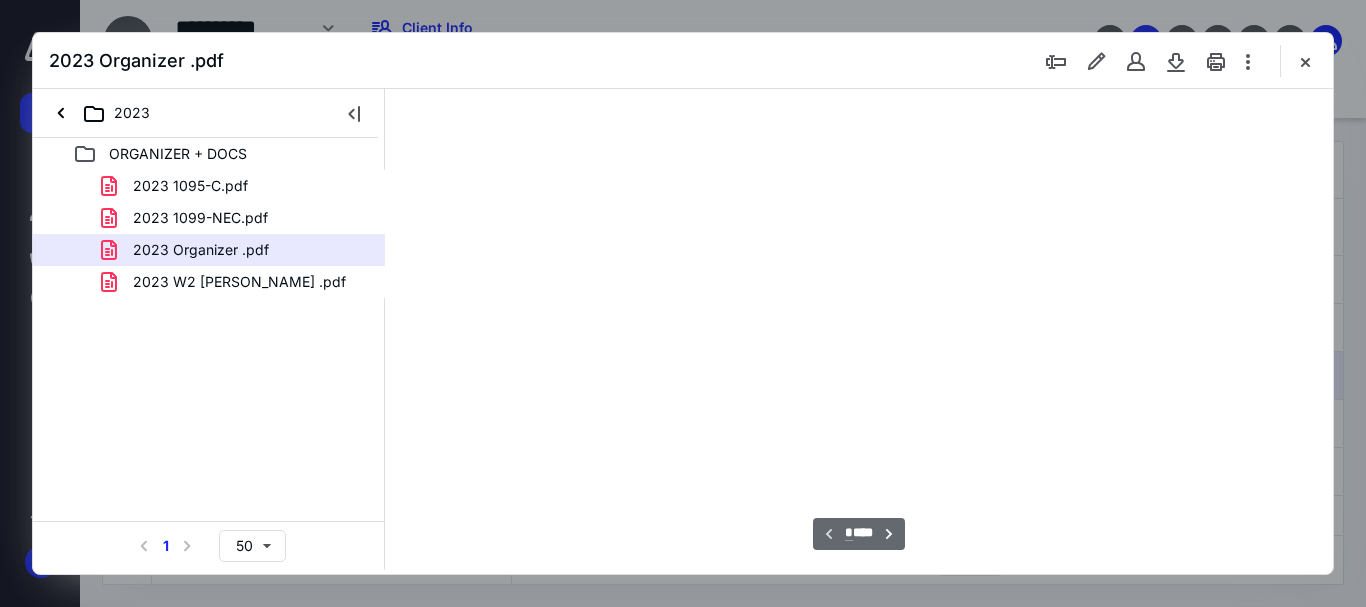 type on "51" 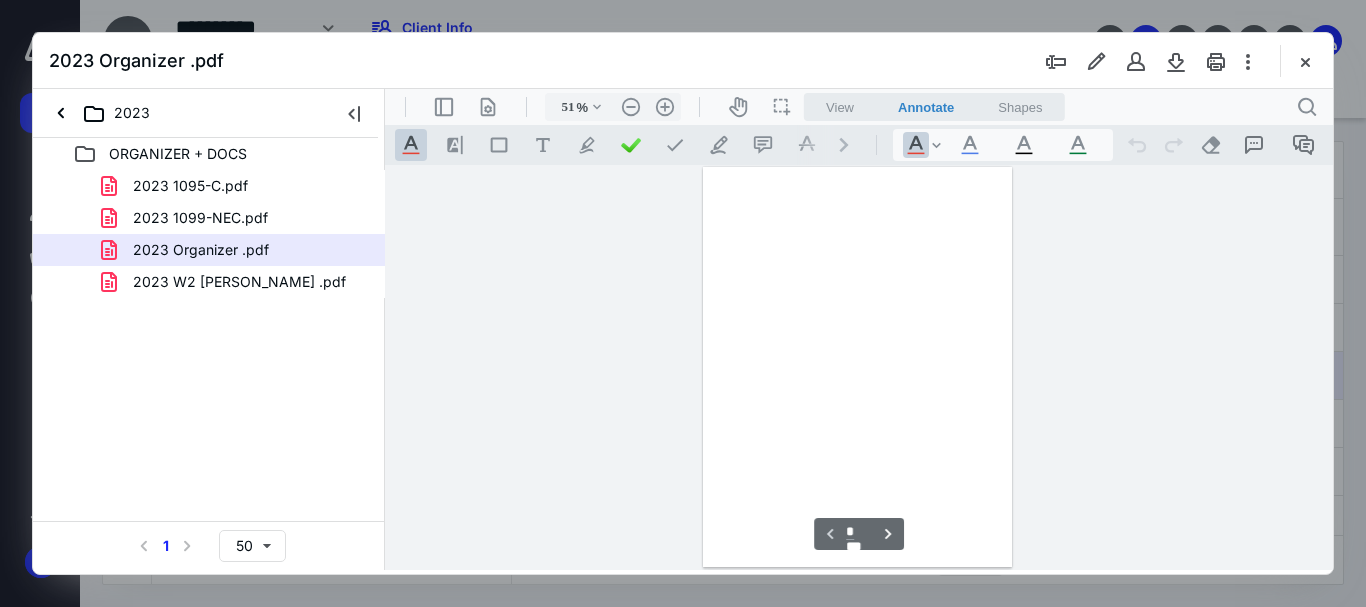 scroll, scrollTop: 78, scrollLeft: 0, axis: vertical 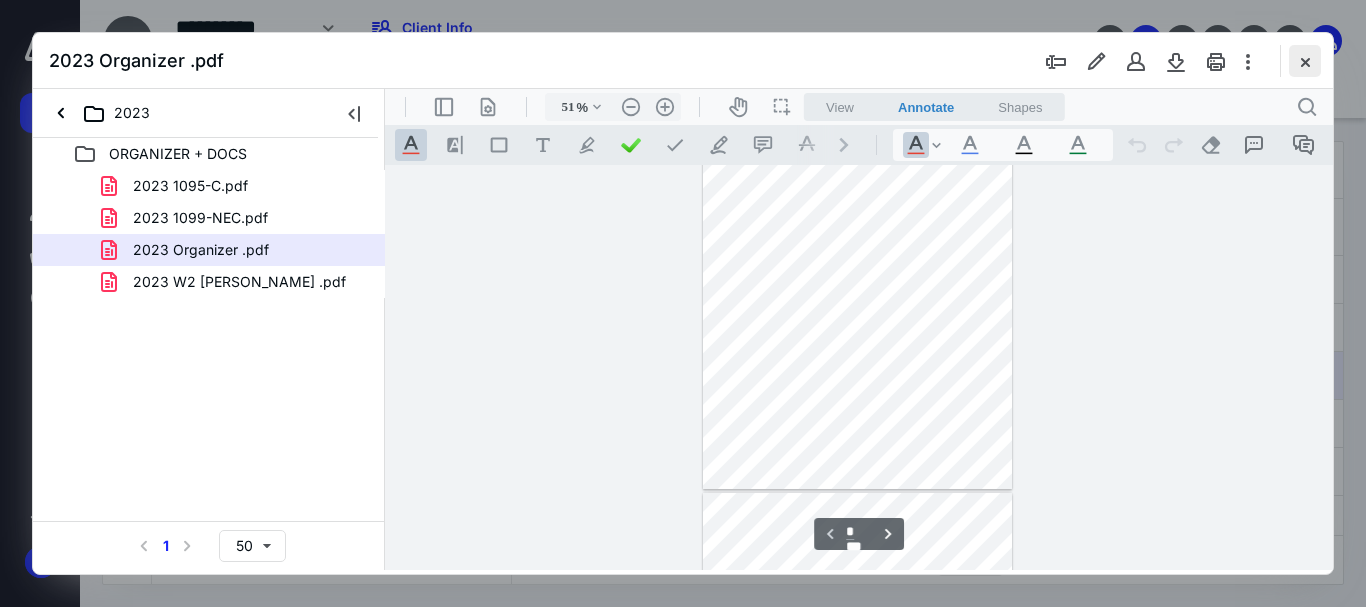 click at bounding box center [1305, 61] 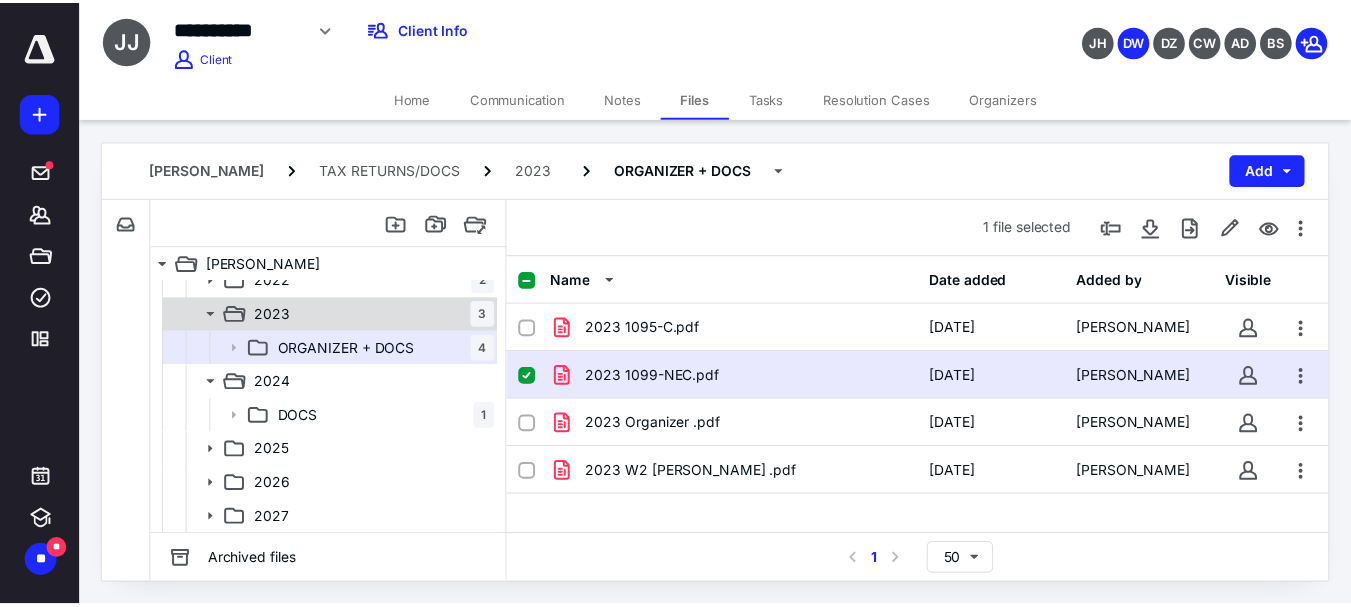 scroll, scrollTop: 0, scrollLeft: 0, axis: both 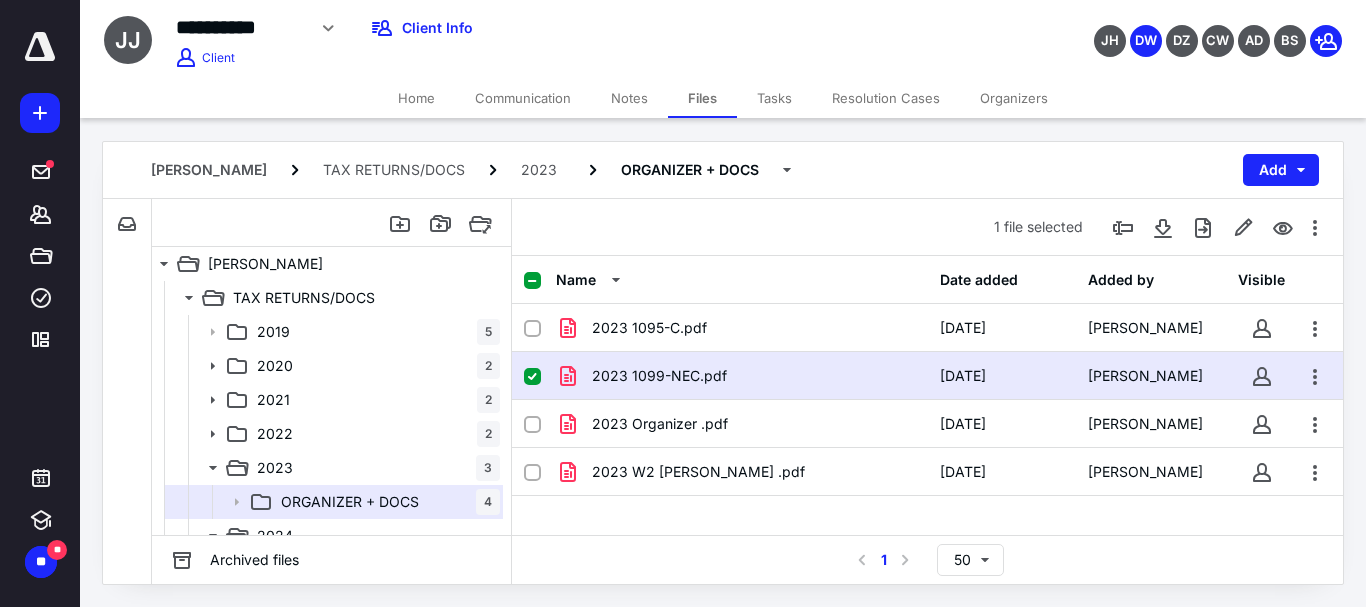 click on "Home" at bounding box center [416, 98] 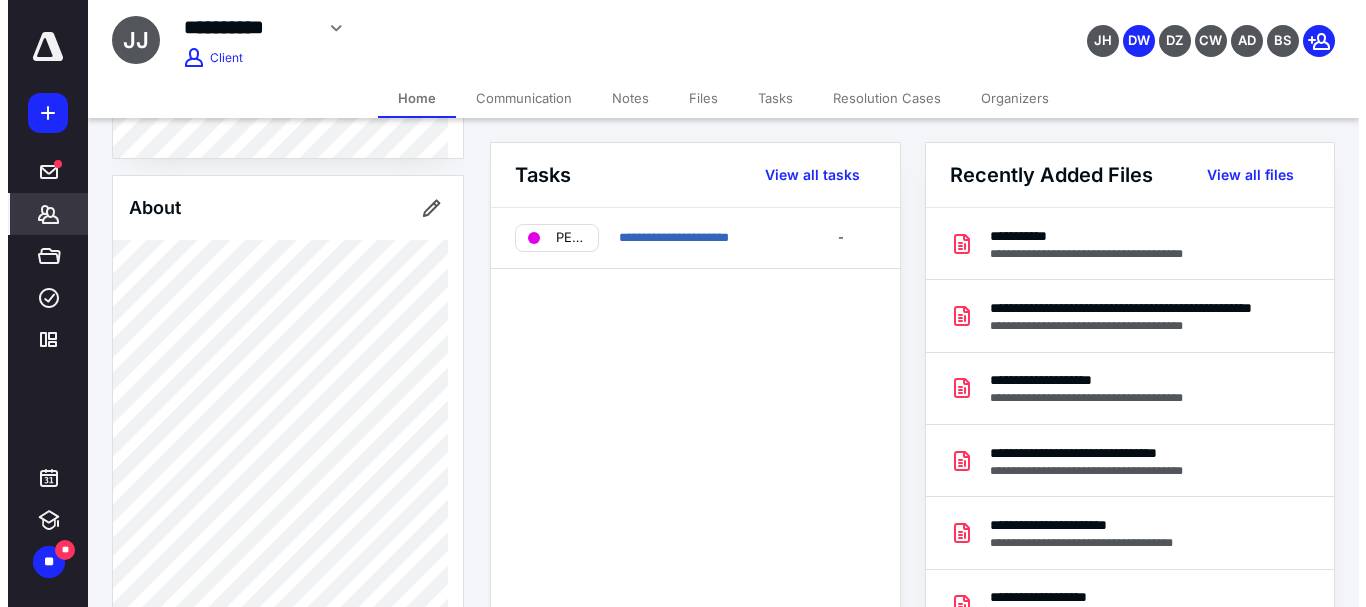 scroll, scrollTop: 1082, scrollLeft: 0, axis: vertical 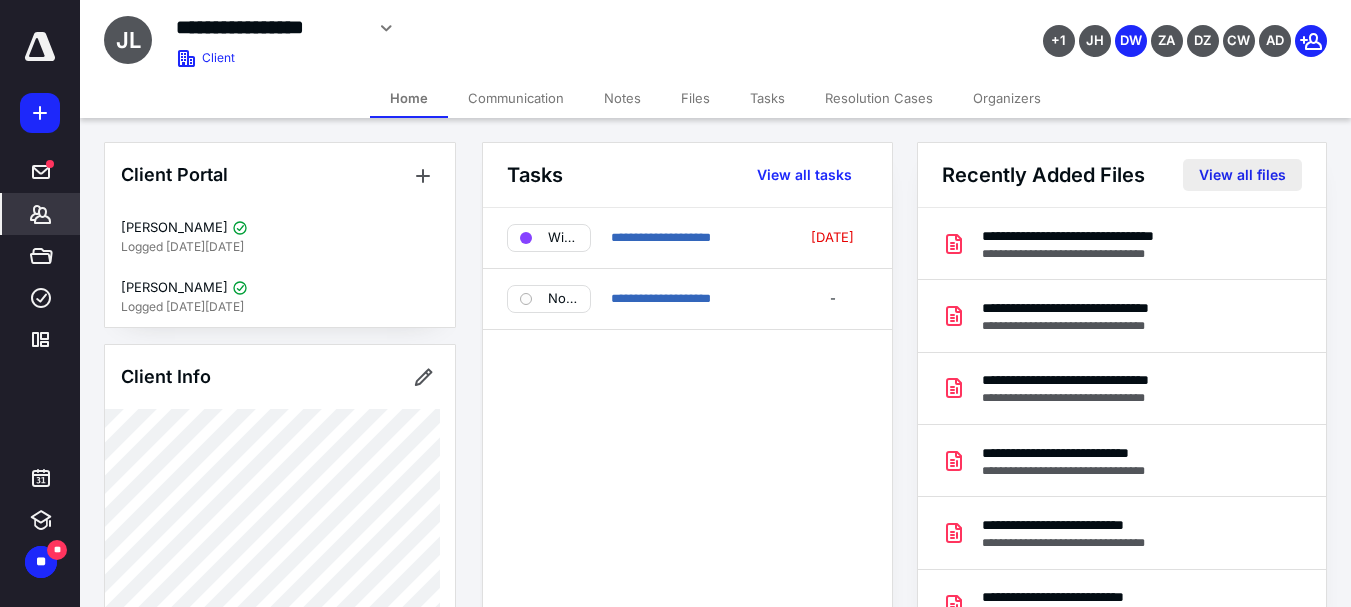 click on "View all files" at bounding box center [1242, 175] 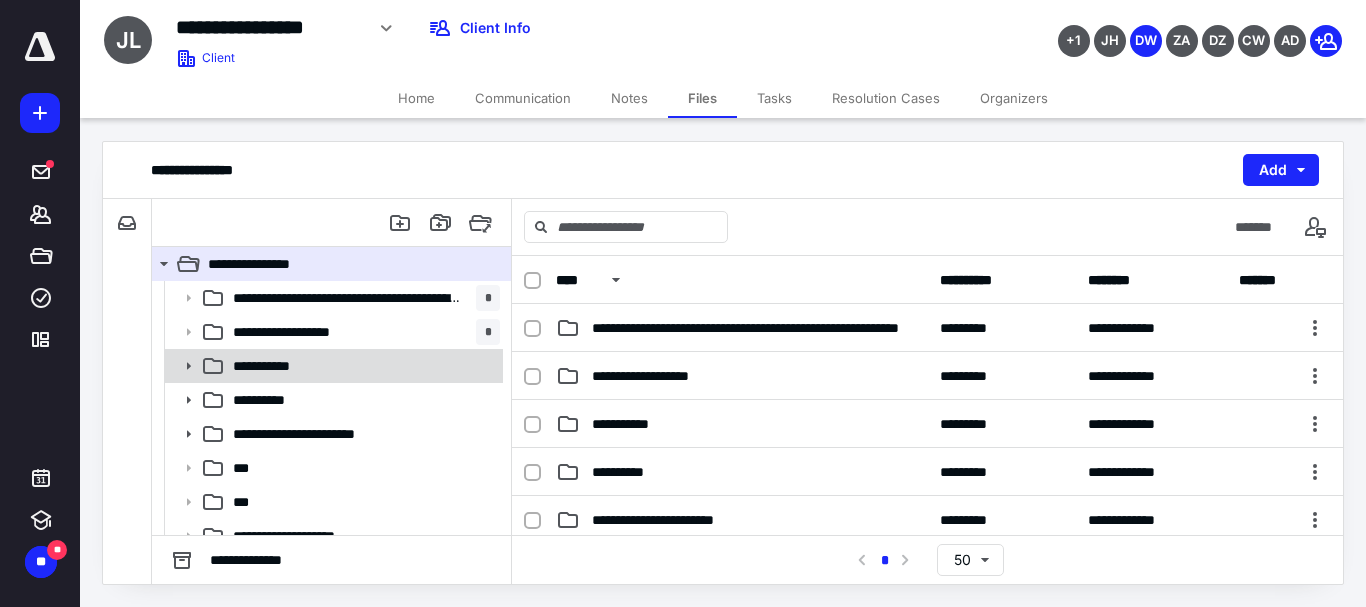 click 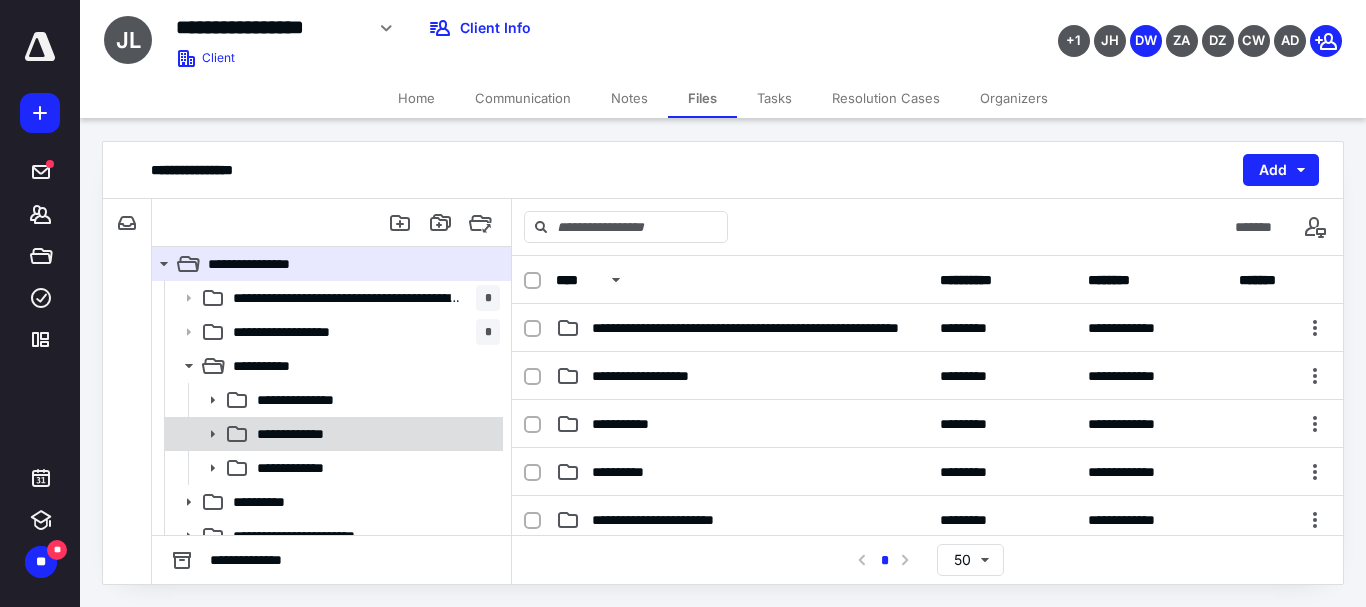click 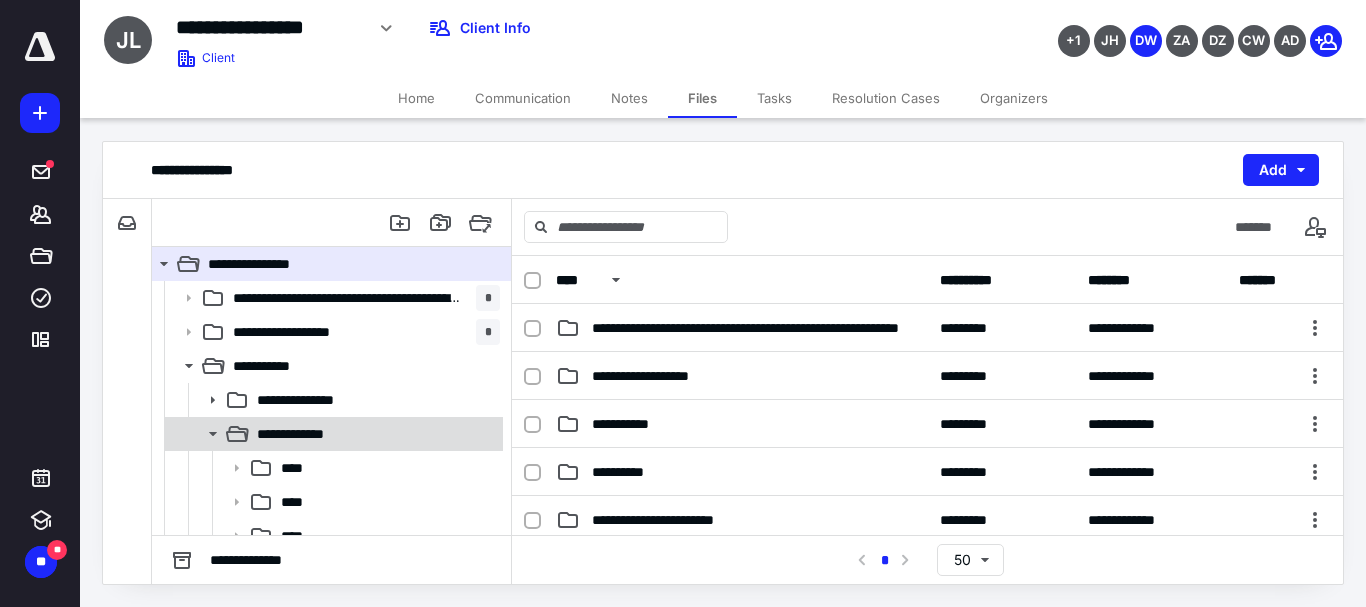 scroll, scrollTop: 200, scrollLeft: 0, axis: vertical 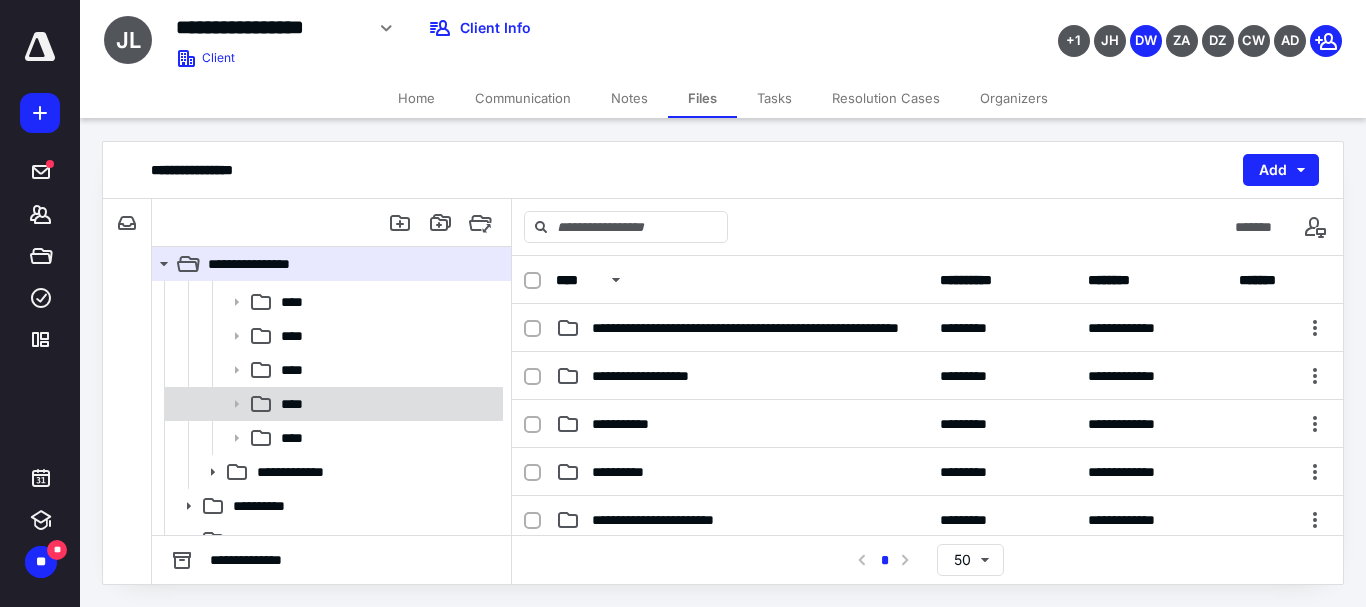 click 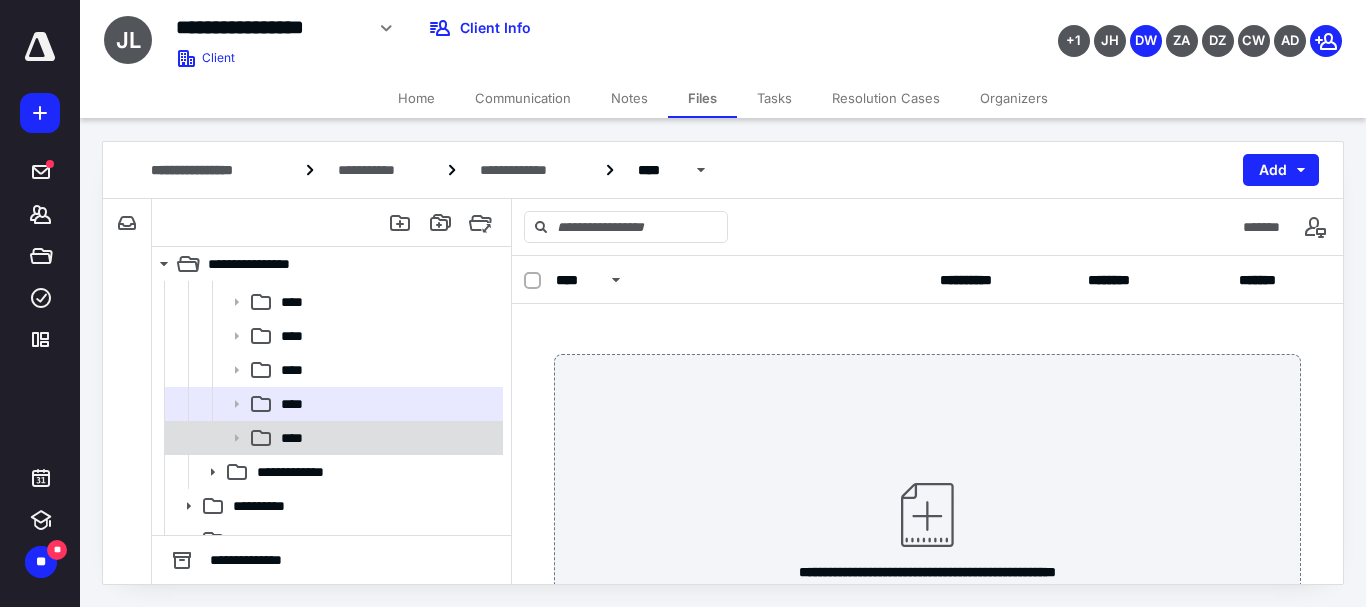 click 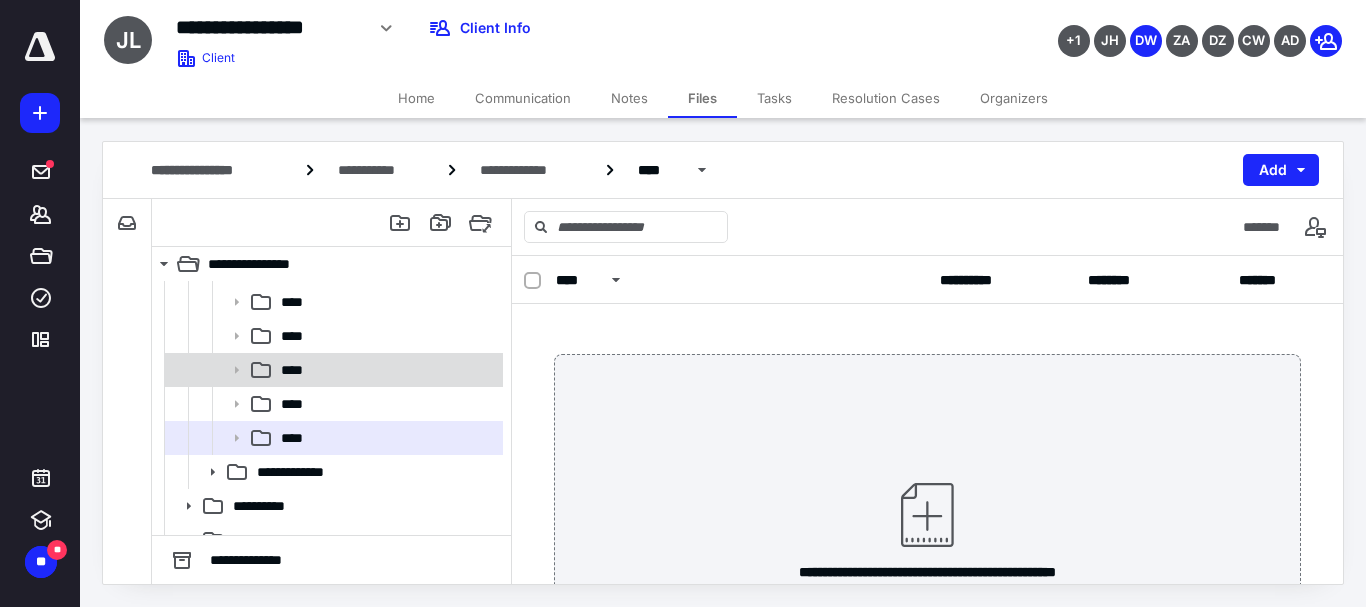 click 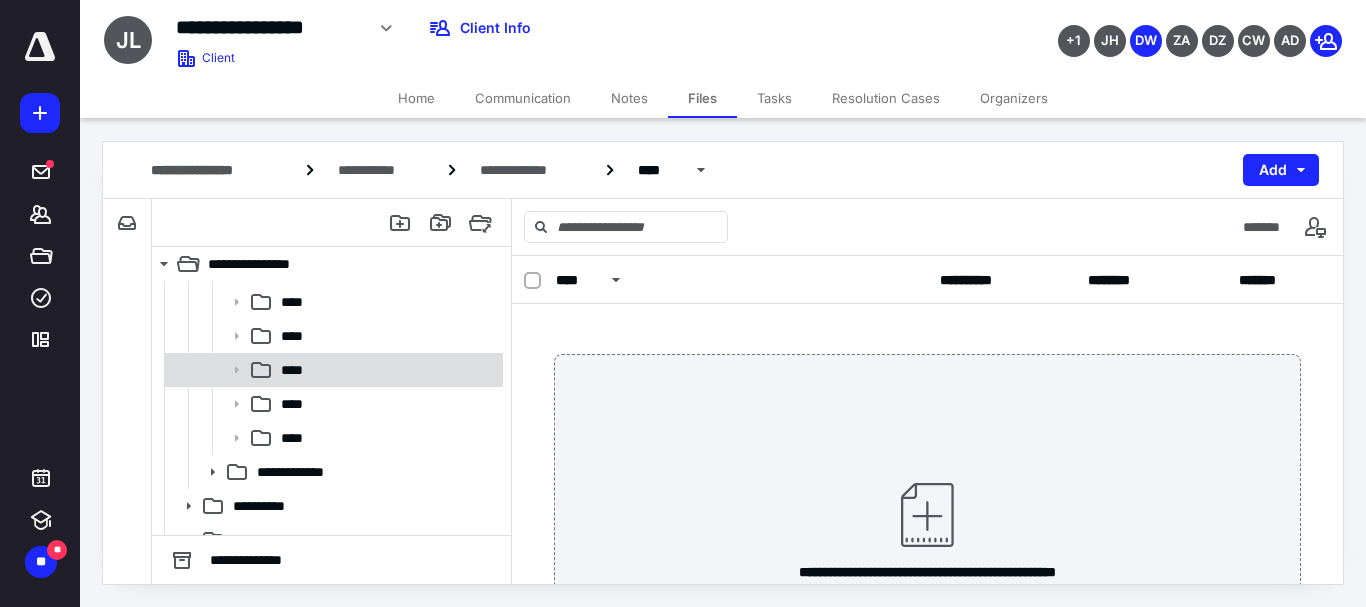 scroll, scrollTop: 358, scrollLeft: 0, axis: vertical 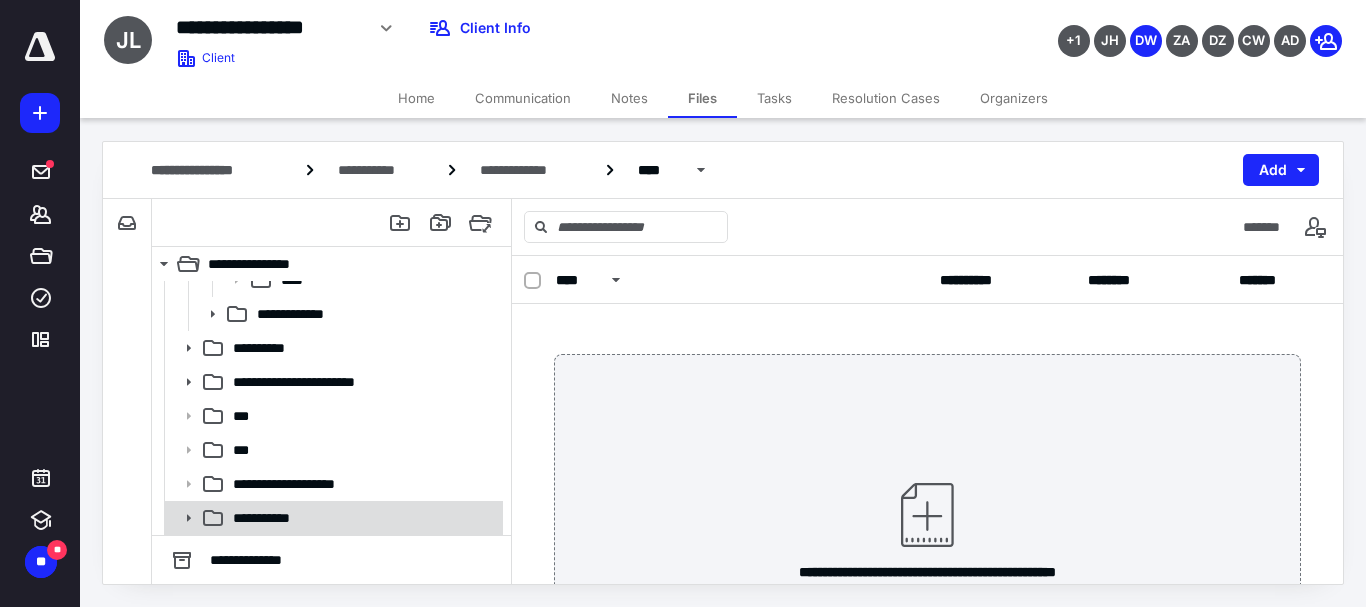 click 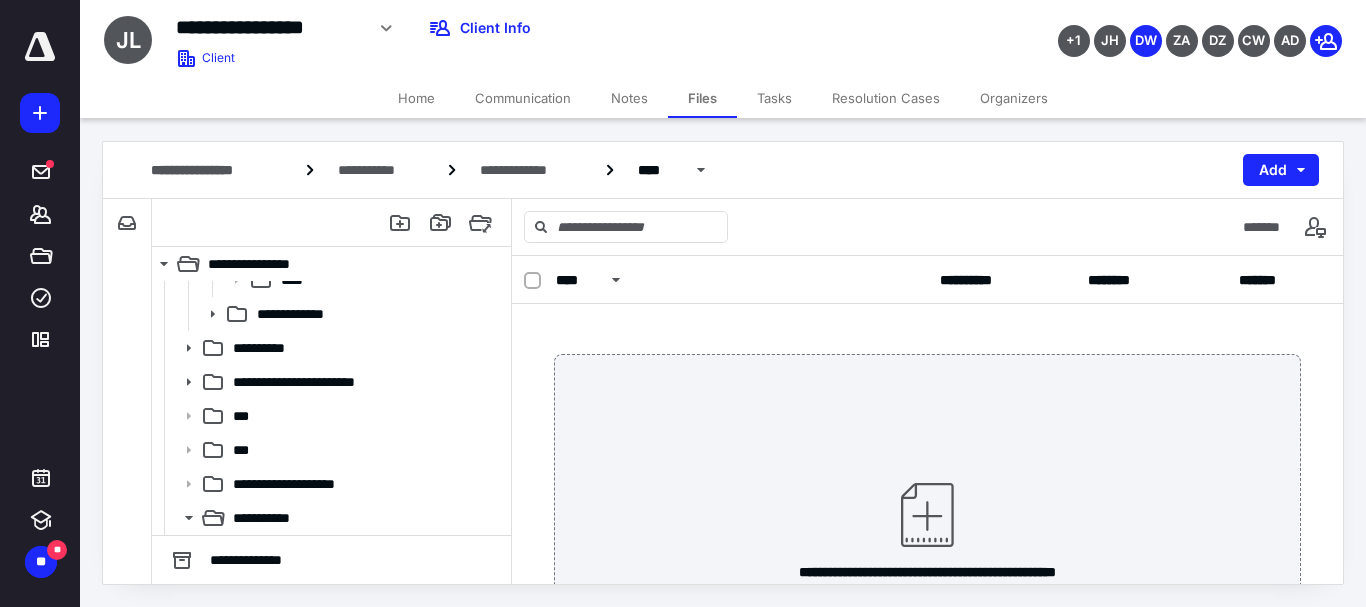 scroll, scrollTop: 698, scrollLeft: 0, axis: vertical 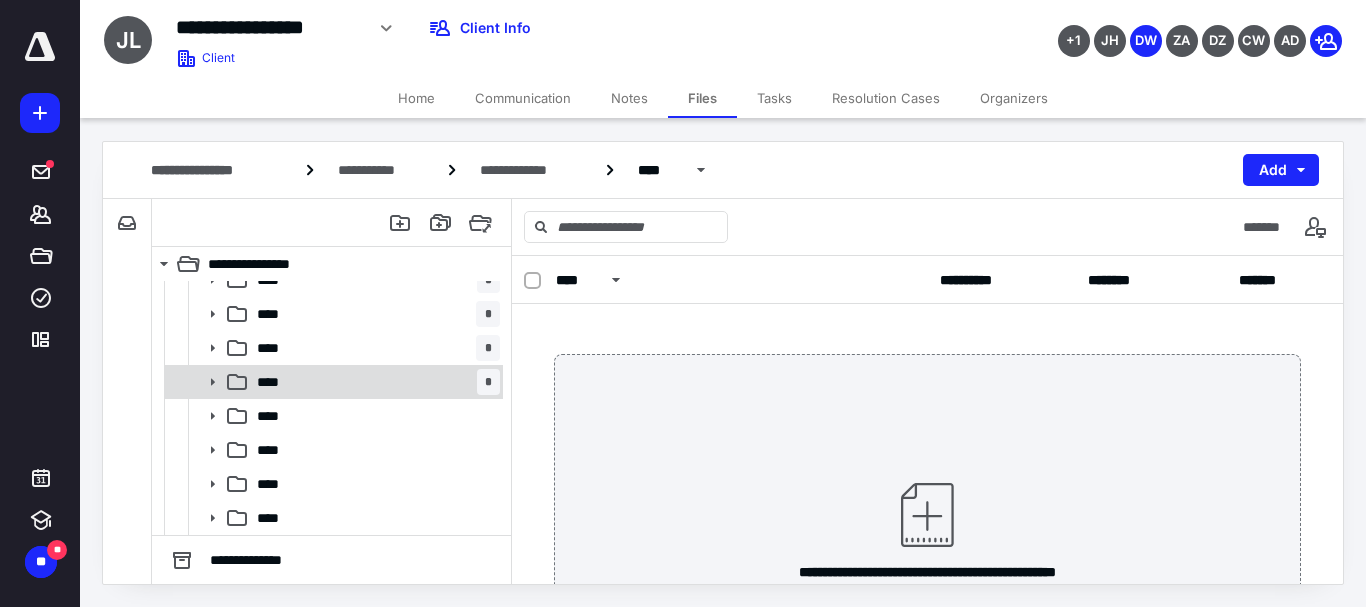 click 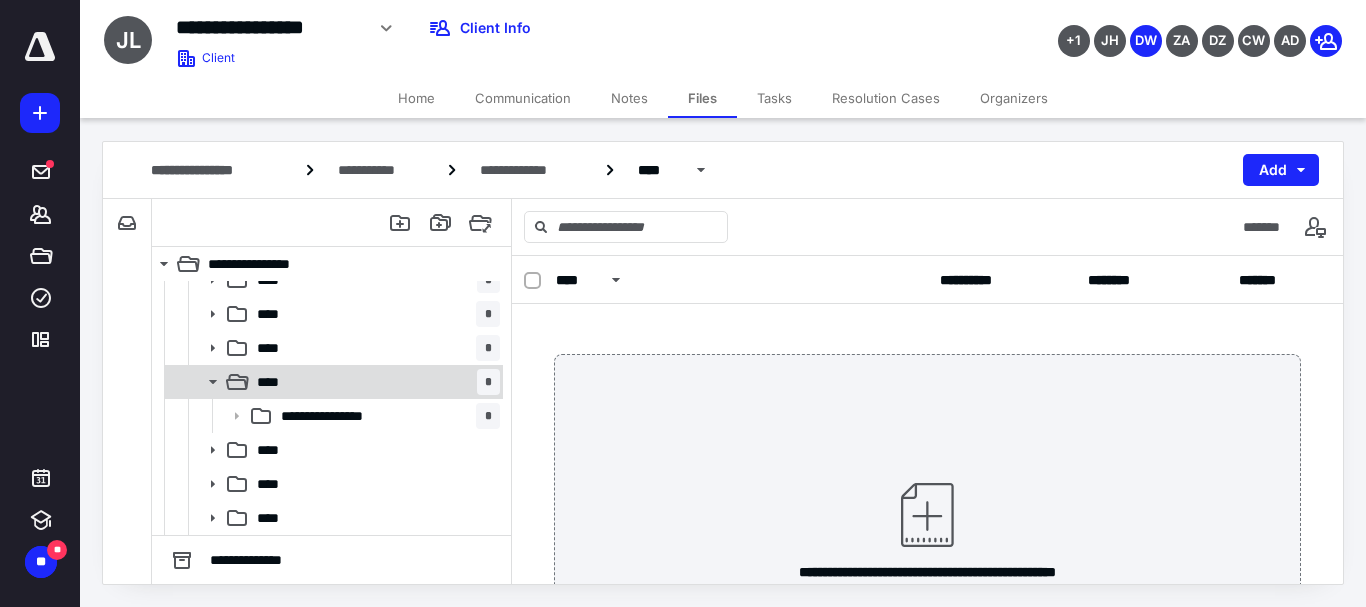 click on "**** *" at bounding box center [374, 382] 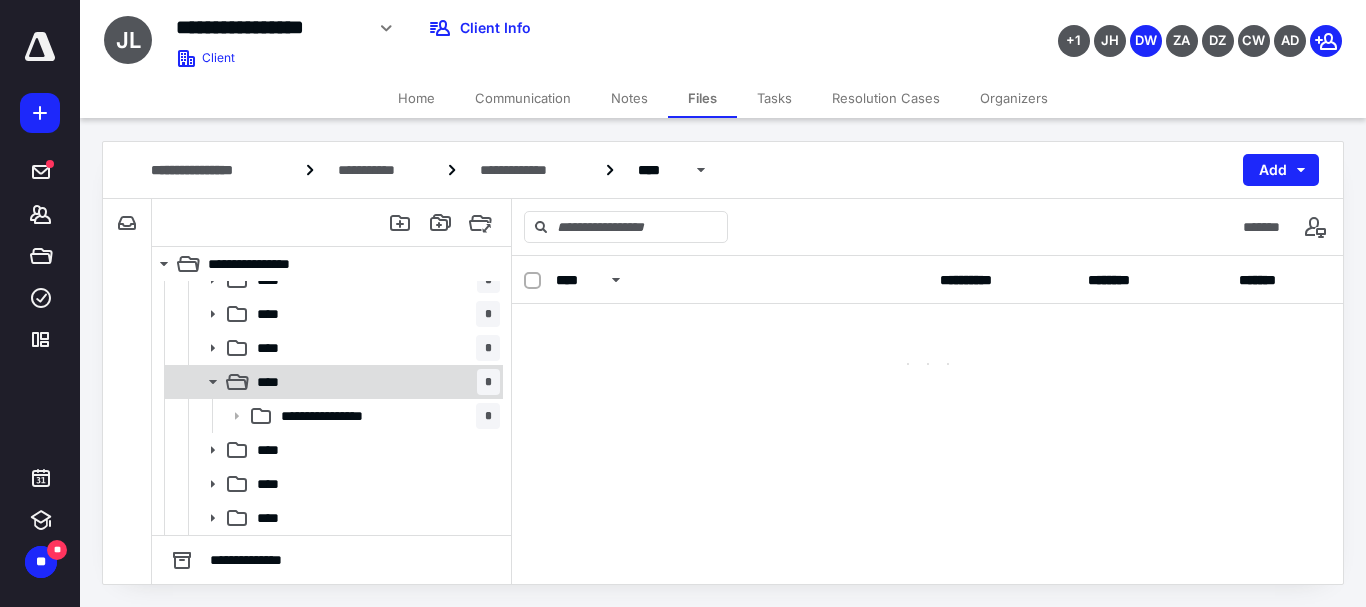 click on "**** *" at bounding box center (374, 382) 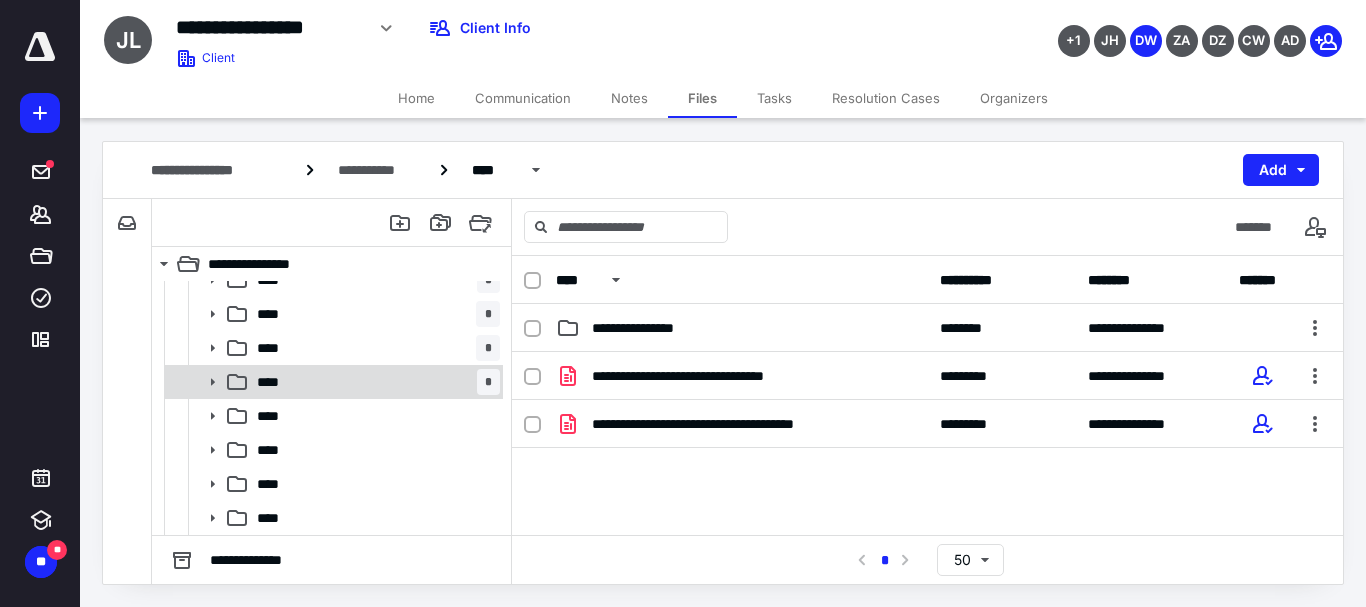 click 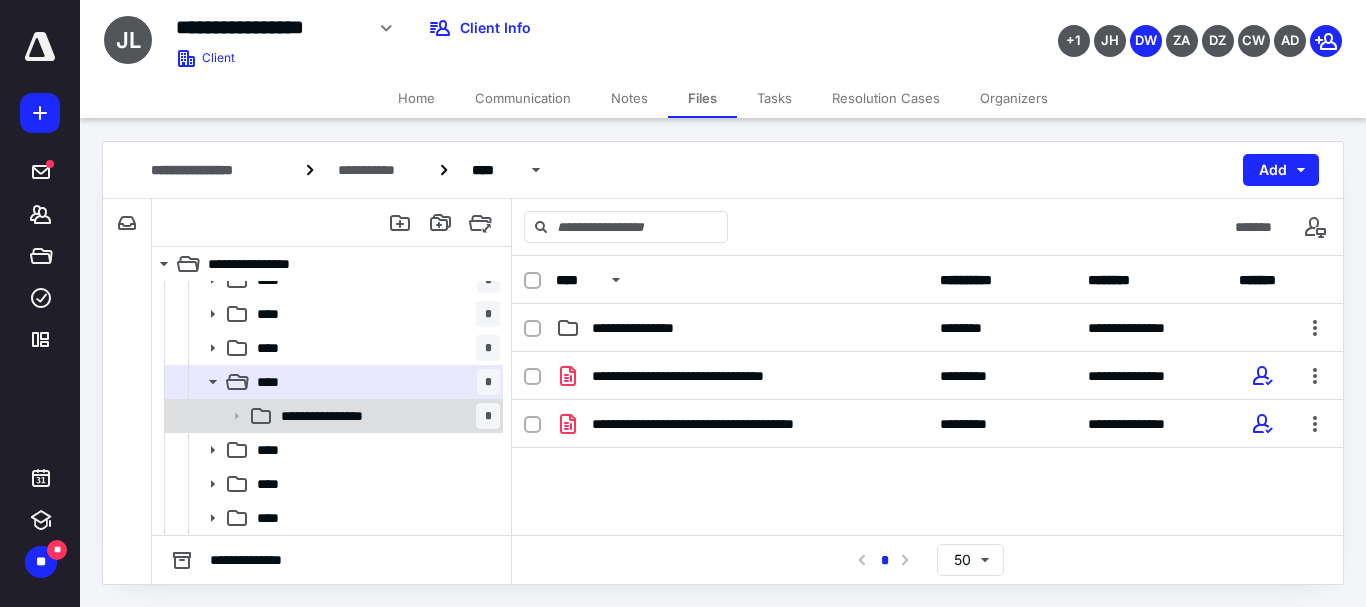 click 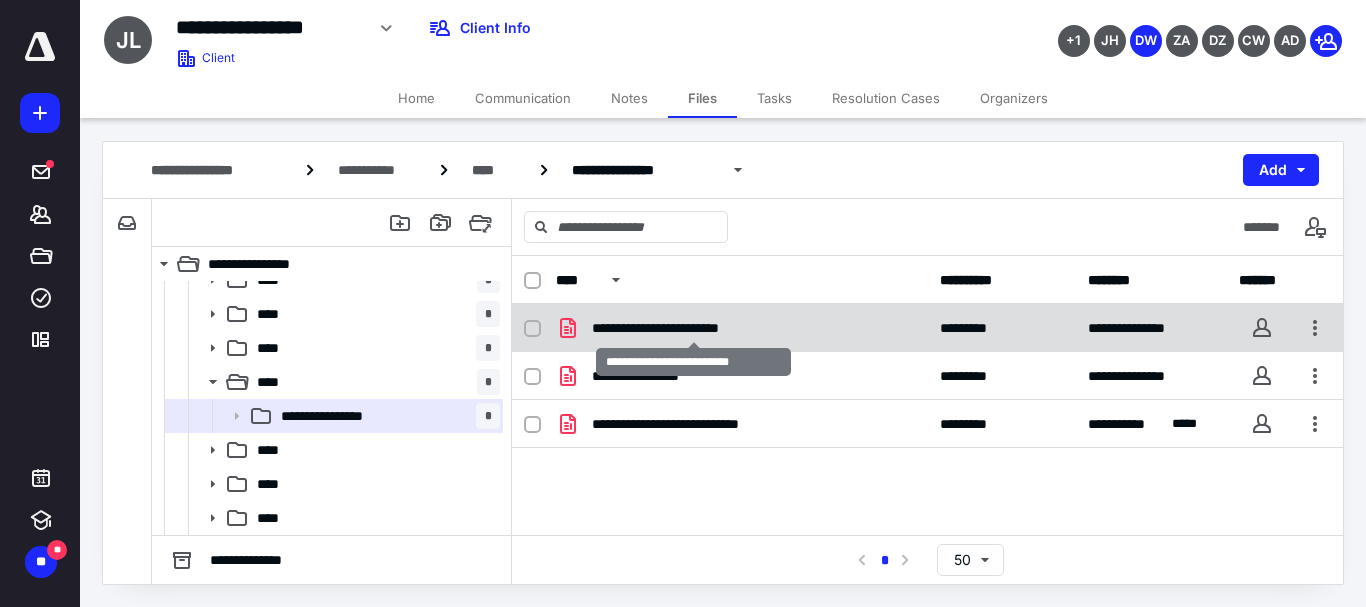 click on "**********" at bounding box center [693, 328] 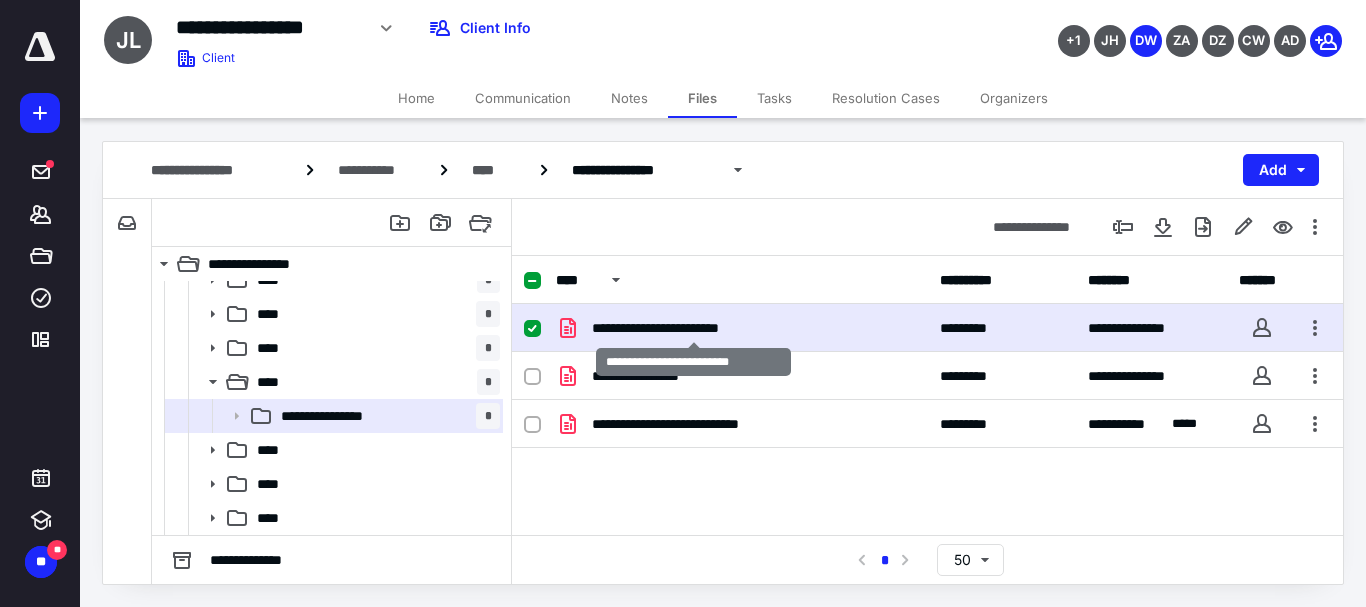 click on "**********" at bounding box center (693, 328) 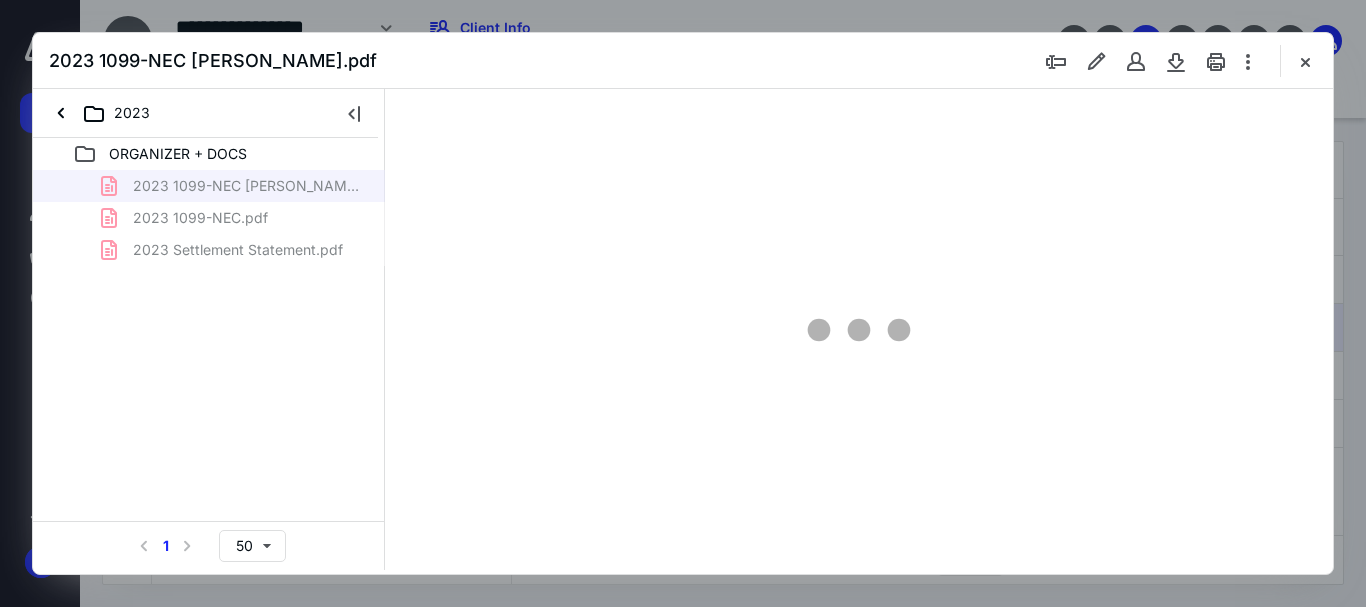 scroll, scrollTop: 698, scrollLeft: 0, axis: vertical 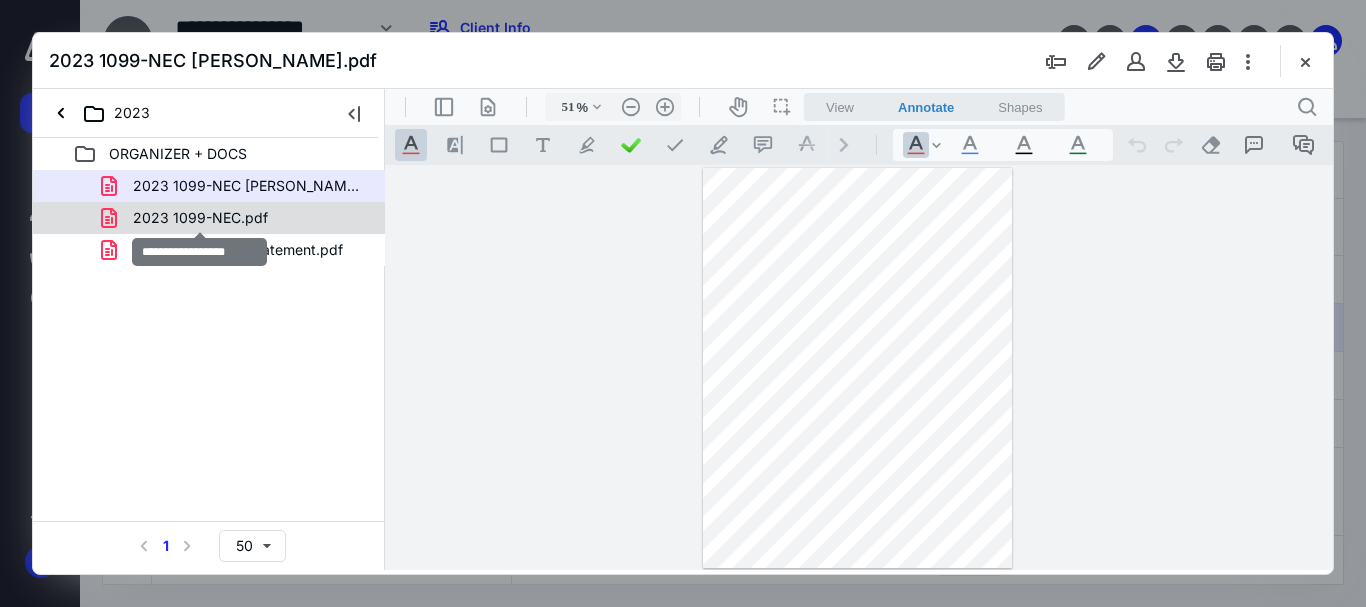 click on "2023 1099-NEC.pdf" at bounding box center [200, 218] 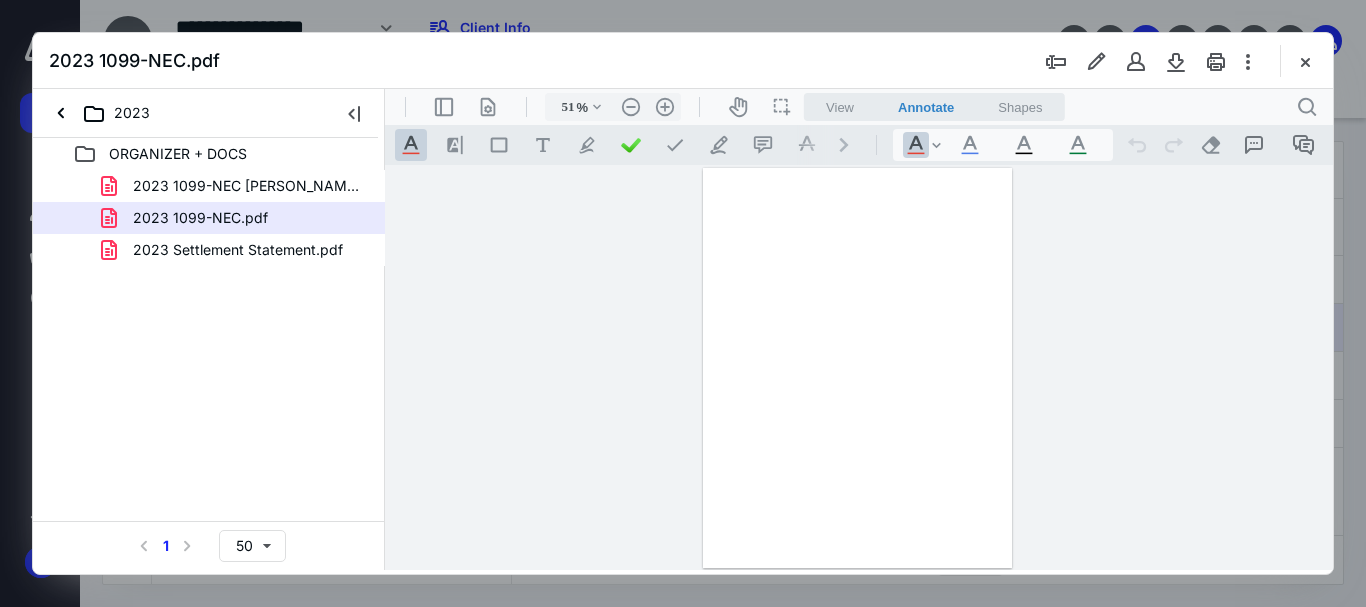 click on "2023 Settlement Statement.pdf" at bounding box center [238, 250] 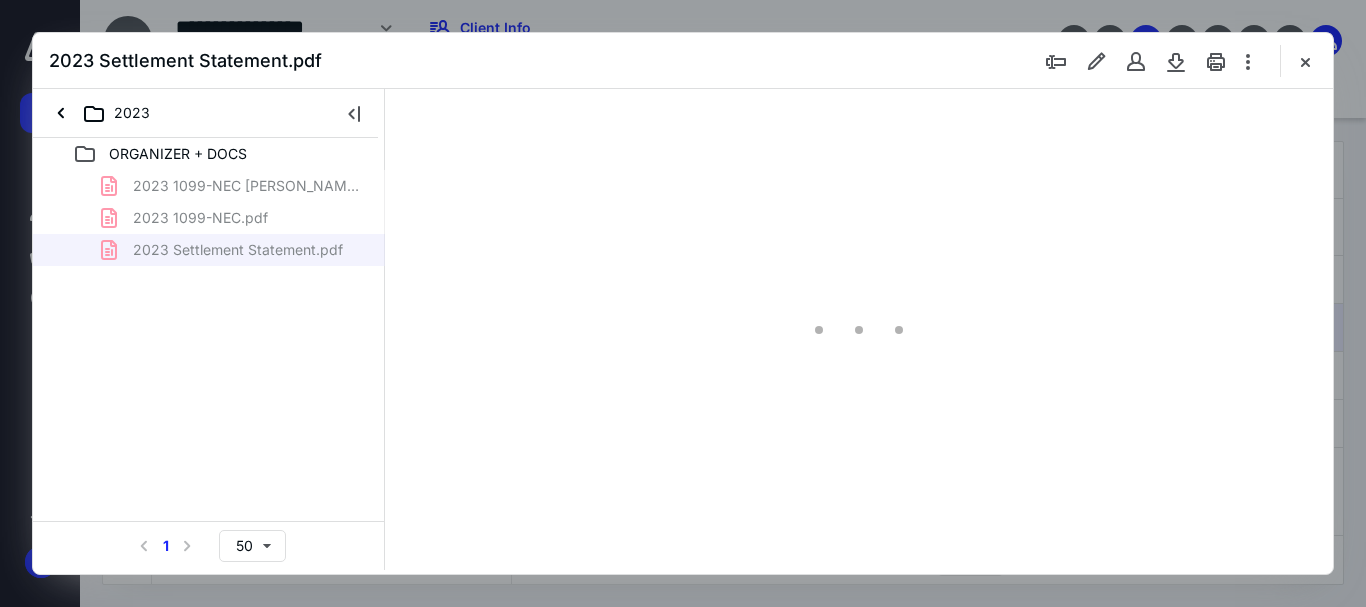 type on "66" 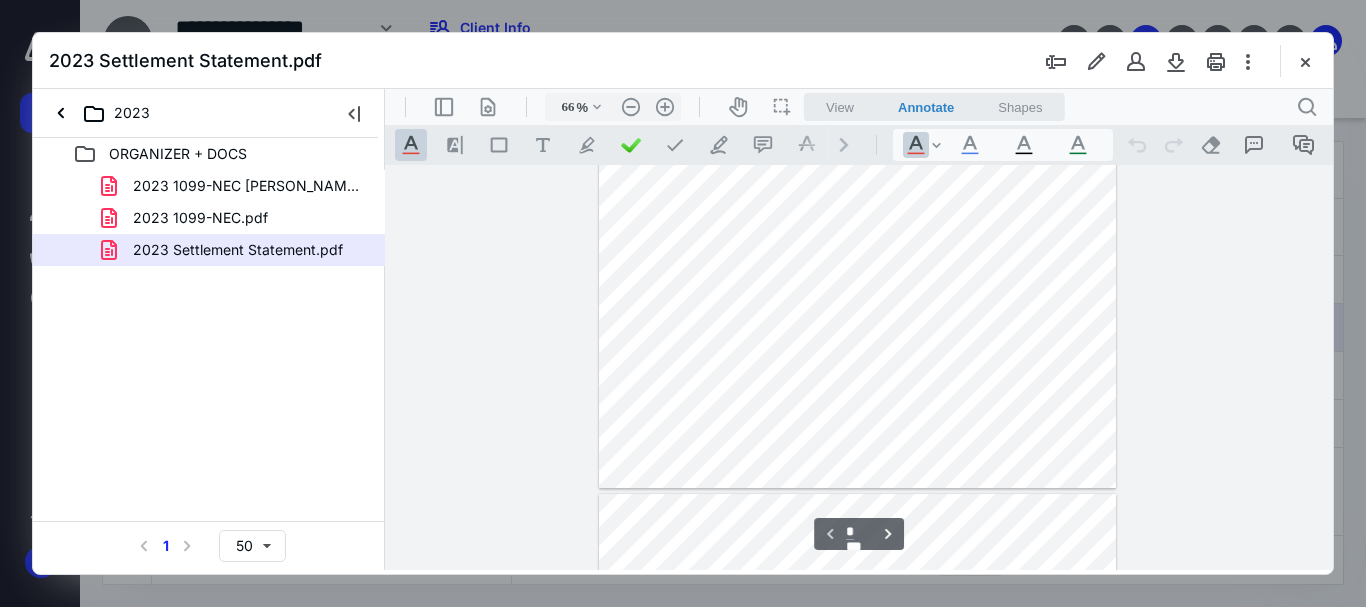 scroll, scrollTop: 0, scrollLeft: 0, axis: both 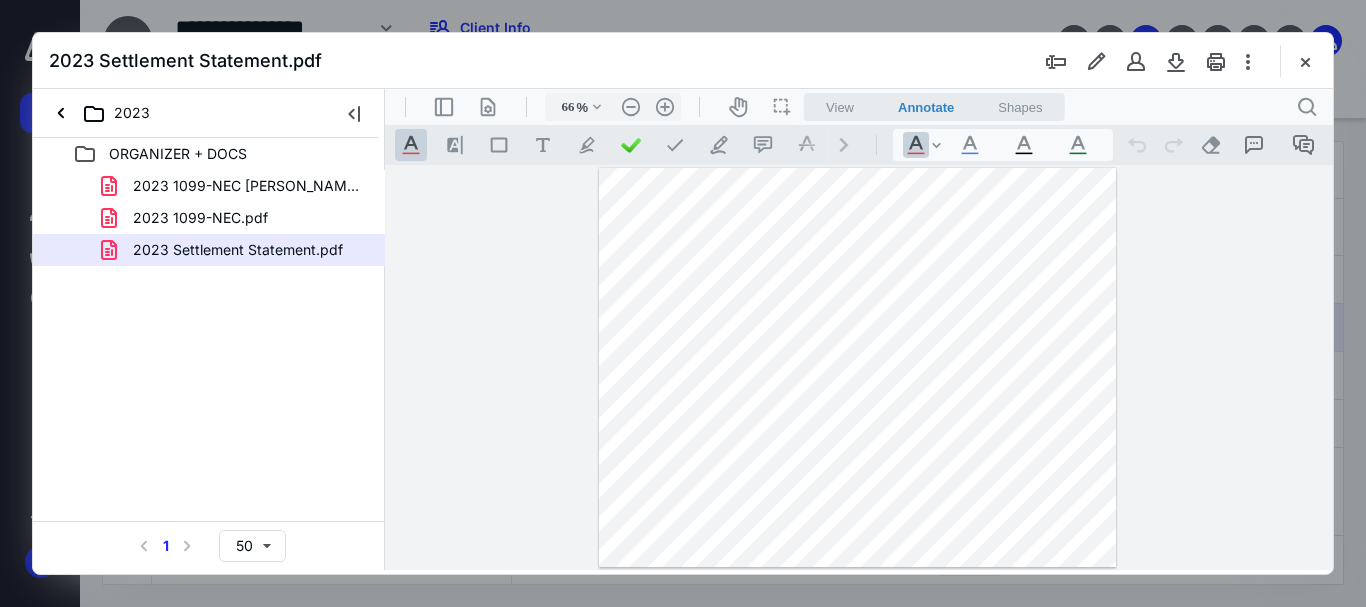 click at bounding box center (1305, 61) 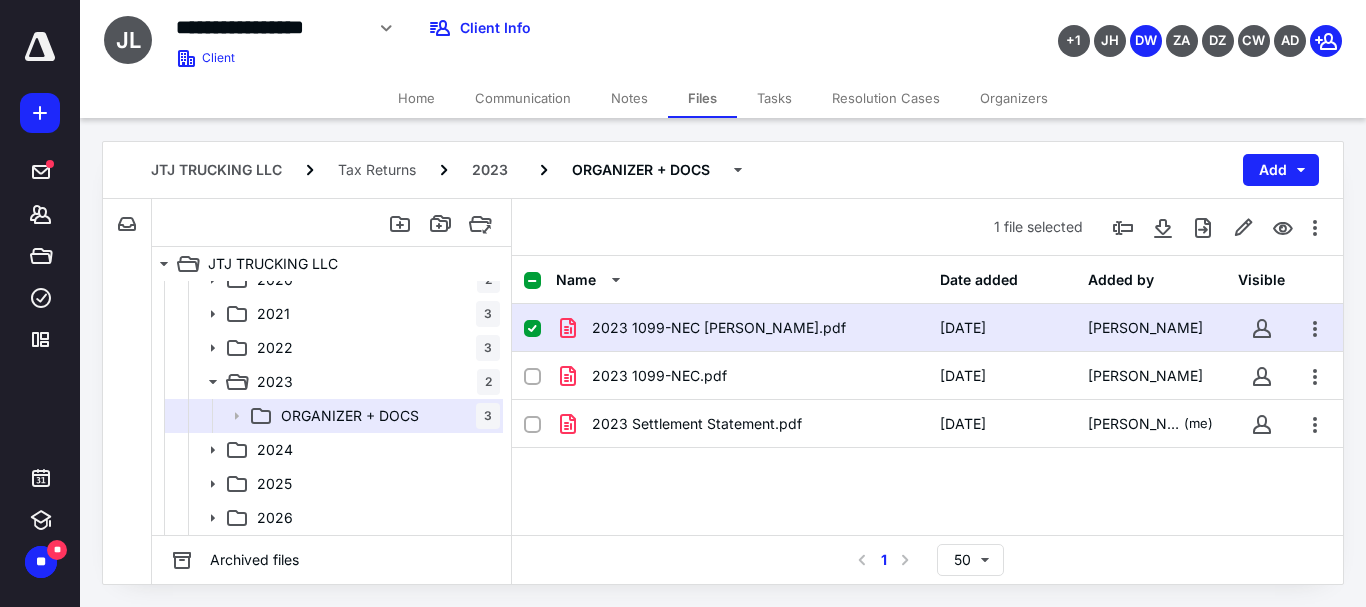 click on "Home" at bounding box center [416, 98] 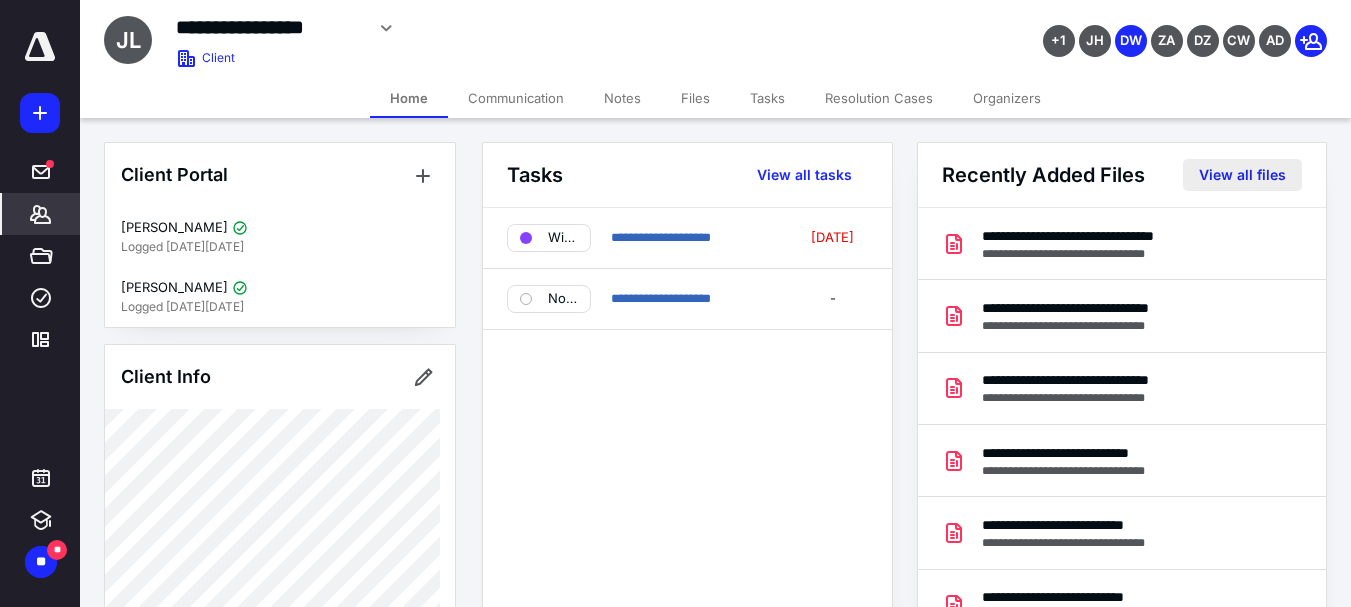click on "View all files" at bounding box center [1242, 175] 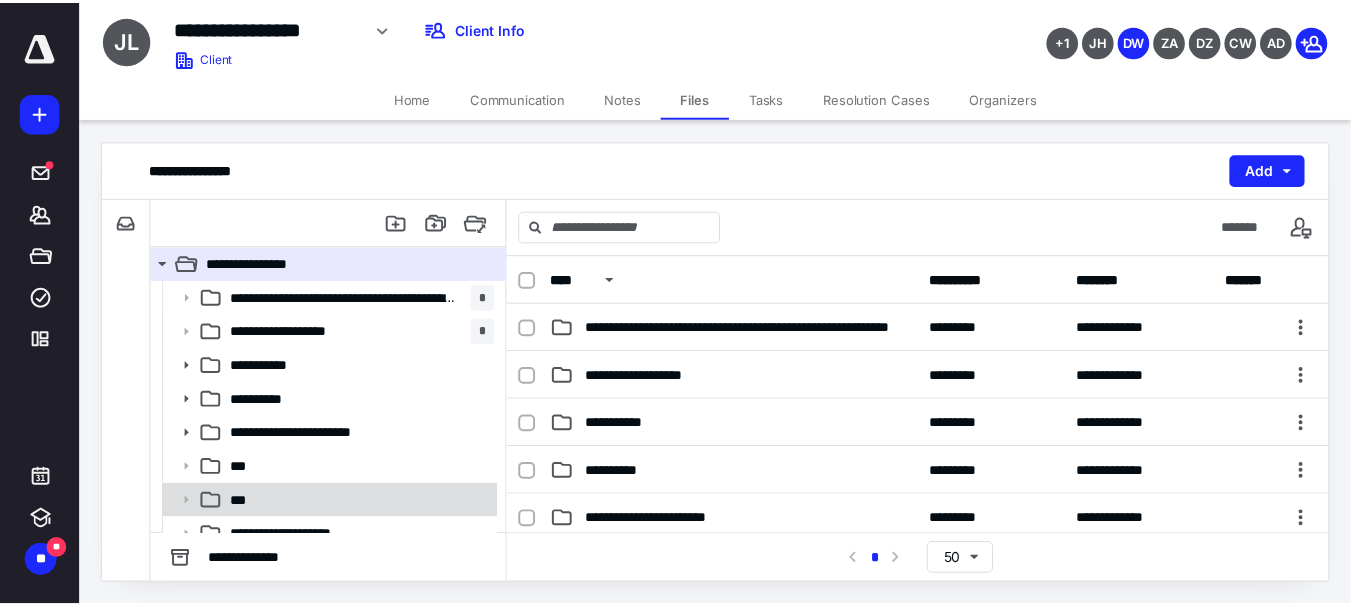 scroll, scrollTop: 52, scrollLeft: 0, axis: vertical 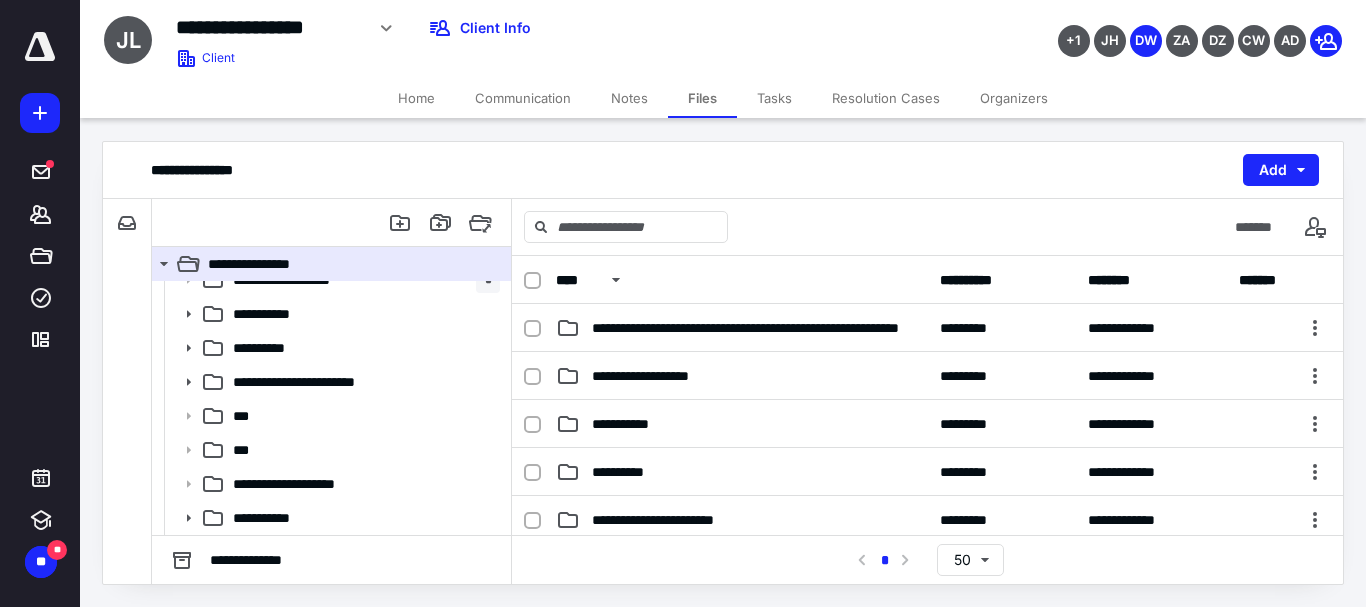 click on "Home" at bounding box center (416, 98) 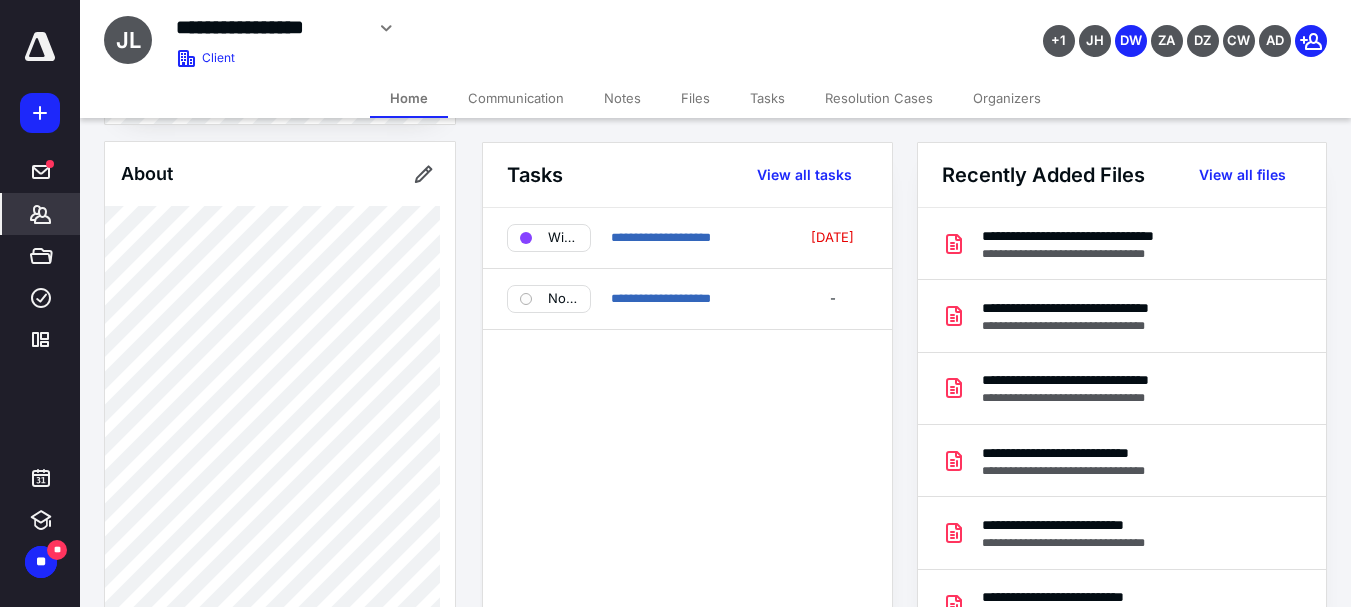 scroll, scrollTop: 1184, scrollLeft: 0, axis: vertical 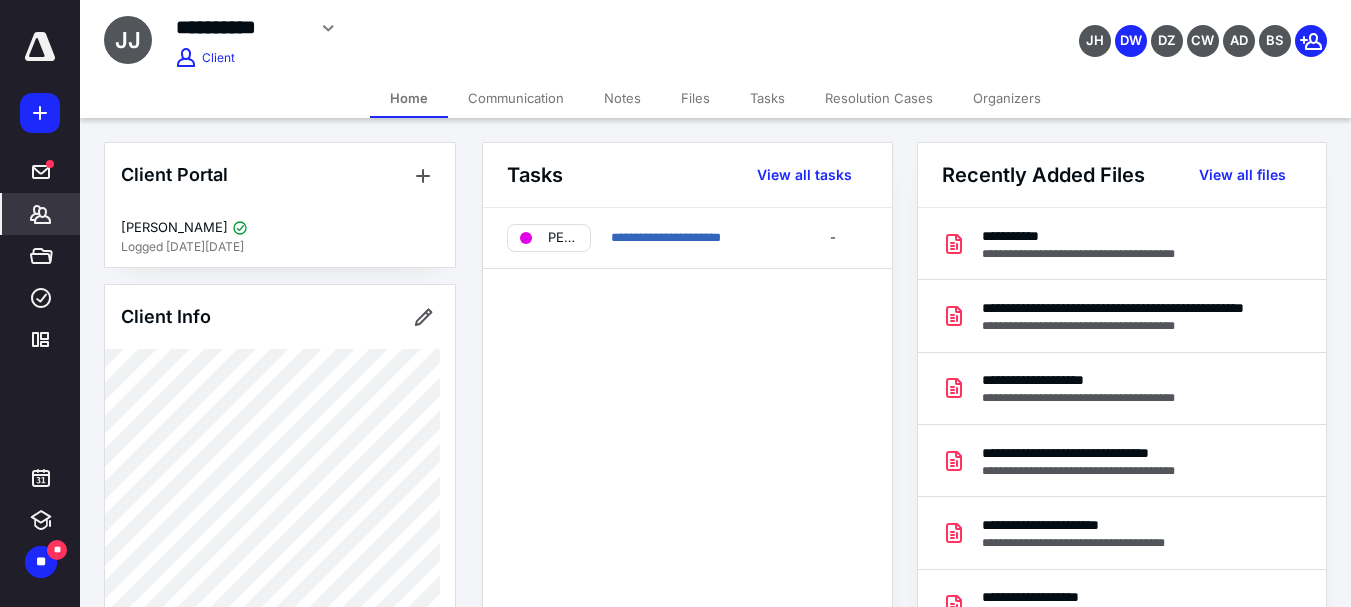 click on "Organizers" at bounding box center [1007, 98] 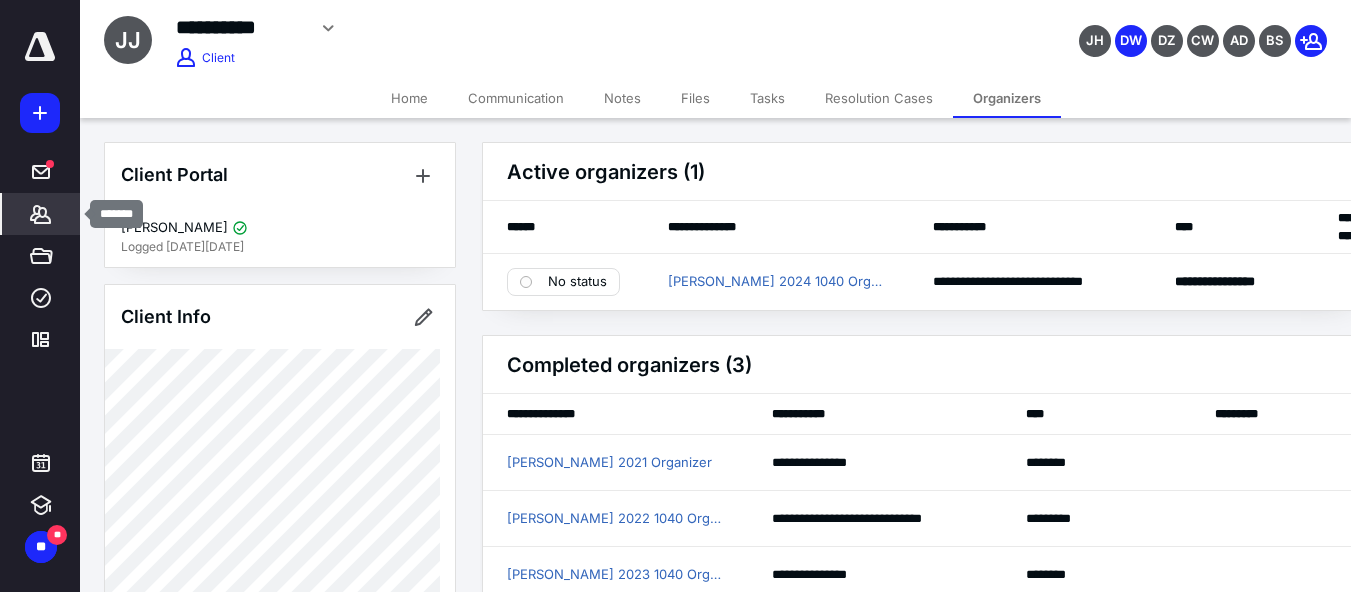 click 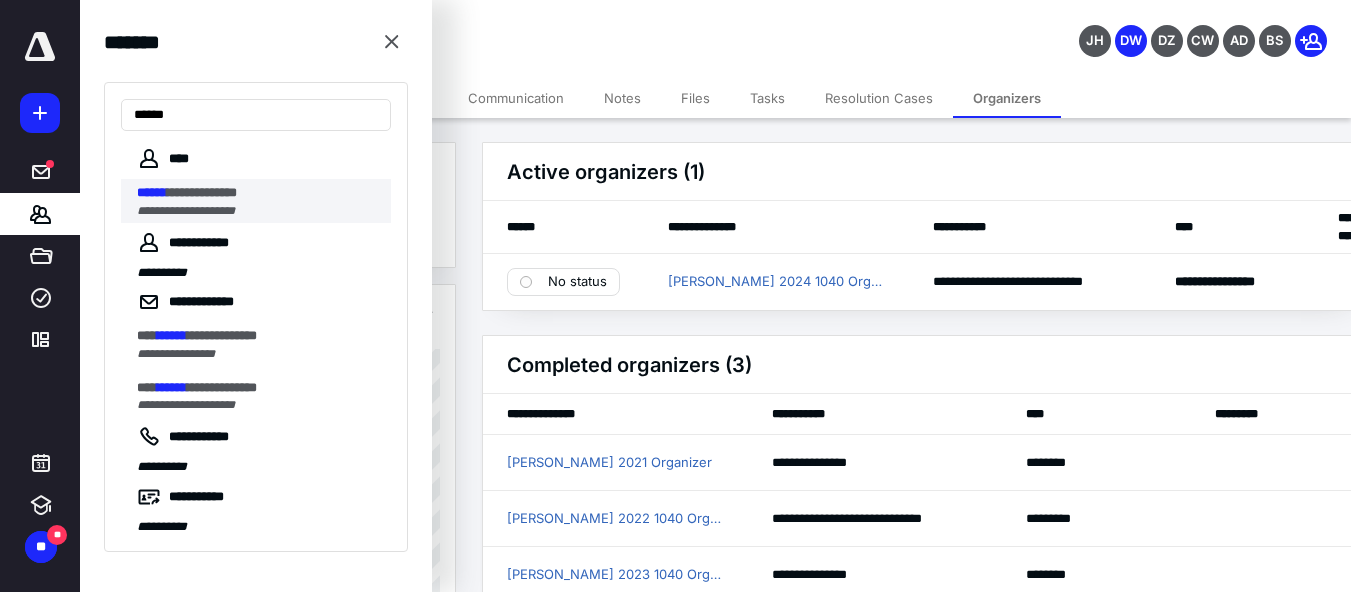 type on "******" 